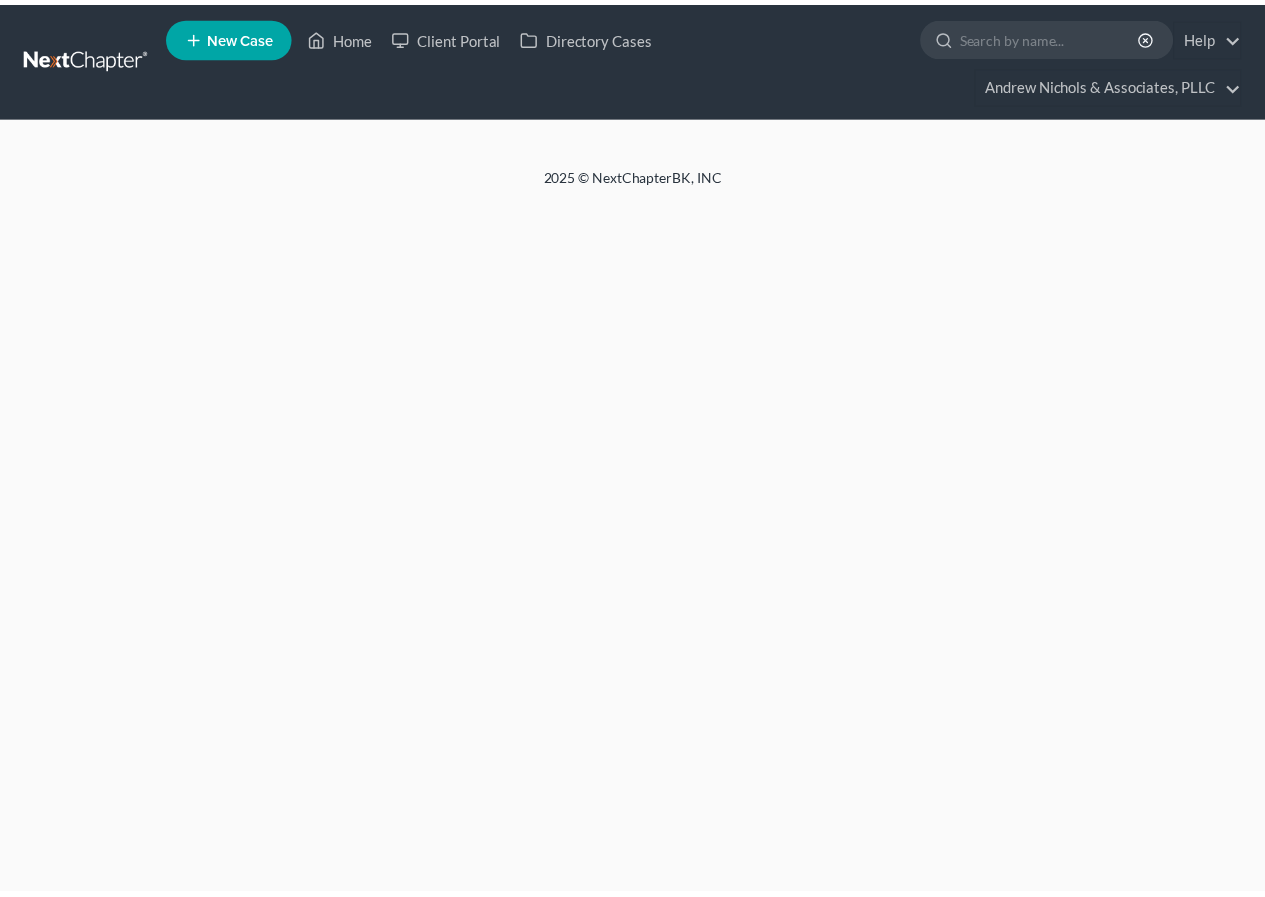scroll, scrollTop: 0, scrollLeft: 0, axis: both 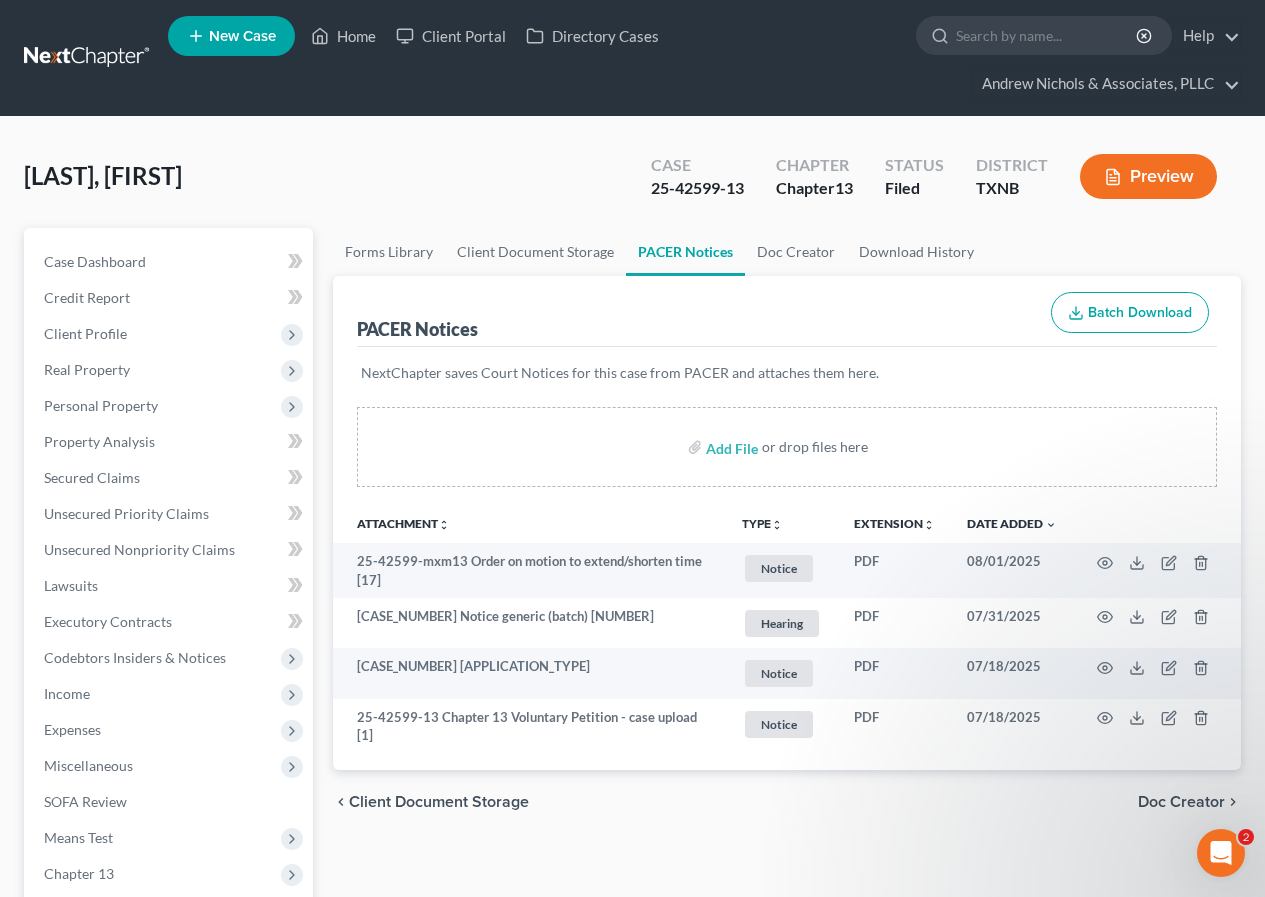 click on "New Case" at bounding box center [231, 36] 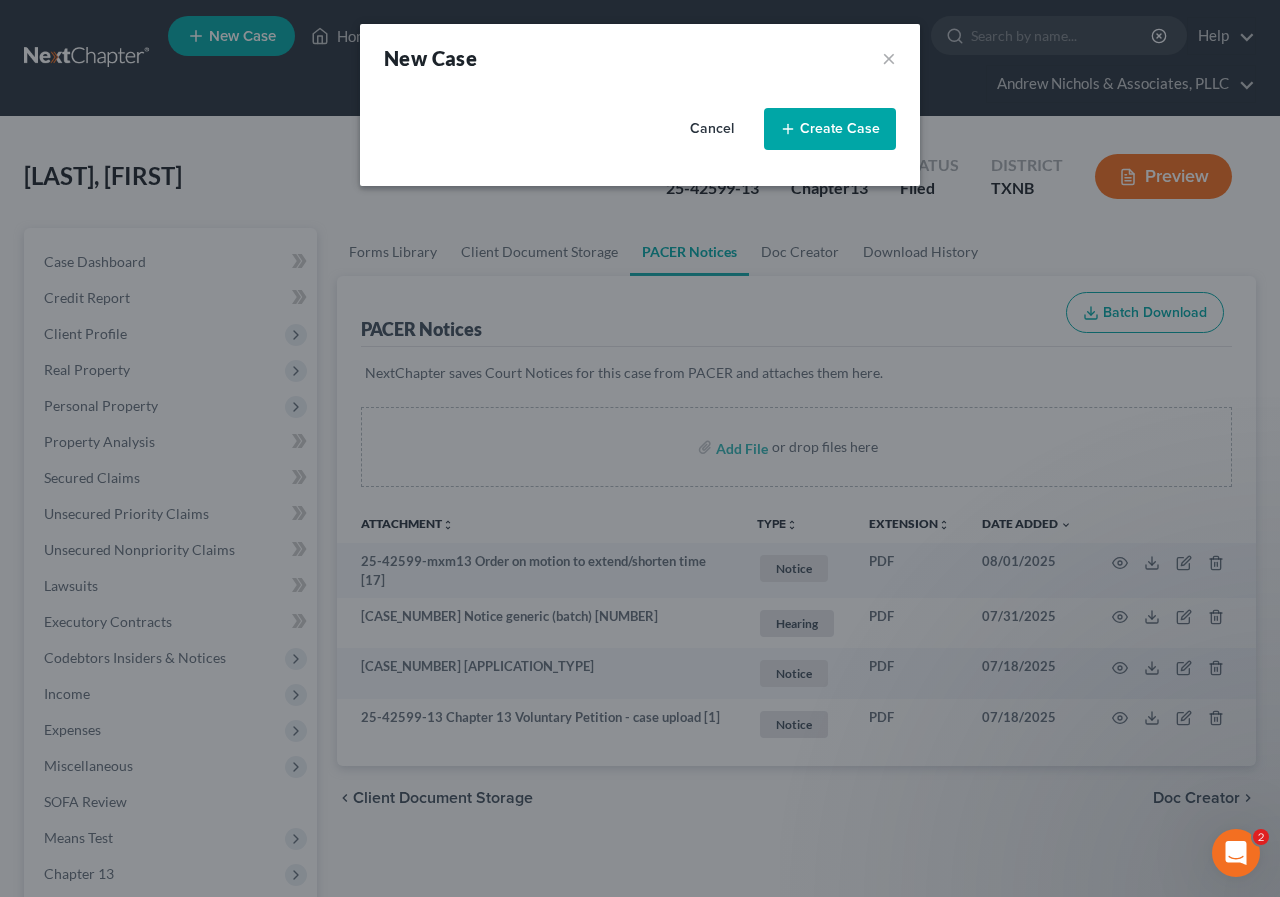 select on "78" 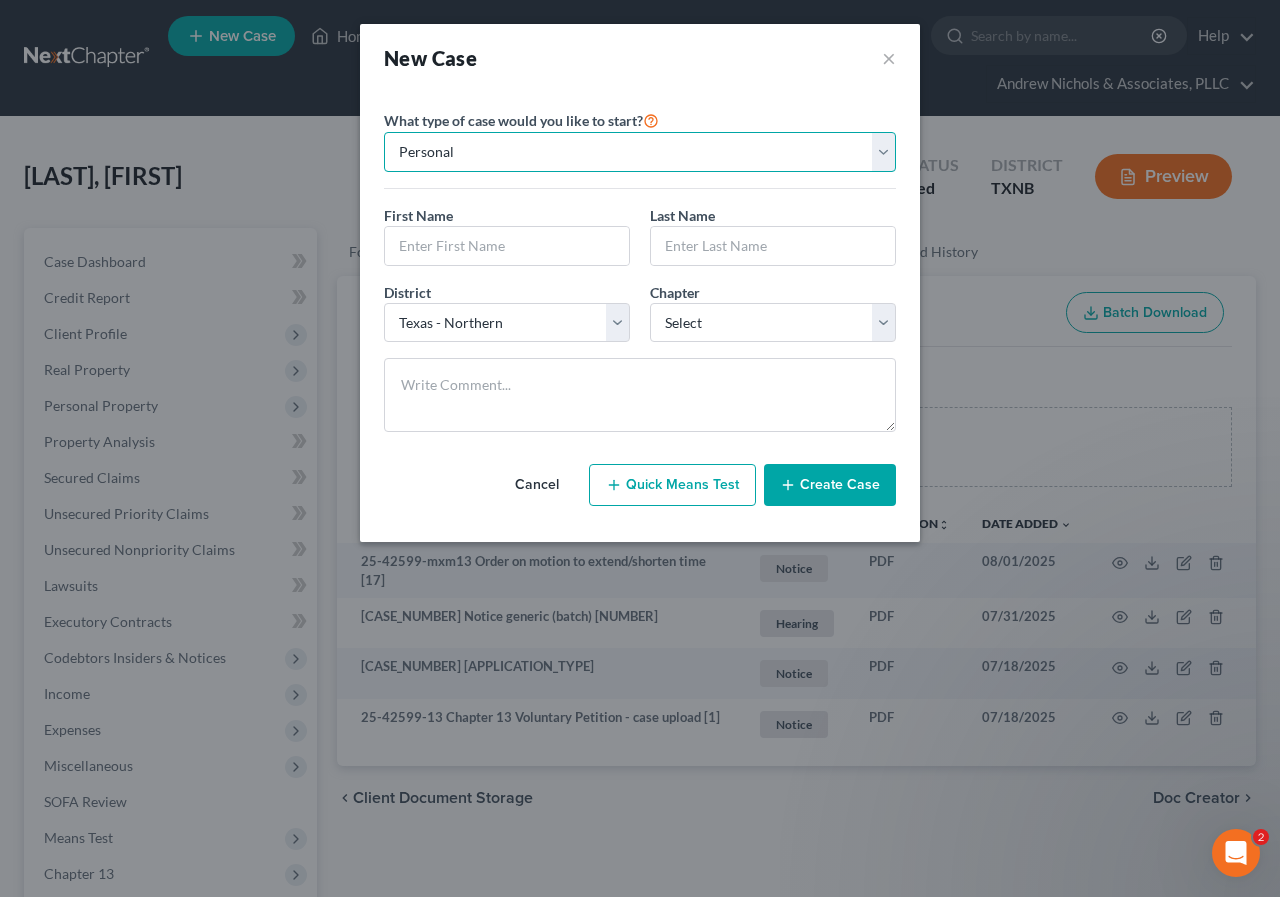 click on "Personal Business" at bounding box center [640, 152] 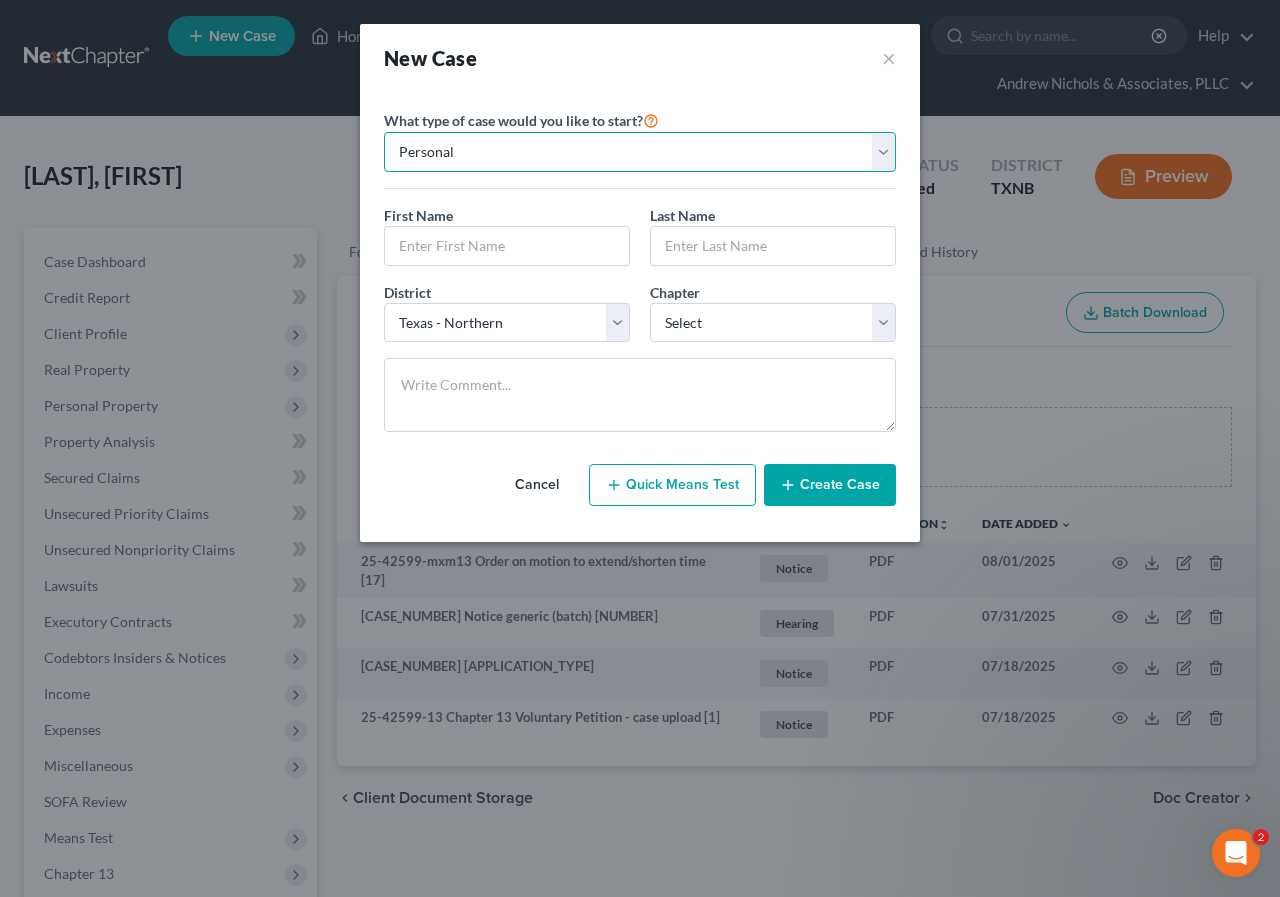 select on "1" 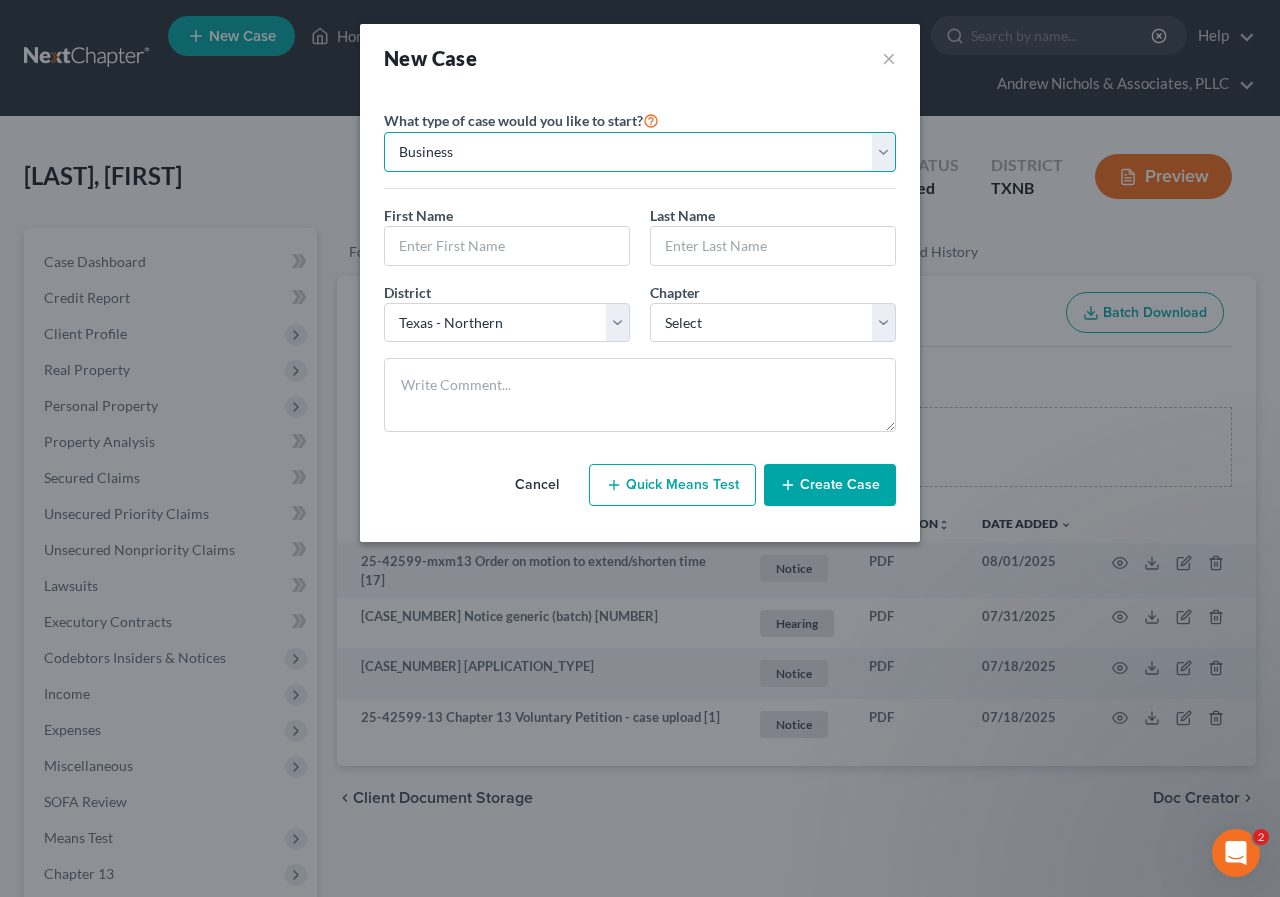 click on "Personal Business" at bounding box center [640, 152] 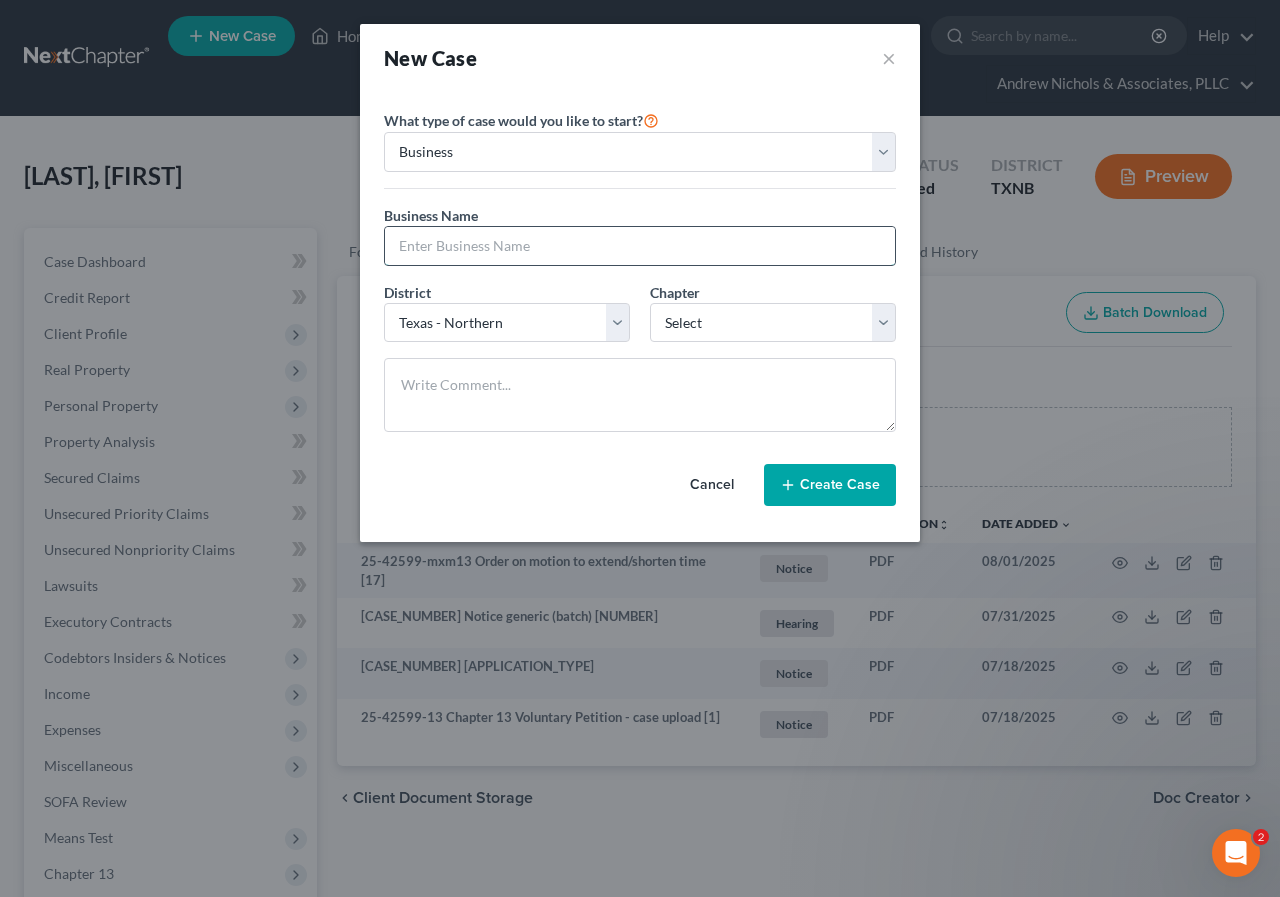 click at bounding box center [640, 246] 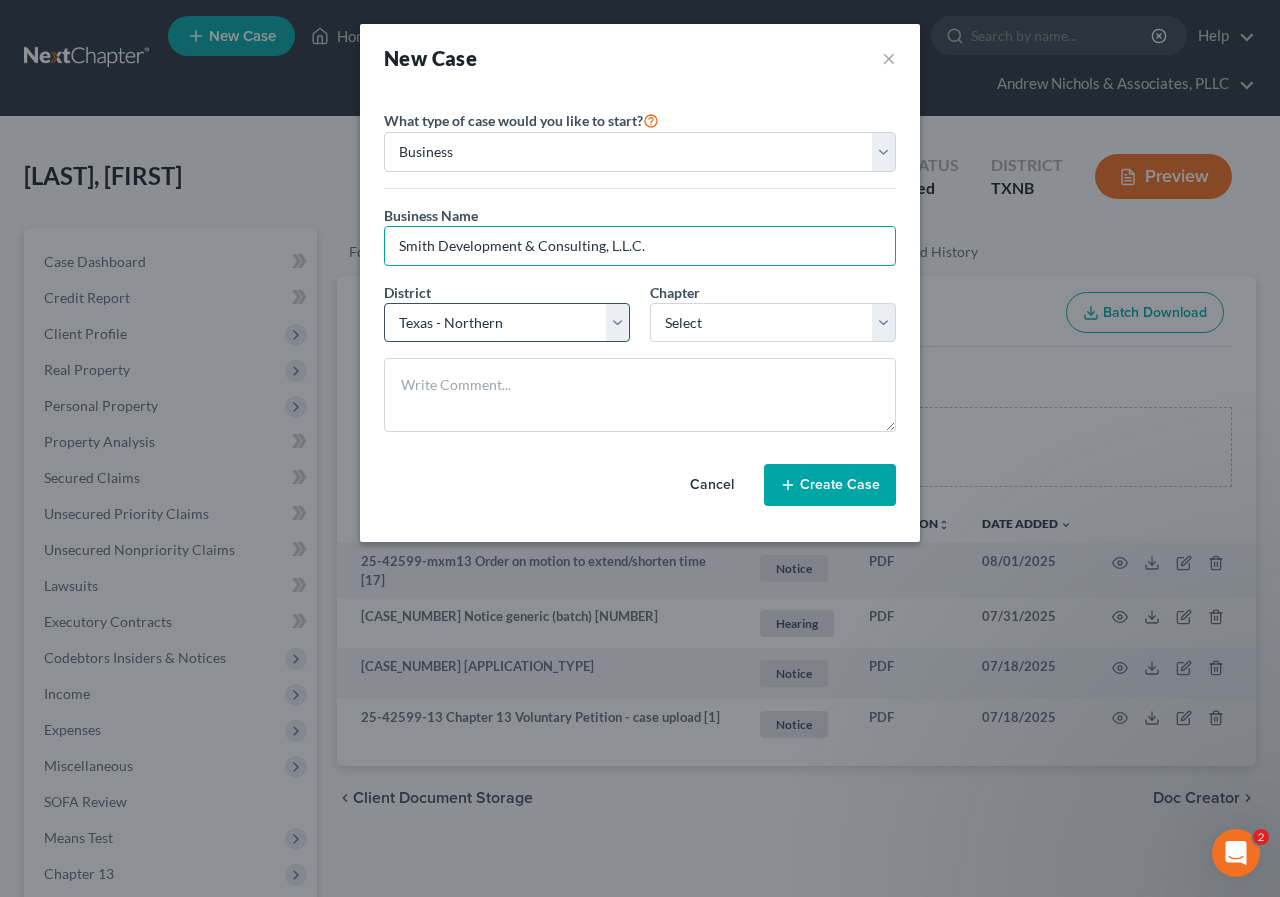 type on "Smith Development & Consulting, L.L.C." 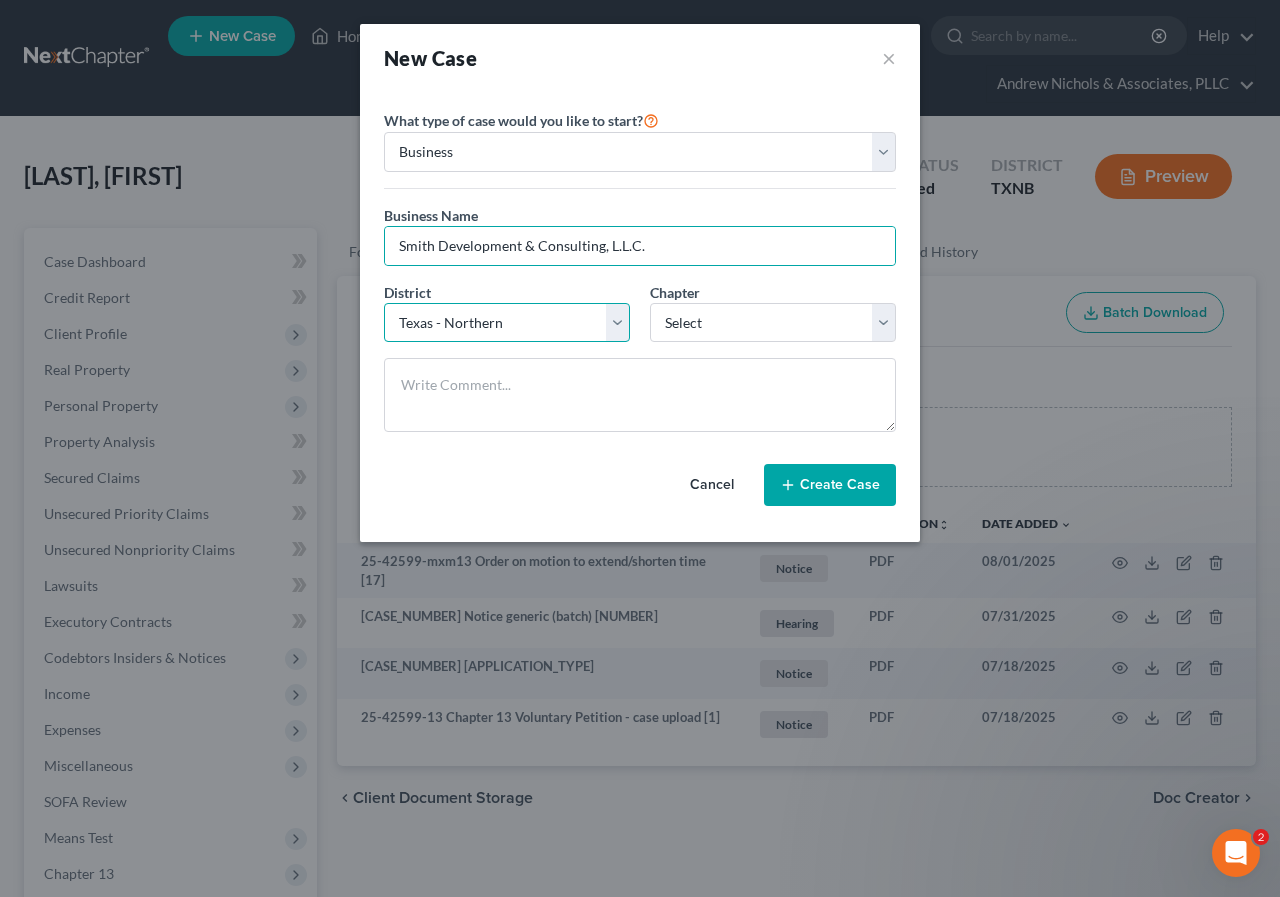 click on "Select Alabama - Middle Alabama - Northern Alabama - Southern Alaska Arizona Arkansas - Eastern Arkansas - Western California - Central California - Eastern California - Northern California - Southern Colorado Connecticut Delaware District of Columbia Florida - Middle Florida - Northern Florida - Southern Georgia - Middle Georgia - Northern Georgia - Southern Guam Hawaii Idaho Illinois - Central Illinois - Northern Illinois - Southern Indiana - Northern Indiana - Southern Iowa - Northern Iowa - Southern Kansas Kentucky - Eastern Kentucky - Western Louisiana - Eastern Louisiana - Middle Louisiana - Western Maine Maryland Massachusetts Michigan - Eastern Michigan - Western Minnesota Mississippi - Northern Mississippi - Southern Missouri - Eastern Missouri - Western Montana Nebraska Nevada New Hampshire New Jersey New Mexico New York - Eastern New York - Northern New York - Southern New York - Western North Carolina - Eastern North Carolina - Middle North Carolina - Western North Dakota Ohio - Northern Oregon" at bounding box center [507, 323] 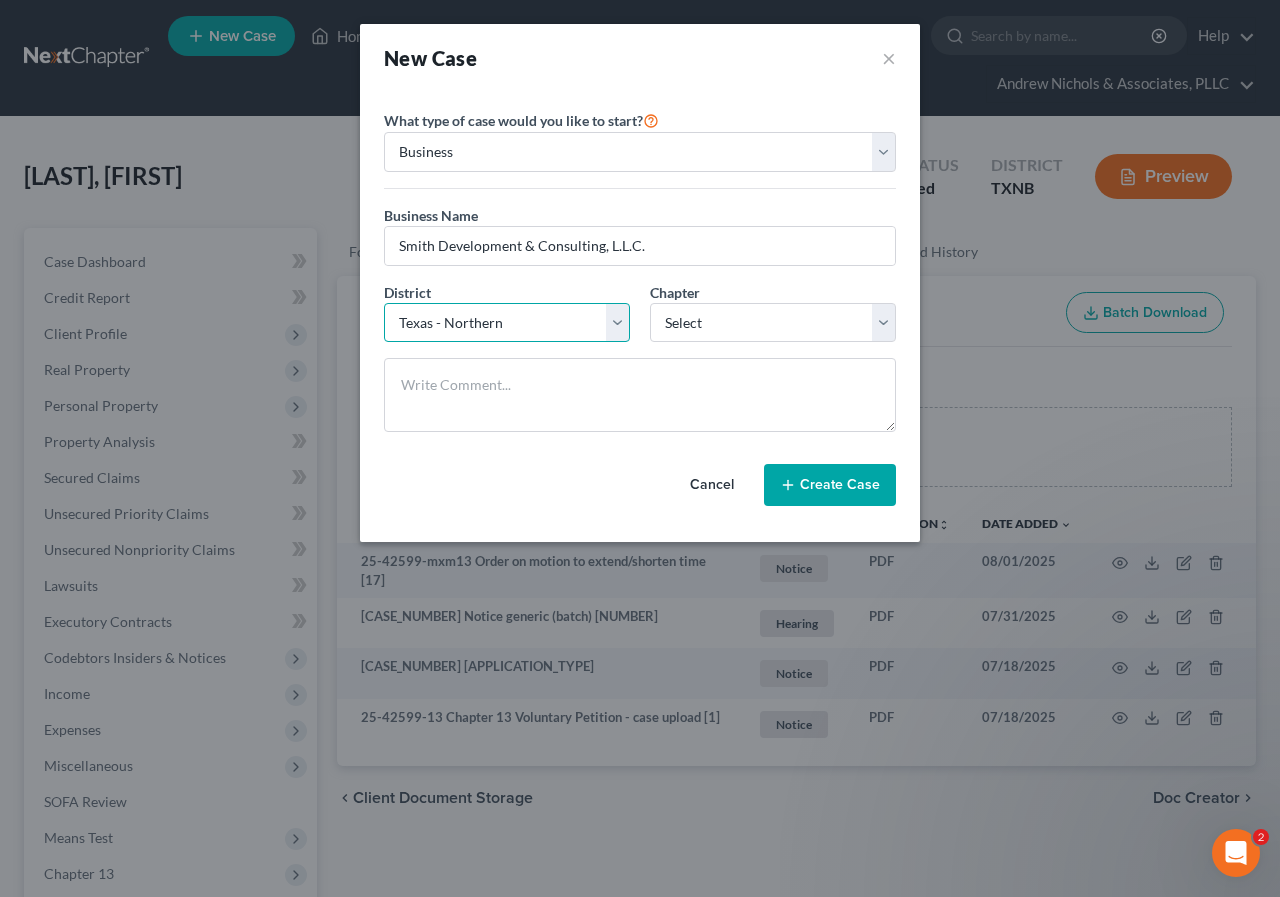 select on "77" 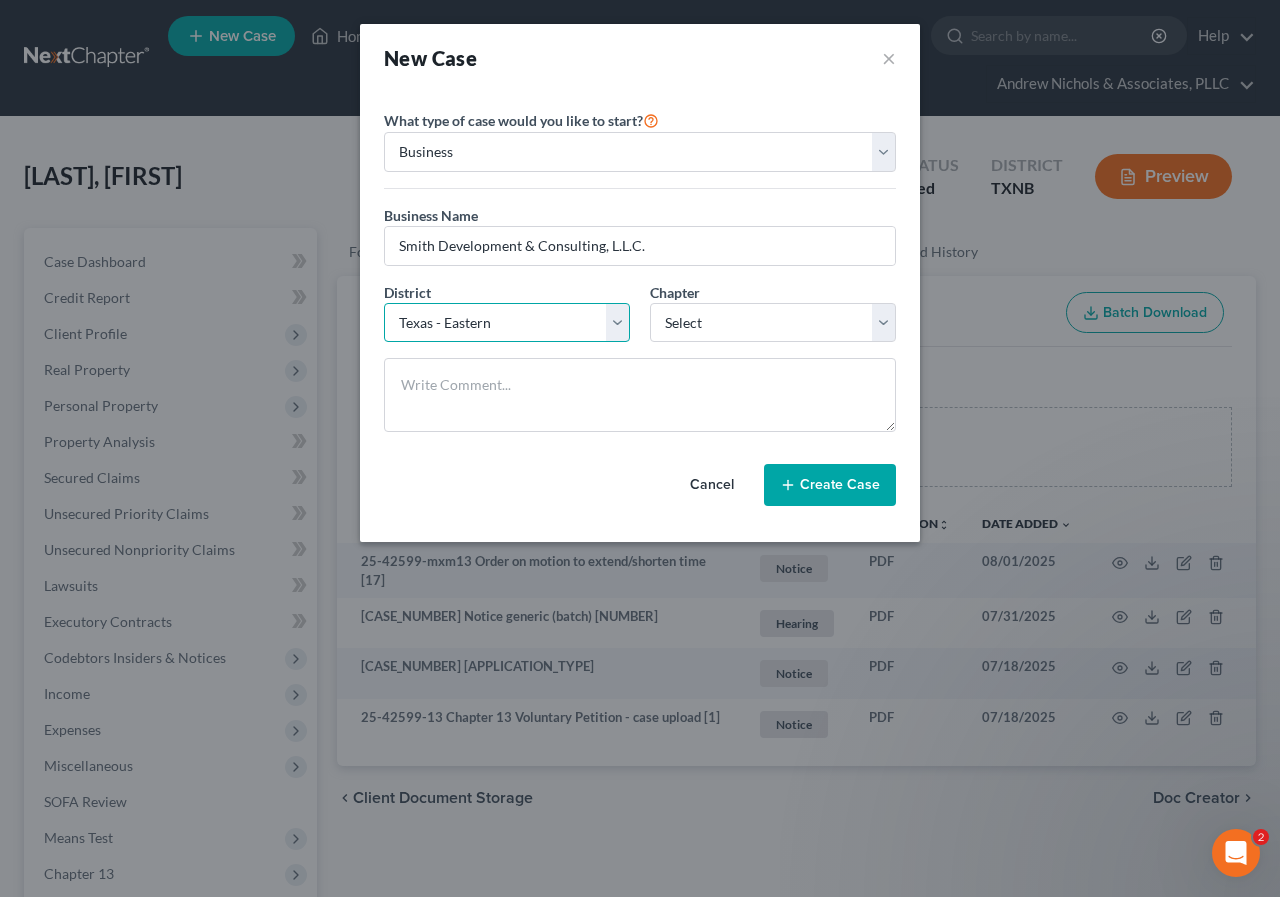 click on "Select Alabama - Middle Alabama - Northern Alabama - Southern Alaska Arizona Arkansas - Eastern Arkansas - Western California - Central California - Eastern California - Northern California - Southern Colorado Connecticut Delaware District of Columbia Florida - Middle Florida - Northern Florida - Southern Georgia - Middle Georgia - Northern Georgia - Southern Guam Hawaii Idaho Illinois - Central Illinois - Northern Illinois - Southern Indiana - Northern Indiana - Southern Iowa - Northern Iowa - Southern Kansas Kentucky - Eastern Kentucky - Western Louisiana - Eastern Louisiana - Middle Louisiana - Western Maine Maryland Massachusetts Michigan - Eastern Michigan - Western Minnesota Mississippi - Northern Mississippi - Southern Missouri - Eastern Missouri - Western Montana Nebraska Nevada New Hampshire New Jersey New Mexico New York - Eastern New York - Northern New York - Southern New York - Western North Carolina - Eastern North Carolina - Middle North Carolina - Western North Dakota Ohio - Northern Oregon" at bounding box center [507, 323] 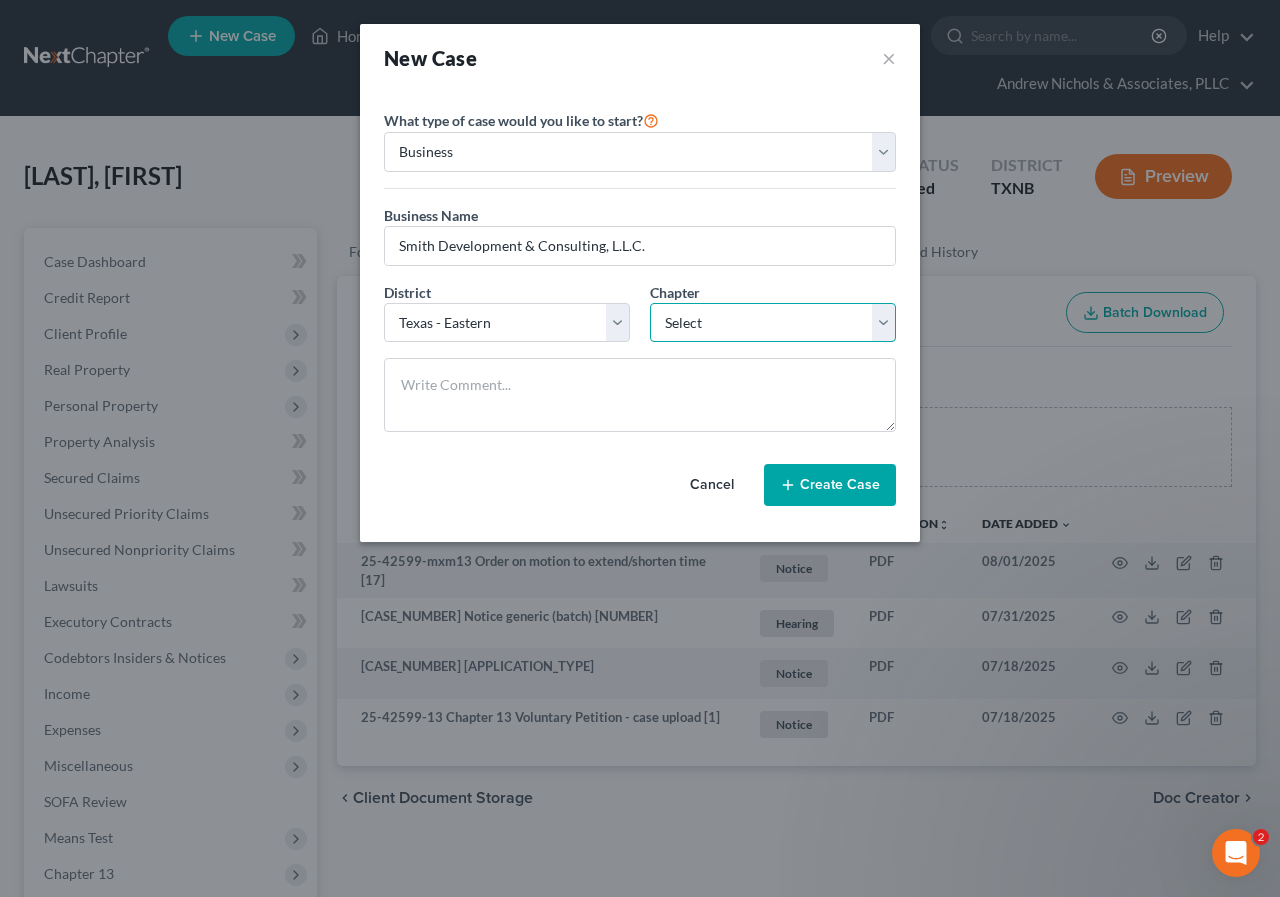 click on "Select 7 11 12" at bounding box center (773, 323) 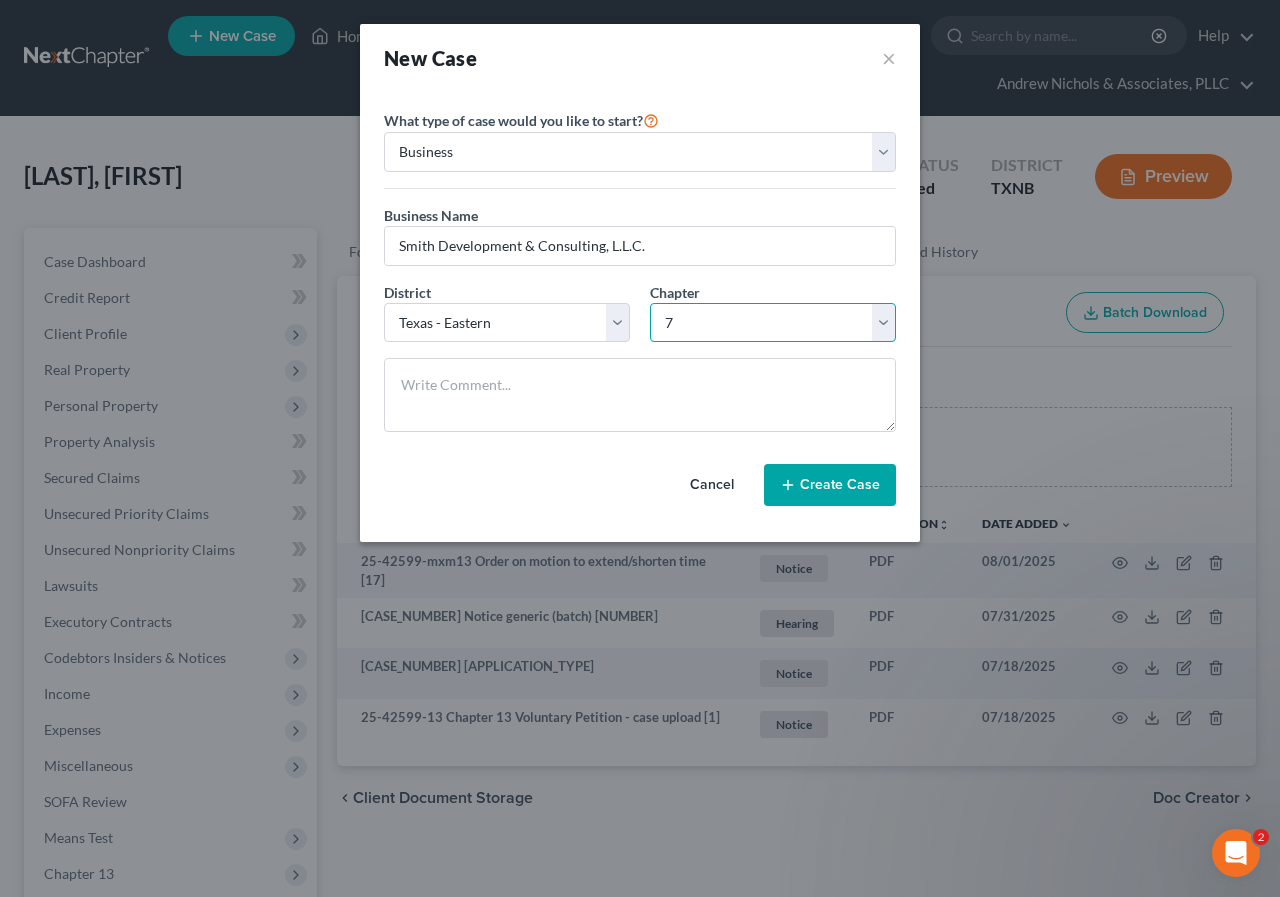 click on "Select 7 11 12" at bounding box center (773, 323) 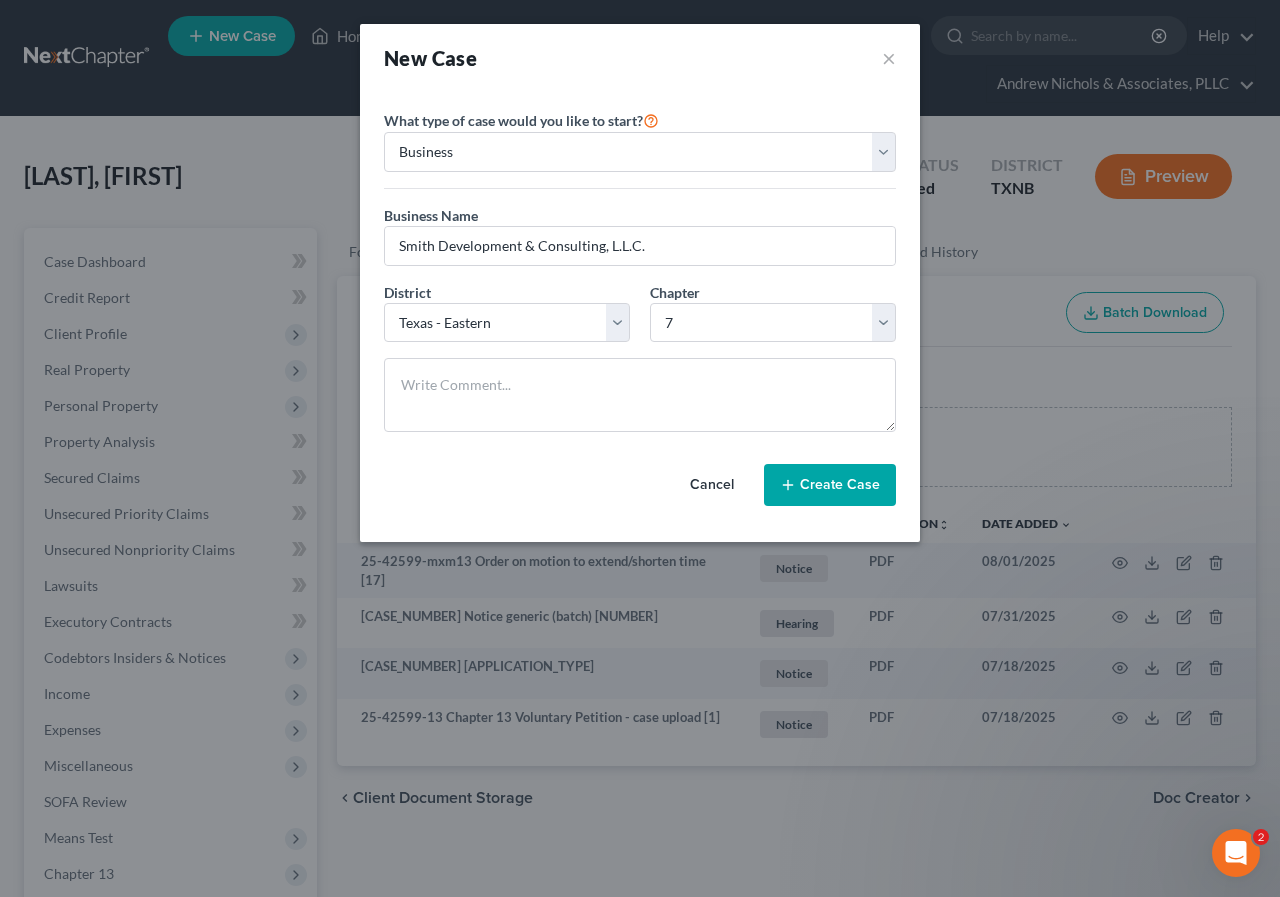 click on "Create Case" at bounding box center (830, 485) 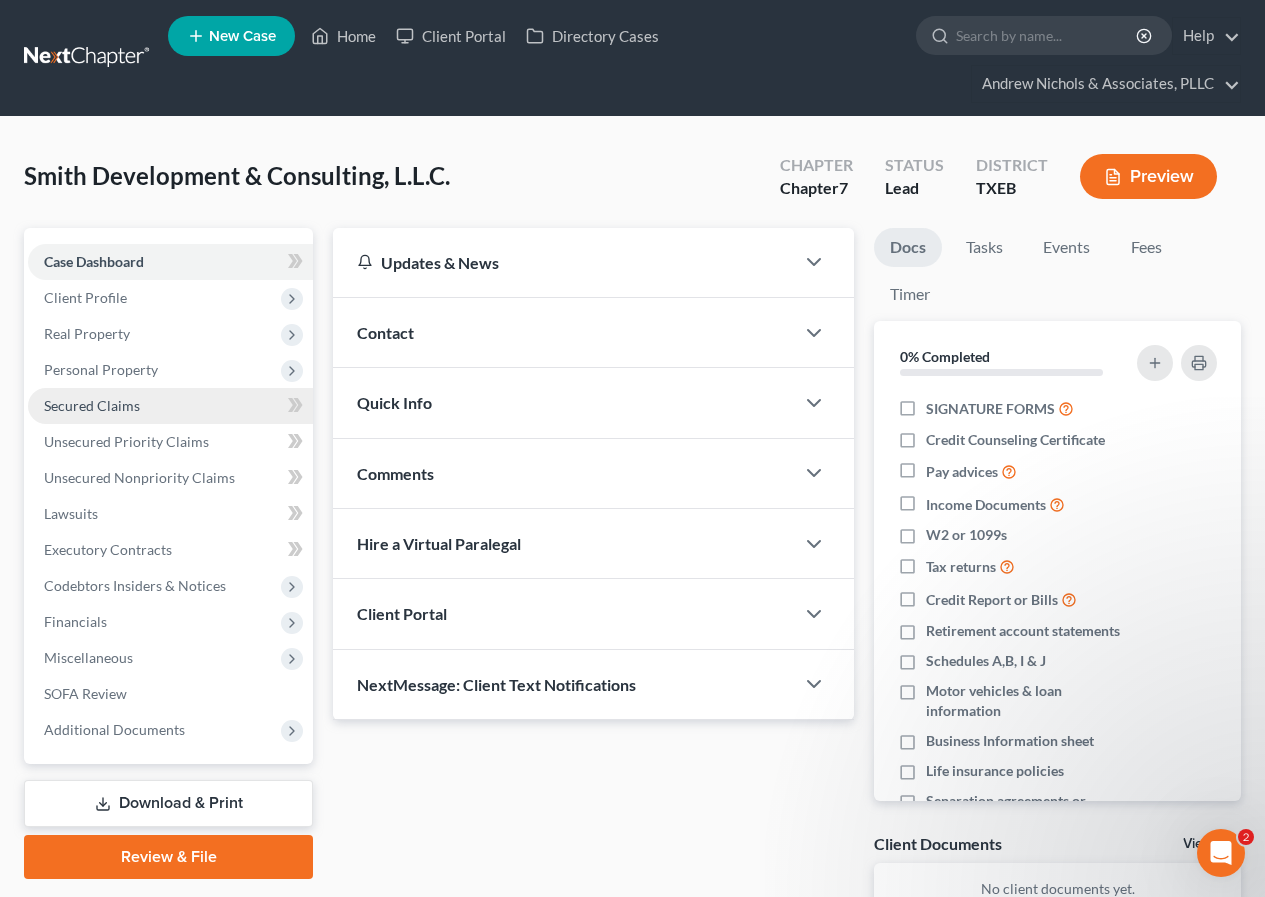 click on "Secured Claims" at bounding box center [170, 406] 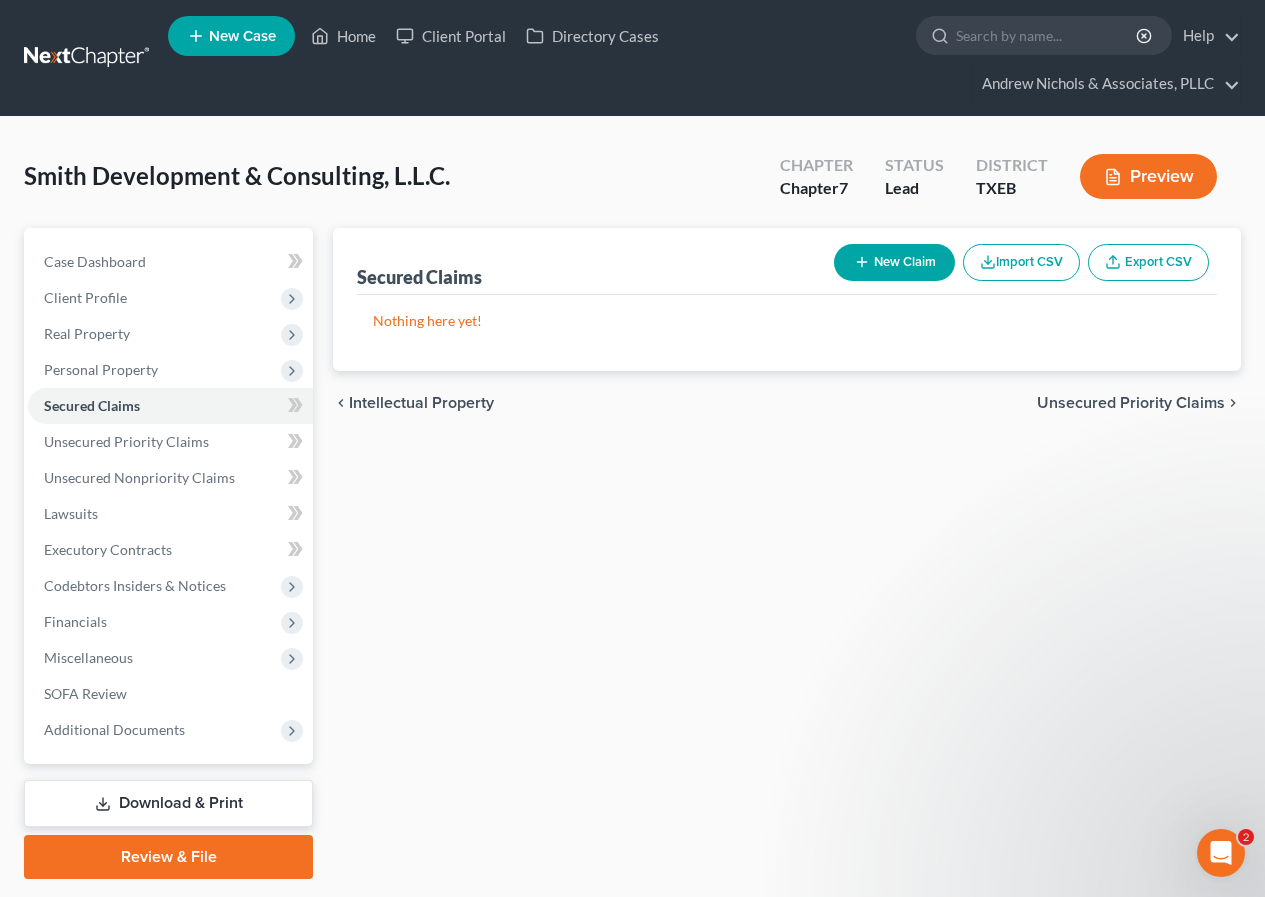 click 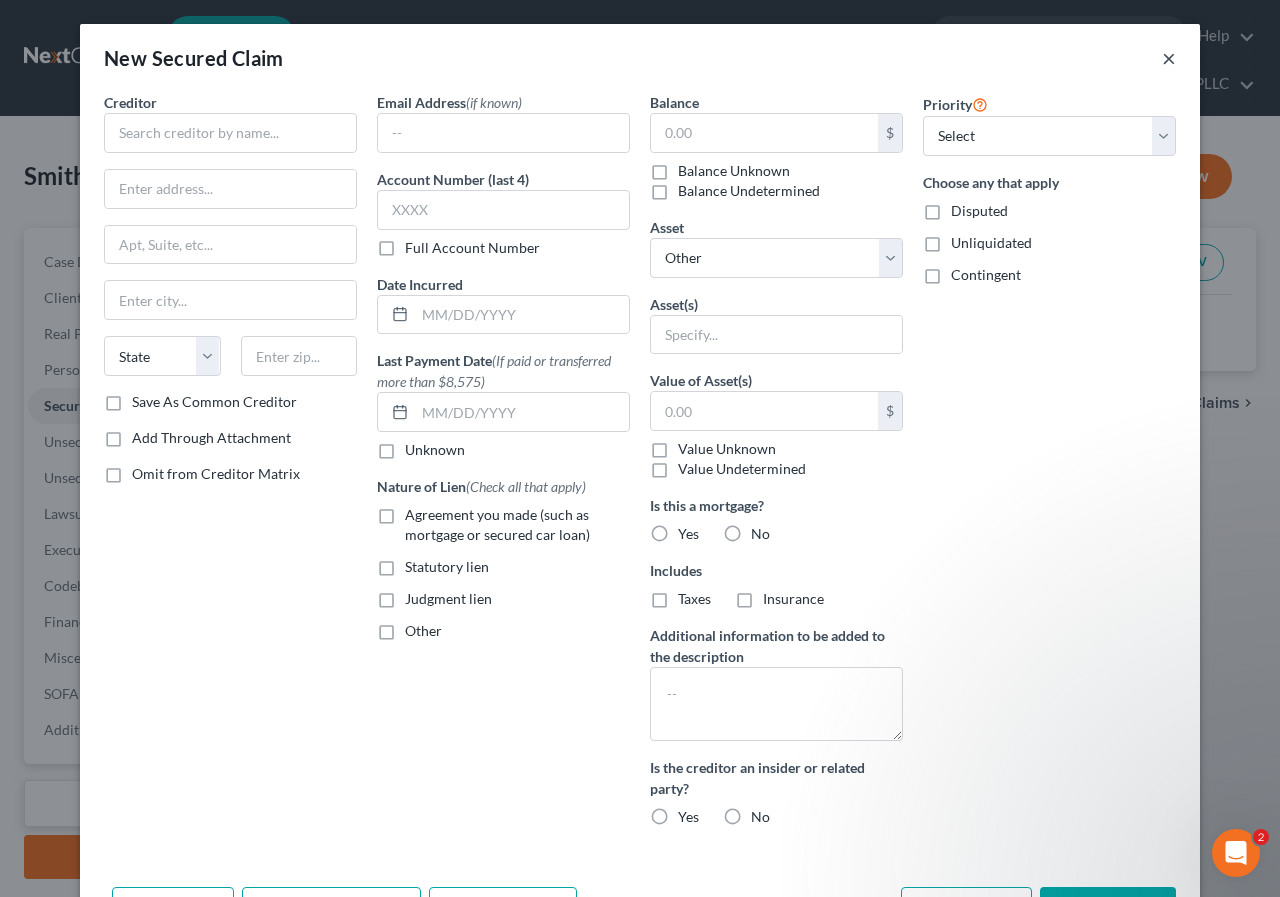 click on "×" at bounding box center [1169, 58] 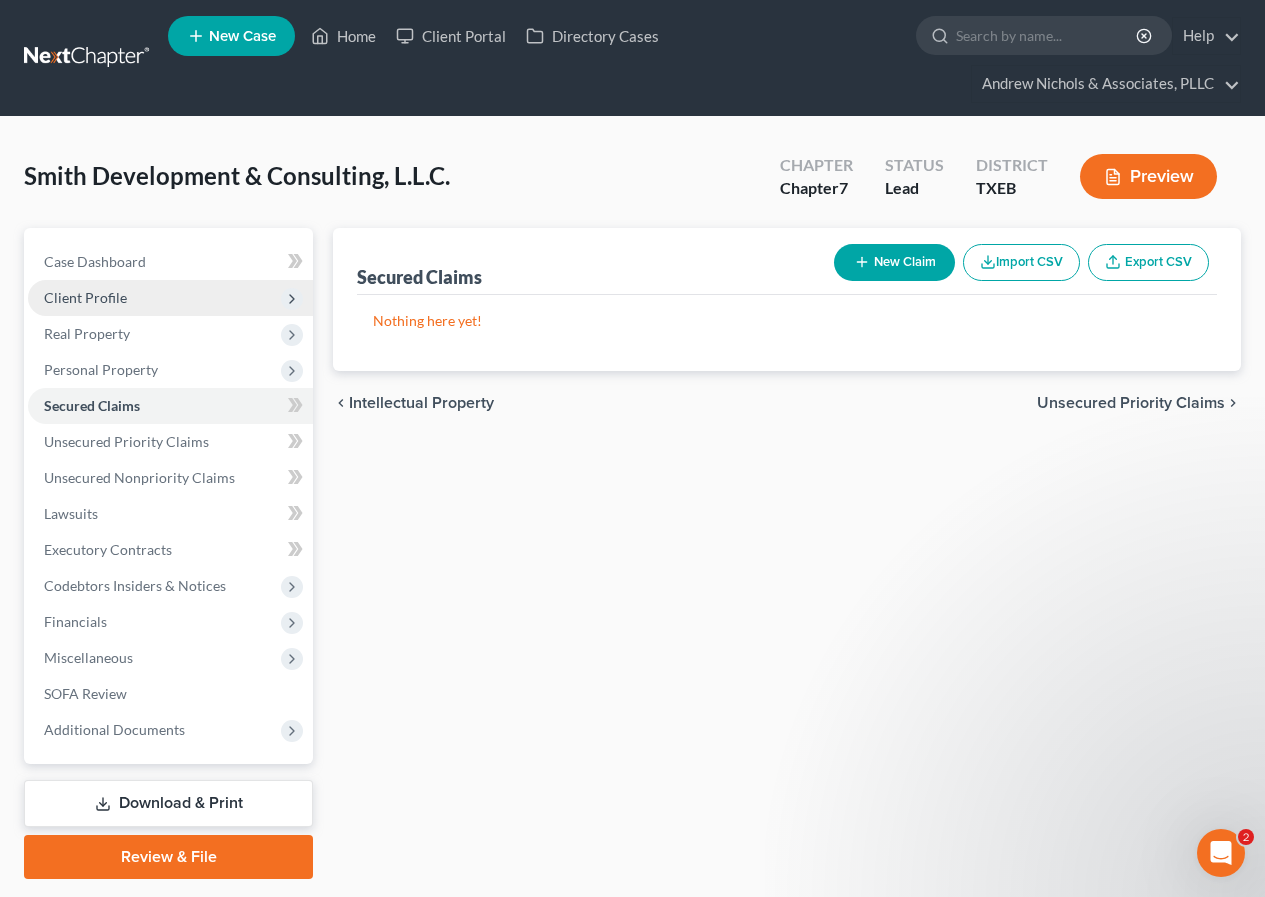 click on "Client Profile" at bounding box center [170, 298] 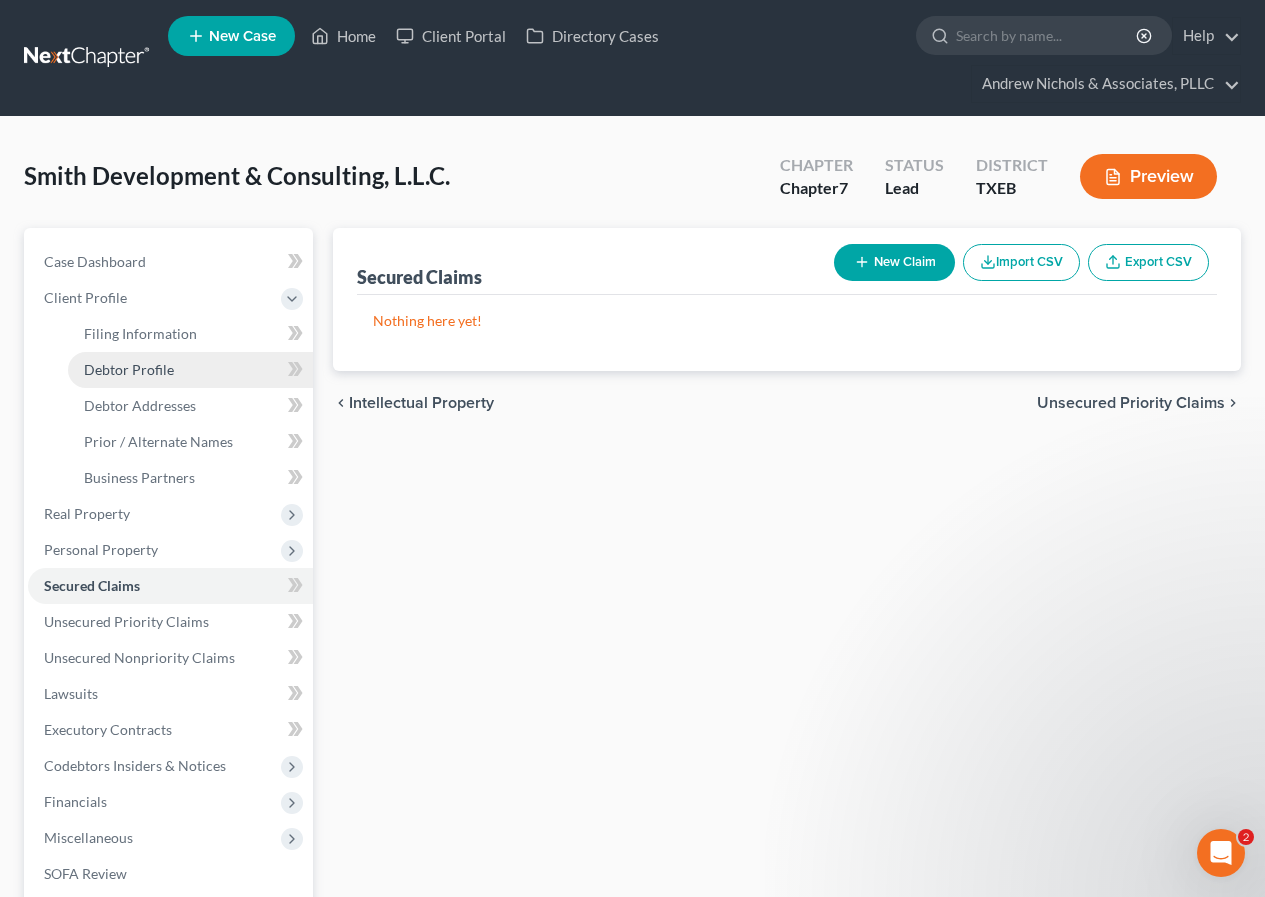 click on "Debtor Profile" at bounding box center (129, 369) 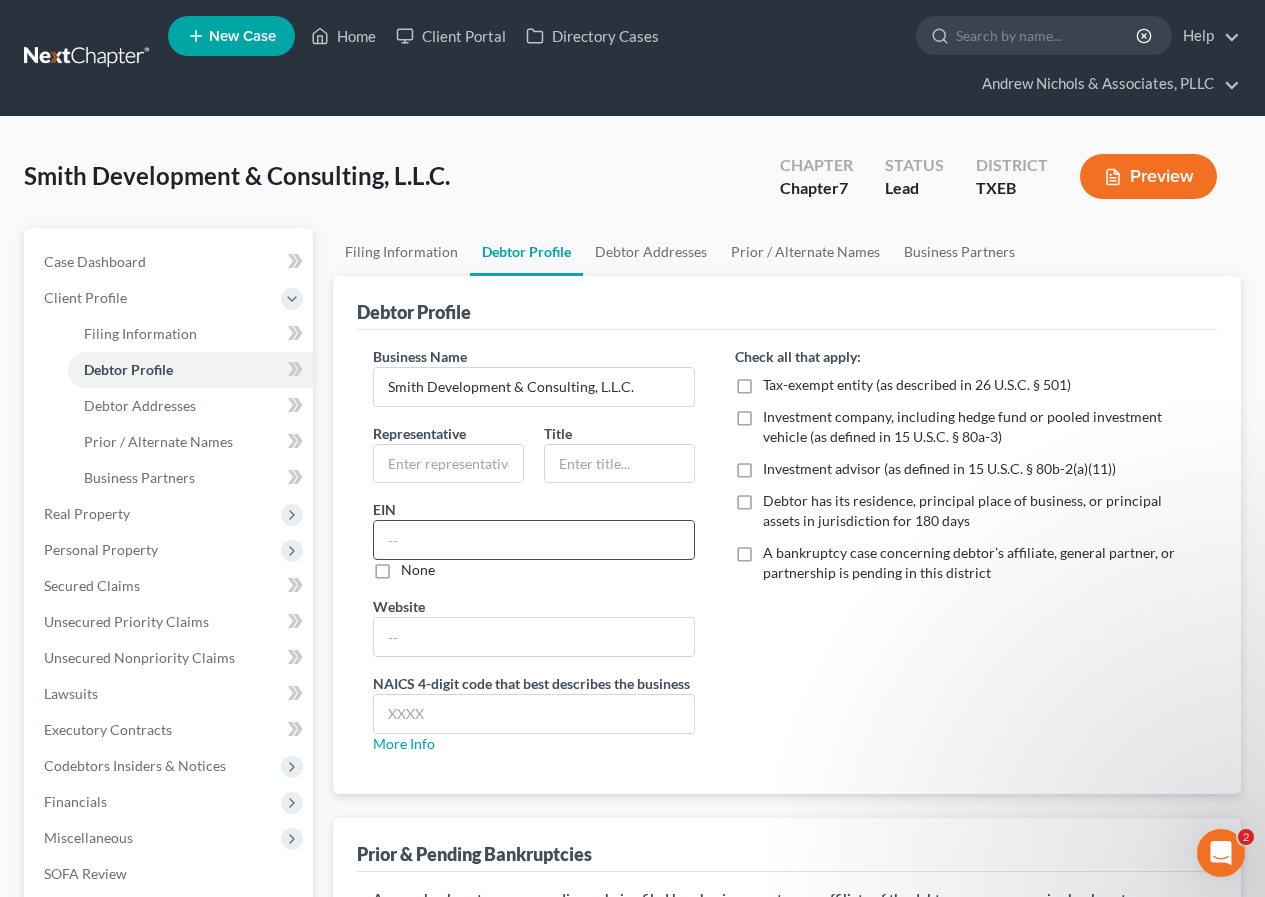 click at bounding box center (534, 540) 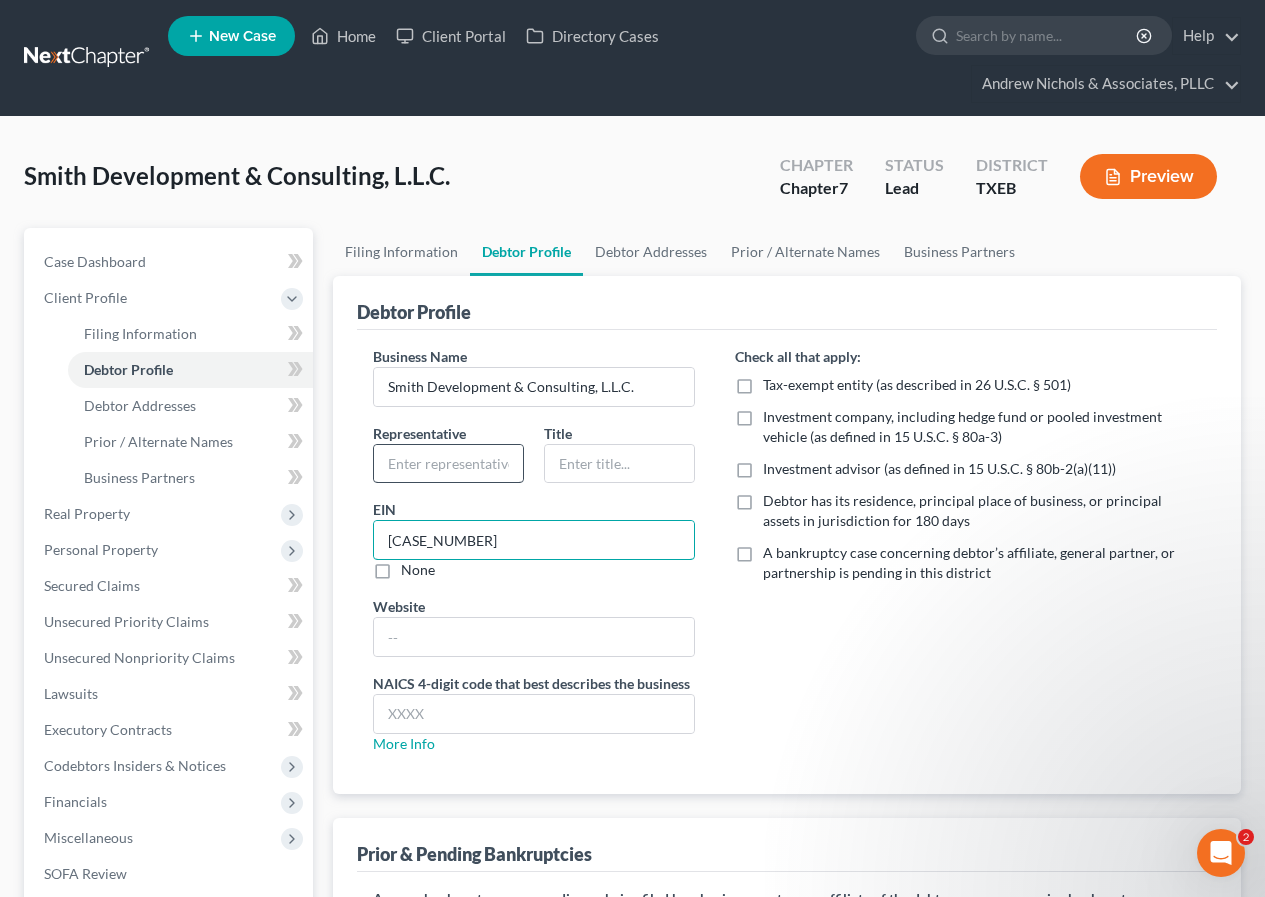 type on "[CASE_NUMBER]" 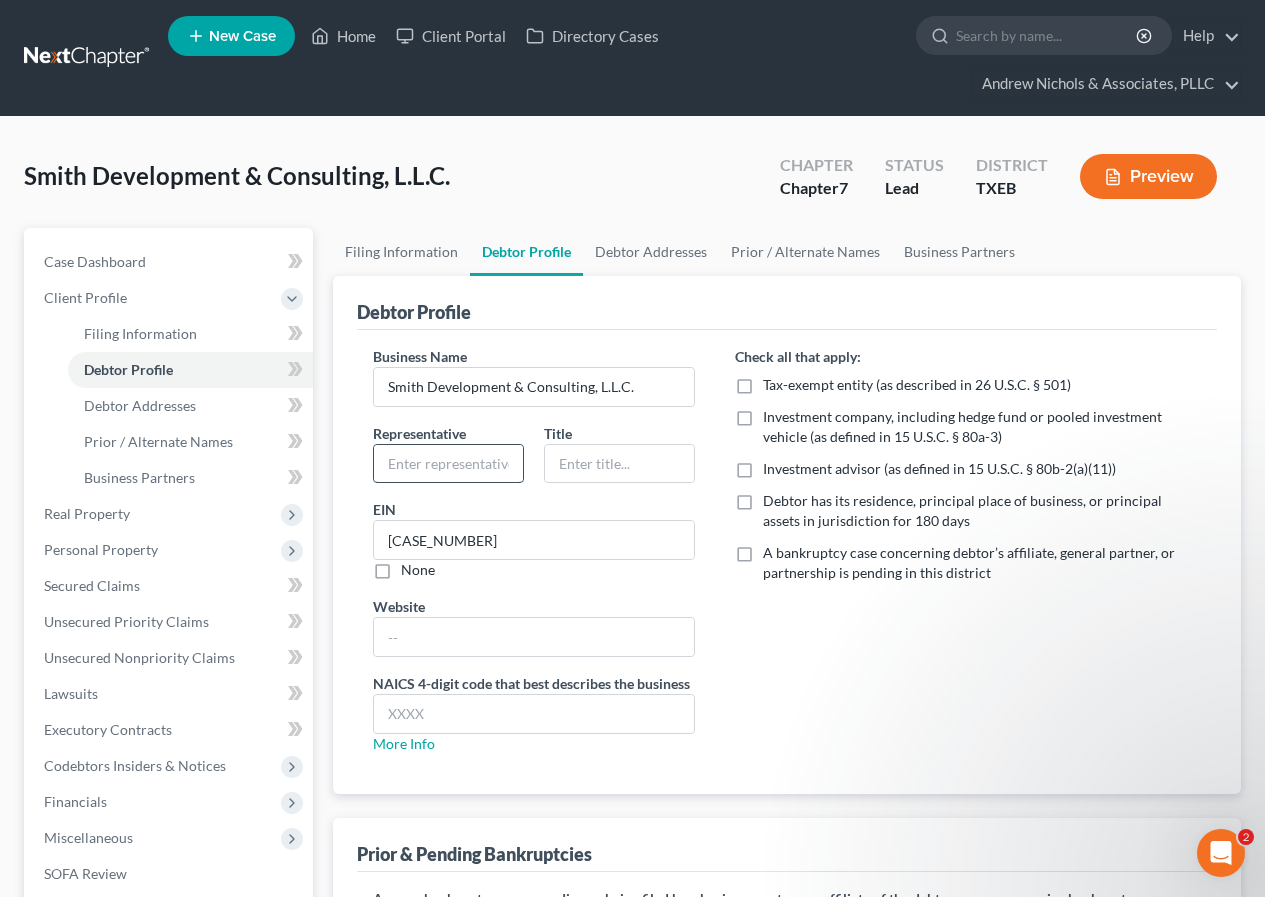 click at bounding box center (448, 464) 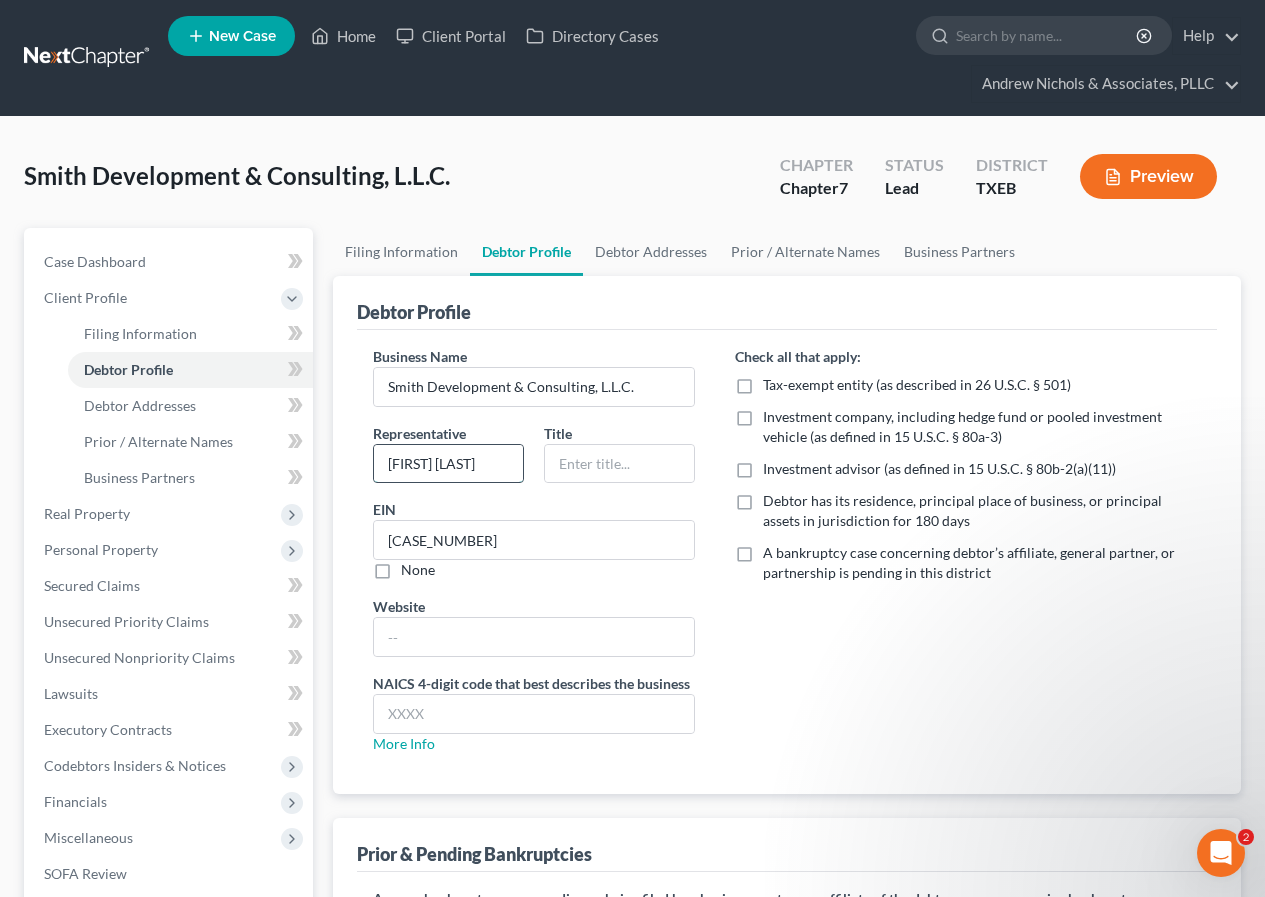 type on "[FIRST] [LAST]" 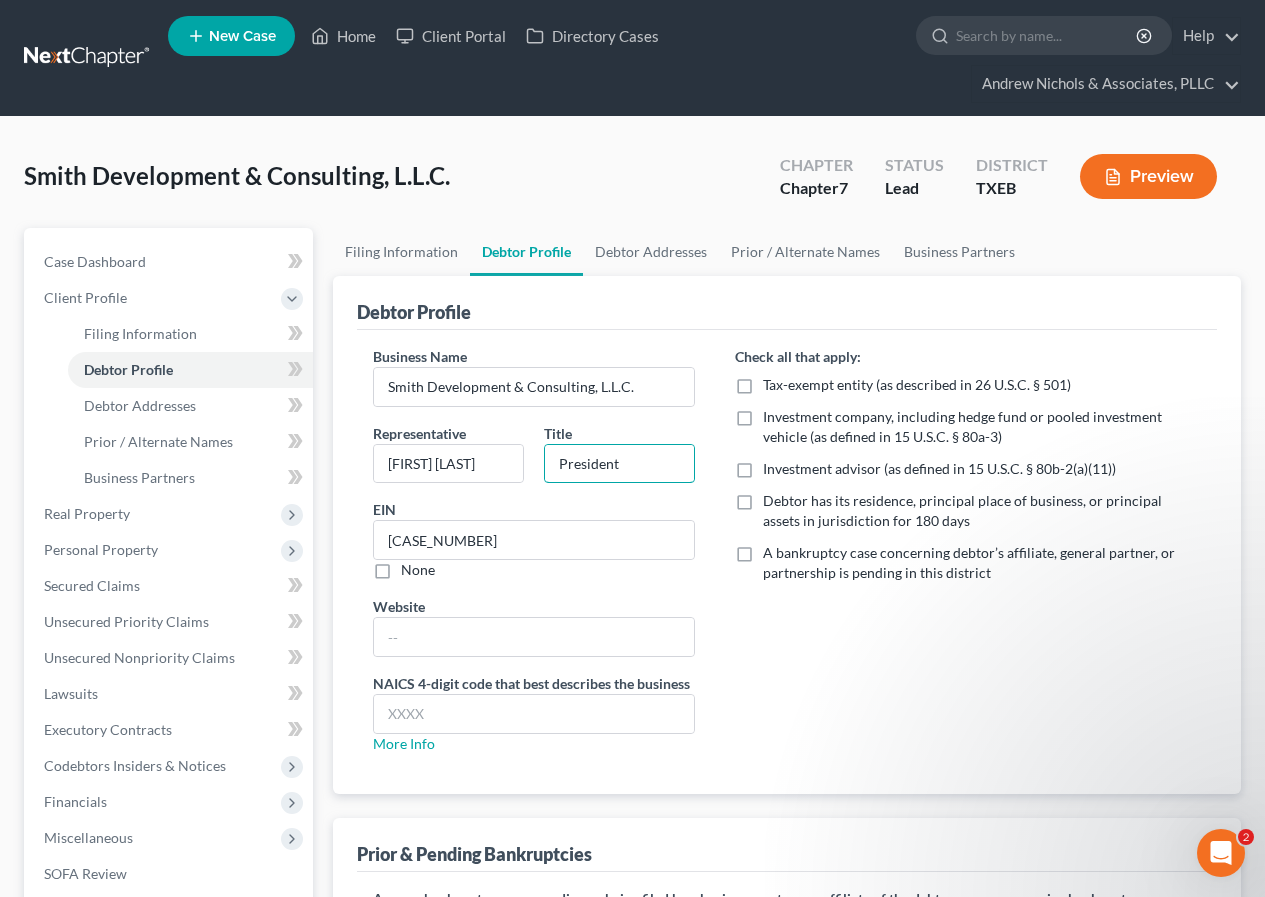 type on "President" 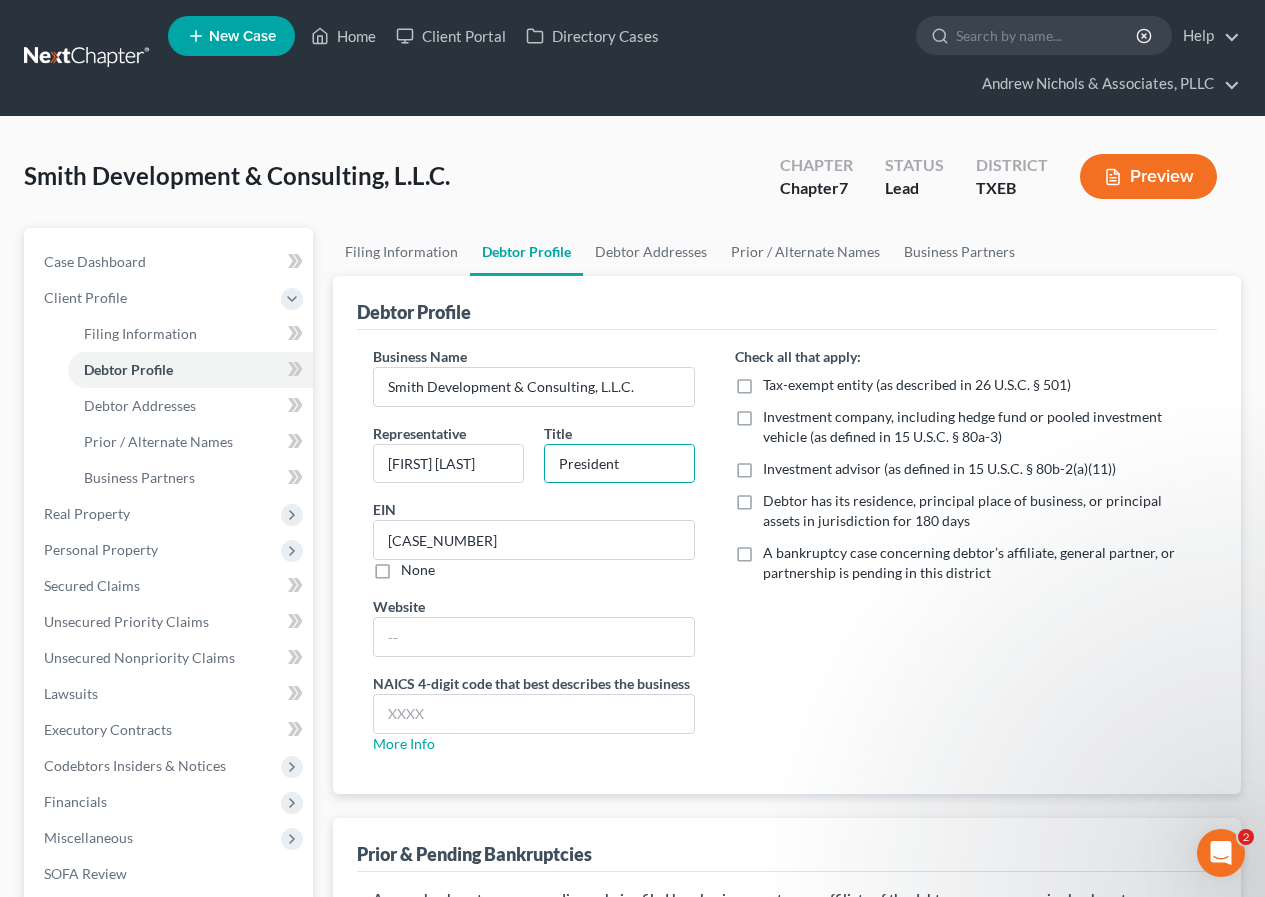 click on "Debtor has its residence, principal place of business, or principal assets in jurisdiction for 180 days" at bounding box center [982, 511] 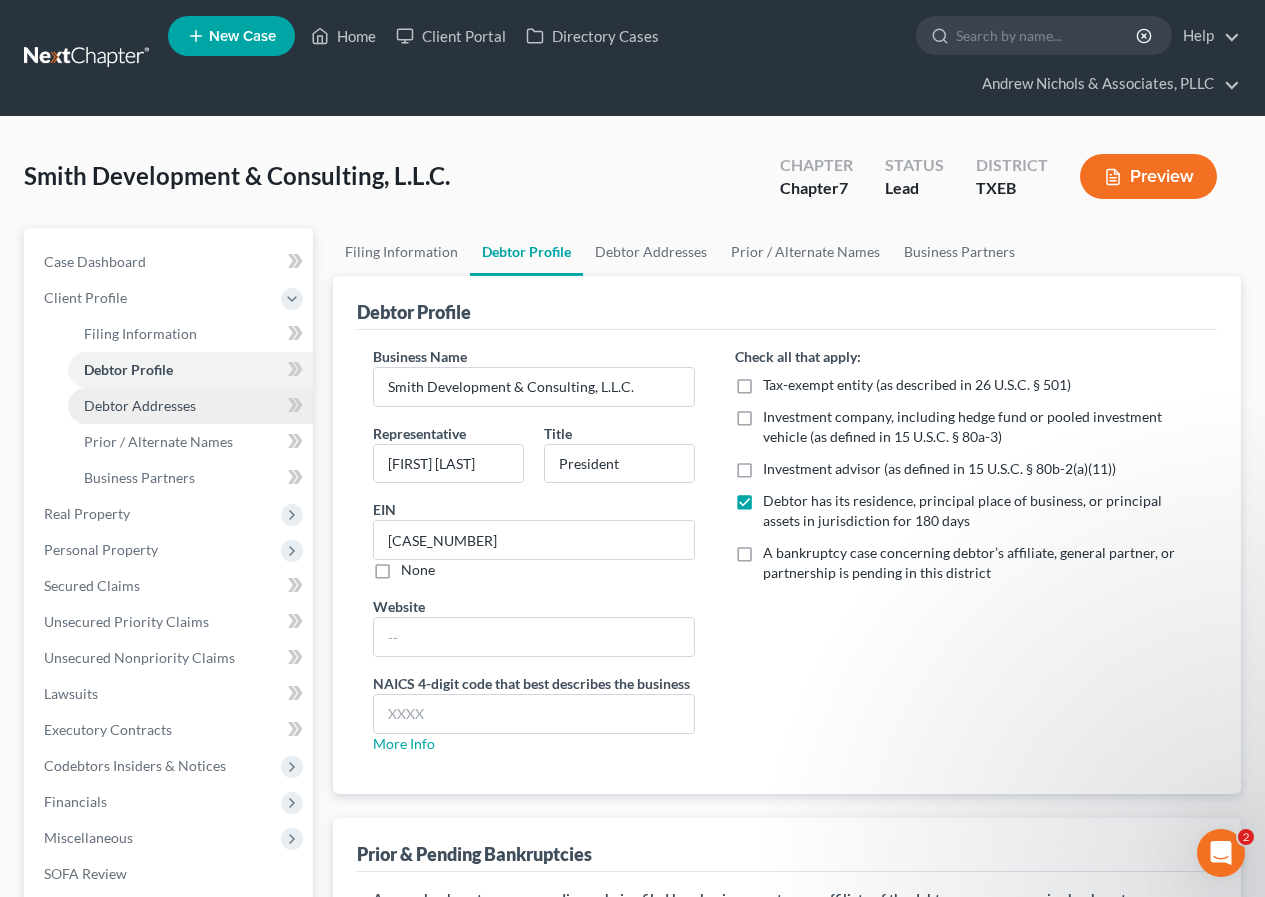 click on "Debtor Addresses" at bounding box center (140, 405) 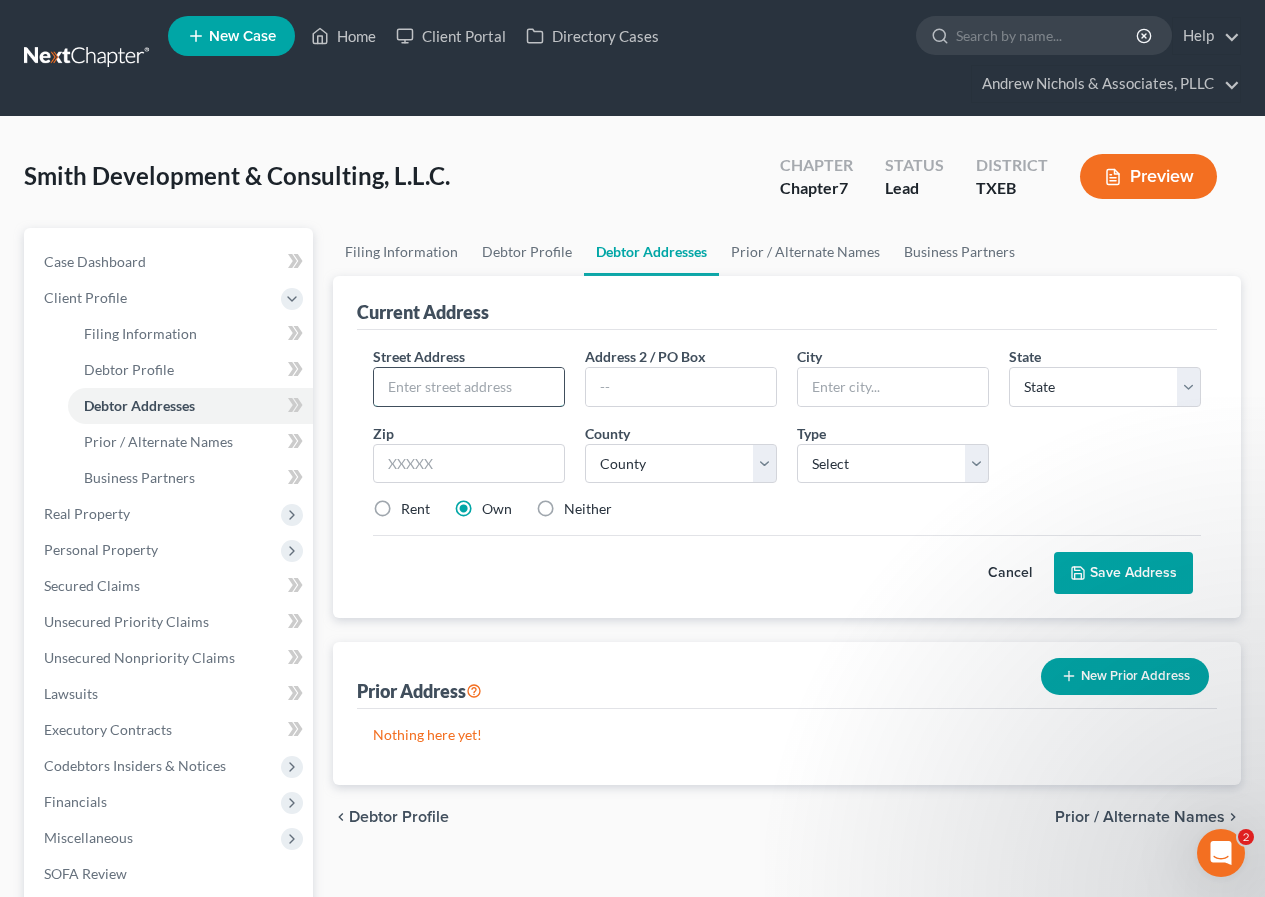 click at bounding box center (469, 387) 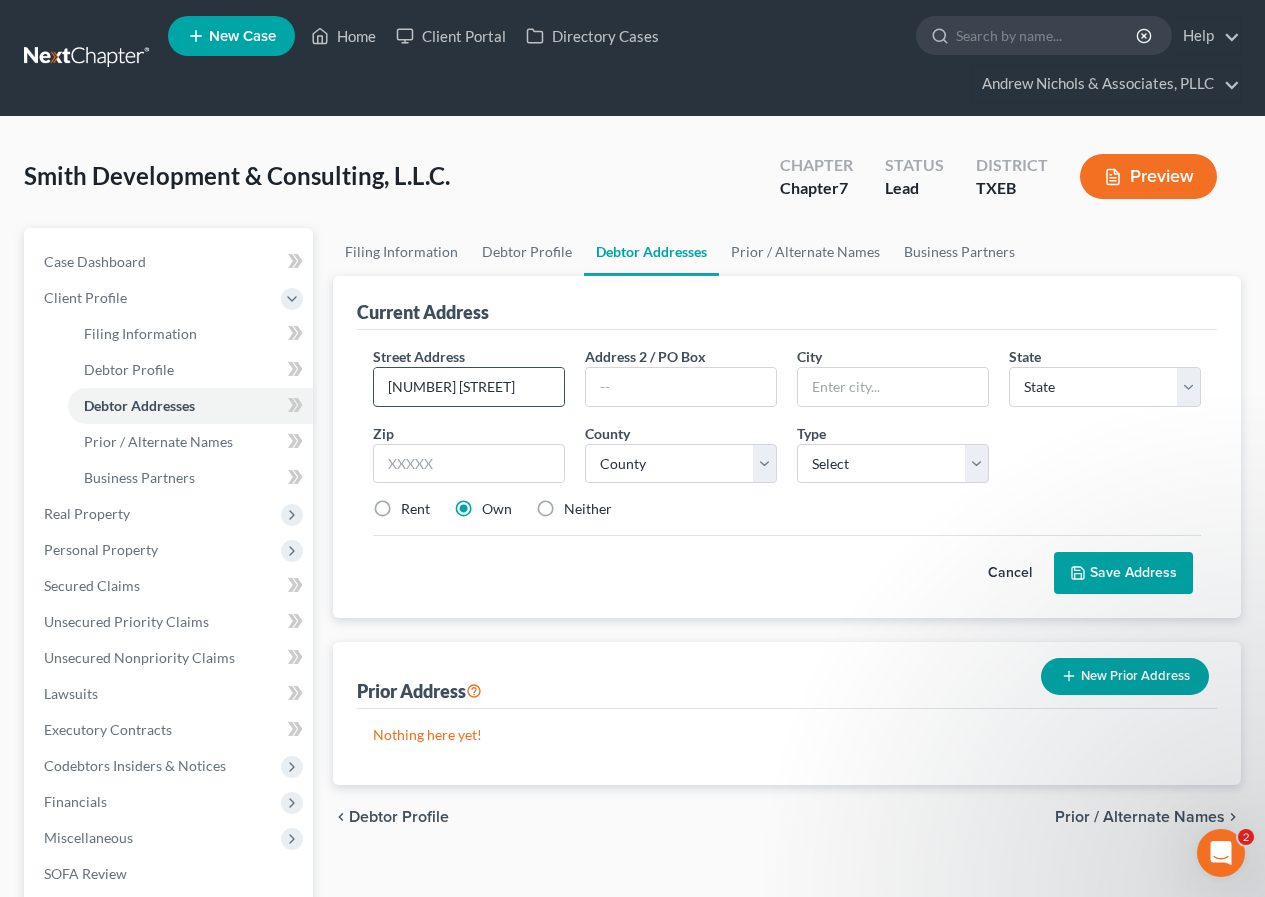 type on "[NUMBER] [STREET]" 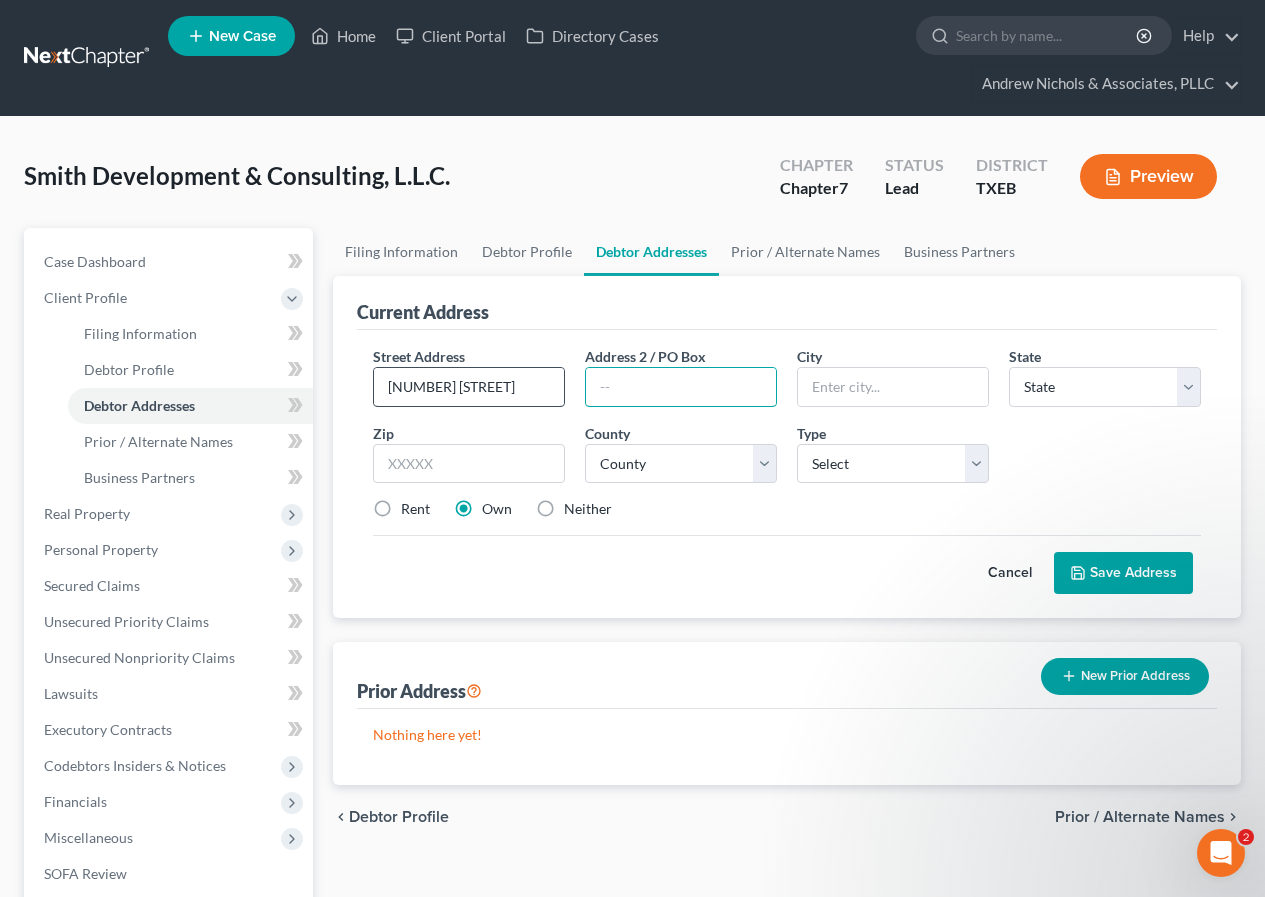 type on "#" 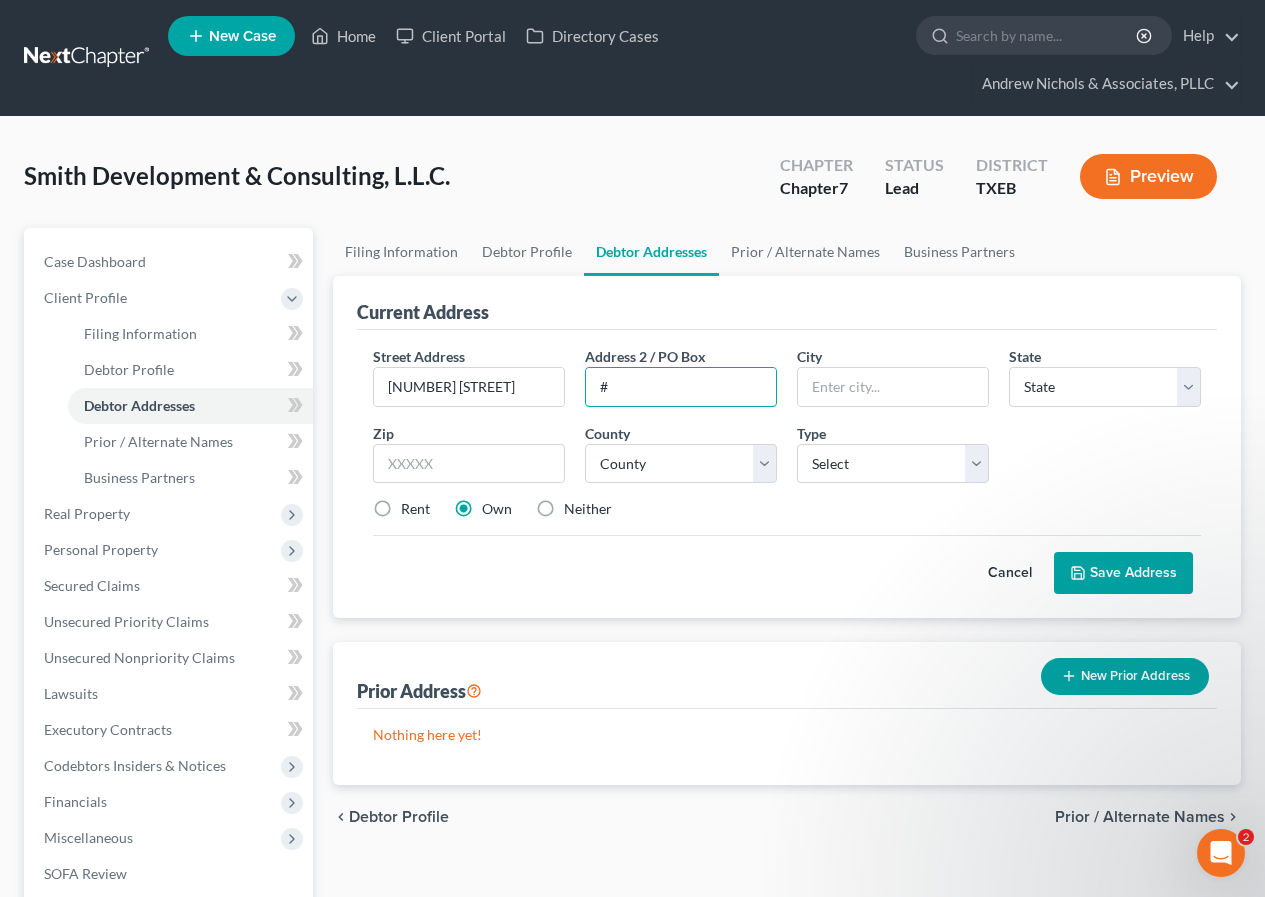 type 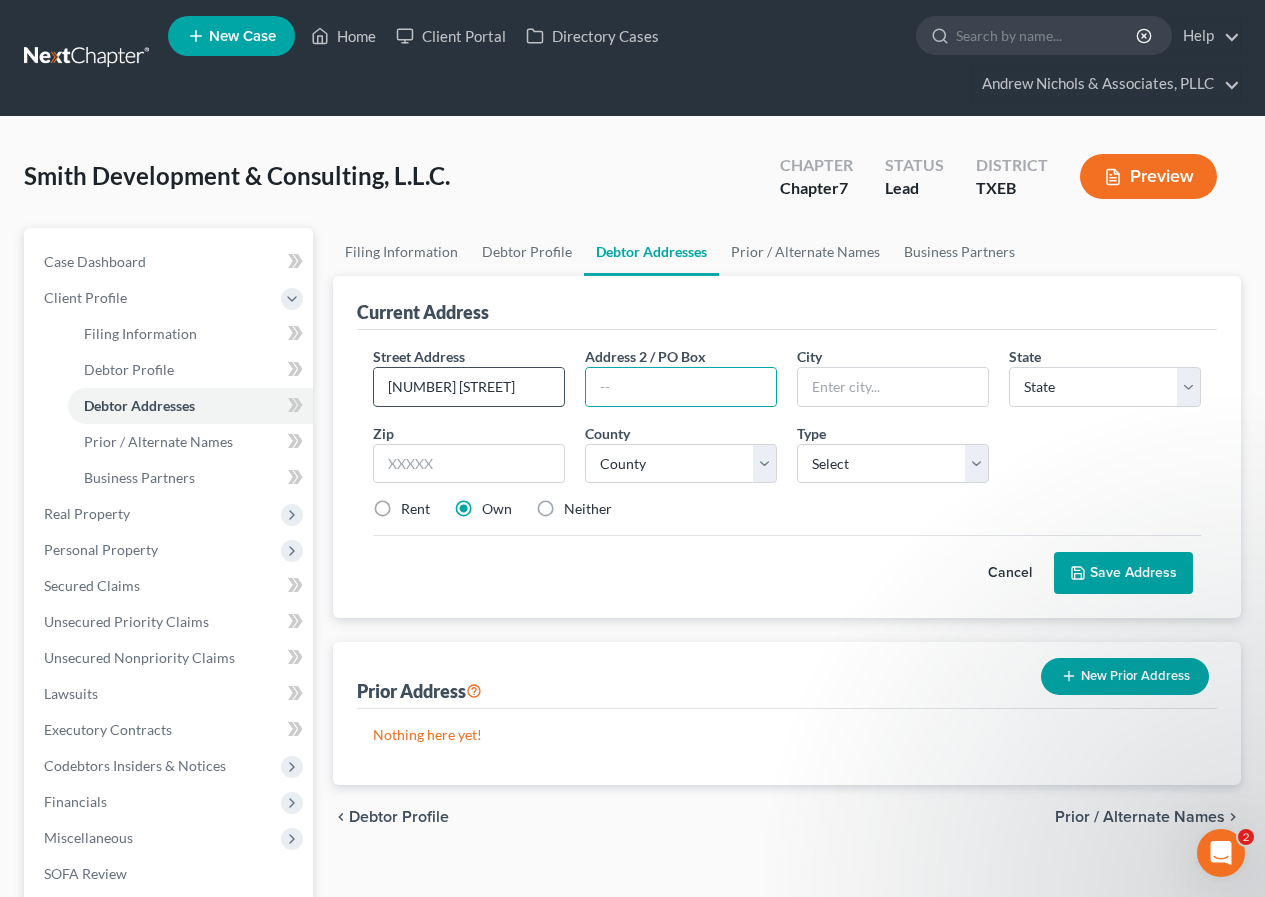click on "[NUMBER] [STREET]" at bounding box center (469, 387) 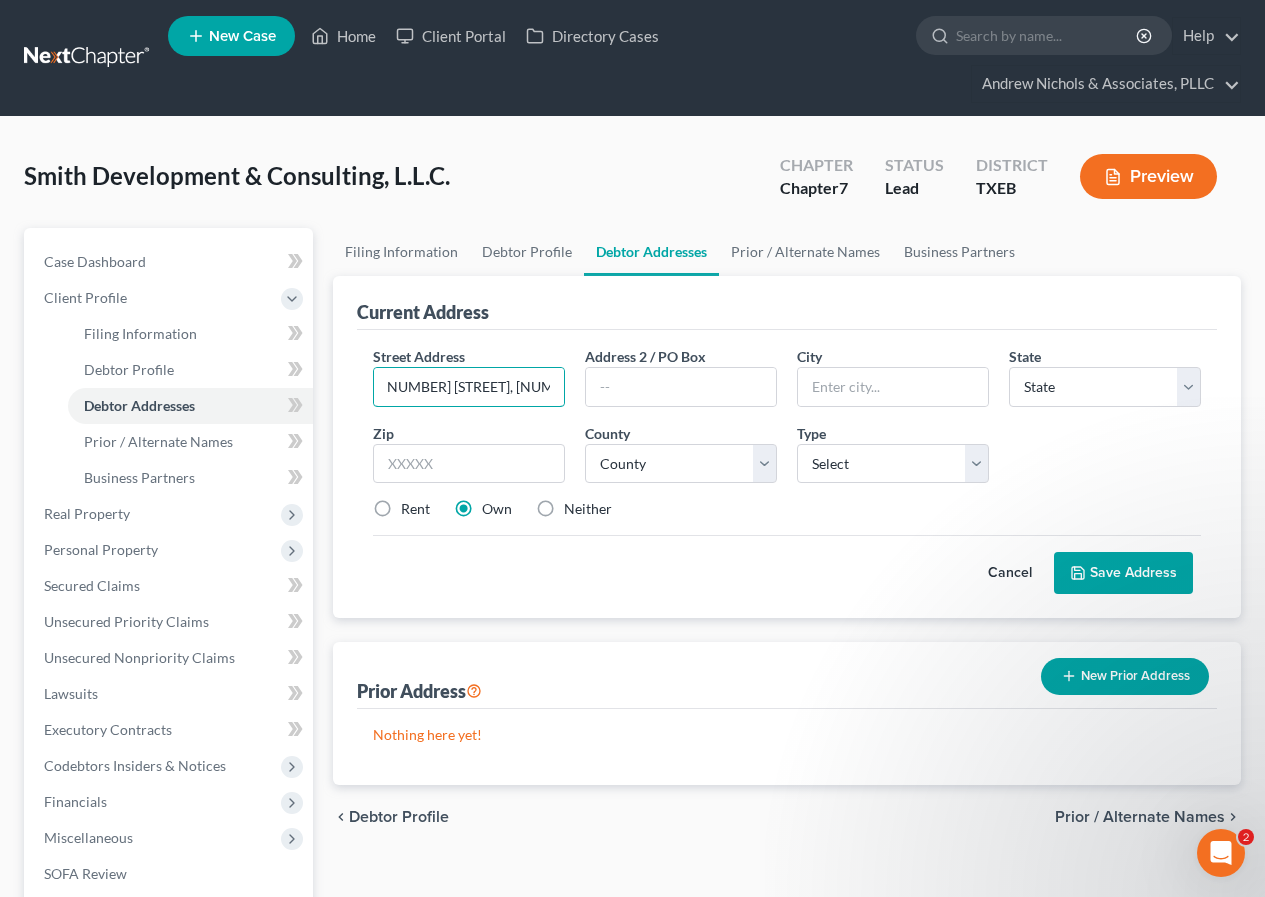 scroll, scrollTop: 0, scrollLeft: 13, axis: horizontal 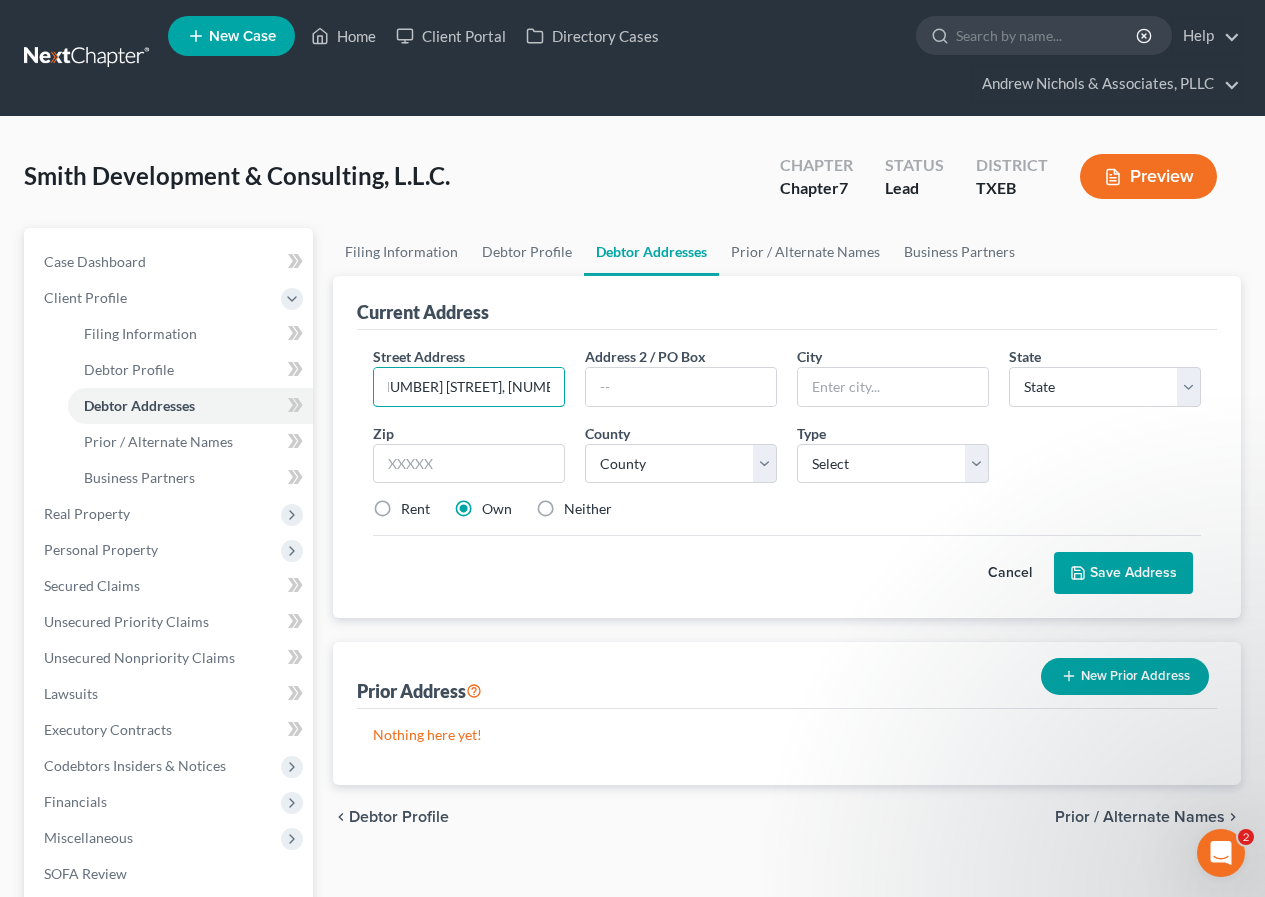 type on "[NUMBER] [STREET], [NUMBER]" 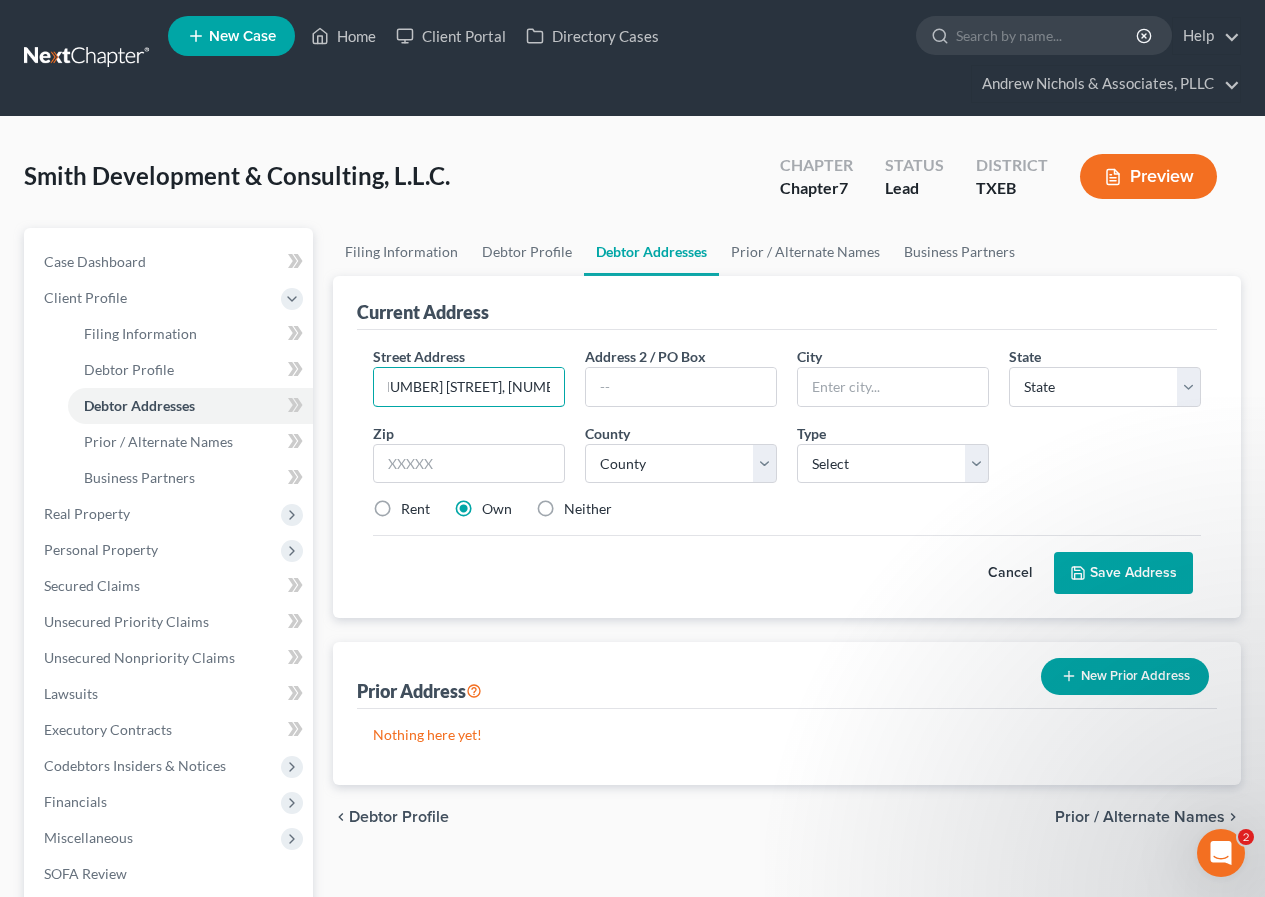 scroll, scrollTop: 0, scrollLeft: 0, axis: both 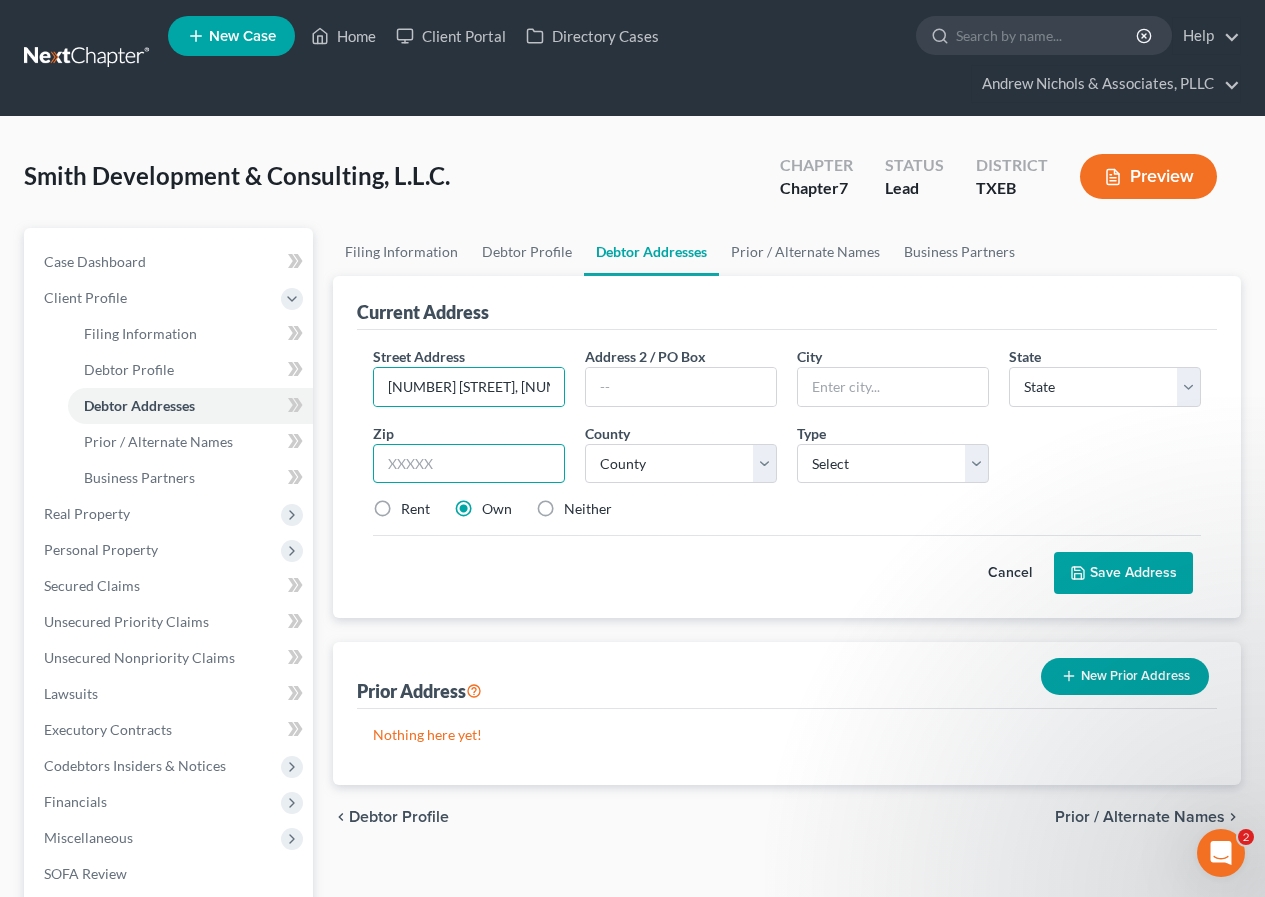 click at bounding box center (469, 464) 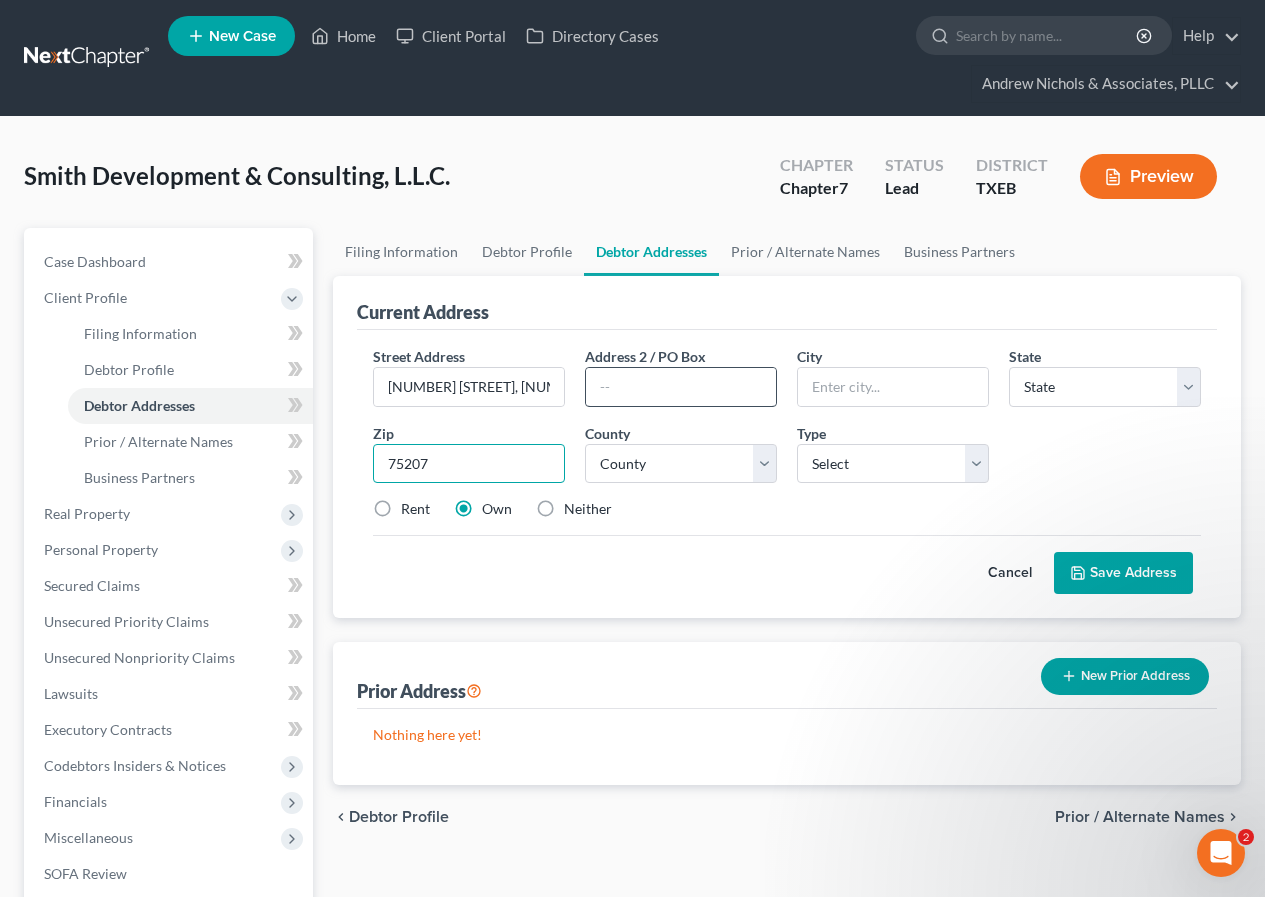 type on "75207" 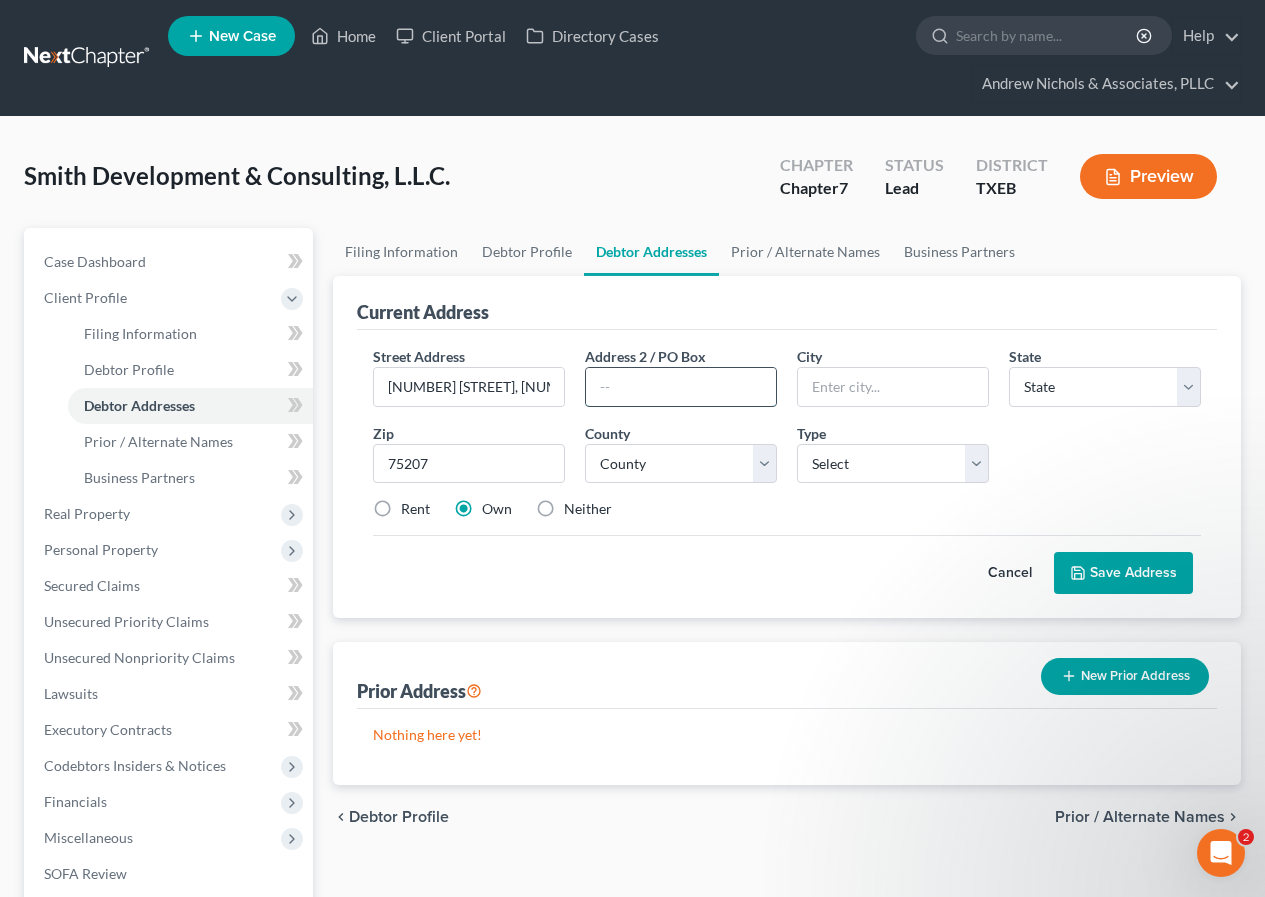 click at bounding box center (681, 387) 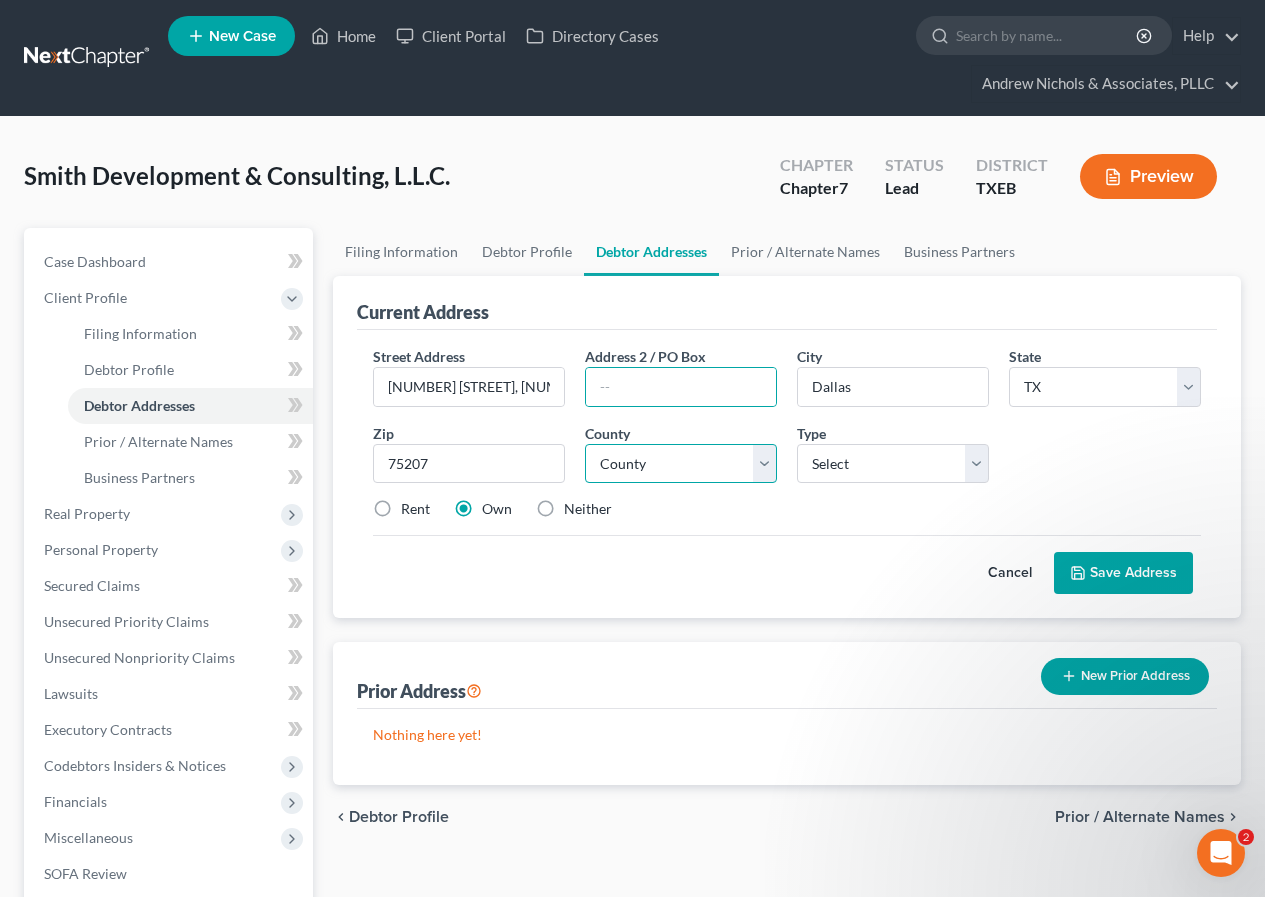 click on "County Anderson County Andrews County Angelina County Aransas County Archer County Armstrong County Atascosa County Austin County Bailey County Bandera County Bastrop County Baylor County Bee County Bell County Bexar County Blanco County Borden County Bosque County Bowie County Brazoria County Brazos County Brewster County Briscoe County Brooks County Brown County Burleson County Burnet County Caldwell County Calhoun County Callahan County Cameron County Camp County Carson County Cass County Castro County Chambers County Cherokee County Childress County Clay County Cochran County Coke County Coleman County Collin County Collingsworth County Colorado County Comal County Comanche County Concho County Cooke County Coryell County Cottle County Crane County Crockett County Crosby County Culberson County Dallam County Dallas County Dawson County DeWitt County Deaf Smith County Delta County Denton County Dickens County Dimmit County Donley County Duval County Eastland County Ector County Edwards County Ellis County" at bounding box center (681, 464) 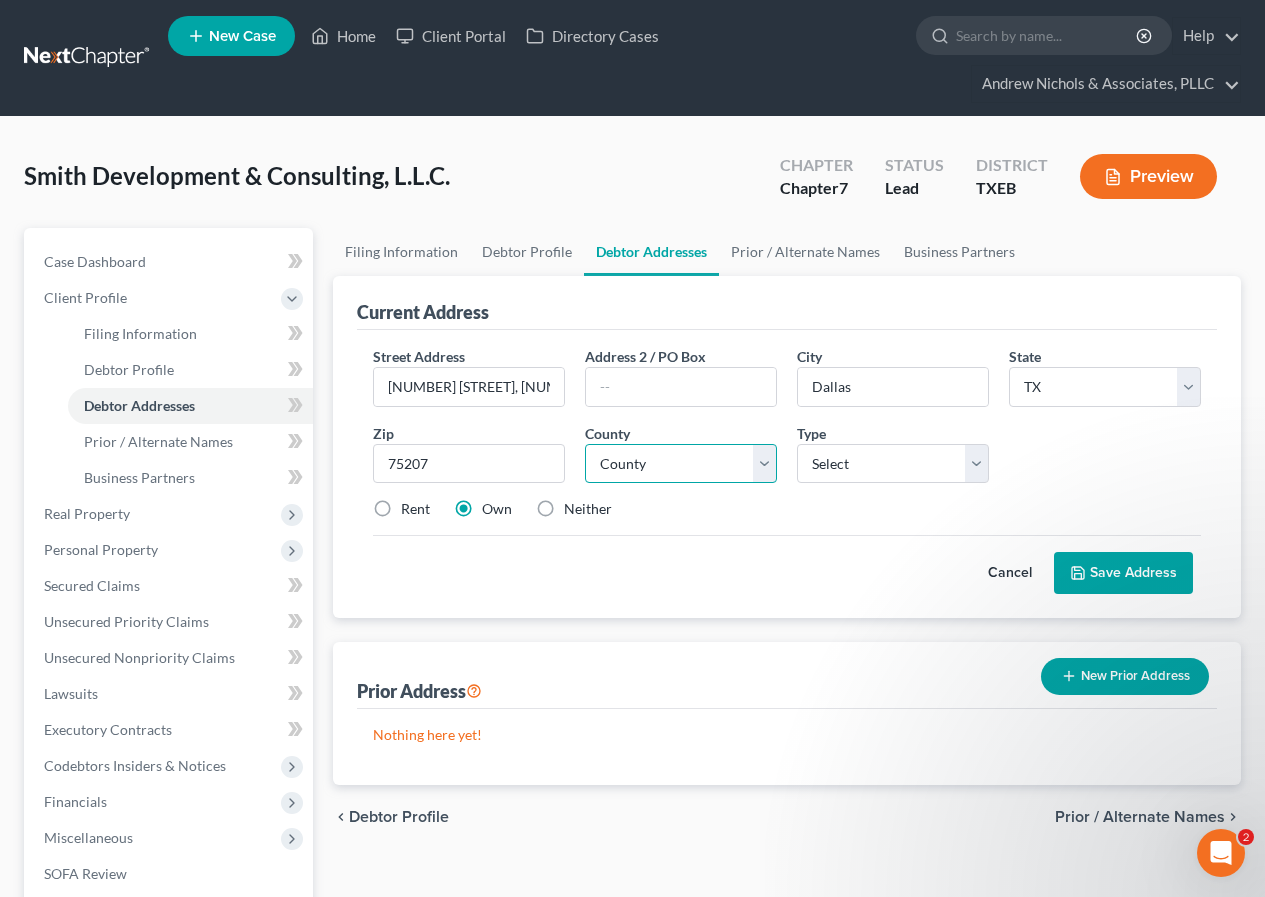 select on "56" 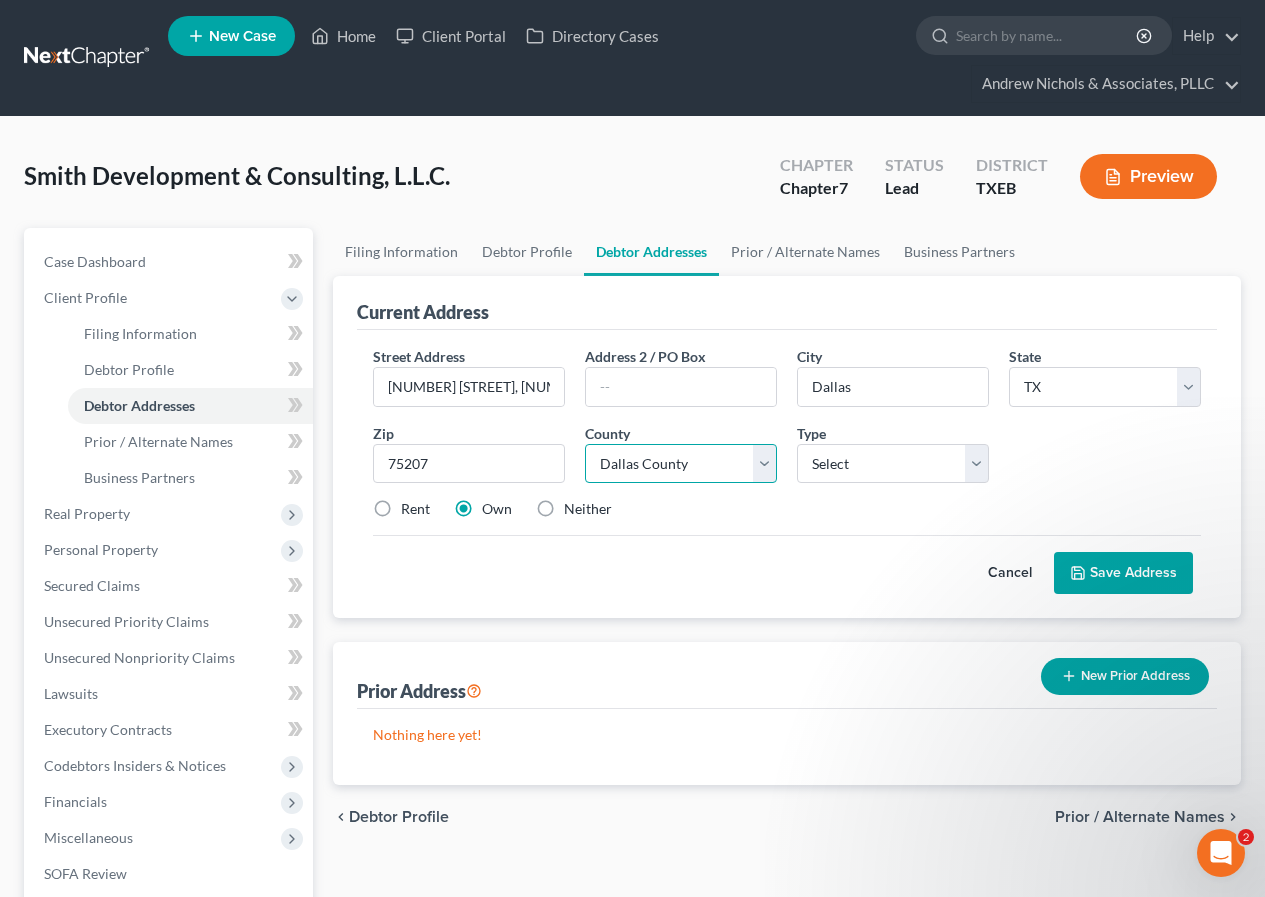click on "County Anderson County Andrews County Angelina County Aransas County Archer County Armstrong County Atascosa County Austin County Bailey County Bandera County Bastrop County Baylor County Bee County Bell County Bexar County Blanco County Borden County Bosque County Bowie County Brazoria County Brazos County Brewster County Briscoe County Brooks County Brown County Burleson County Burnet County Caldwell County Calhoun County Callahan County Cameron County Camp County Carson County Cass County Castro County Chambers County Cherokee County Childress County Clay County Cochran County Coke County Coleman County Collin County Collingsworth County Colorado County Comal County Comanche County Concho County Cooke County Coryell County Cottle County Crane County Crockett County Crosby County Culberson County Dallam County Dallas County Dawson County DeWitt County Deaf Smith County Delta County Denton County Dickens County Dimmit County Donley County Duval County Eastland County Ector County Edwards County Ellis County" at bounding box center (681, 464) 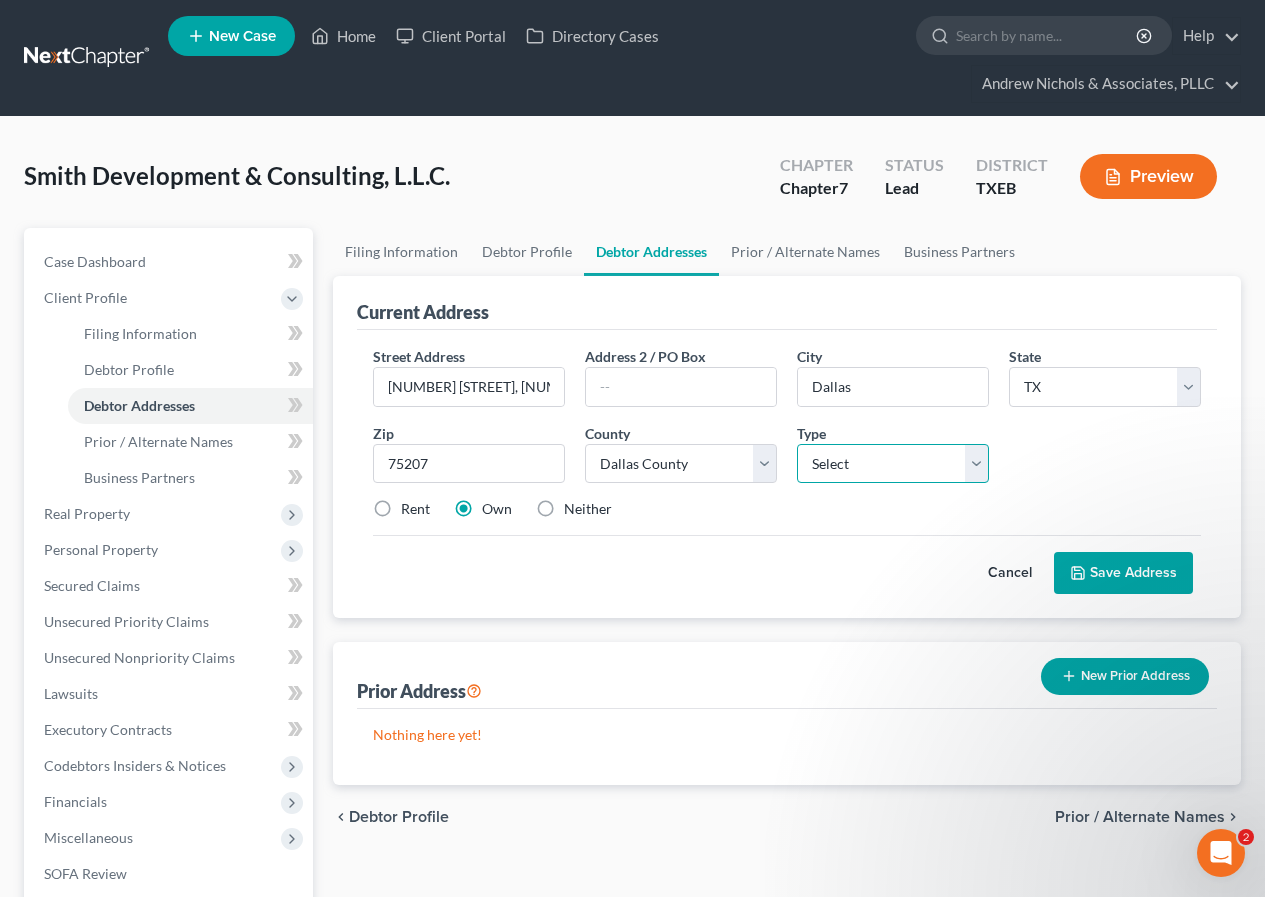click on "Select Business Mailing Location of Assets" at bounding box center (893, 464) 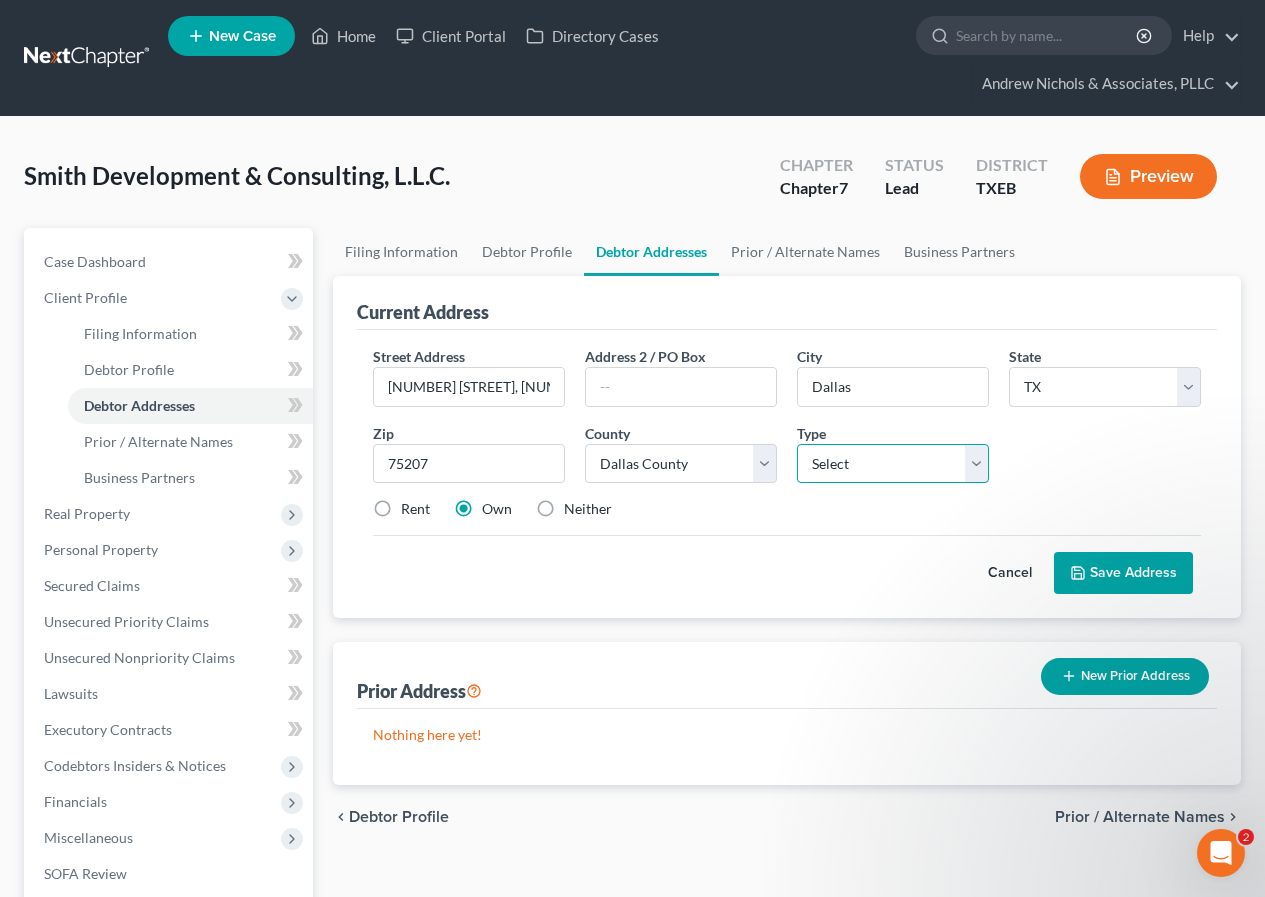 select on "0" 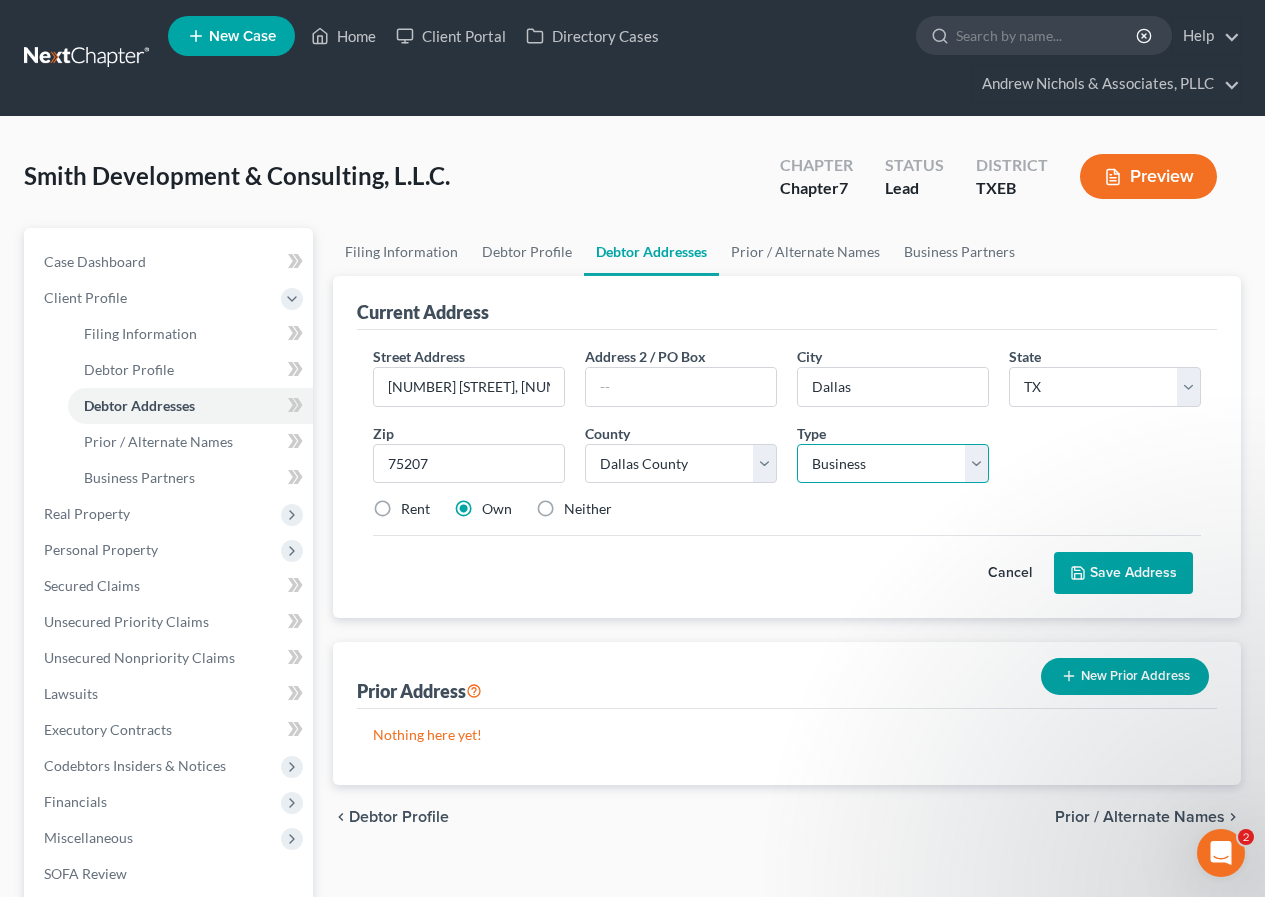 click on "Select Business Mailing Location of Assets" at bounding box center (893, 464) 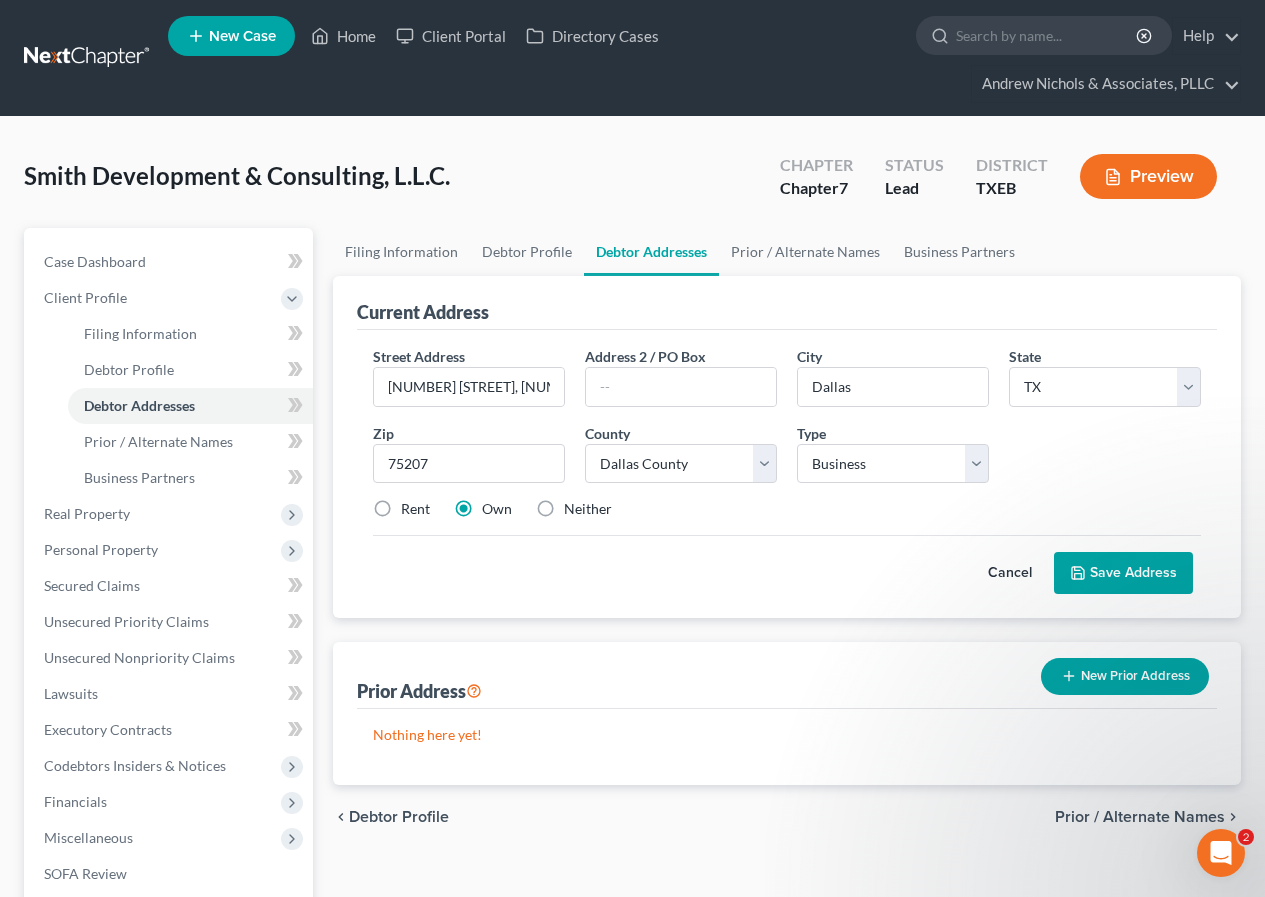 drag, startPoint x: 379, startPoint y: 508, endPoint x: 386, endPoint y: 537, distance: 29.832869 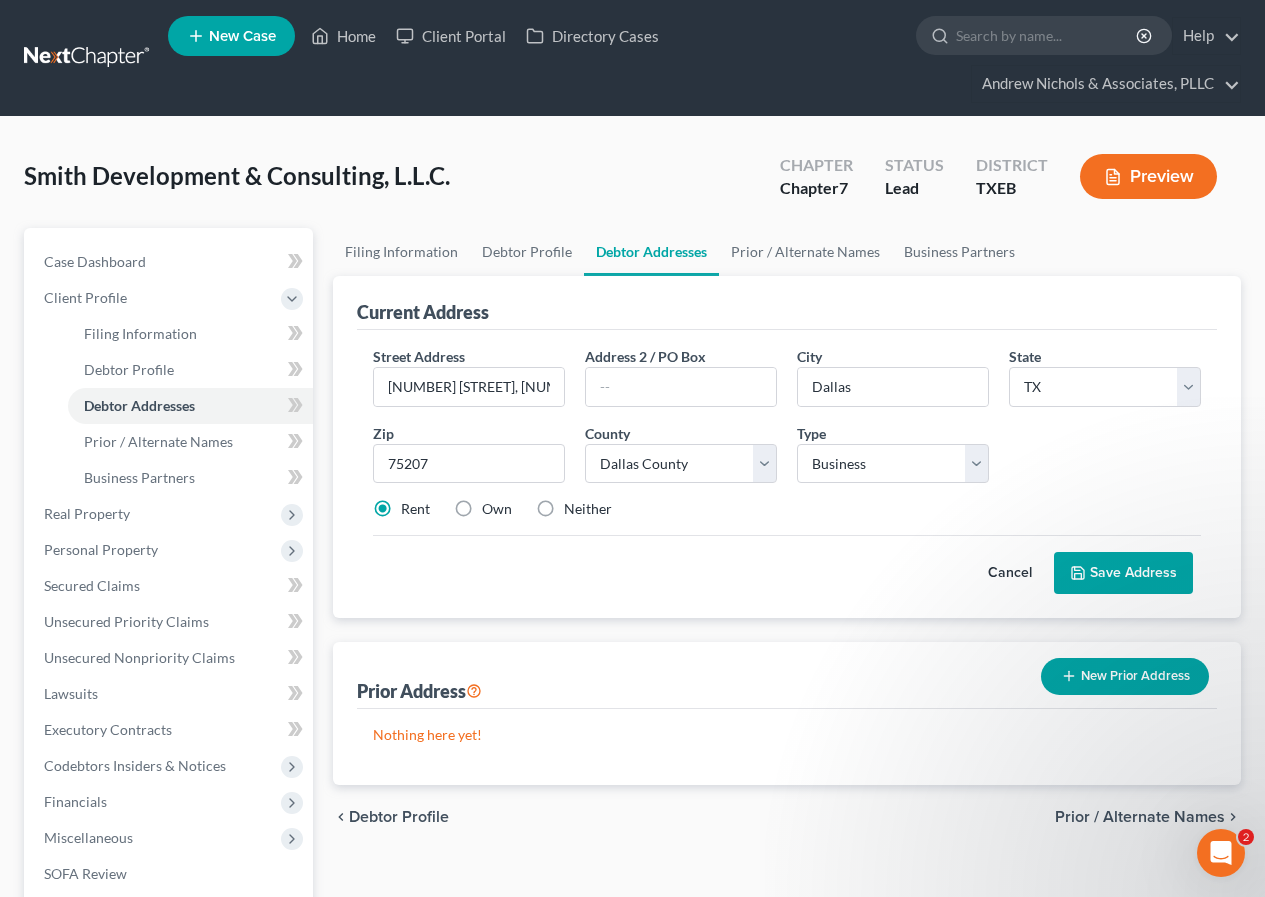 click on "Save Address" at bounding box center (1123, 573) 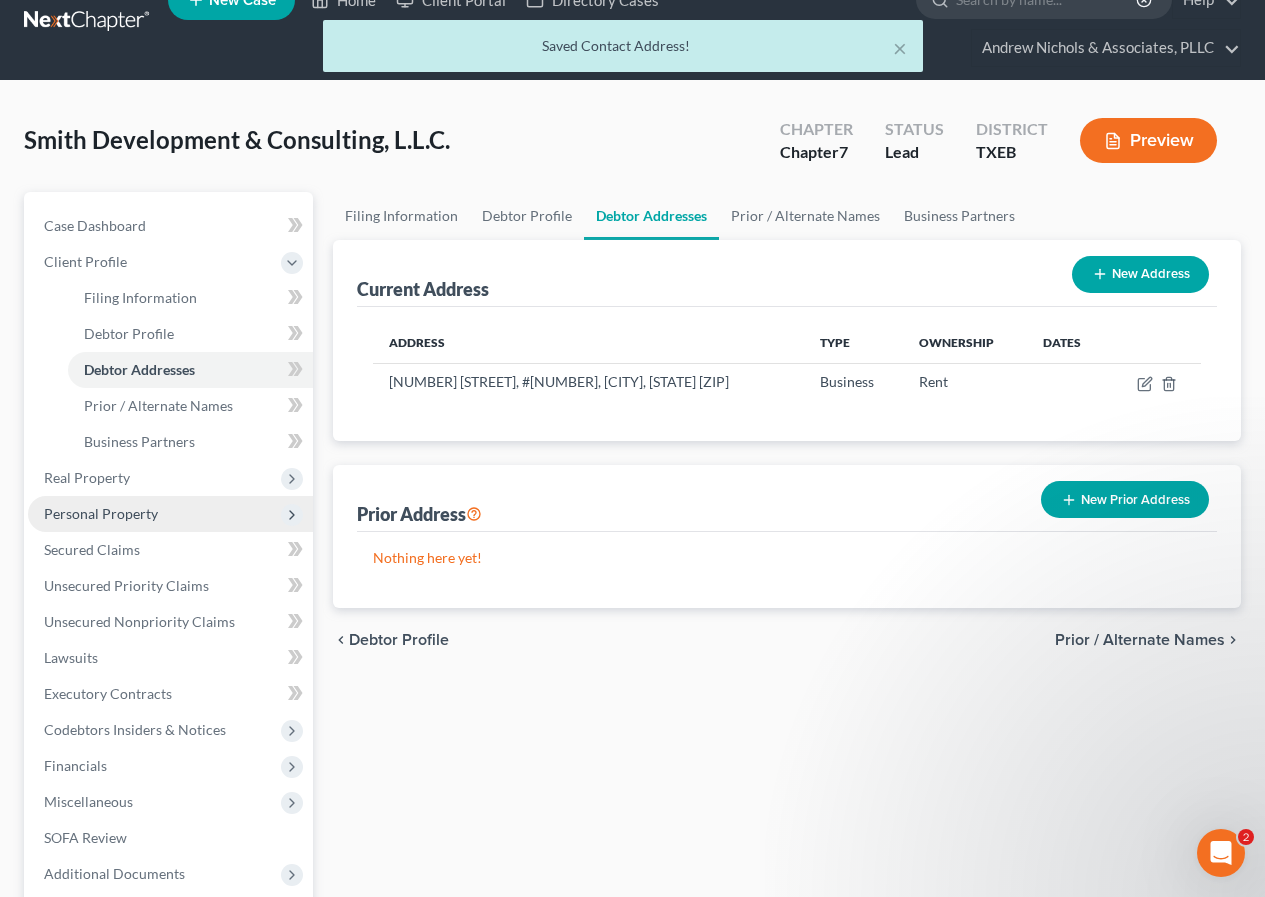 scroll, scrollTop: 0, scrollLeft: 0, axis: both 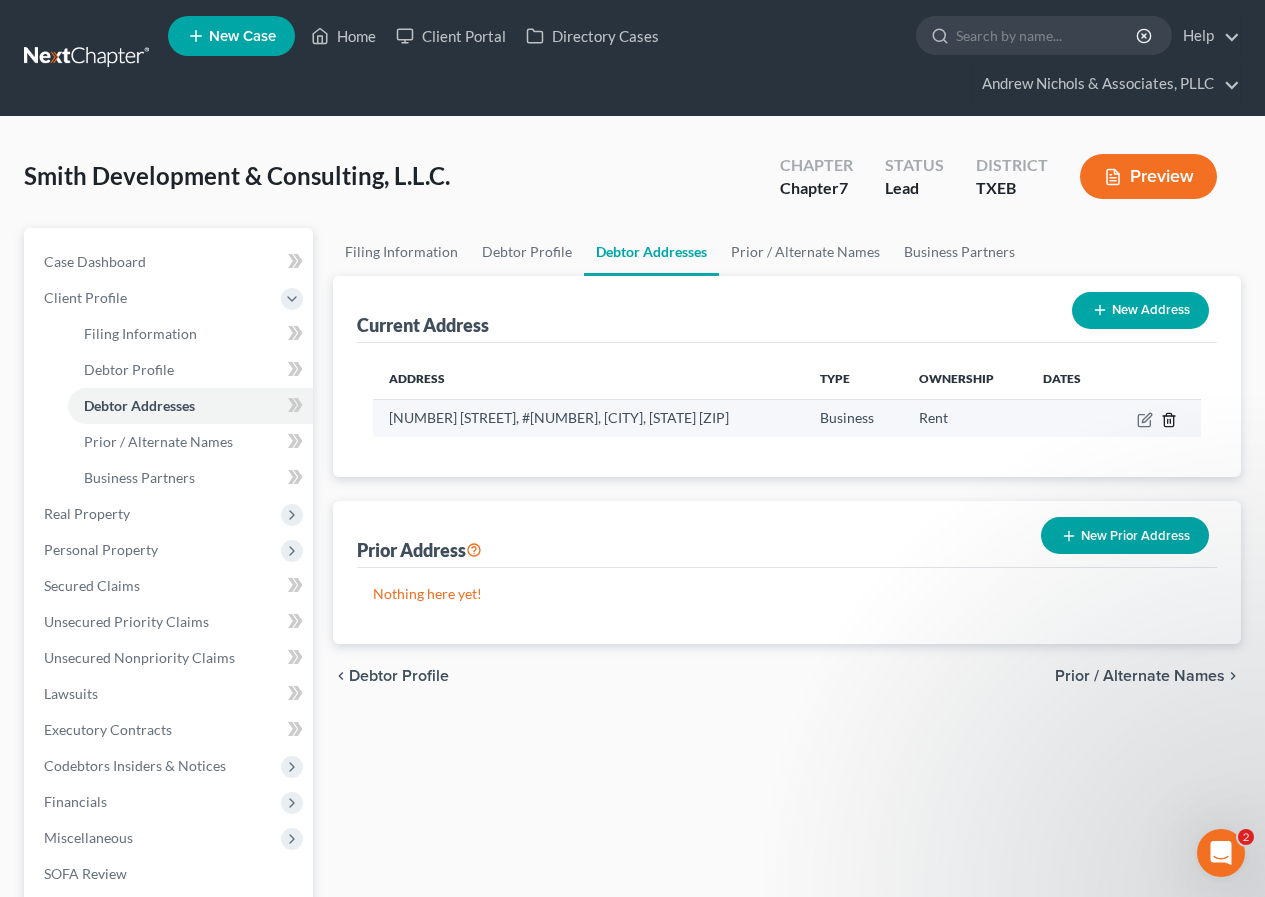 click 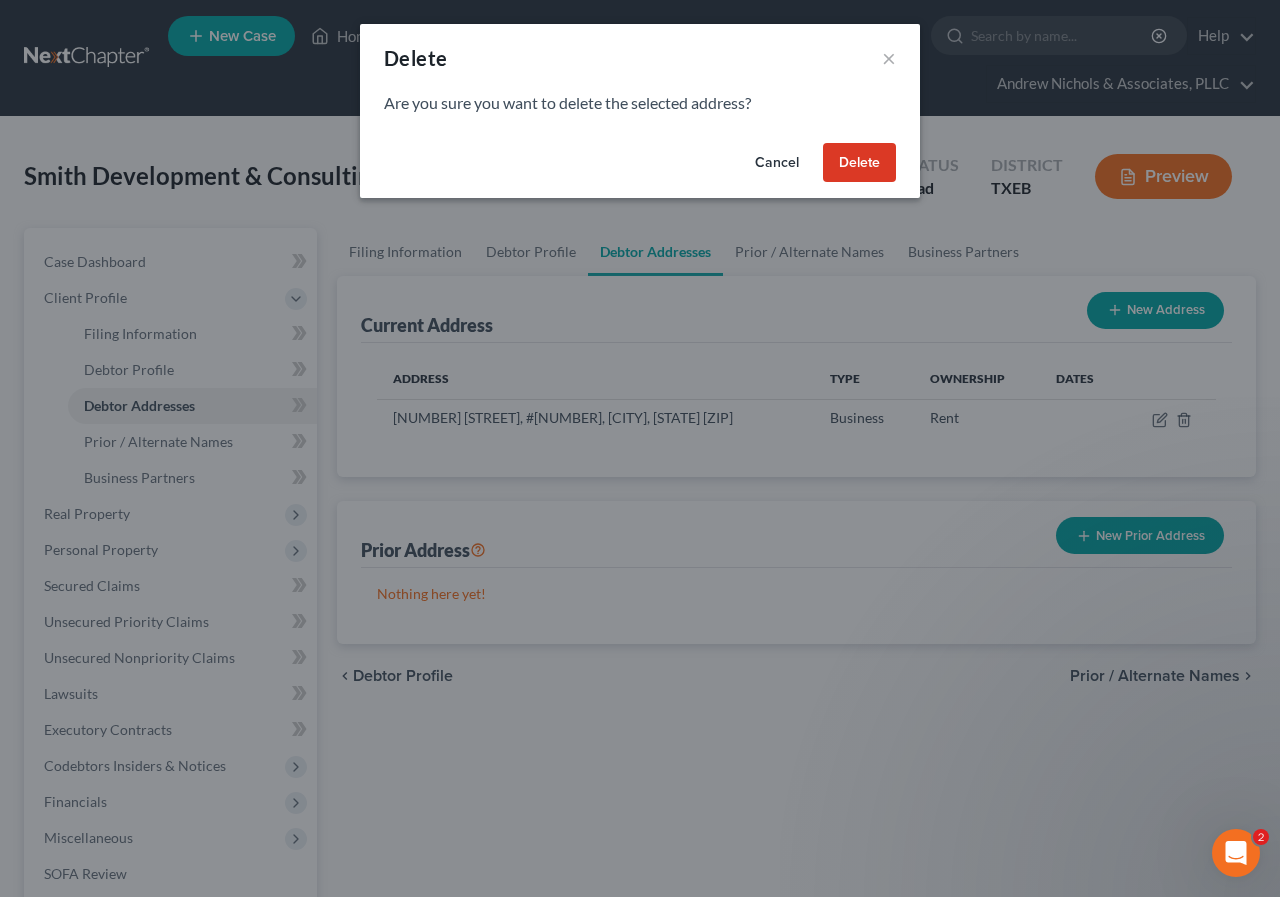 click on "Delete" at bounding box center [859, 163] 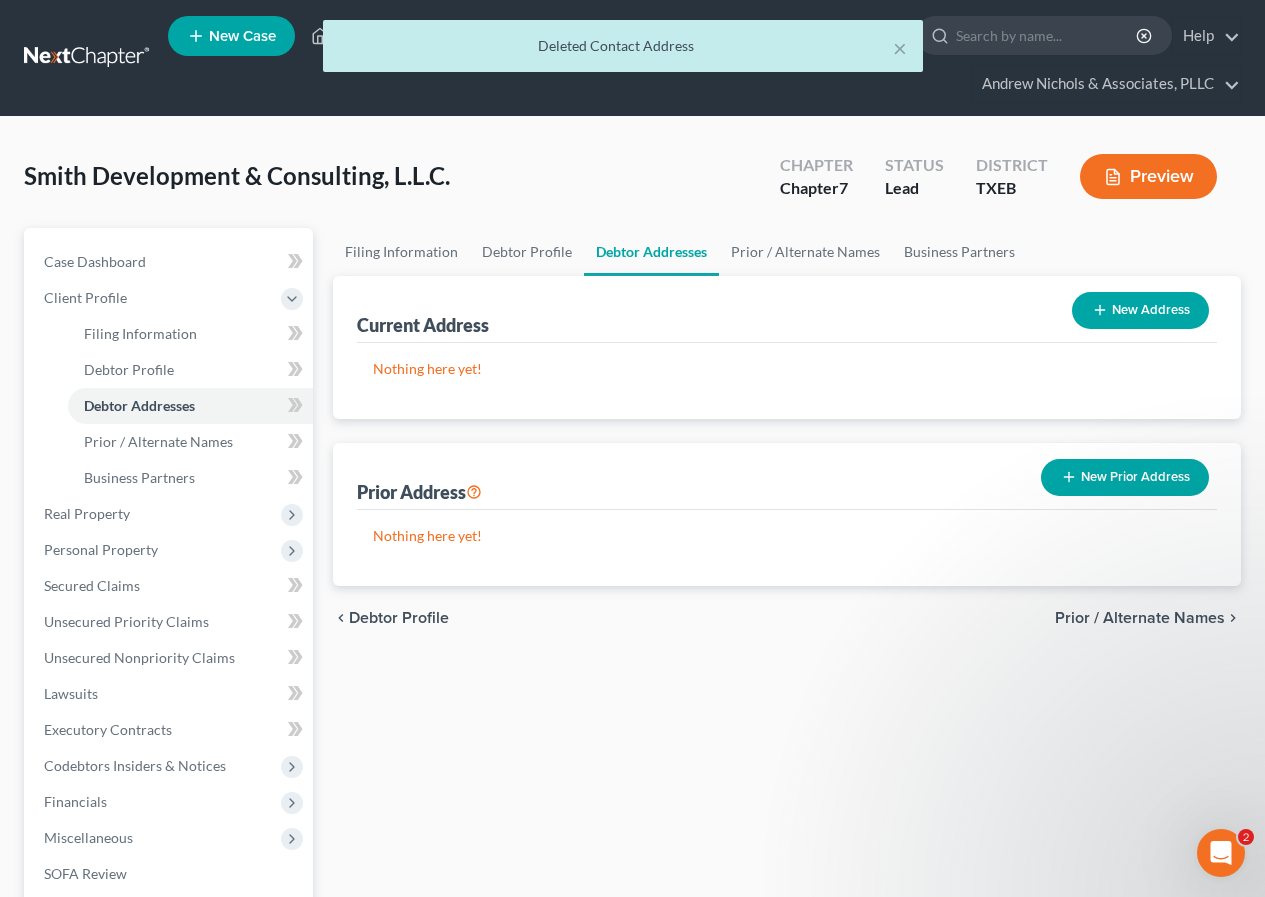 click on "New Address" at bounding box center [1140, 310] 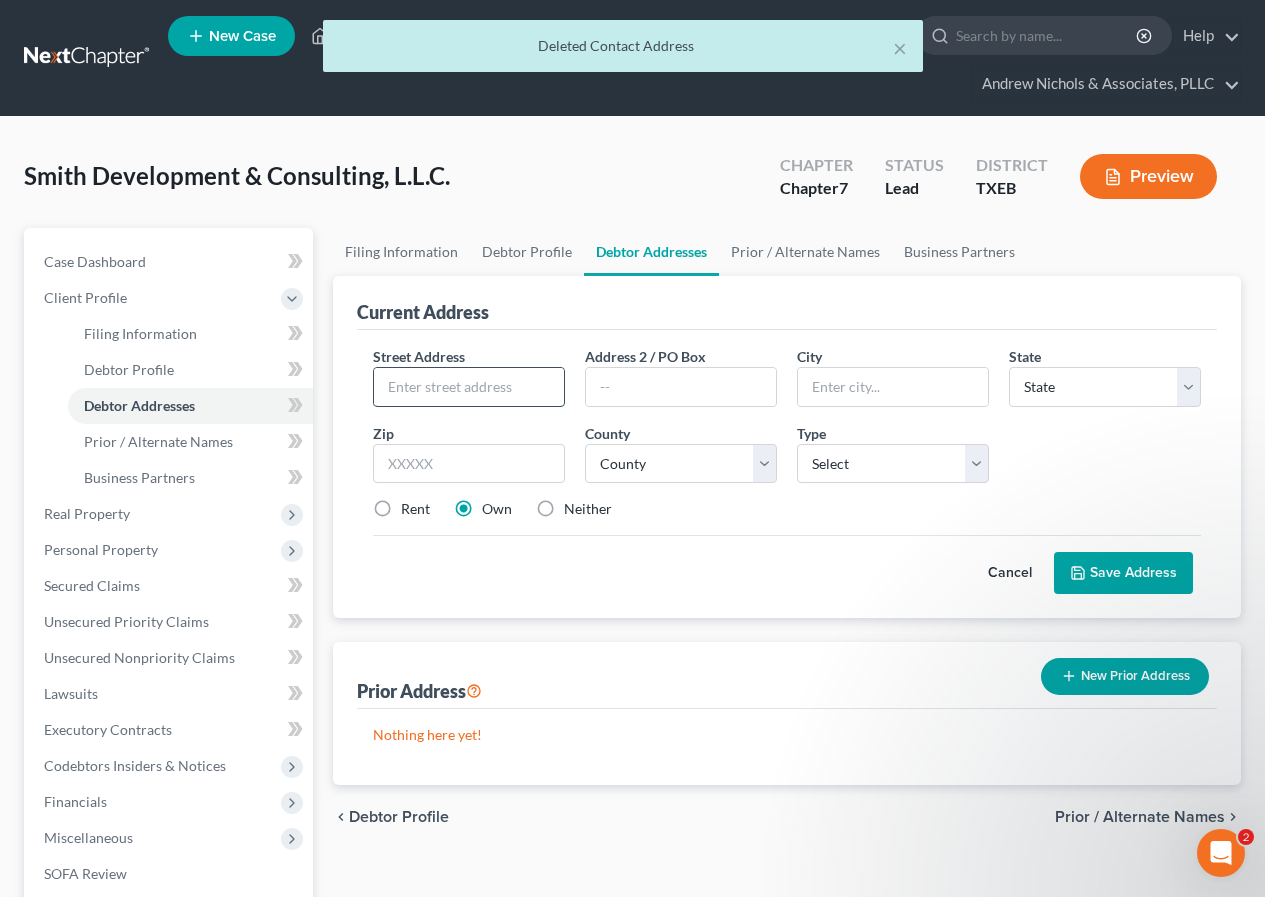 drag, startPoint x: 455, startPoint y: 394, endPoint x: 482, endPoint y: 373, distance: 34.20526 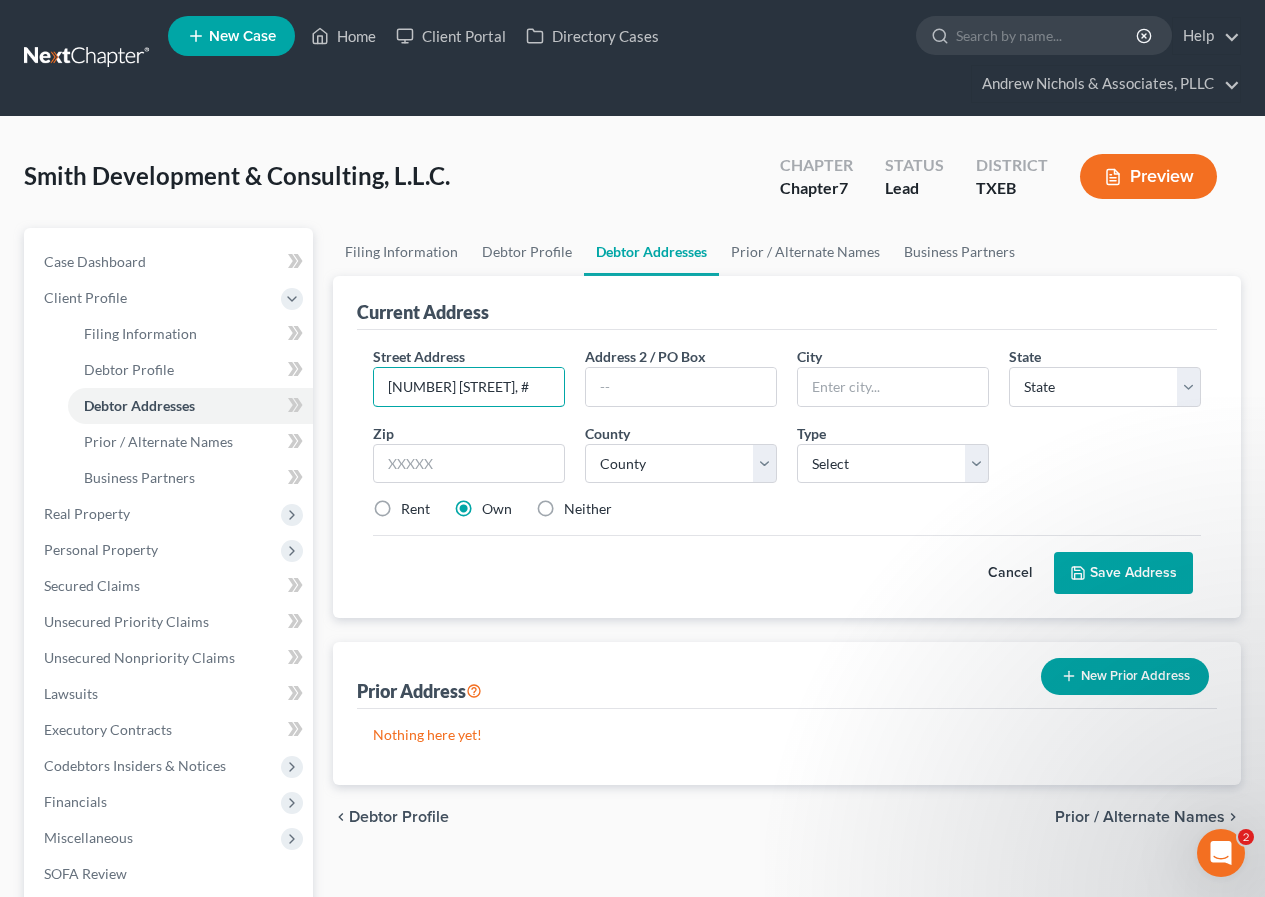 scroll, scrollTop: 0, scrollLeft: 1, axis: horizontal 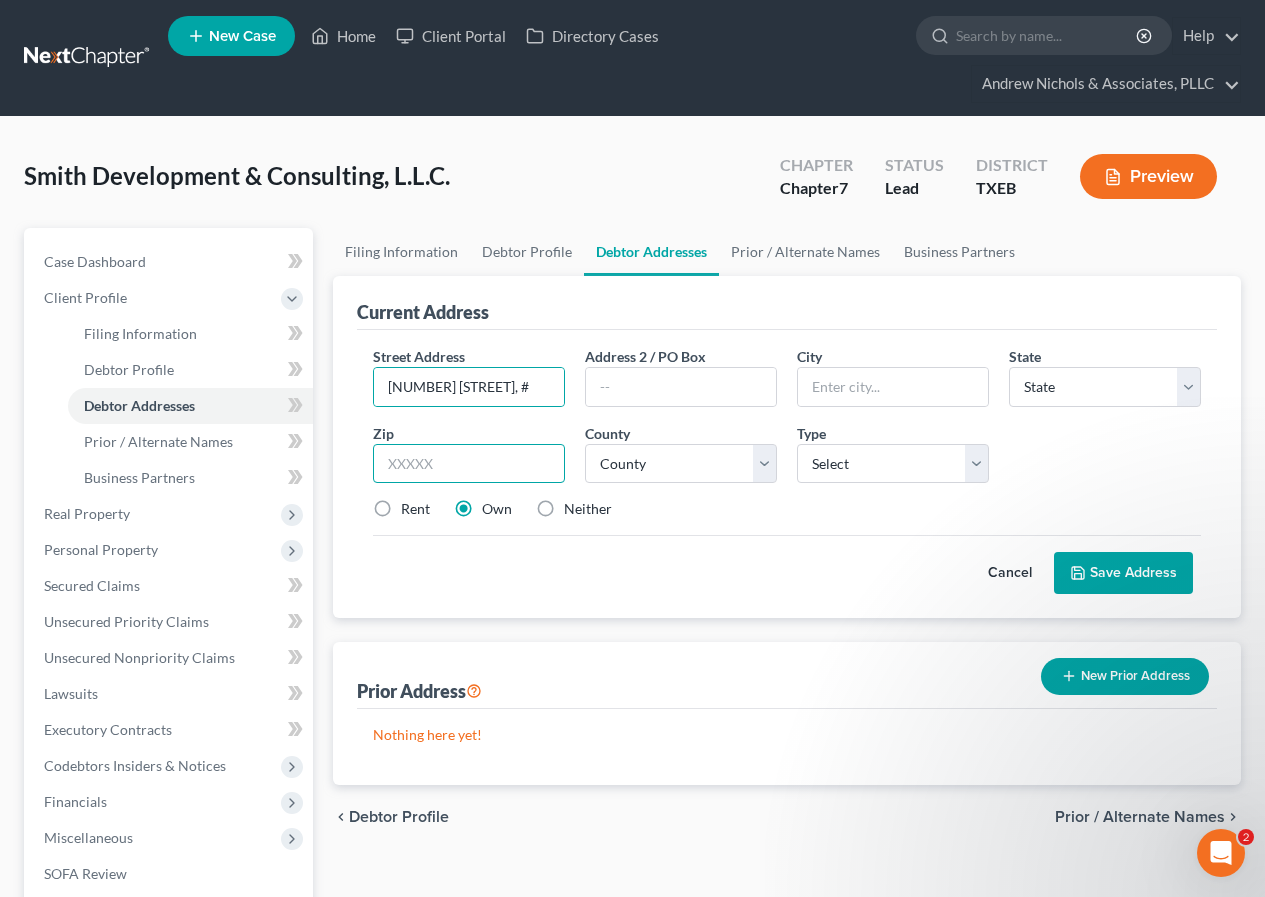 click at bounding box center [469, 464] 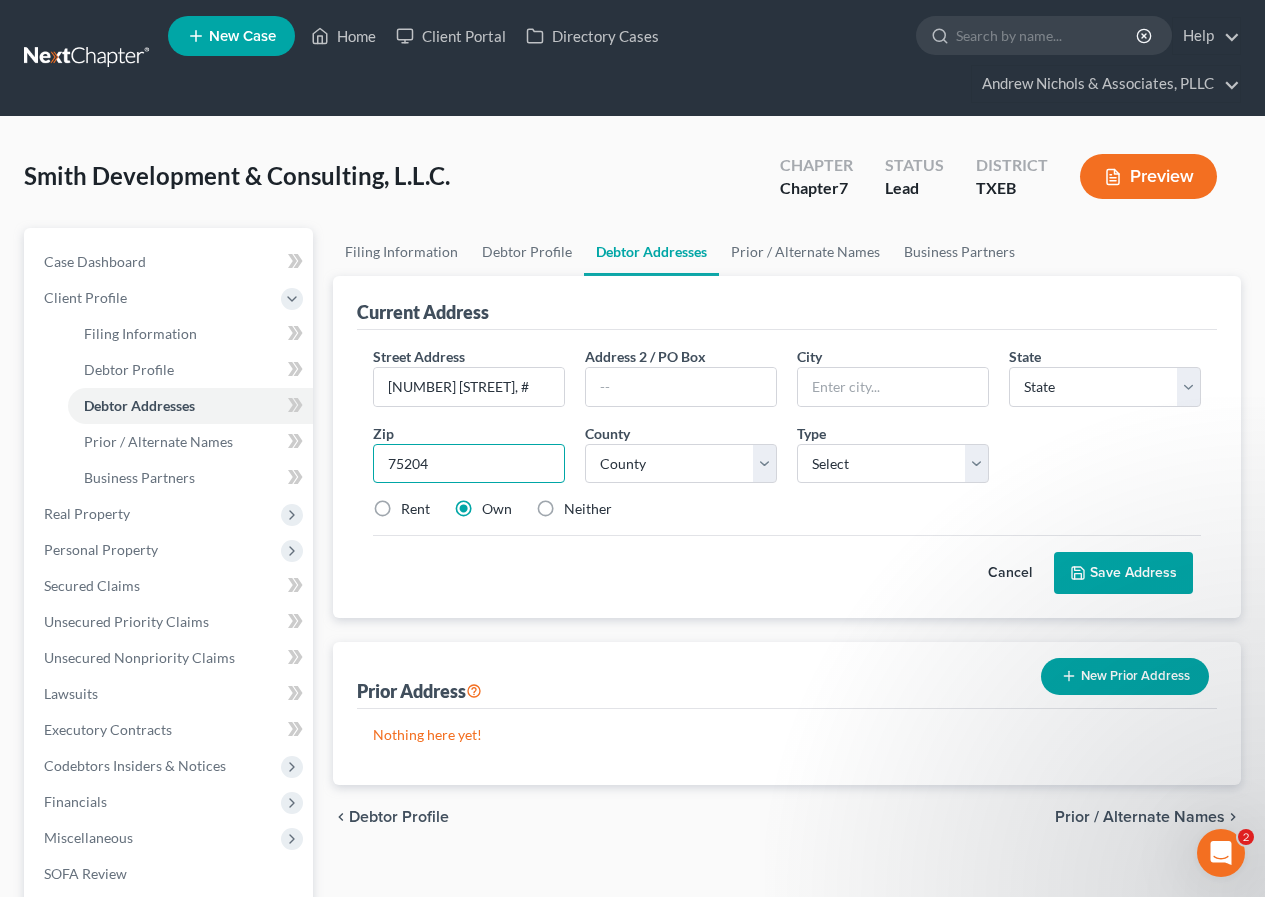 type on "75204" 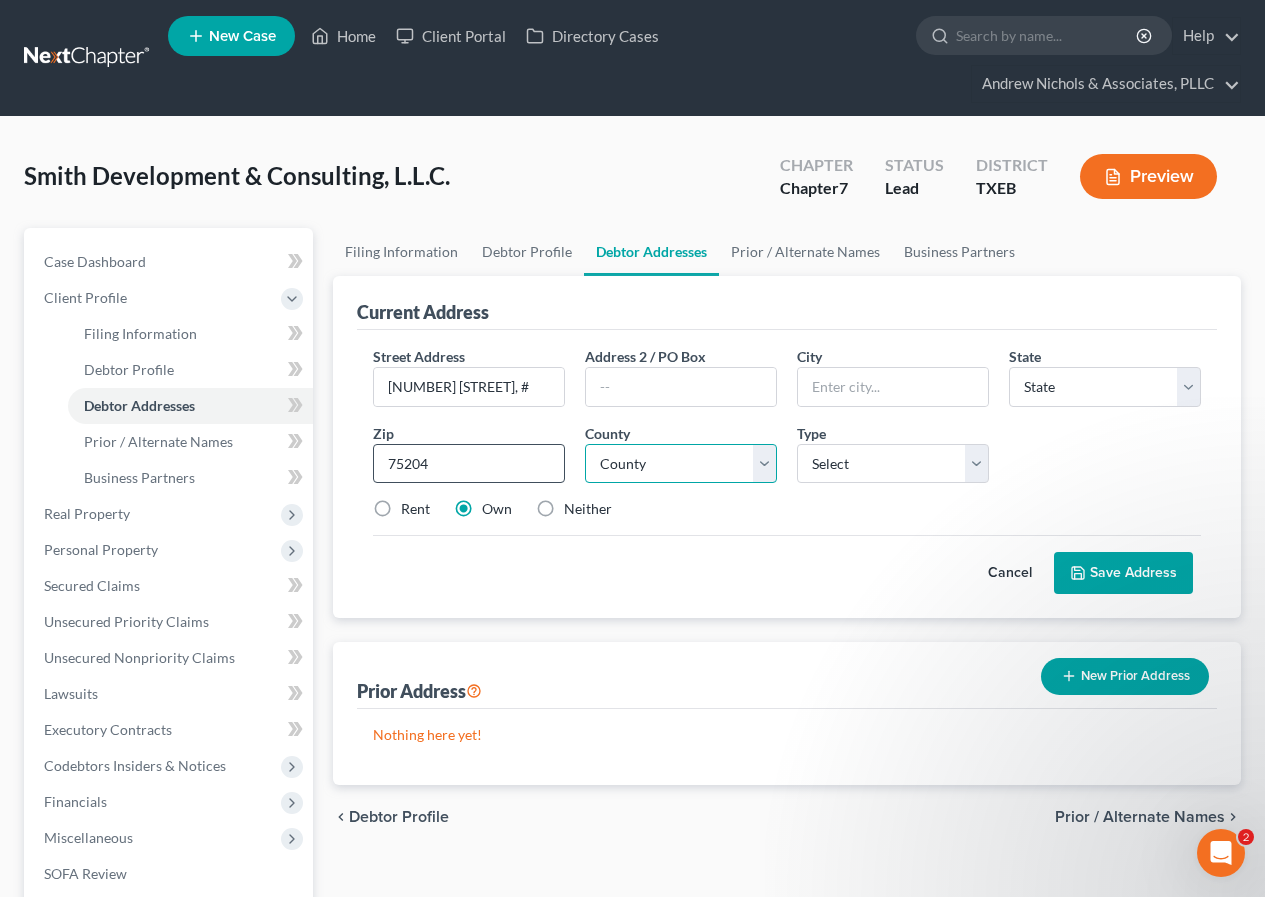 type on "Dallas" 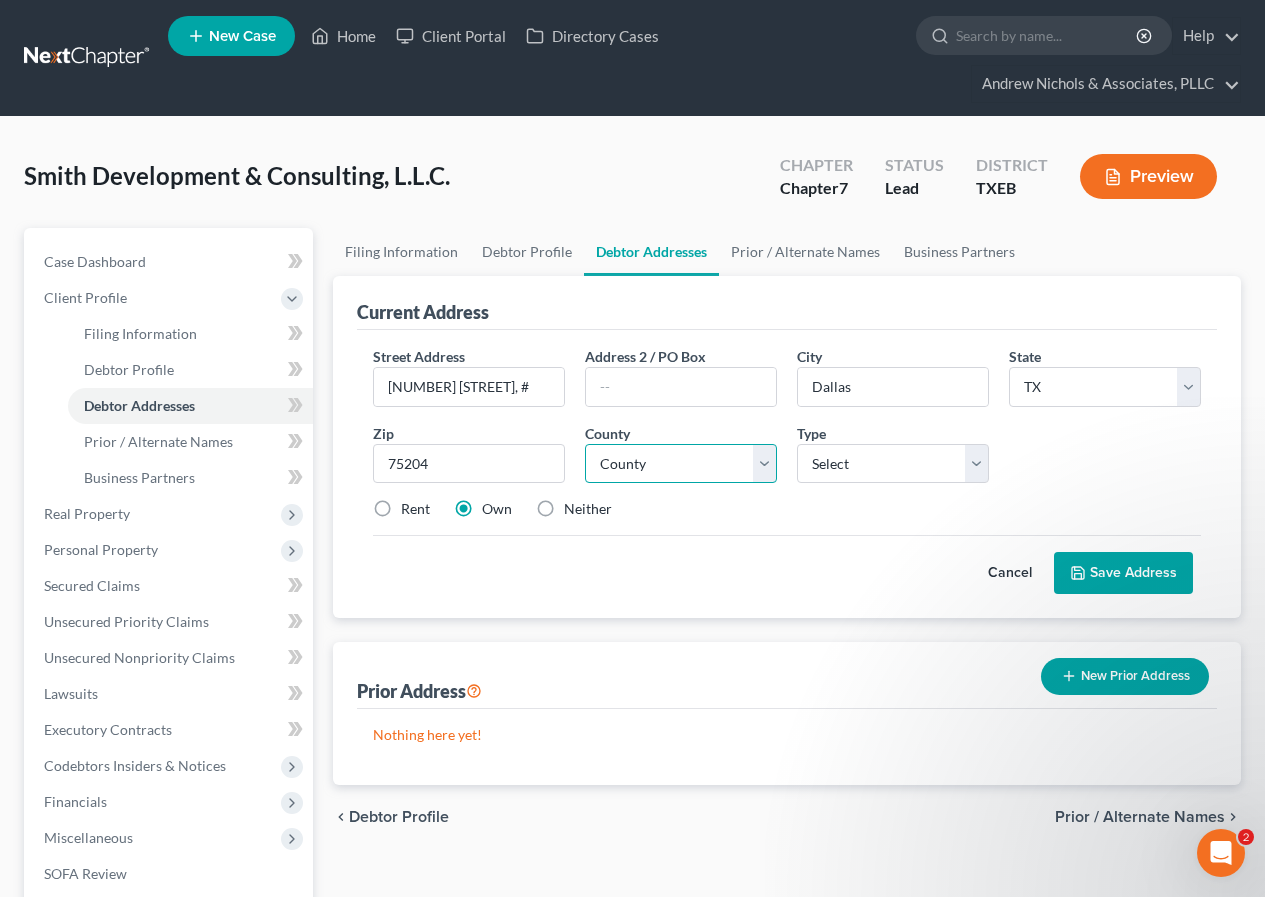 click on "County Anderson County Andrews County Angelina County Aransas County Archer County Armstrong County Atascosa County Austin County Bailey County Bandera County Bastrop County Baylor County Bee County Bell County Bexar County Blanco County Borden County Bosque County Bowie County Brazoria County Brazos County Brewster County Briscoe County Brooks County Brown County Burleson County Burnet County Caldwell County Calhoun County Callahan County Cameron County Camp County Carson County Cass County Castro County Chambers County Cherokee County Childress County Clay County Cochran County Coke County Coleman County Collin County Collingsworth County Colorado County Comal County Comanche County Concho County Cooke County Coryell County Cottle County Crane County Crockett County Crosby County Culberson County Dallam County Dallas County Dawson County DeWitt County Deaf Smith County Delta County Denton County Dickens County Dimmit County Donley County Duval County Eastland County Ector County Edwards County Ellis County" at bounding box center (681, 464) 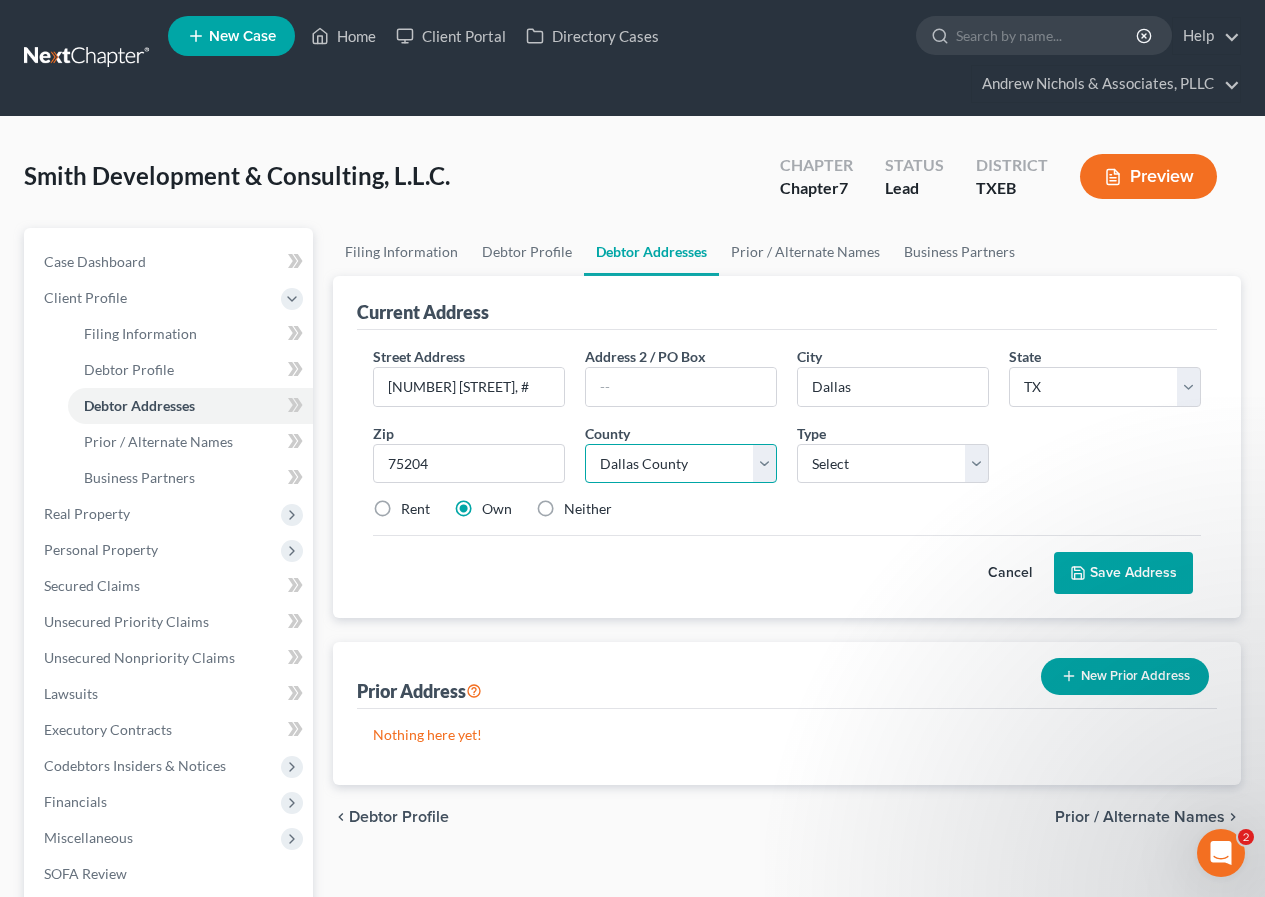 click on "County Anderson County Andrews County Angelina County Aransas County Archer County Armstrong County Atascosa County Austin County Bailey County Bandera County Bastrop County Baylor County Bee County Bell County Bexar County Blanco County Borden County Bosque County Bowie County Brazoria County Brazos County Brewster County Briscoe County Brooks County Brown County Burleson County Burnet County Caldwell County Calhoun County Callahan County Cameron County Camp County Carson County Cass County Castro County Chambers County Cherokee County Childress County Clay County Cochran County Coke County Coleman County Collin County Collingsworth County Colorado County Comal County Comanche County Concho County Cooke County Coryell County Cottle County Crane County Crockett County Crosby County Culberson County Dallam County Dallas County Dawson County DeWitt County Deaf Smith County Delta County Denton County Dickens County Dimmit County Donley County Duval County Eastland County Ector County Edwards County Ellis County" at bounding box center (681, 464) 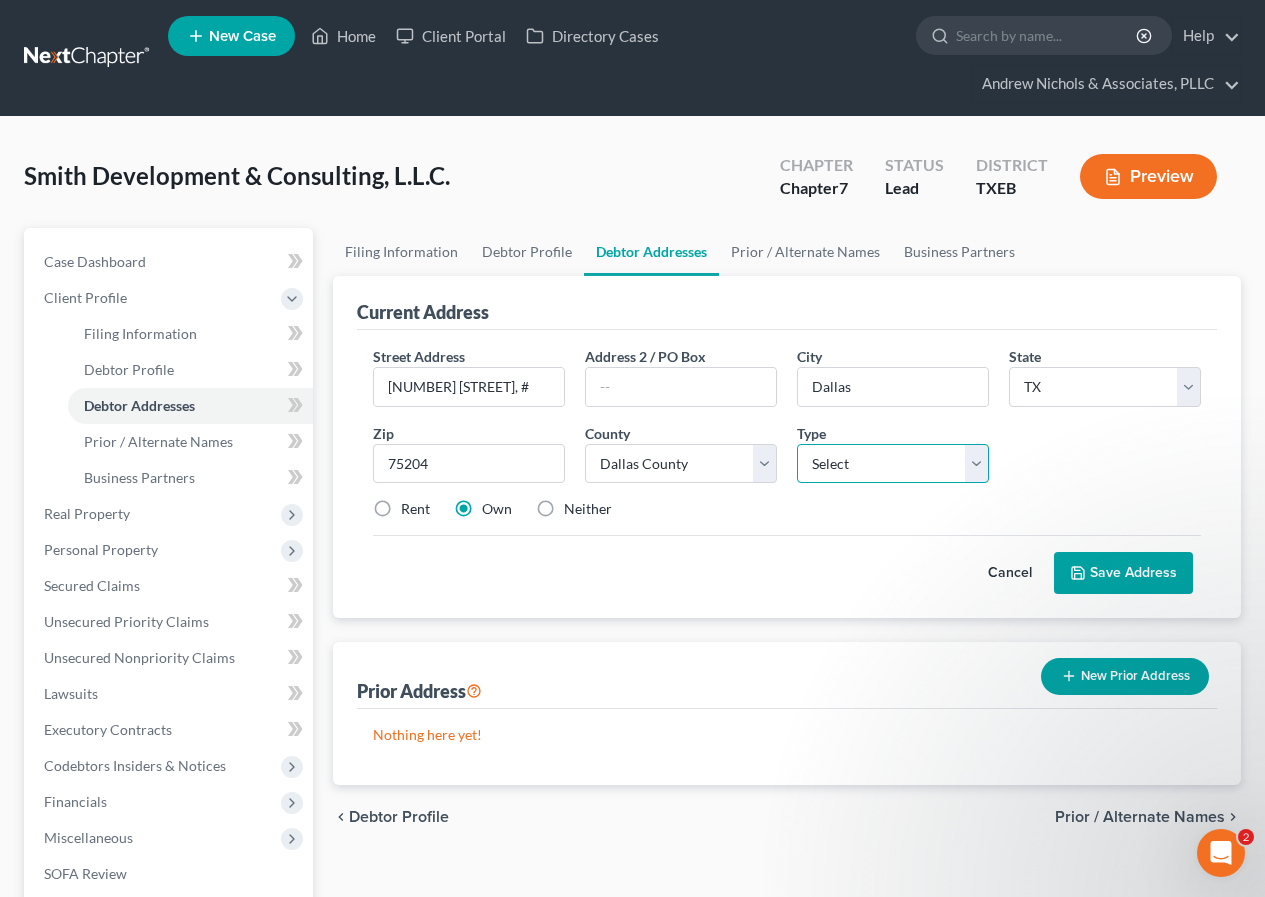 click on "Select Business Mailing Location of Assets" at bounding box center (893, 464) 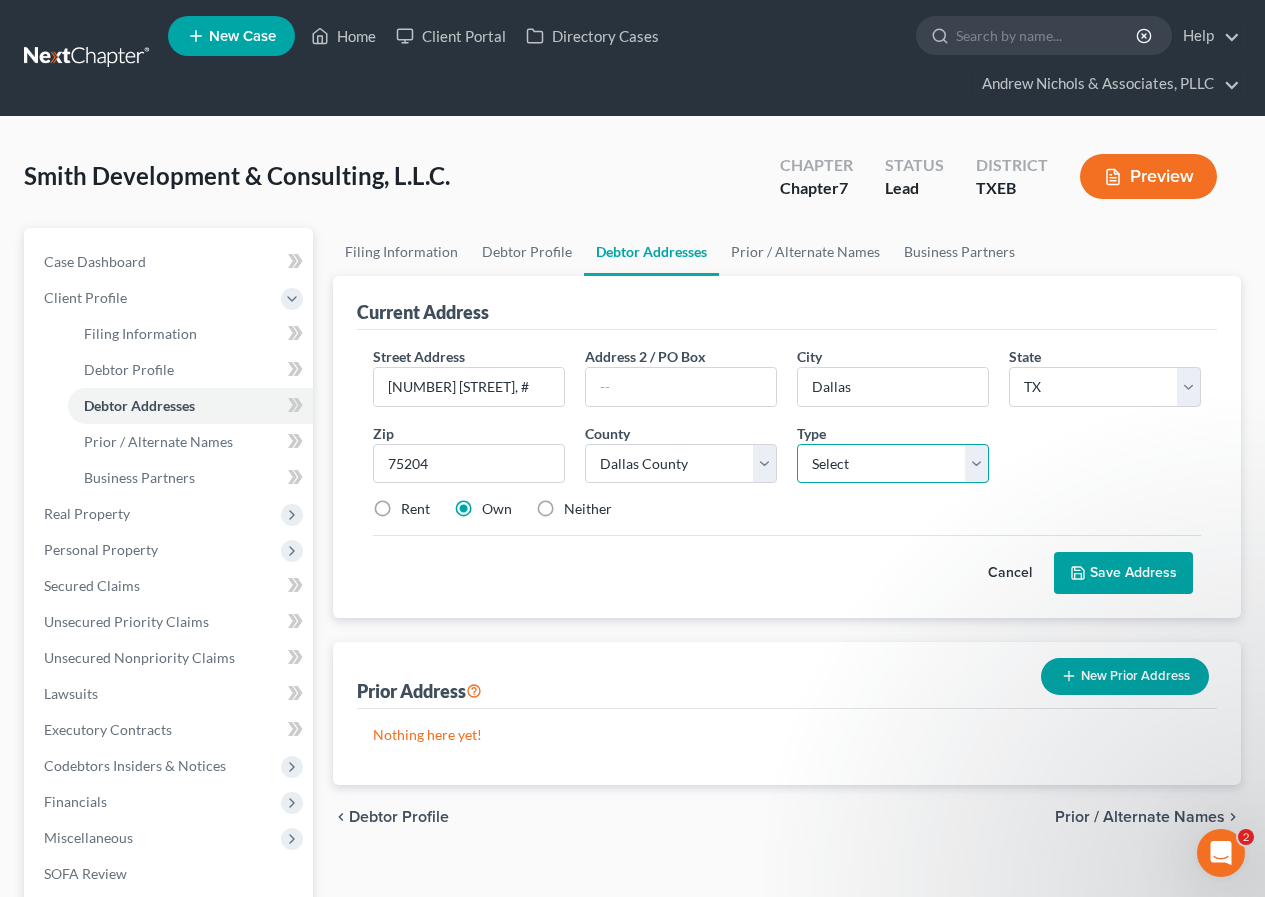 select on "0" 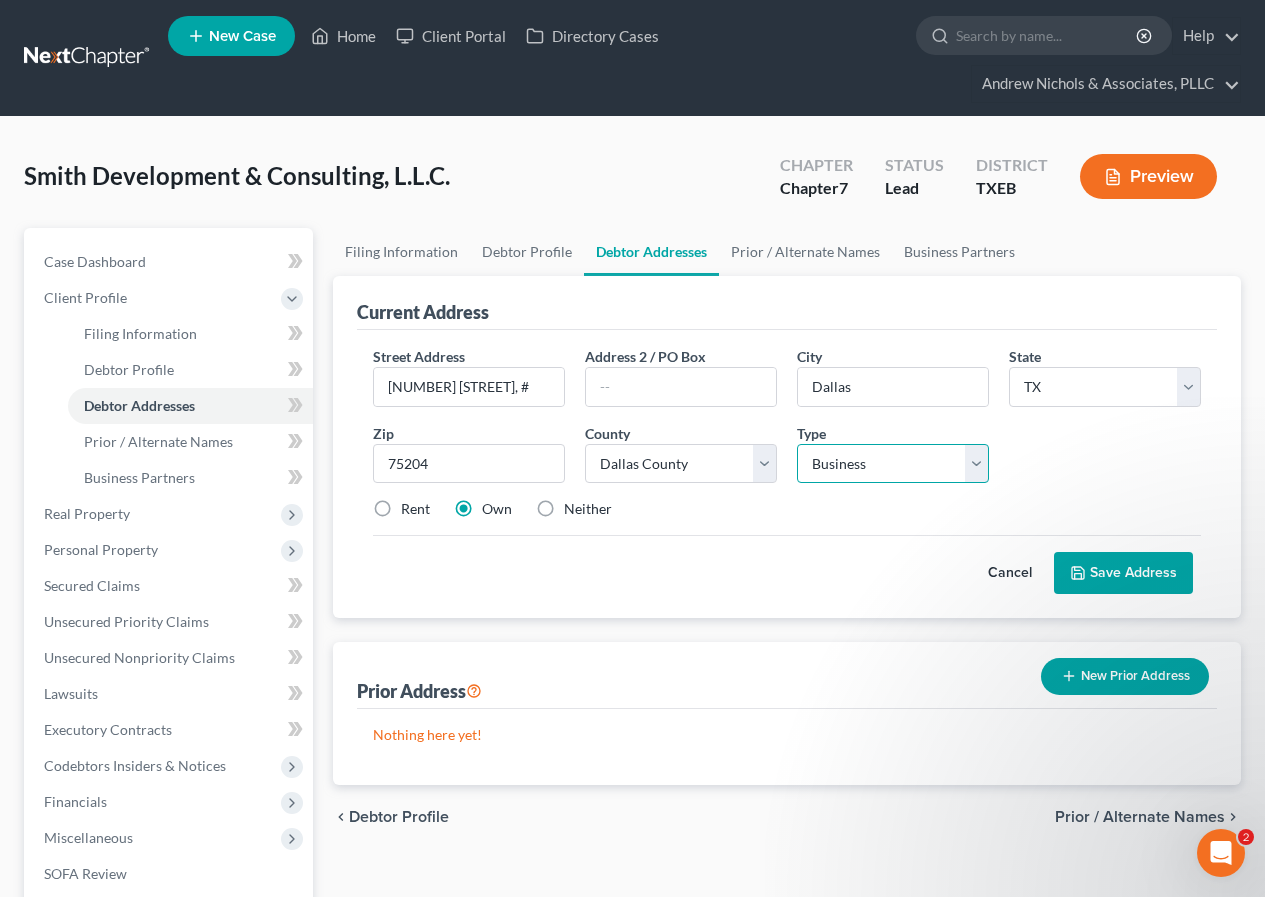 click on "Select Business Mailing Location of Assets" at bounding box center (893, 464) 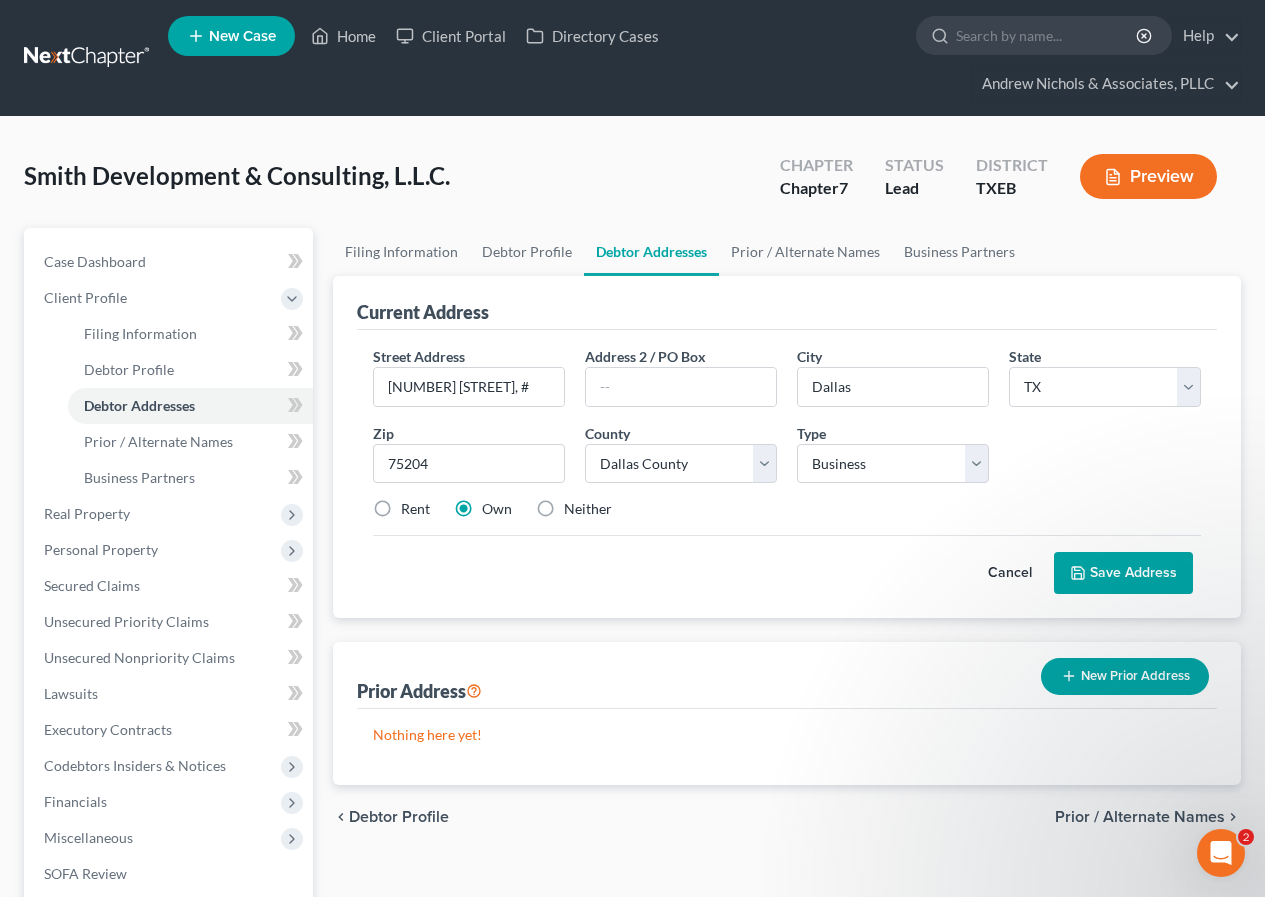 click on "Rent" at bounding box center (415, 509) 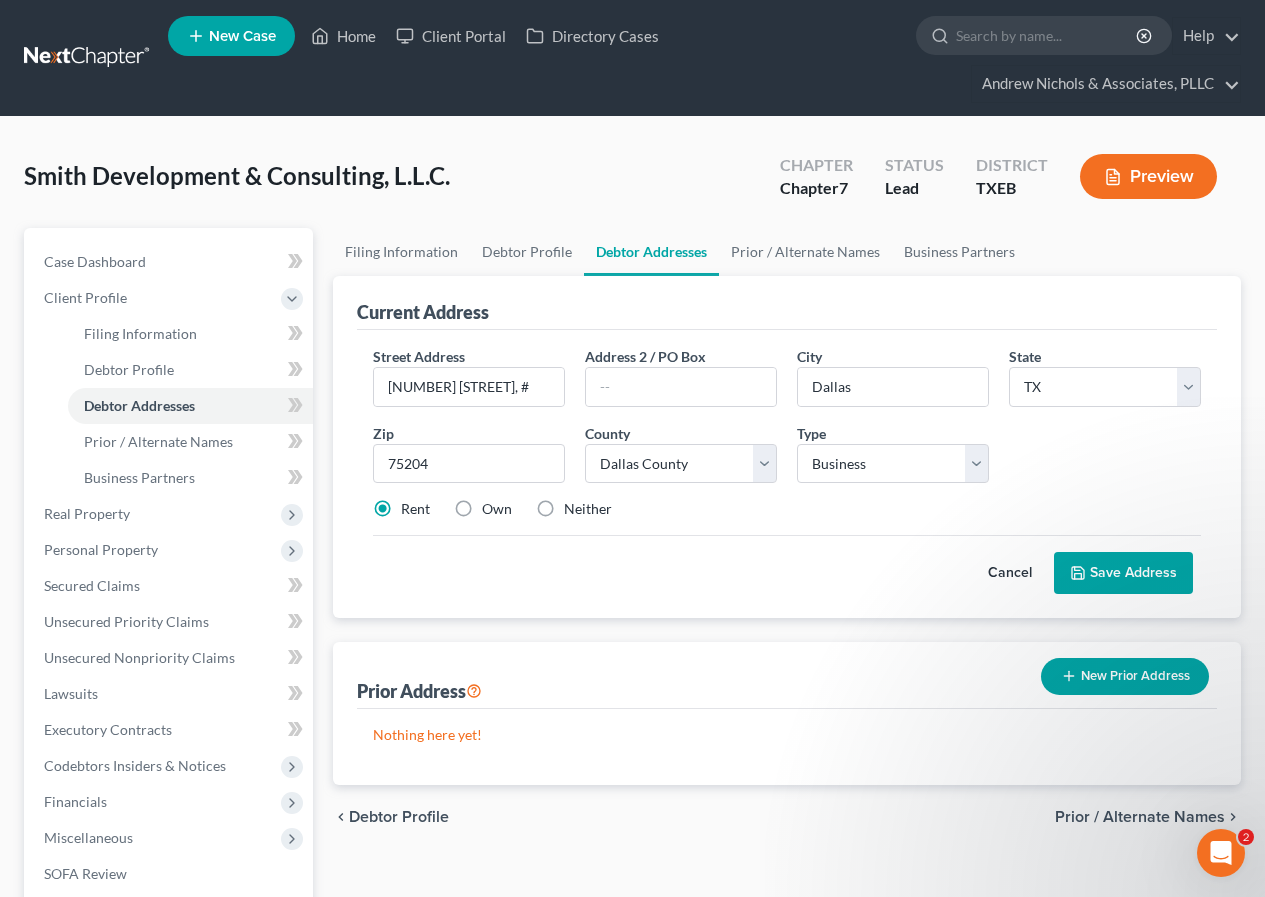 drag, startPoint x: 1080, startPoint y: 571, endPoint x: 833, endPoint y: 541, distance: 248.81519 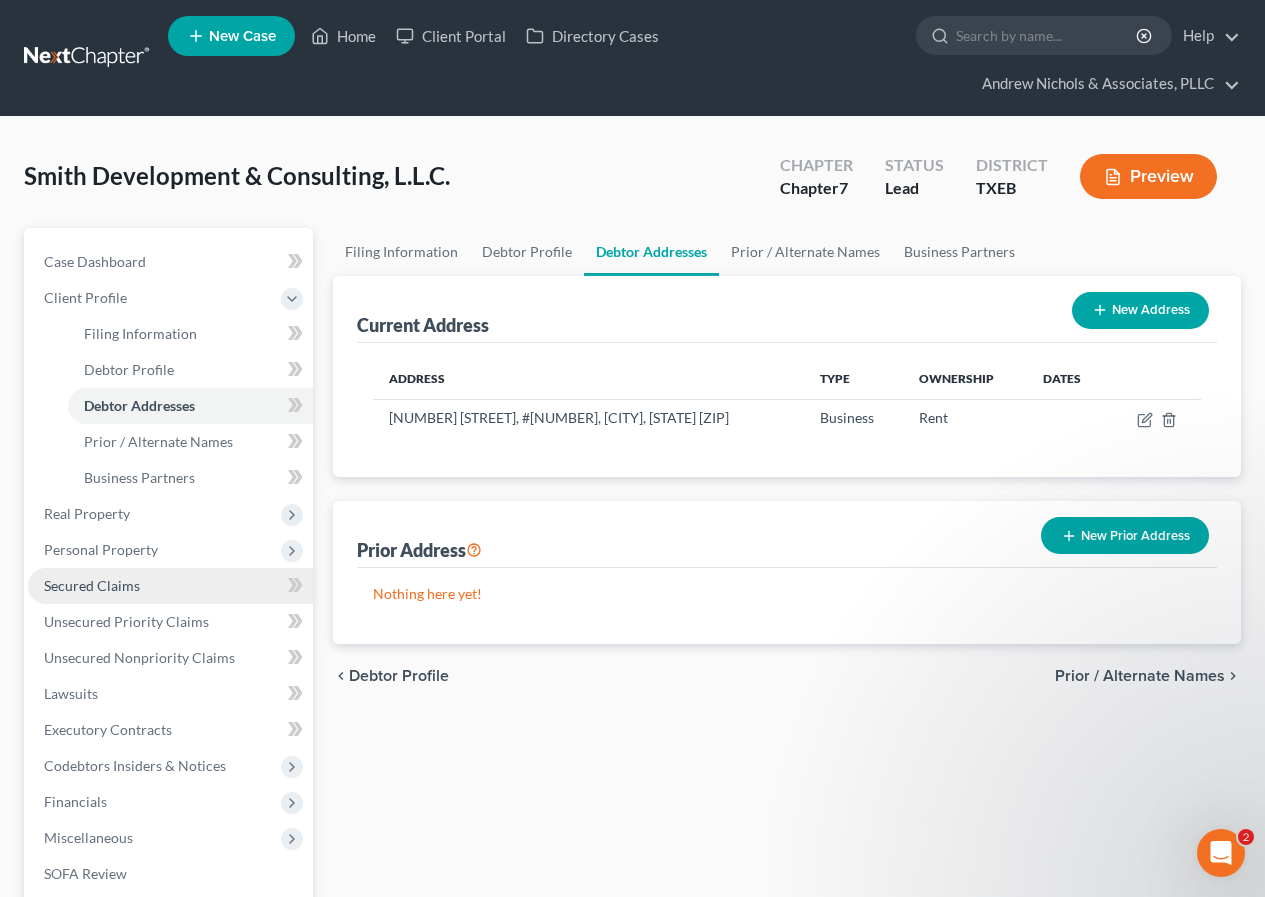 click on "Secured Claims" at bounding box center (92, 585) 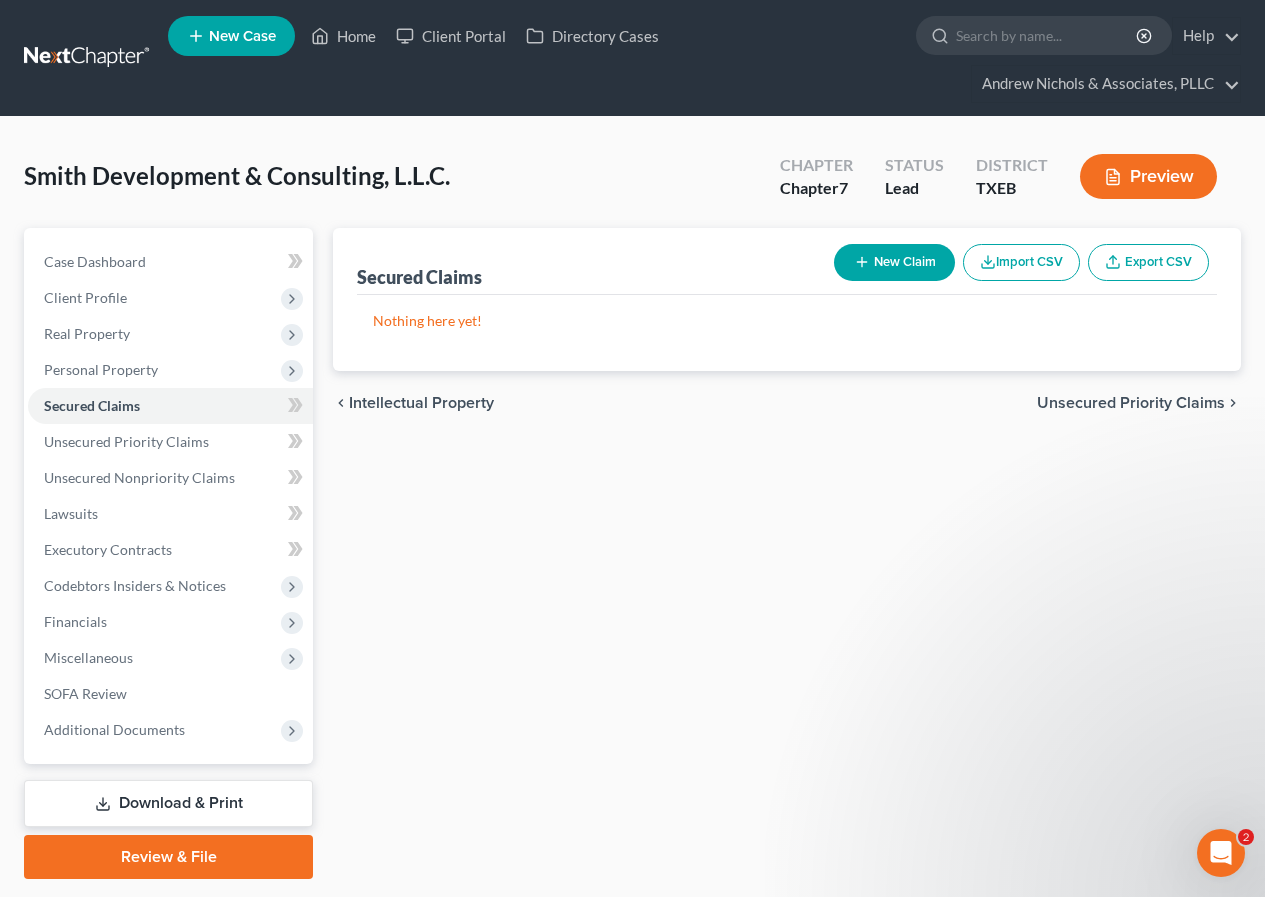 click 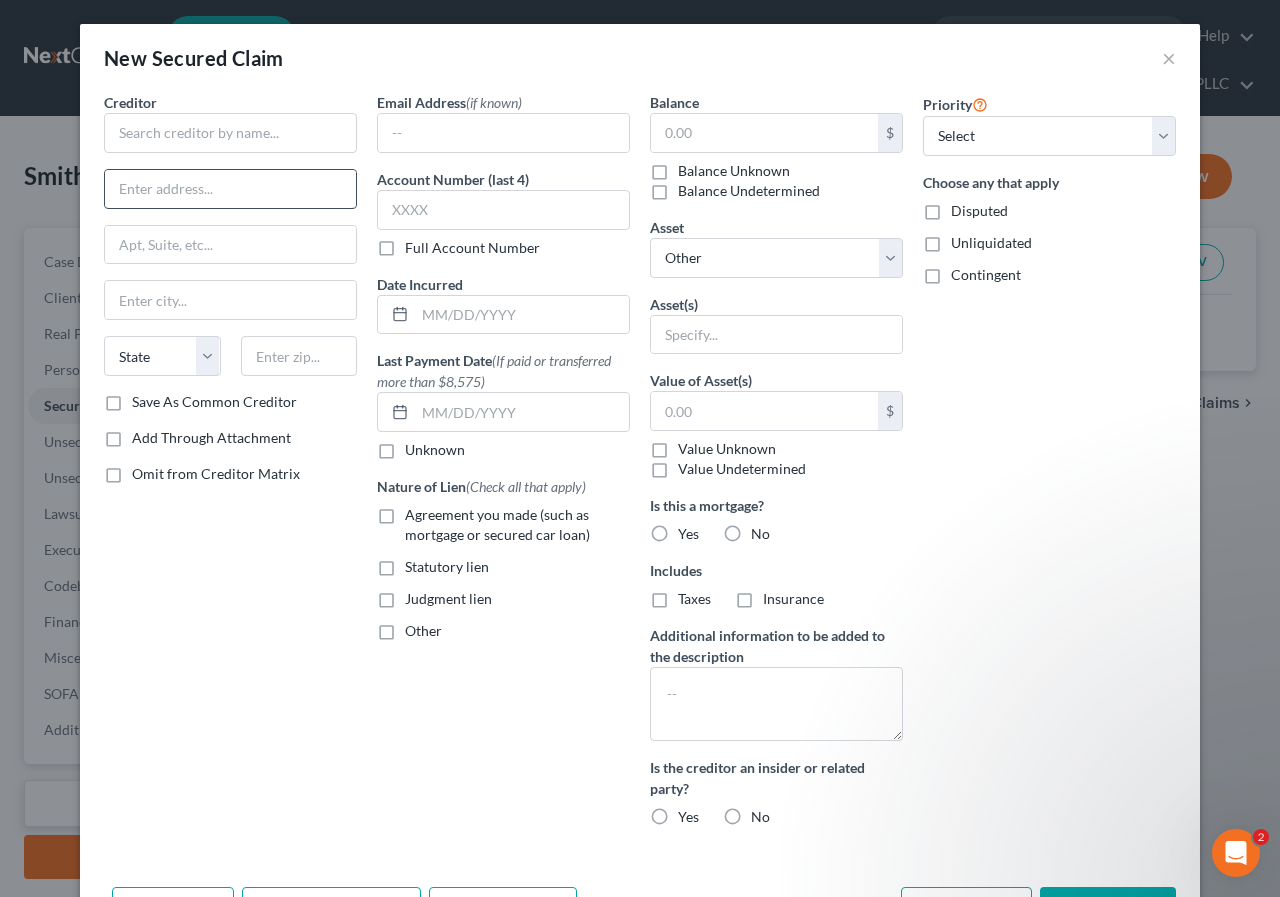 click at bounding box center (230, 189) 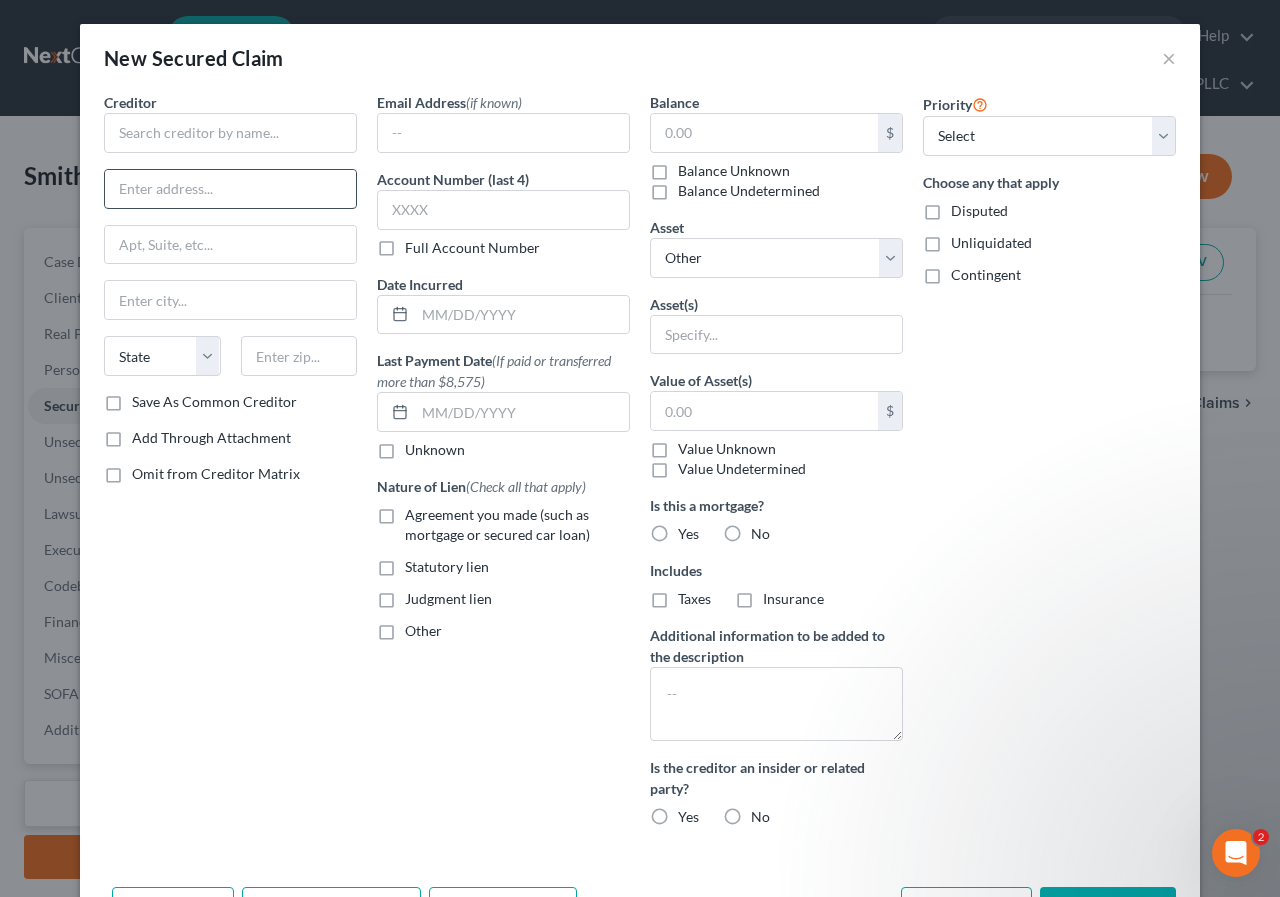 paste on "[NUMBER] [STREET]" 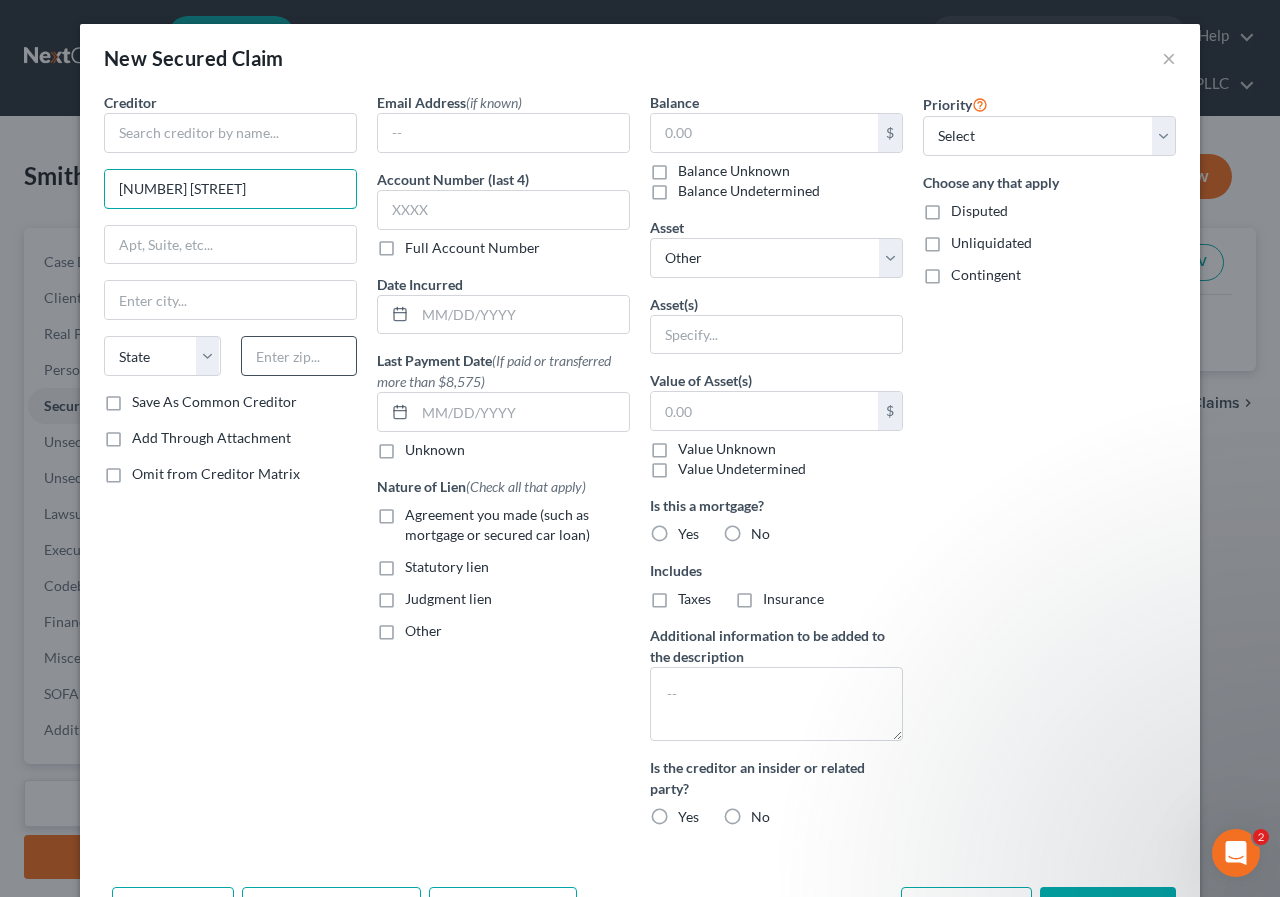 type on "[NUMBER] [STREET]" 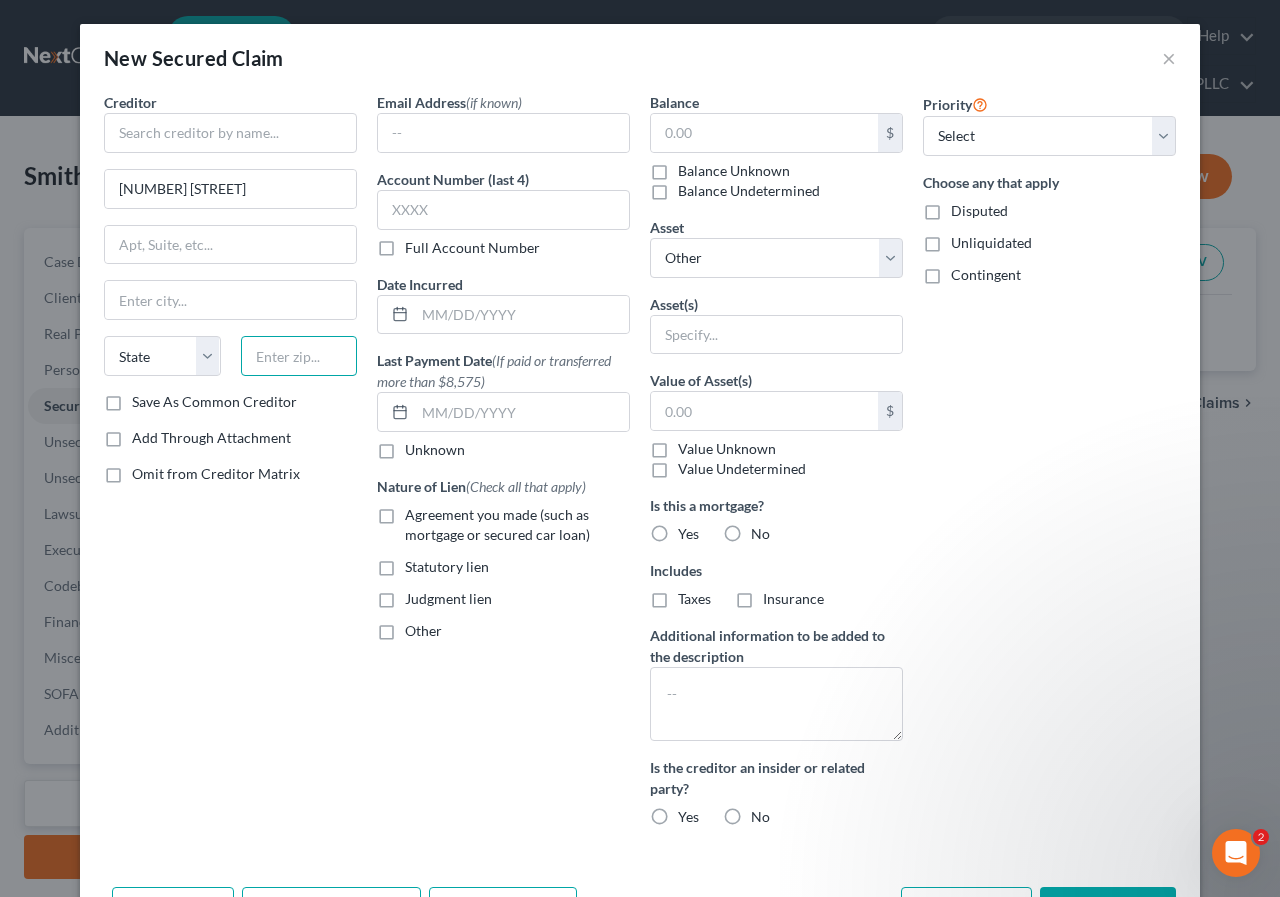 click at bounding box center [299, 356] 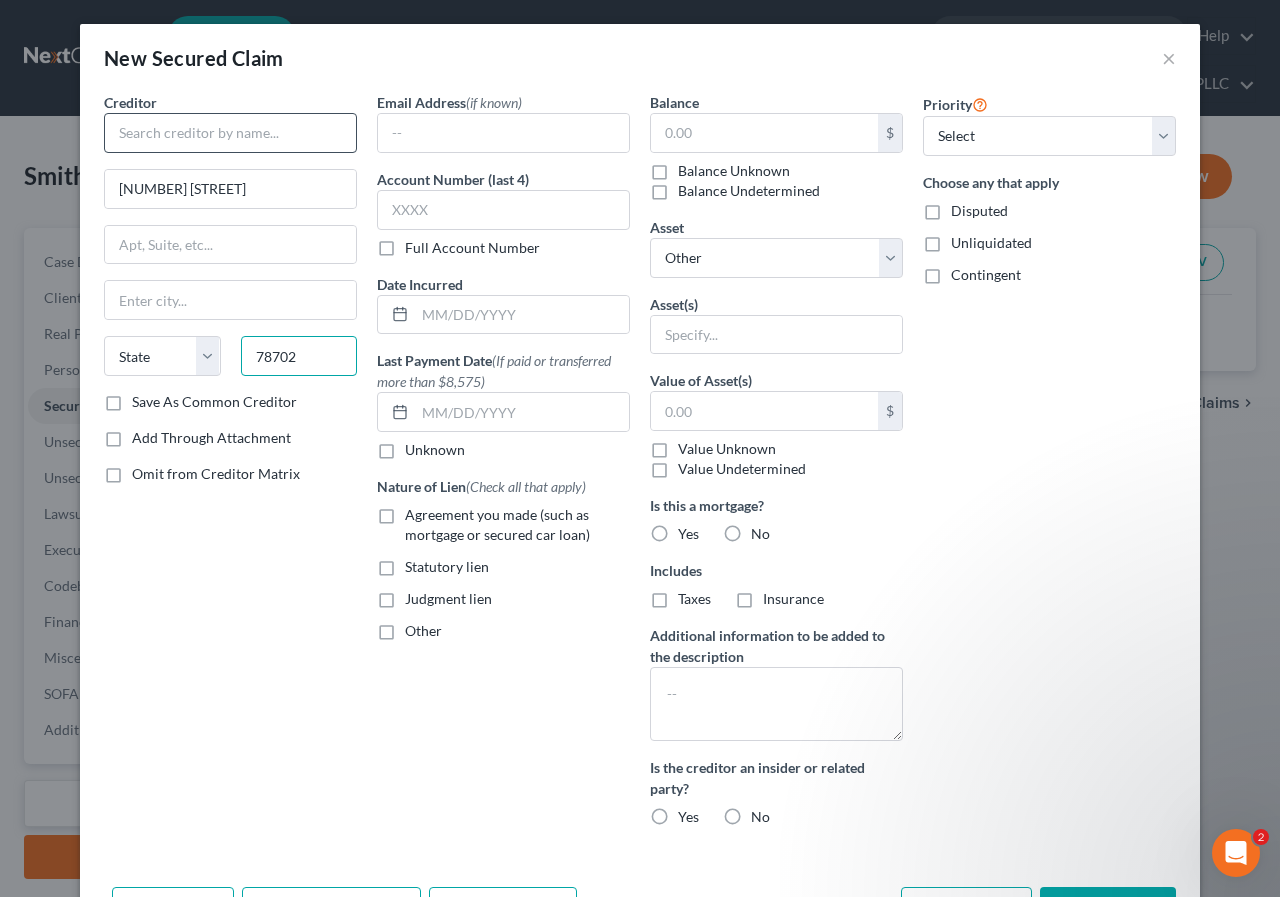 type on "78702" 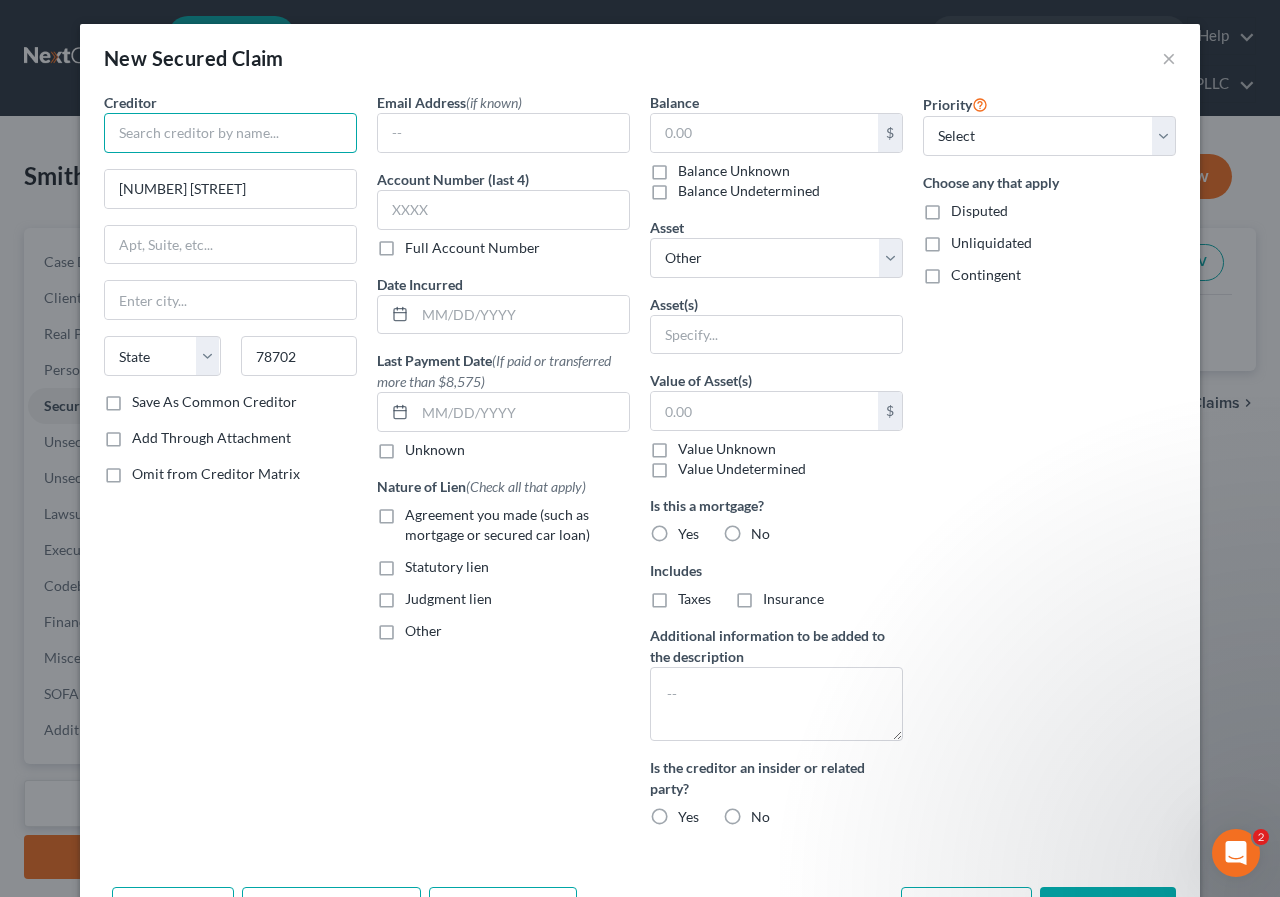 click at bounding box center [230, 133] 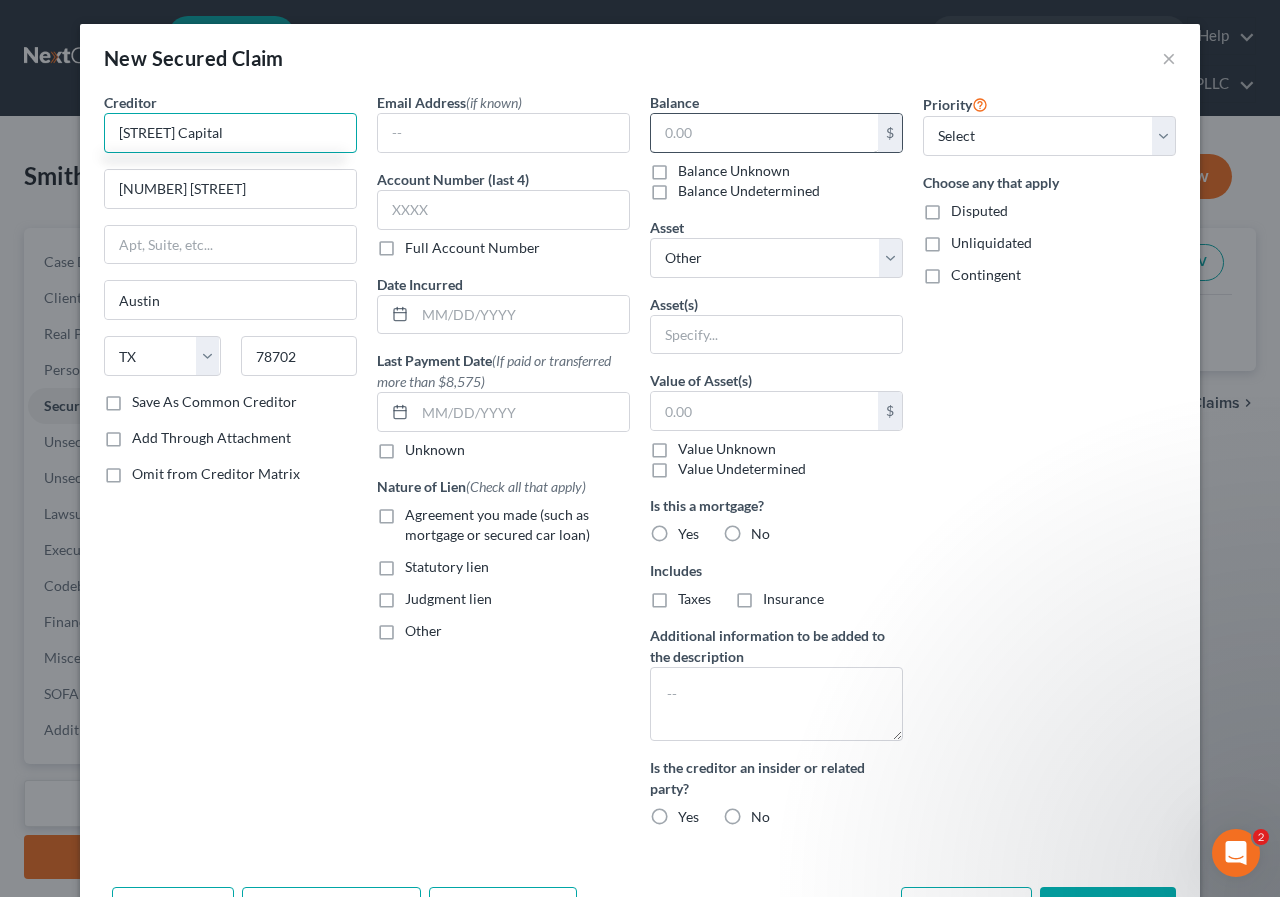 type on "[STREET] Capital" 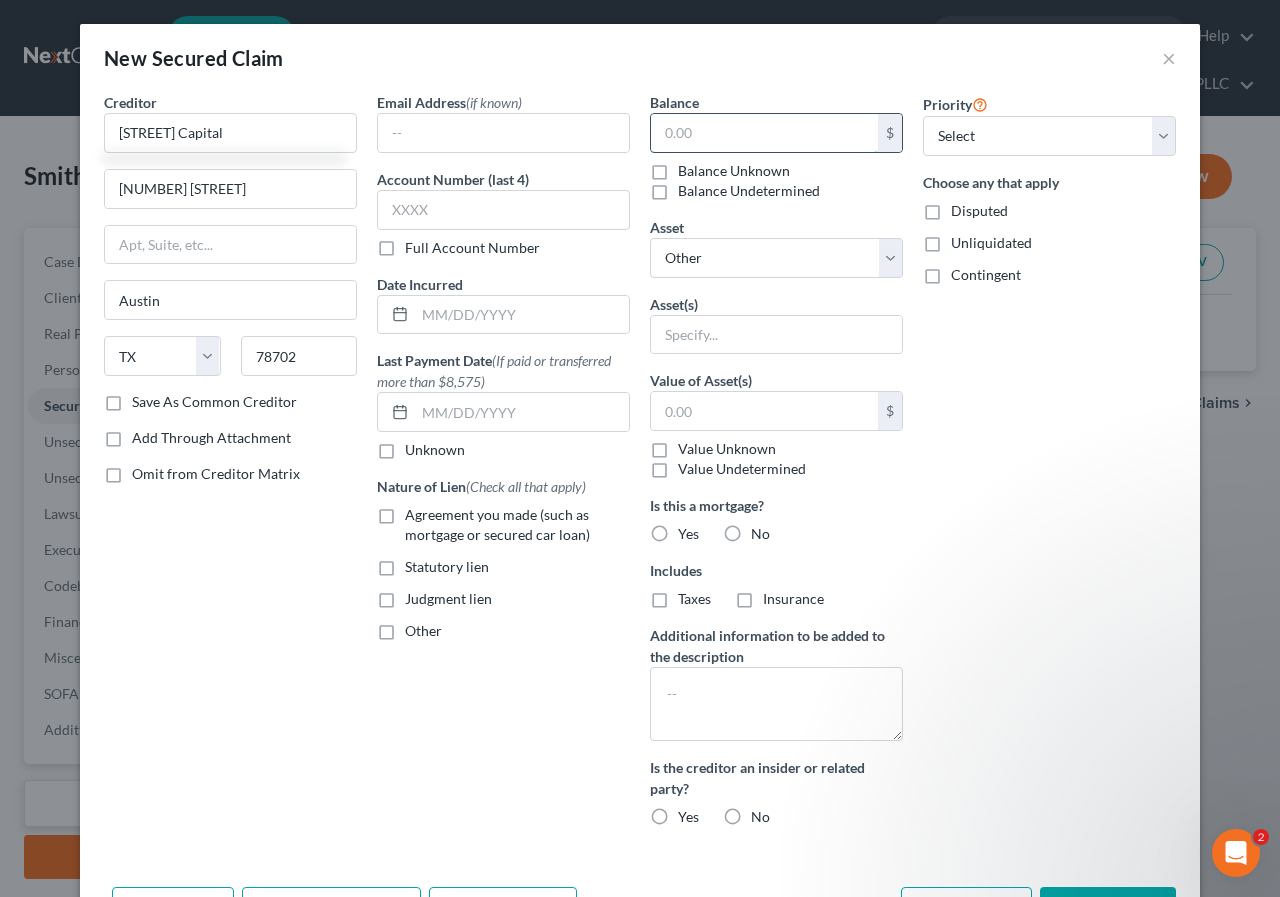click at bounding box center (764, 133) 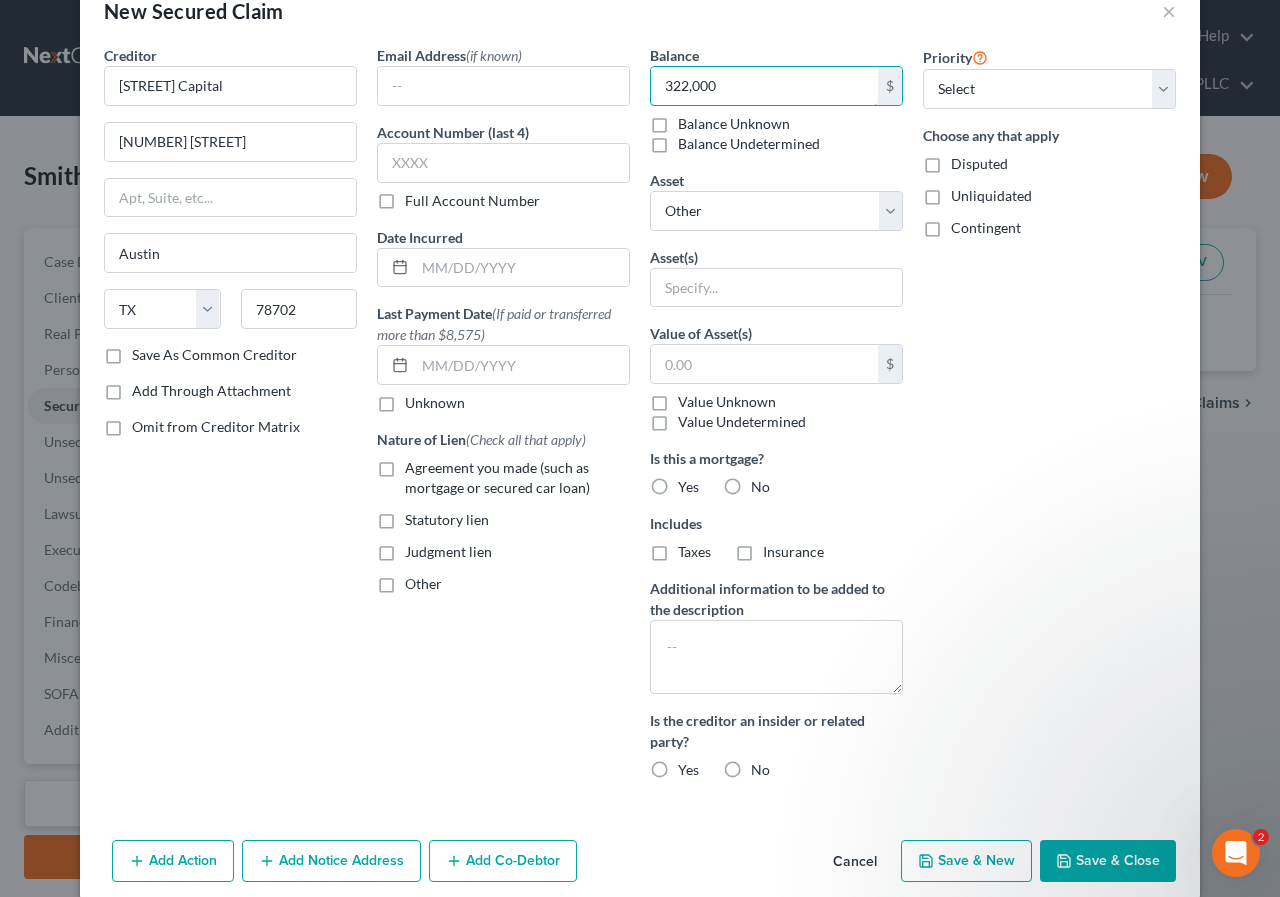 scroll, scrollTop: 72, scrollLeft: 0, axis: vertical 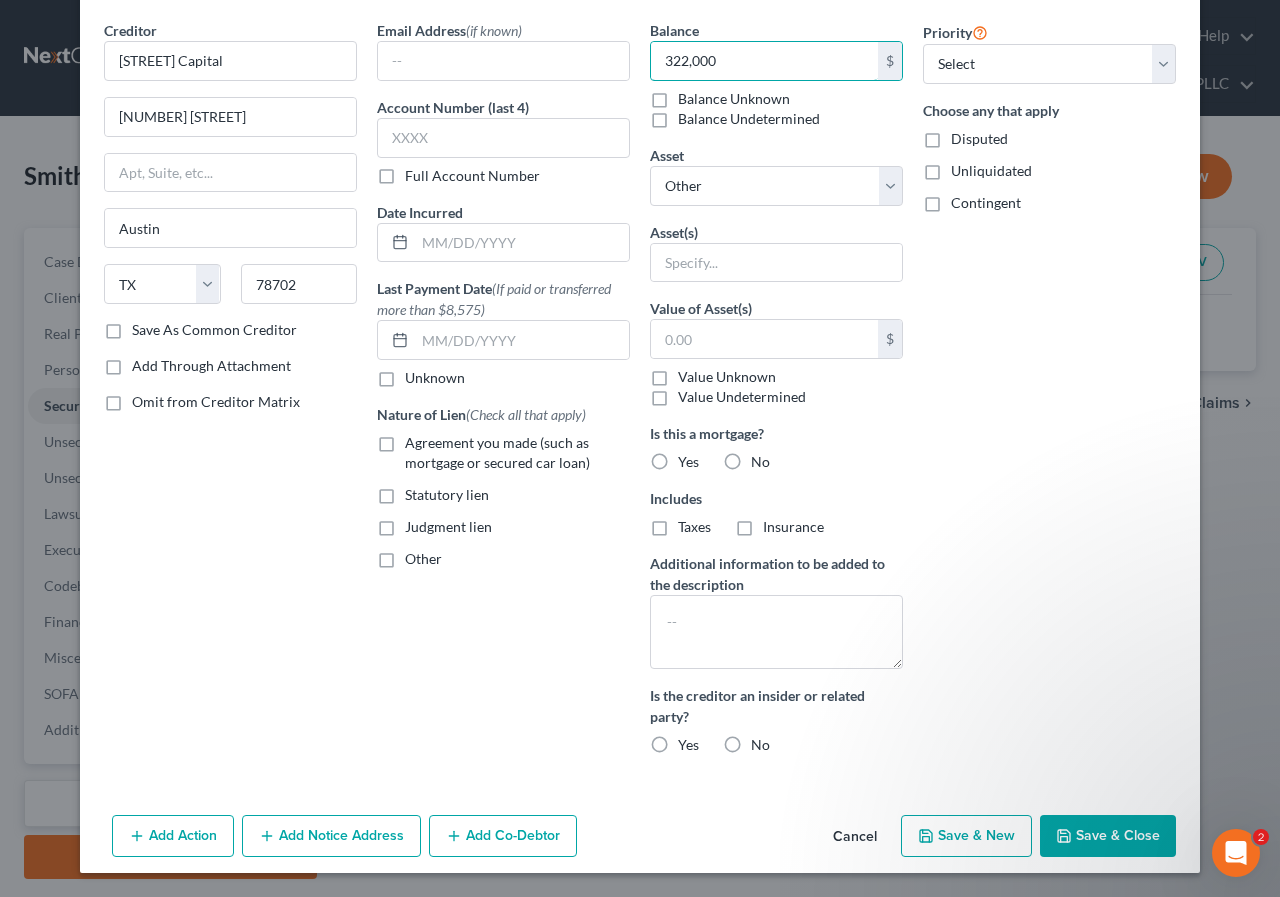 type on "322,000" 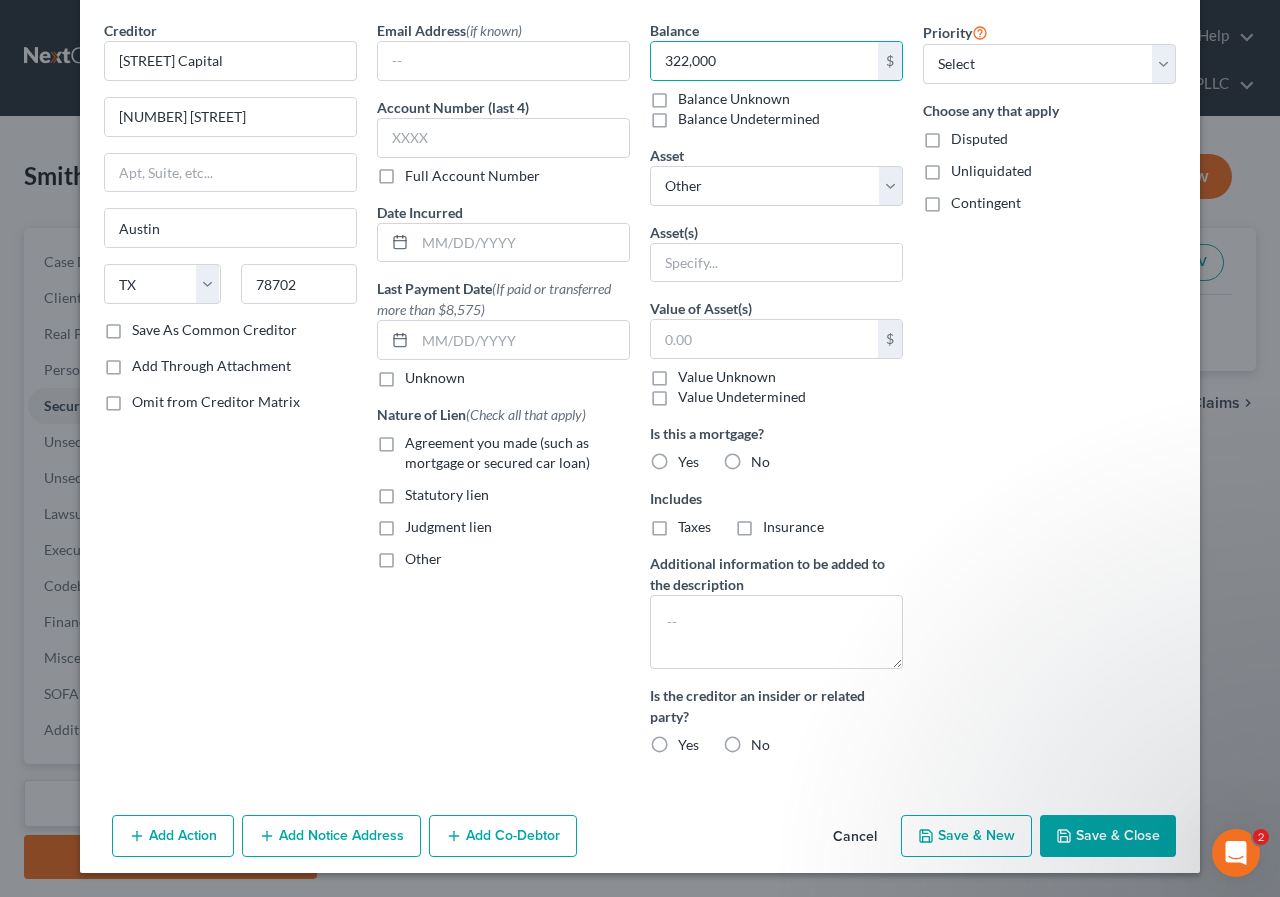 click on "Save & Close" at bounding box center [1108, 836] 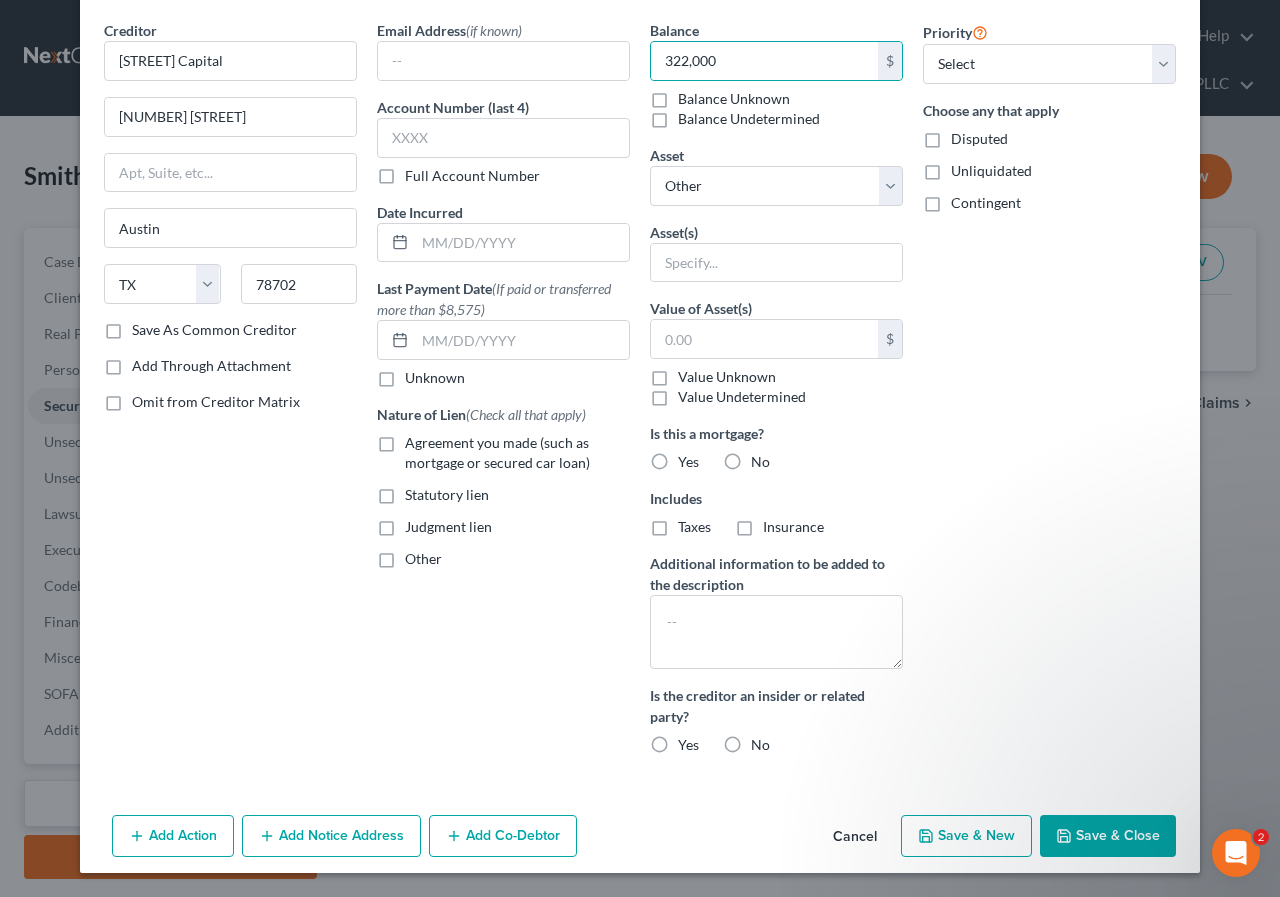 select 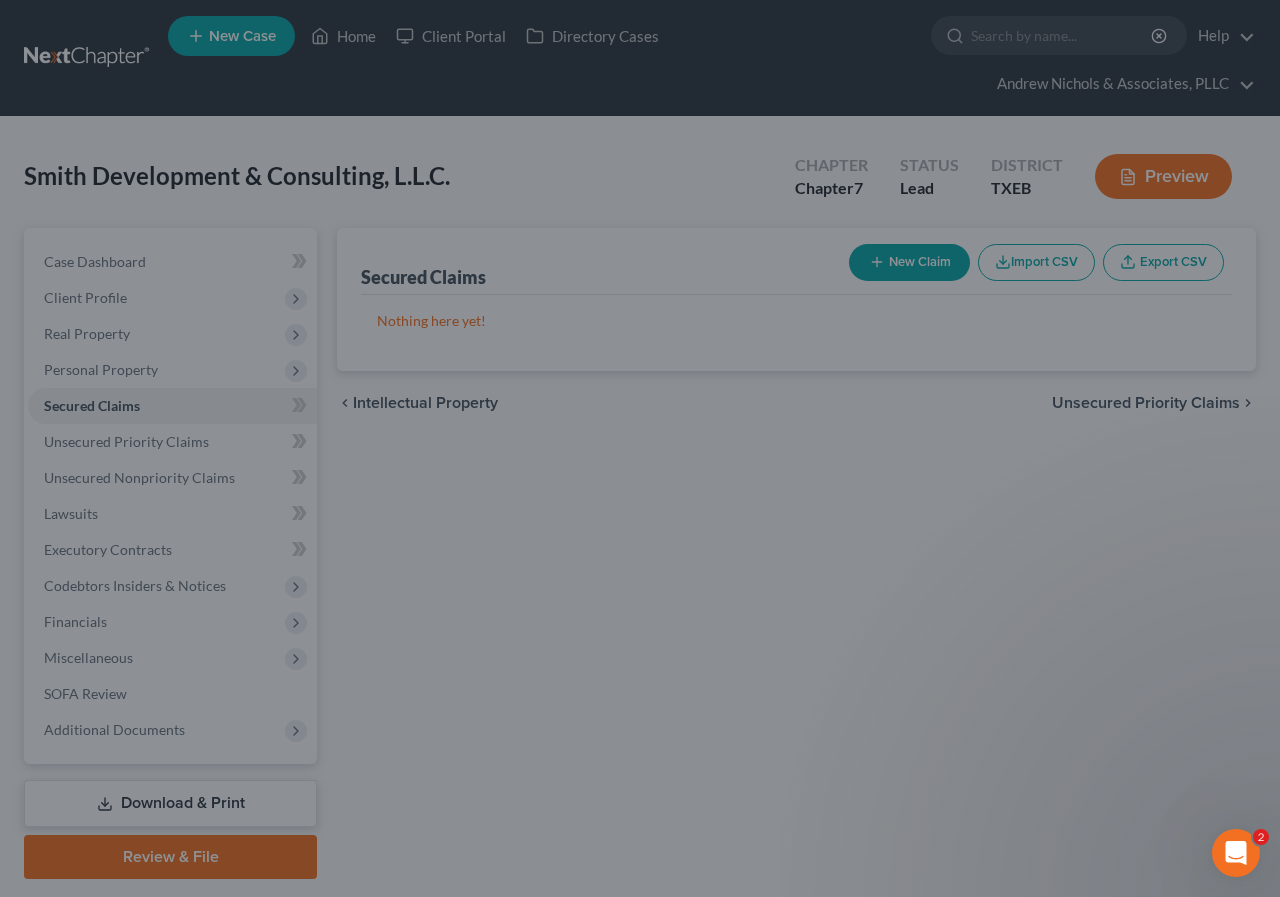 scroll, scrollTop: 0, scrollLeft: 0, axis: both 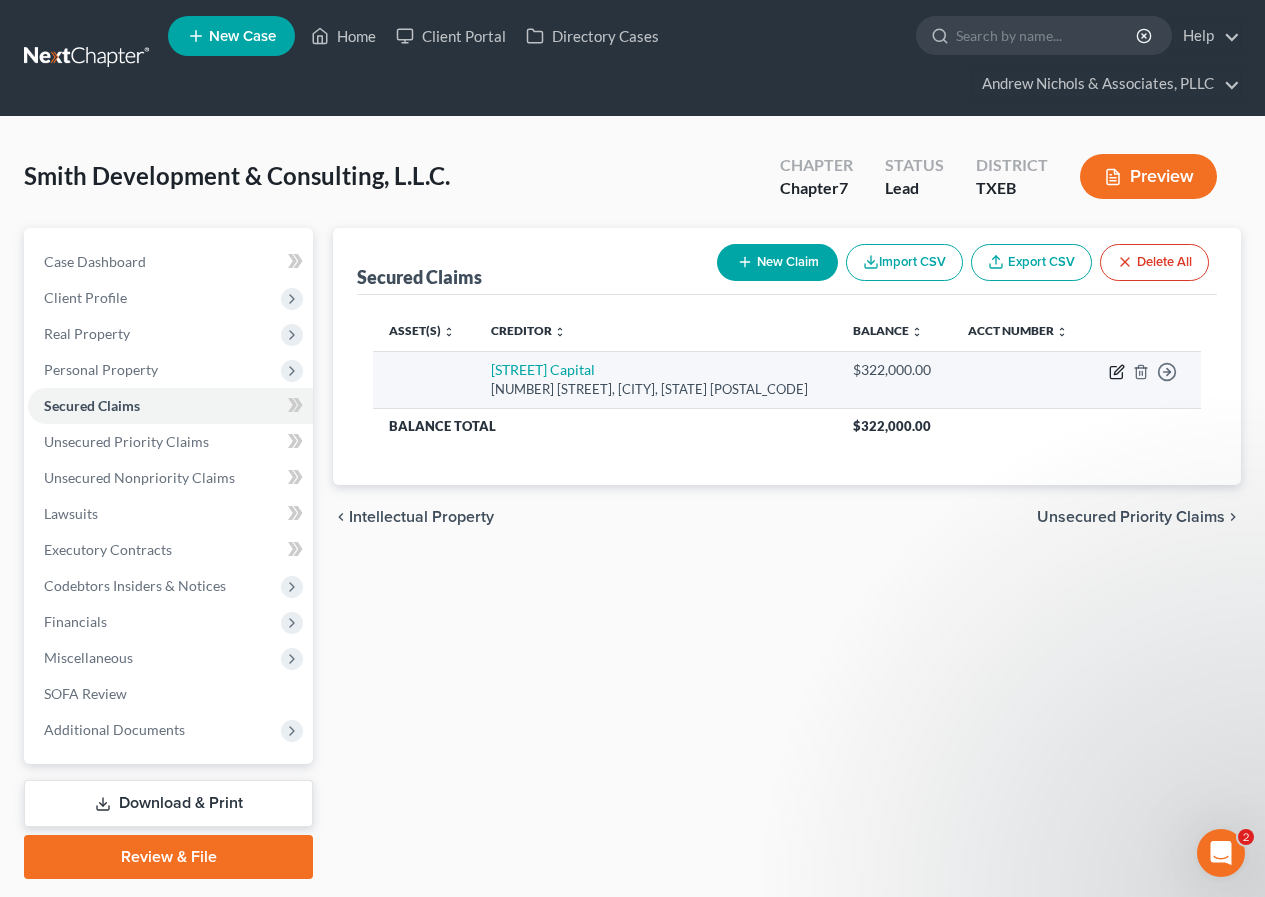 click 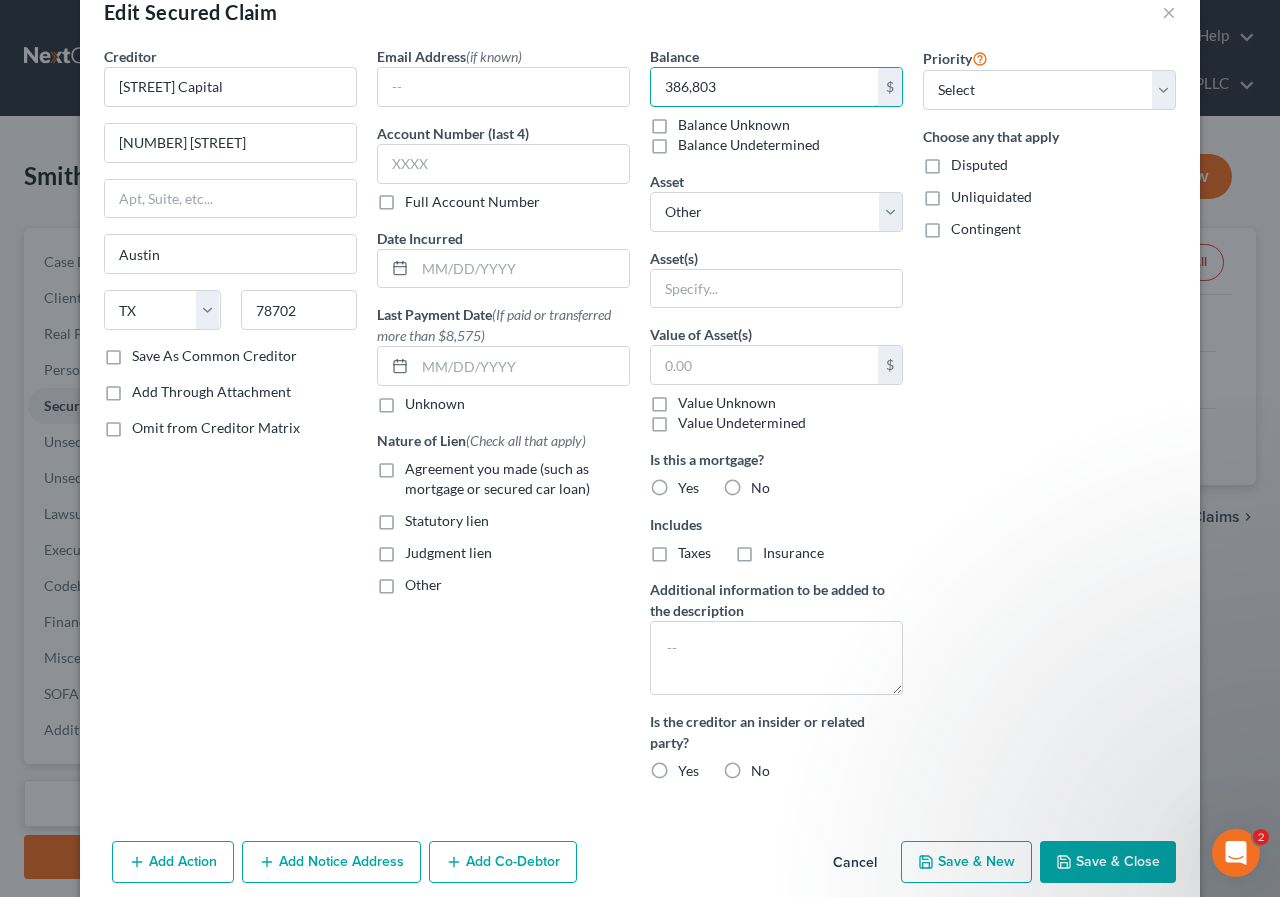 scroll, scrollTop: 88, scrollLeft: 0, axis: vertical 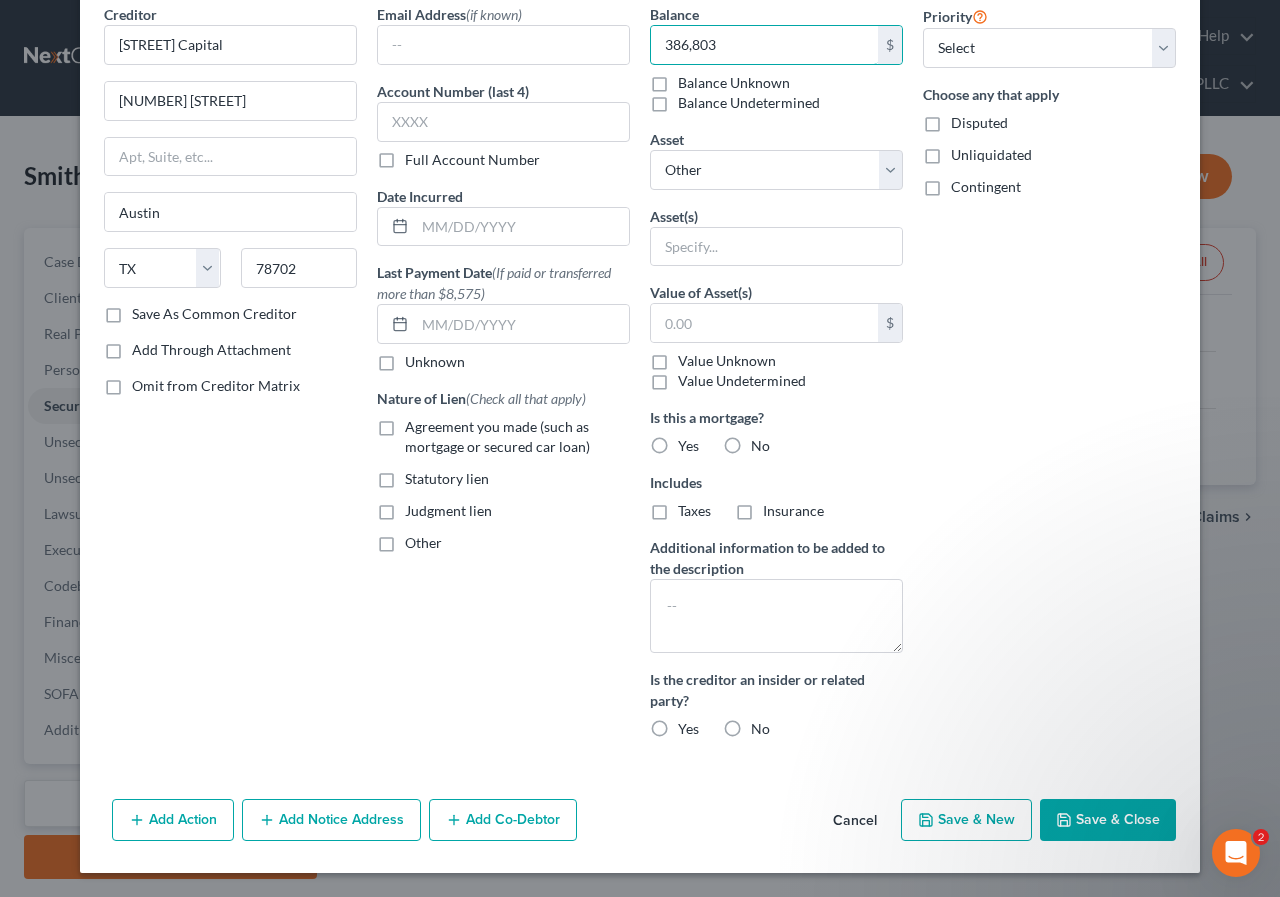 type on "386,803" 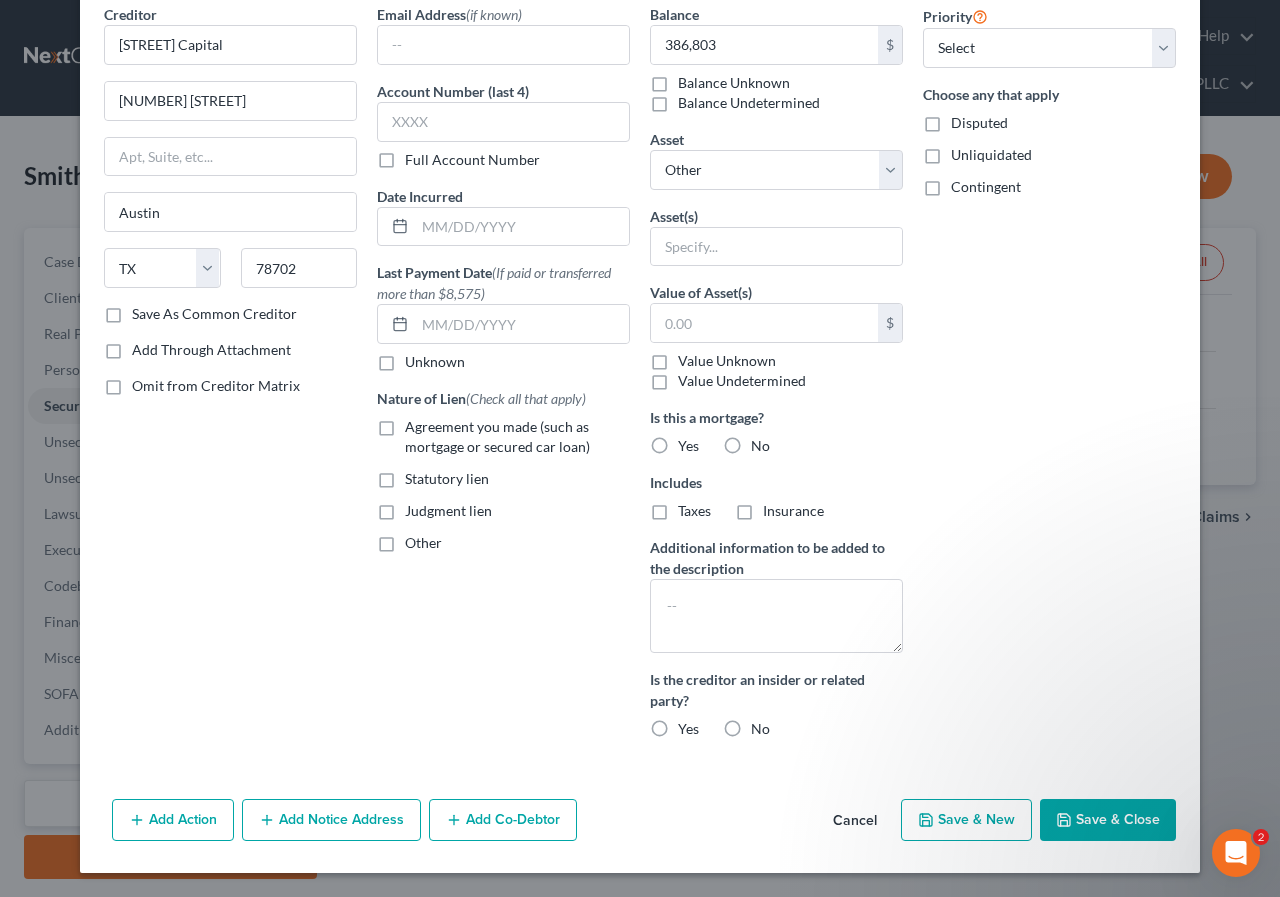 click on "Save & Close" at bounding box center (1108, 820) 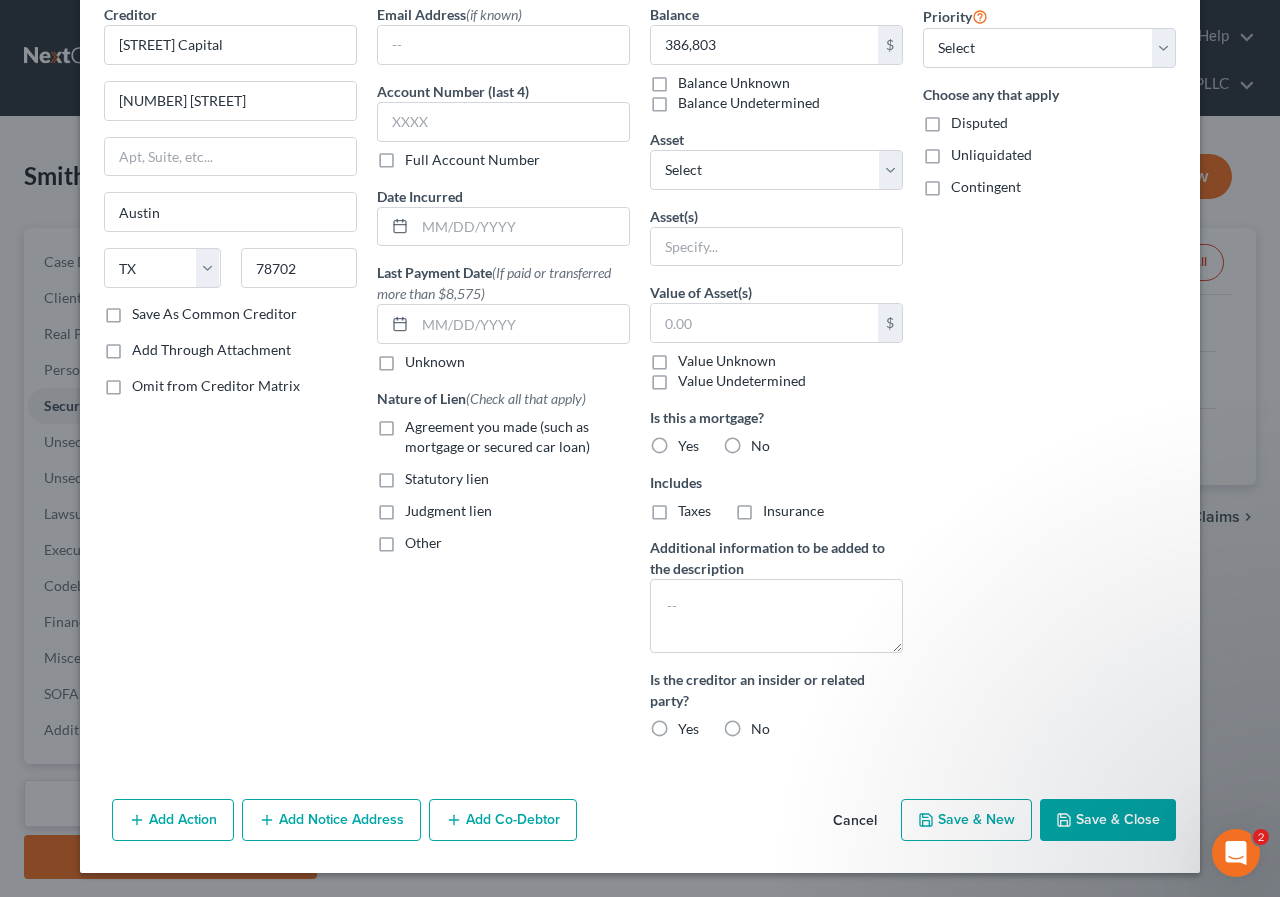 scroll, scrollTop: 0, scrollLeft: 0, axis: both 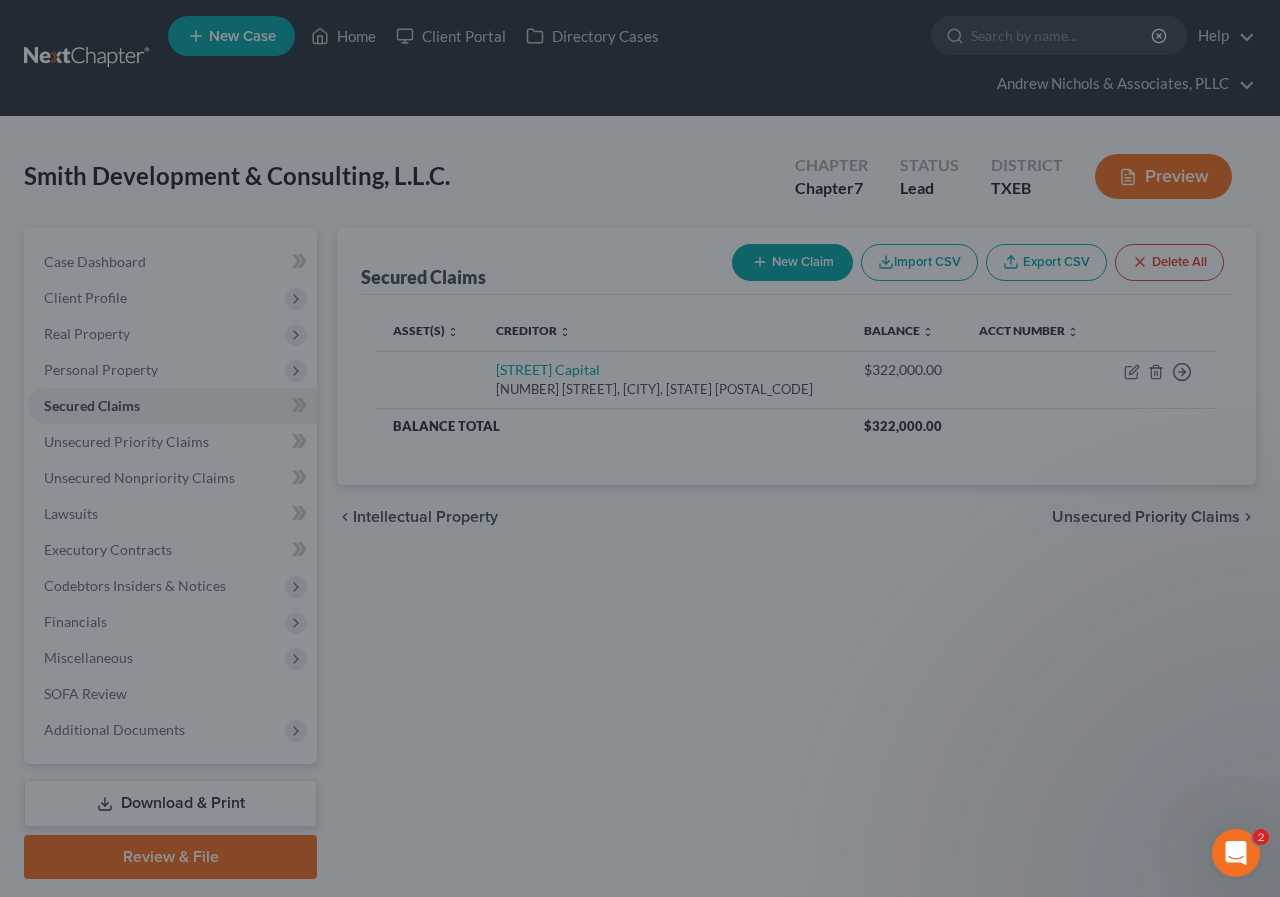 type on "386,803.00" 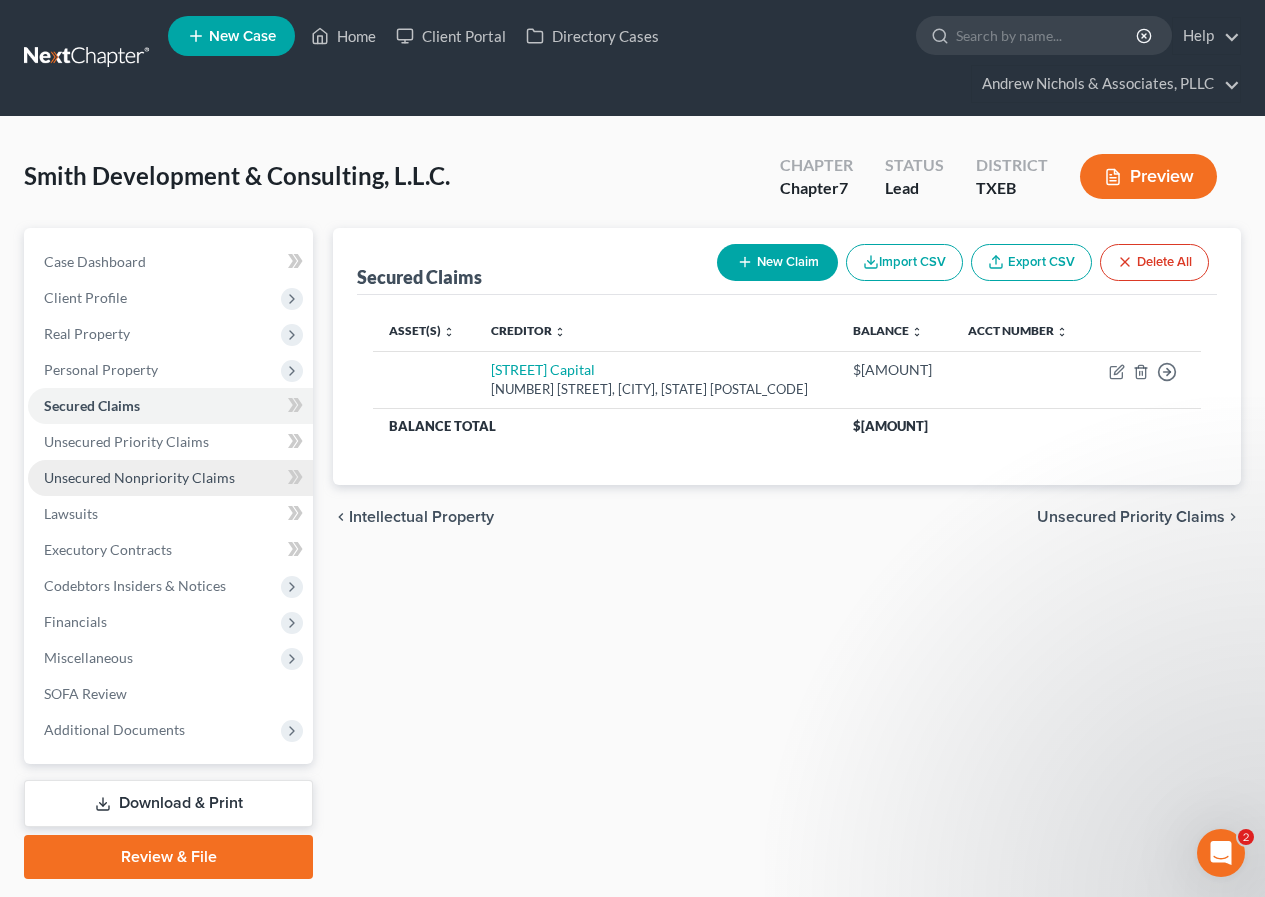 click on "Unsecured Nonpriority Claims" at bounding box center (139, 477) 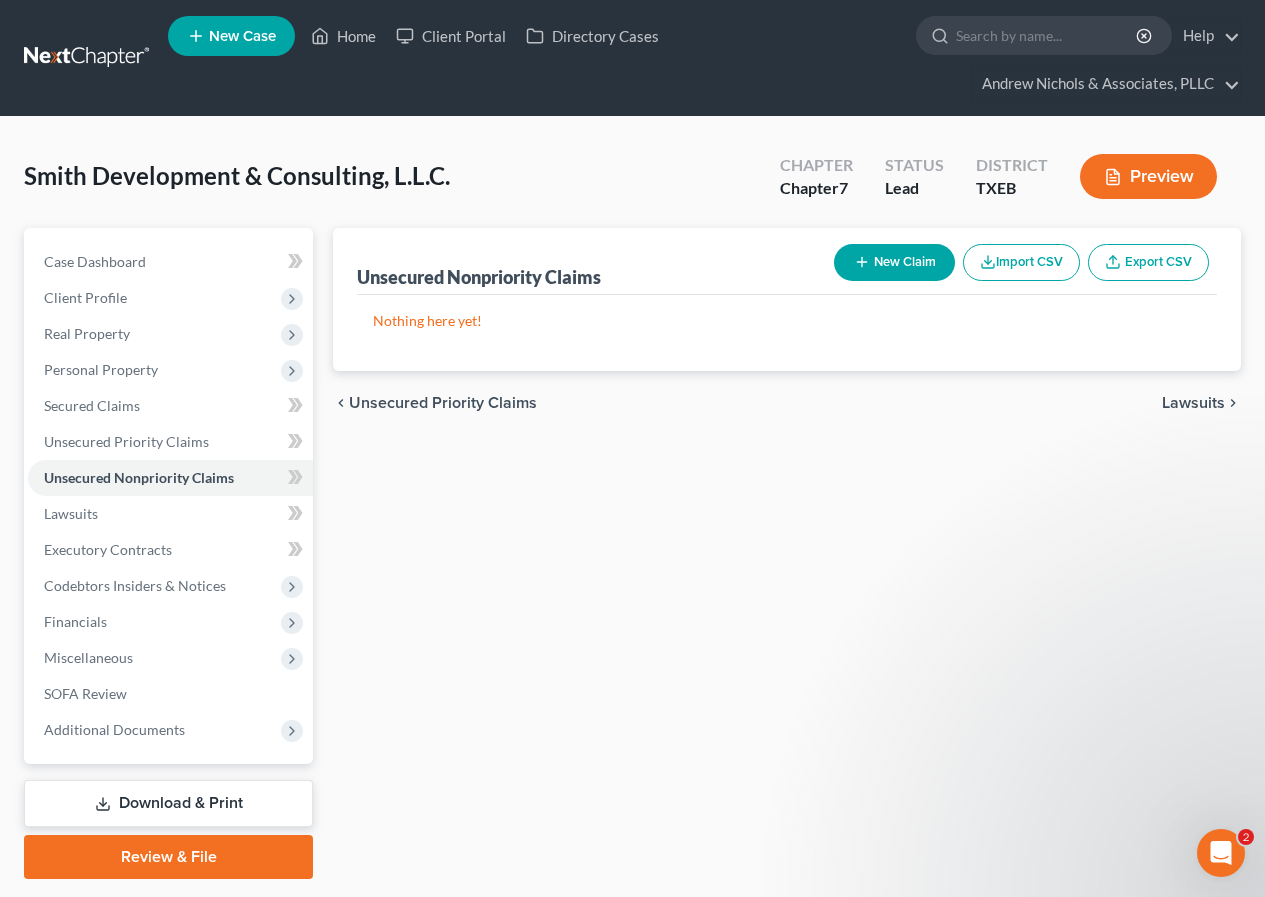 click 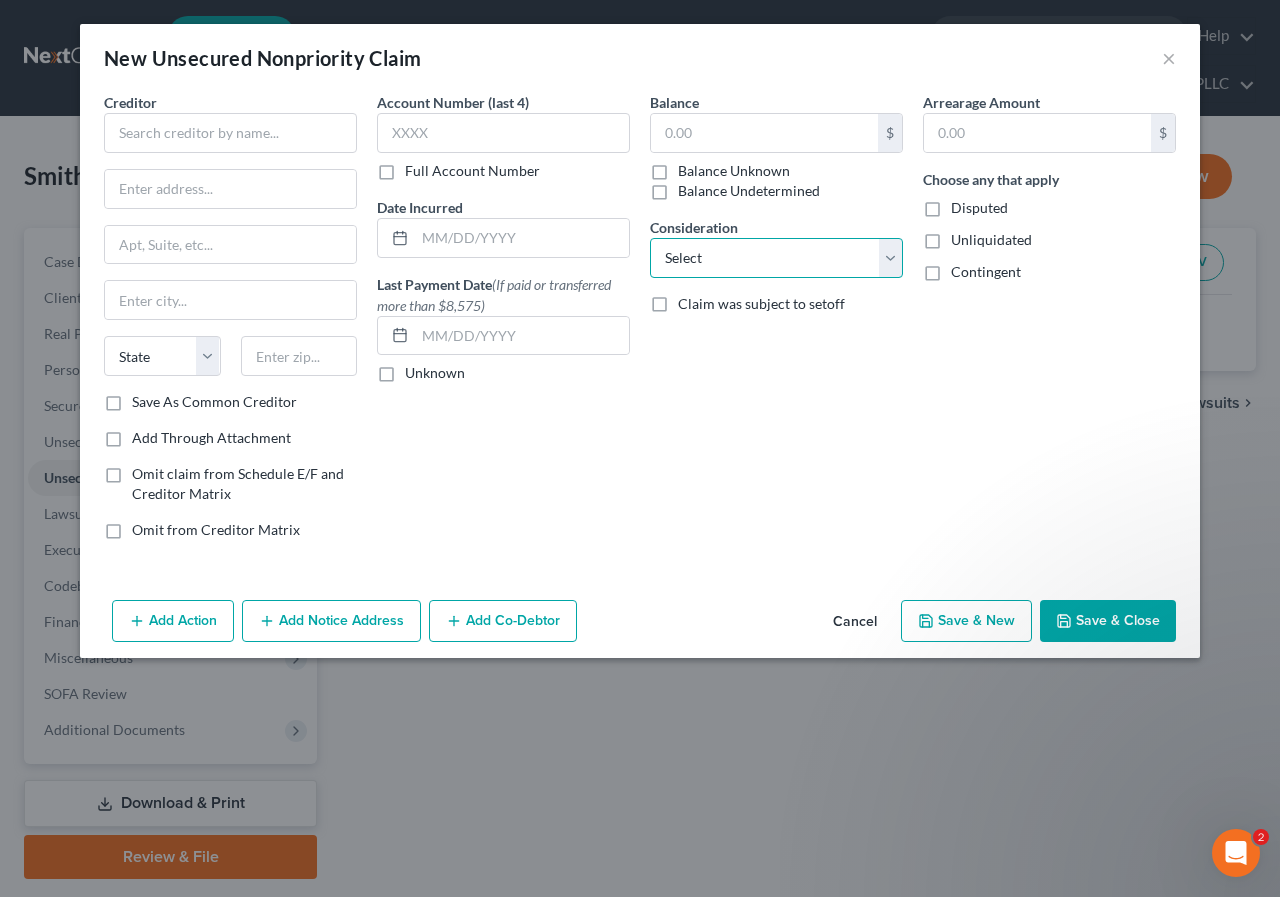 click on "Select Cable / Satellite Services Collection Agency Credit Card Debt Debt Counseling / Attorneys Deficiency Balance Home / Car Repairs Income Taxes Judgment Liens Monies Loaned / Advanced Mortgage Obligation To Pensions Other Overdrawn Bank Account Promised To Help Pay Creditors Services Suppliers Or Vendors Telephone / Internet Services Unsecured Loan Repayments Utility Services" at bounding box center (776, 258) 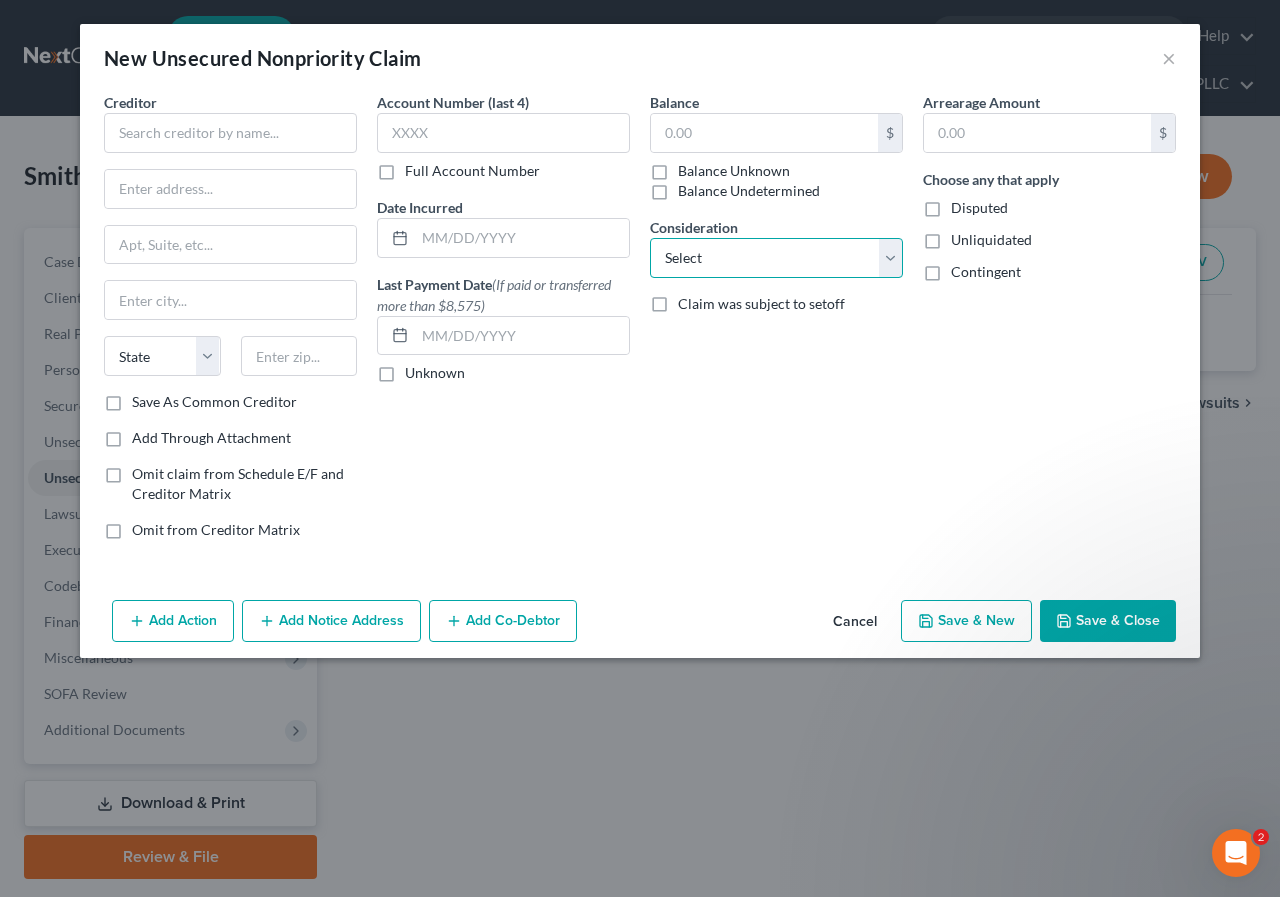 select on "11" 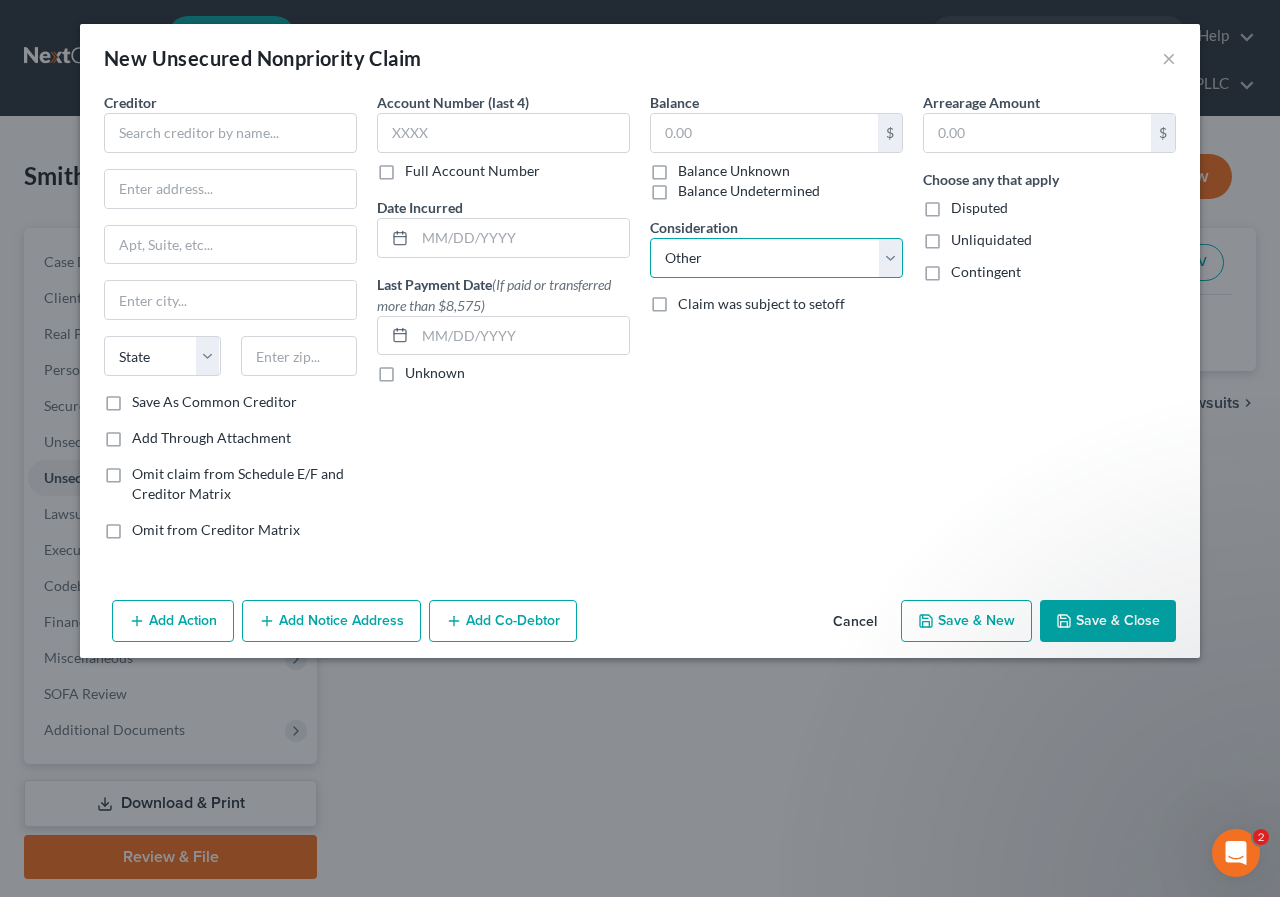 click on "Select Cable / Satellite Services Collection Agency Credit Card Debt Debt Counseling / Attorneys Deficiency Balance Home / Car Repairs Income Taxes Judgment Liens Monies Loaned / Advanced Mortgage Obligation To Pensions Other Overdrawn Bank Account Promised To Help Pay Creditors Services Suppliers Or Vendors Telephone / Internet Services Unsecured Loan Repayments Utility Services" at bounding box center [776, 258] 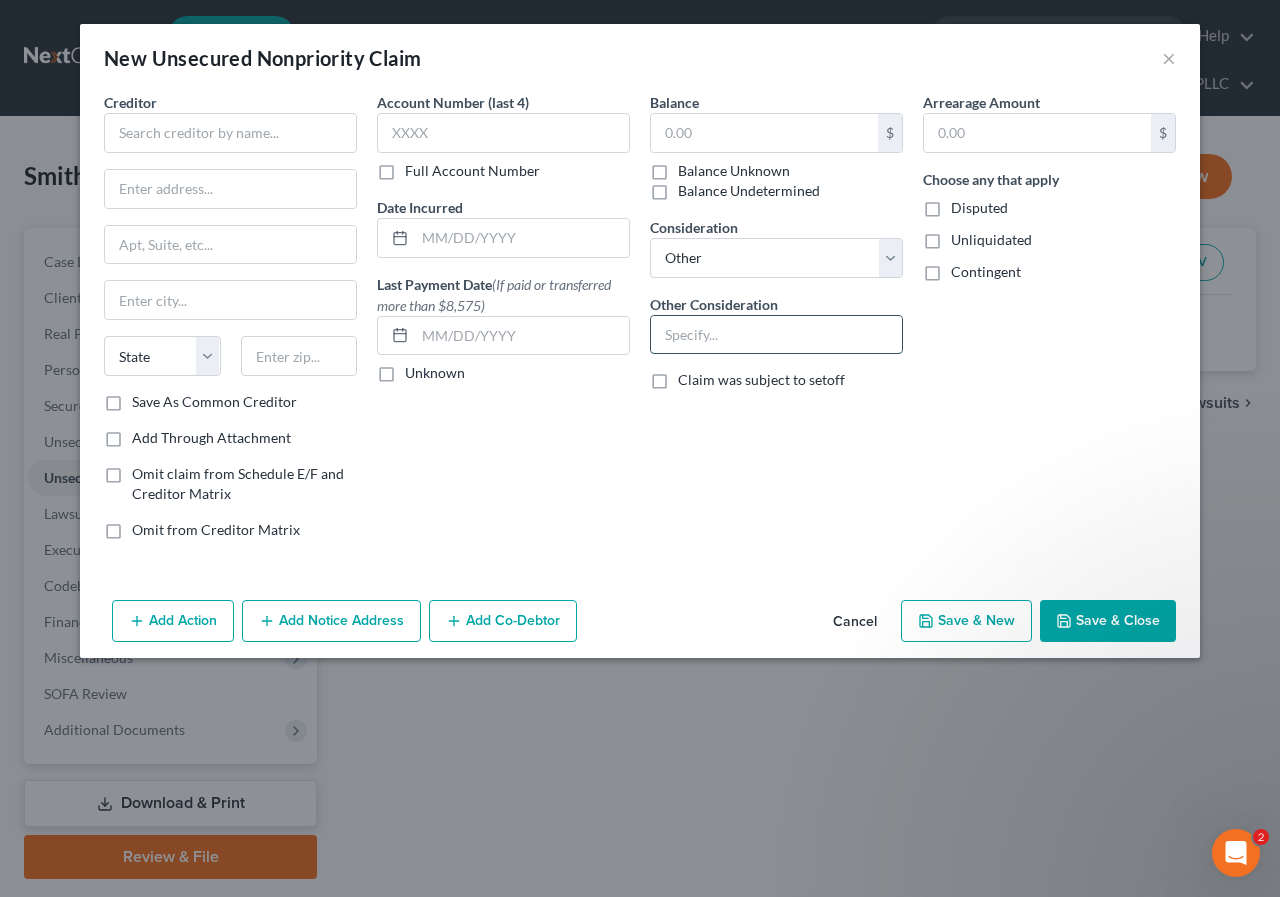 click at bounding box center [776, 335] 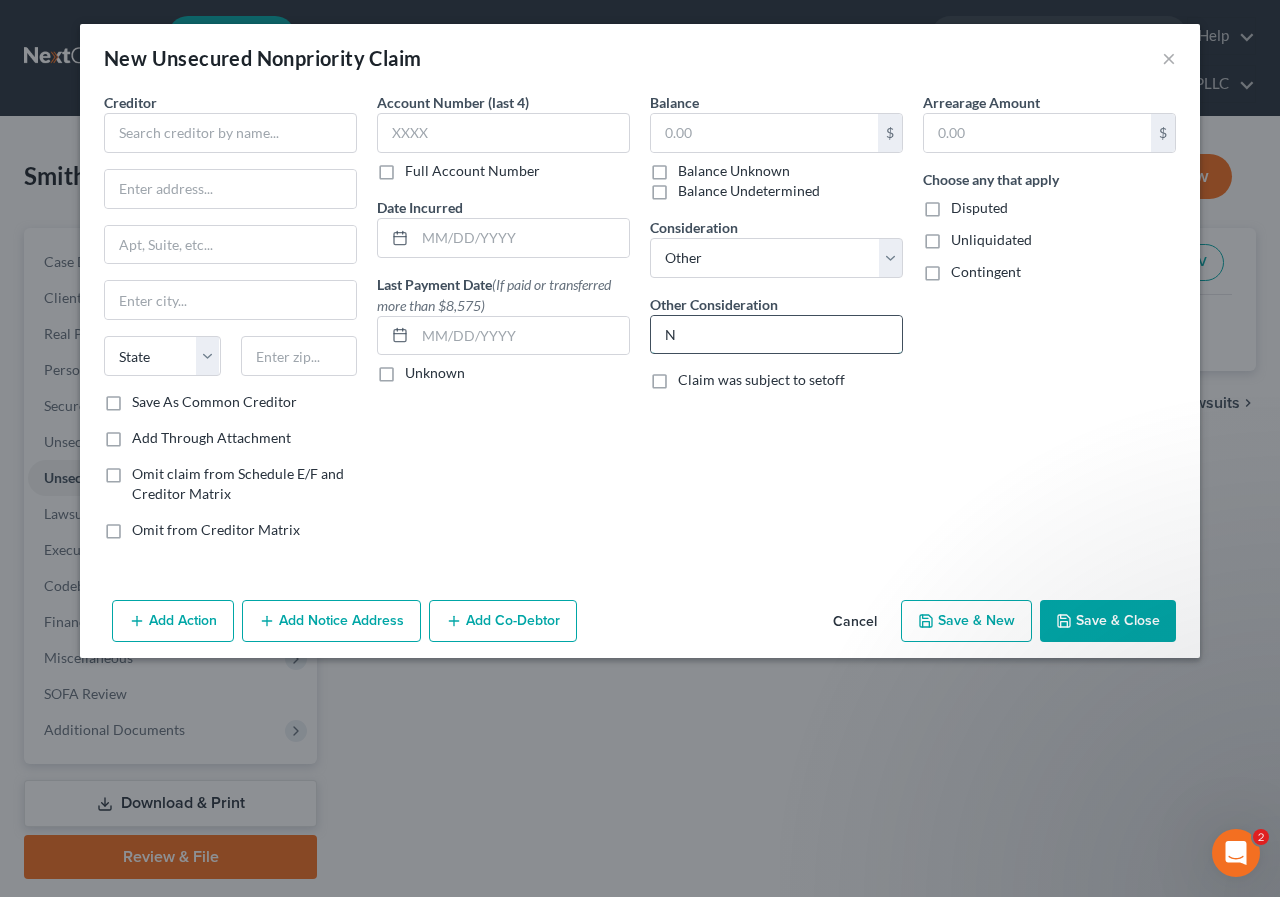 type on "NOTICE ONLY" 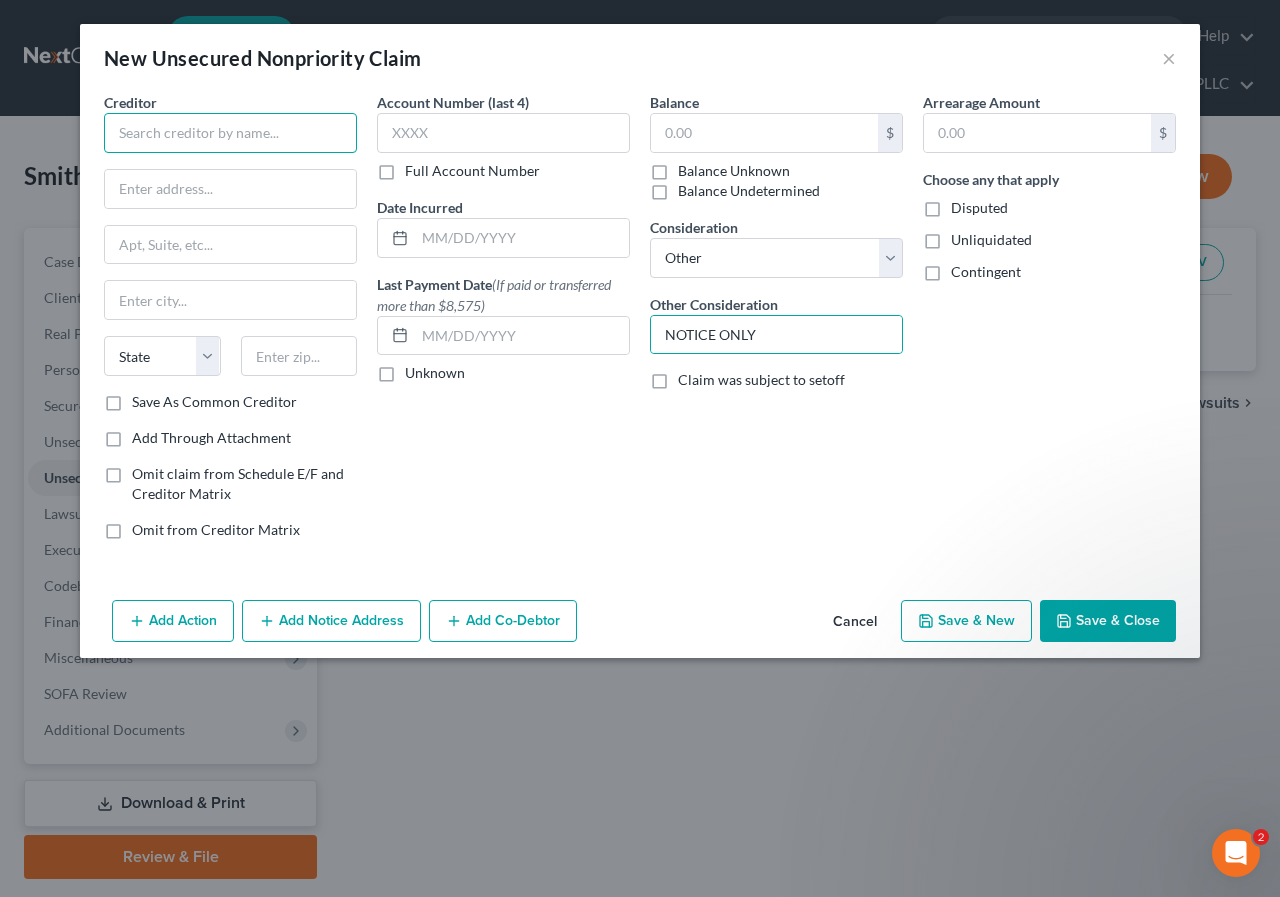 click at bounding box center [230, 133] 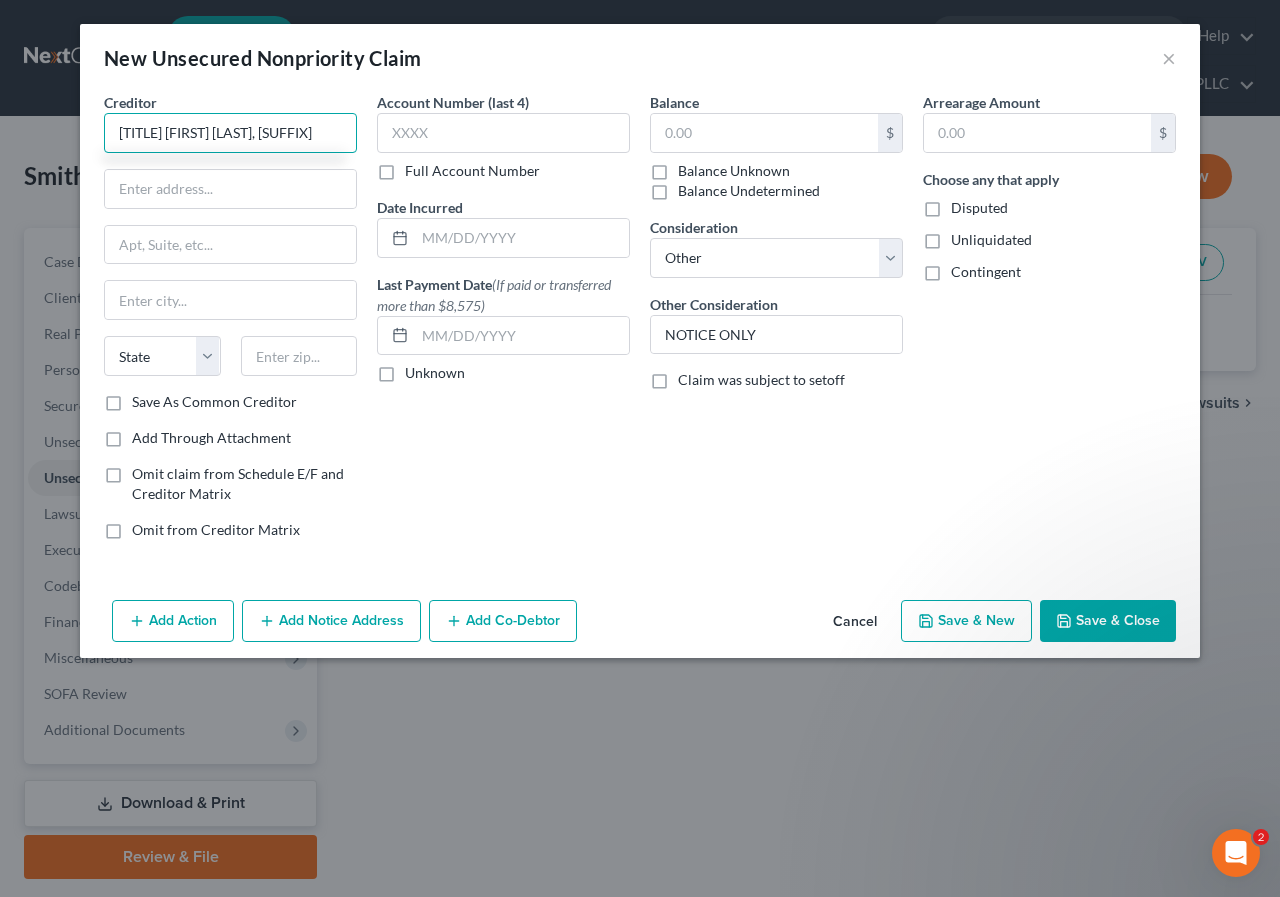 type on "[TITLE] [FIRST] [LAST], [SUFFIX]" 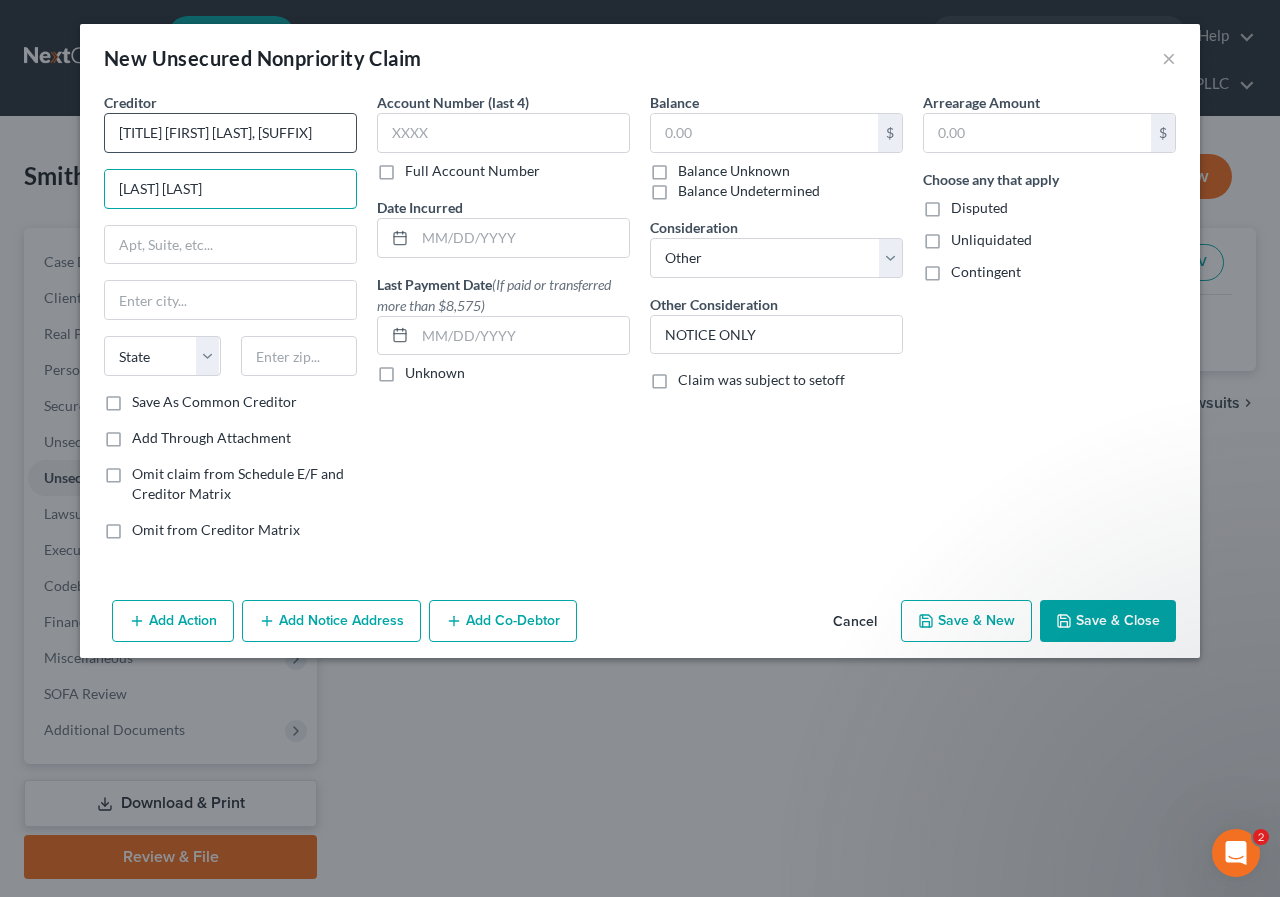 type on "[LAST] [LAST]" 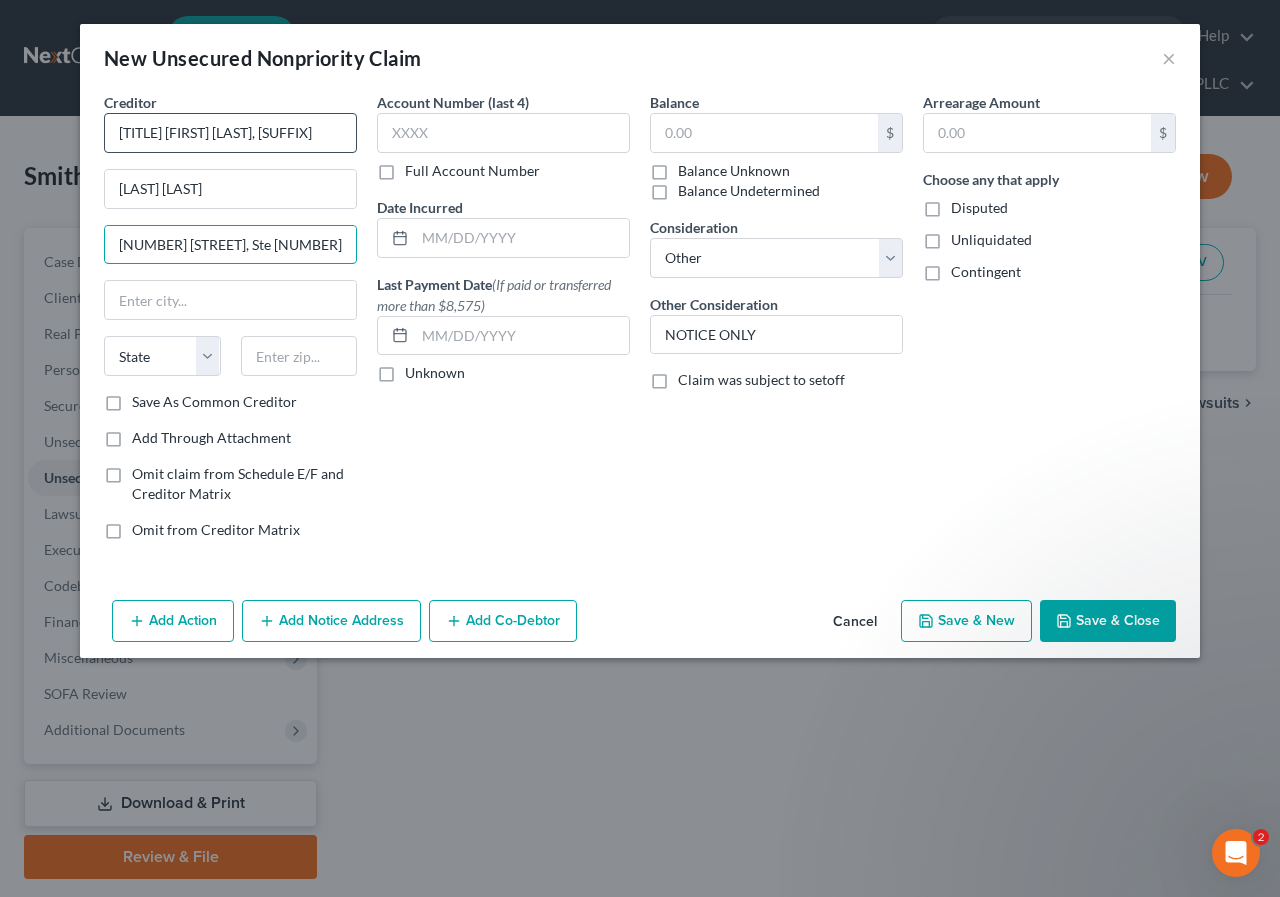 type on "[NUMBER] [STREET], Ste [NUMBER]" 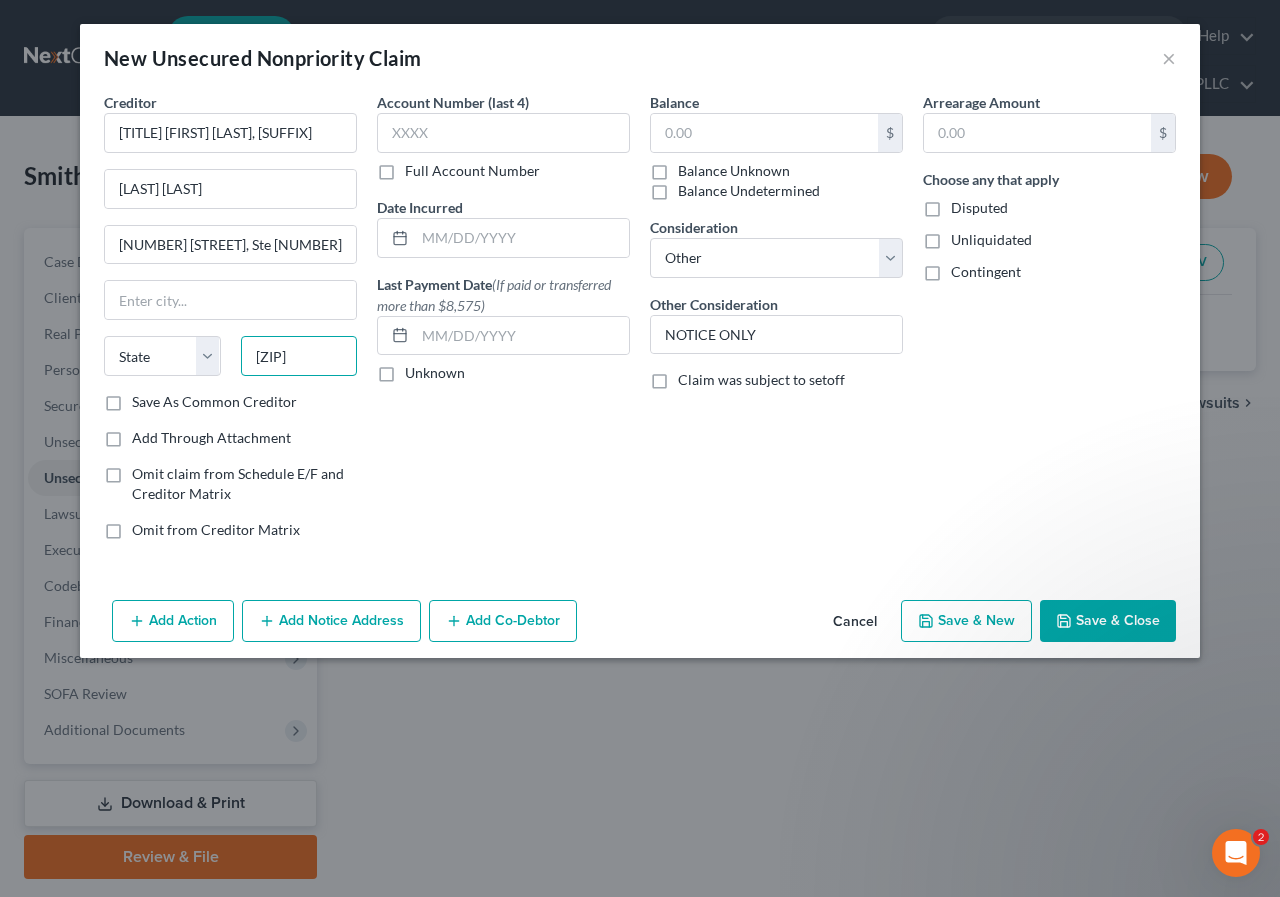 type on "[ZIP]" 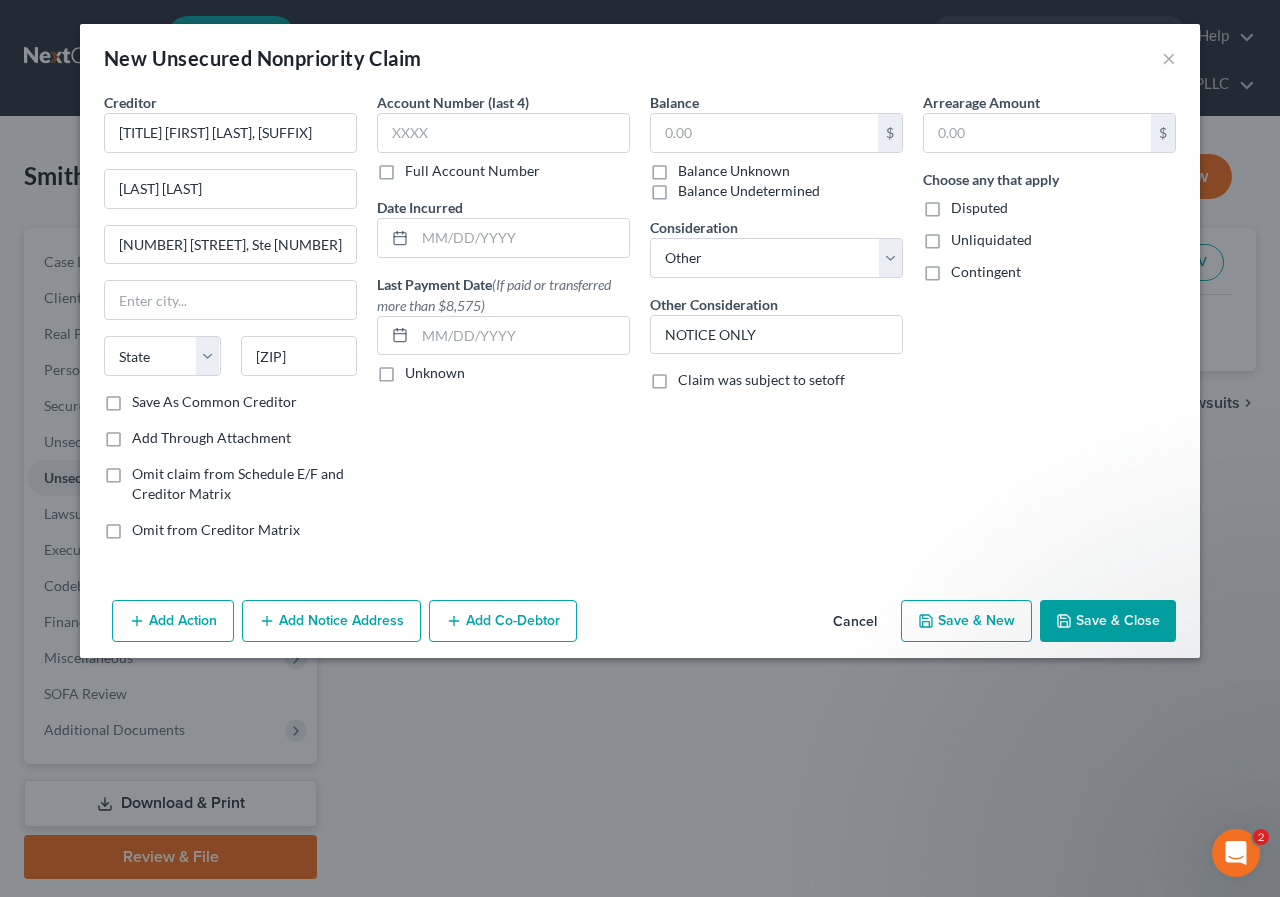 click on "Save & Close" at bounding box center (1108, 621) 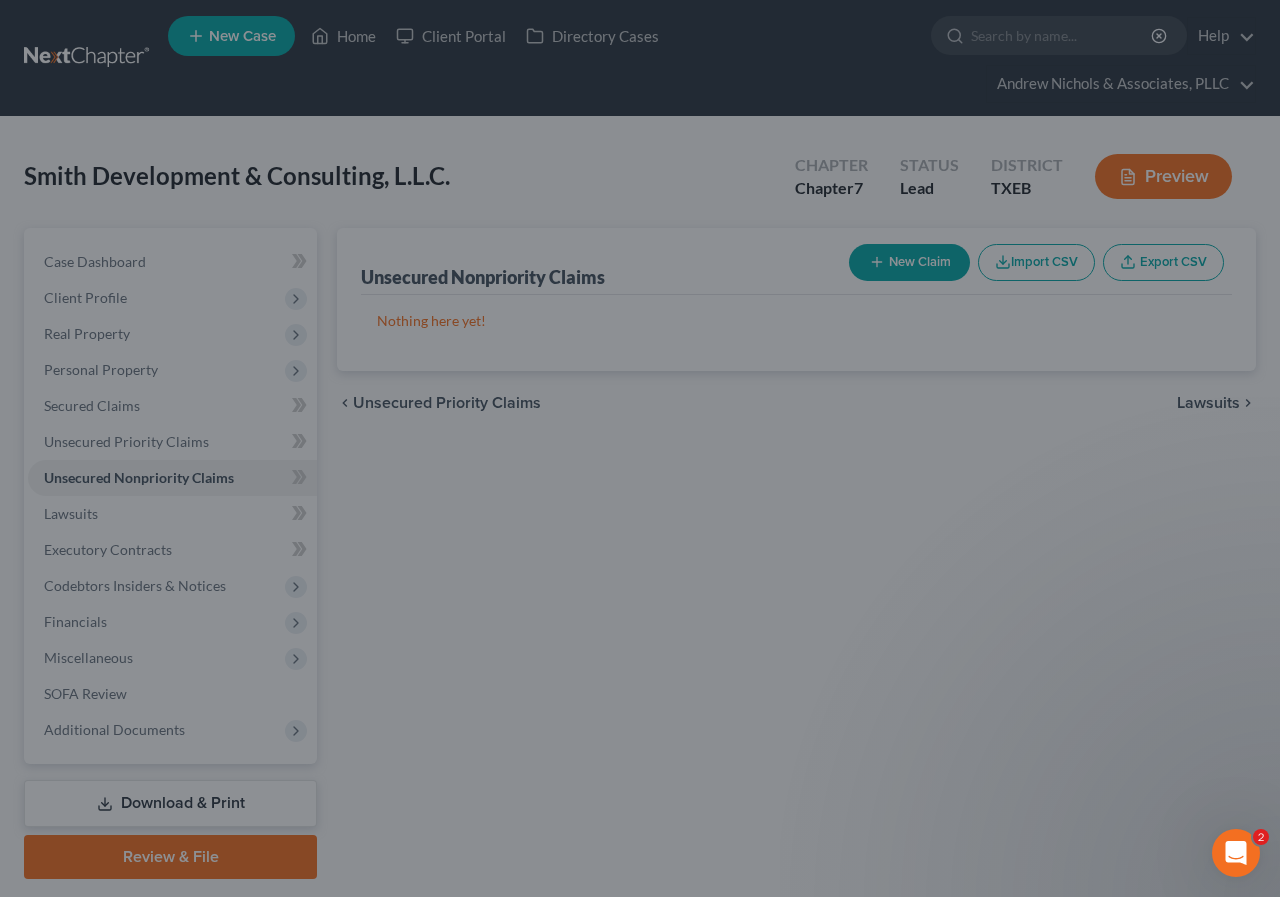 type on "[CITY]" 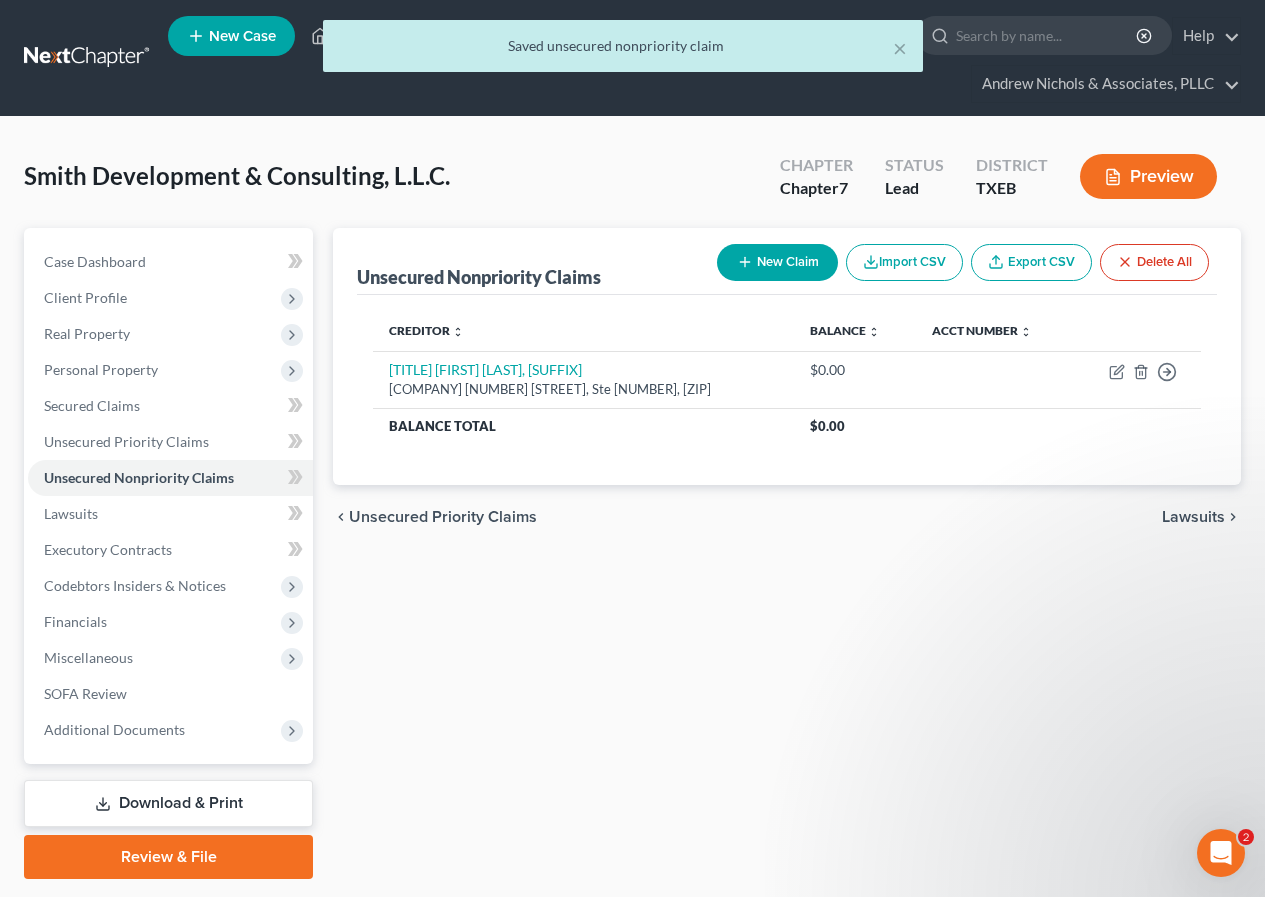 click on "New Claim" at bounding box center (777, 262) 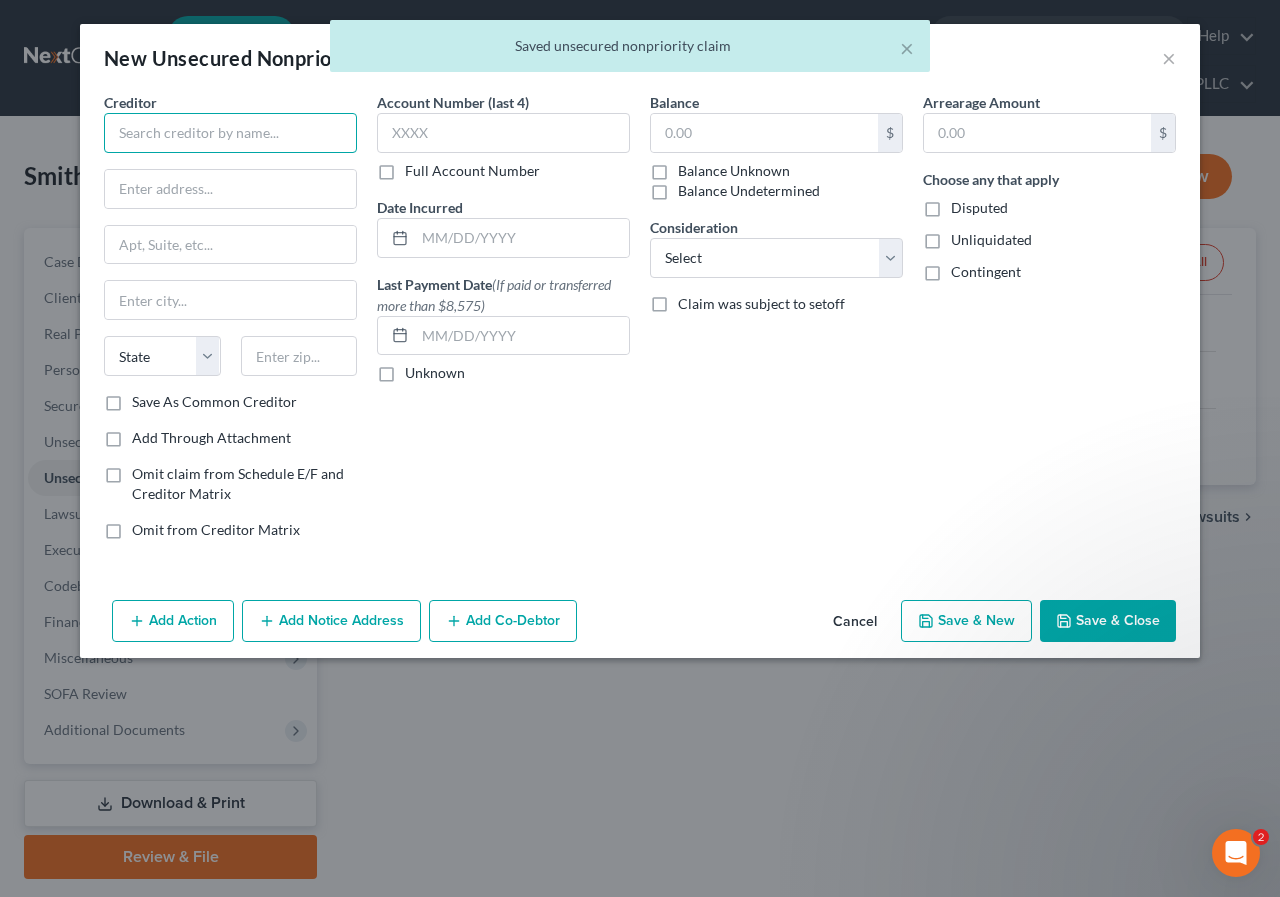 click at bounding box center [230, 133] 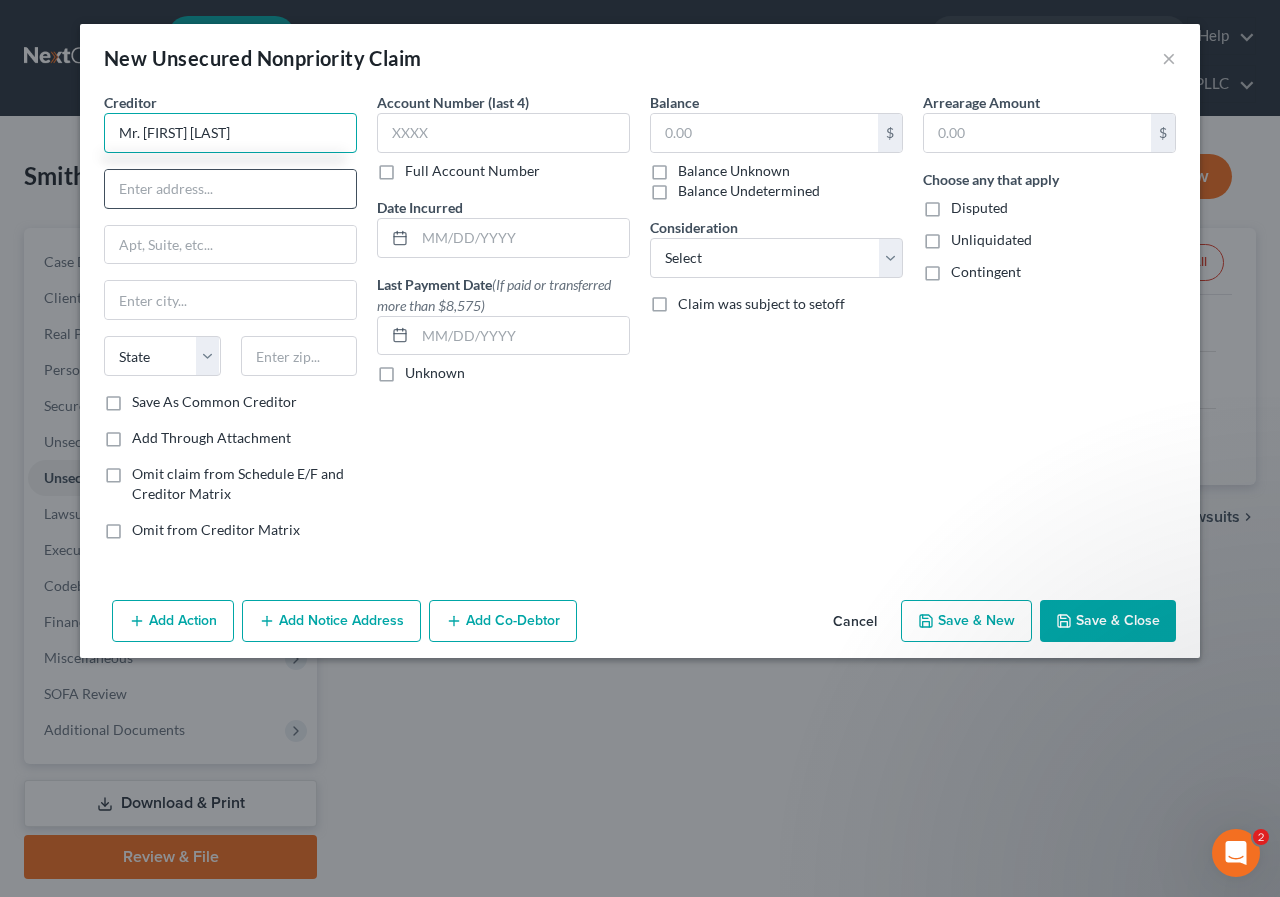 type on "Mr. [FIRST] [LAST]" 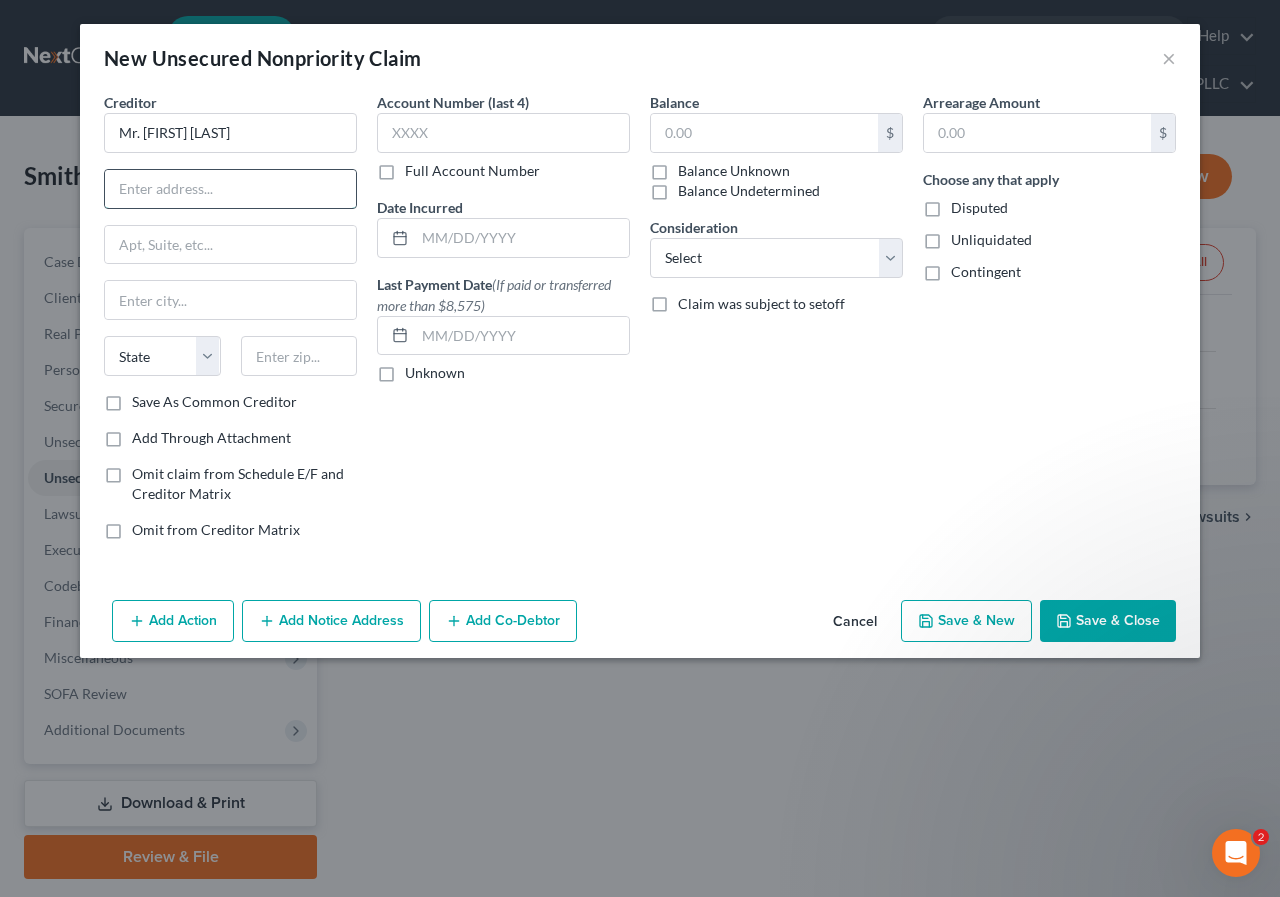click at bounding box center [230, 189] 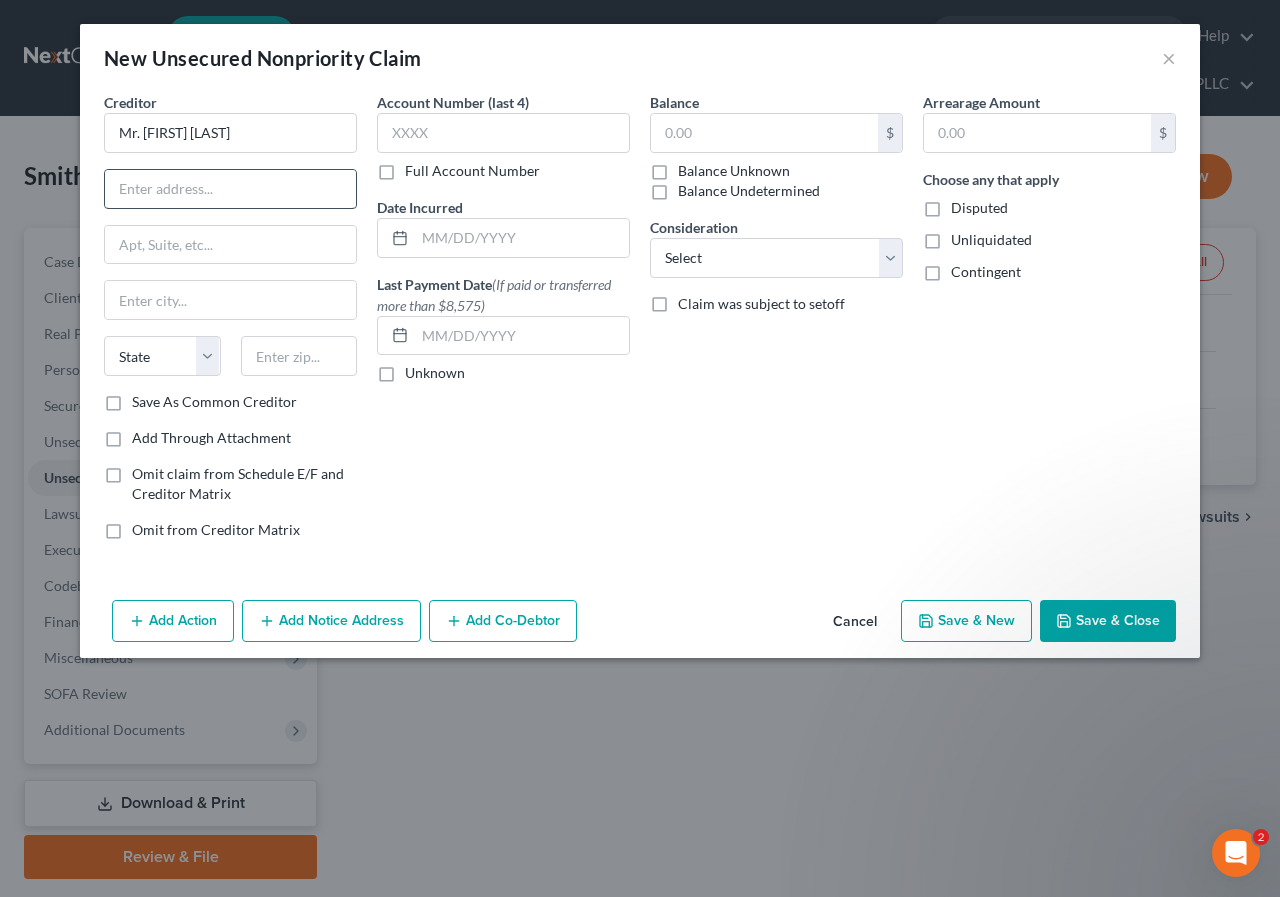 paste on "[NUMBER] [STREET]" 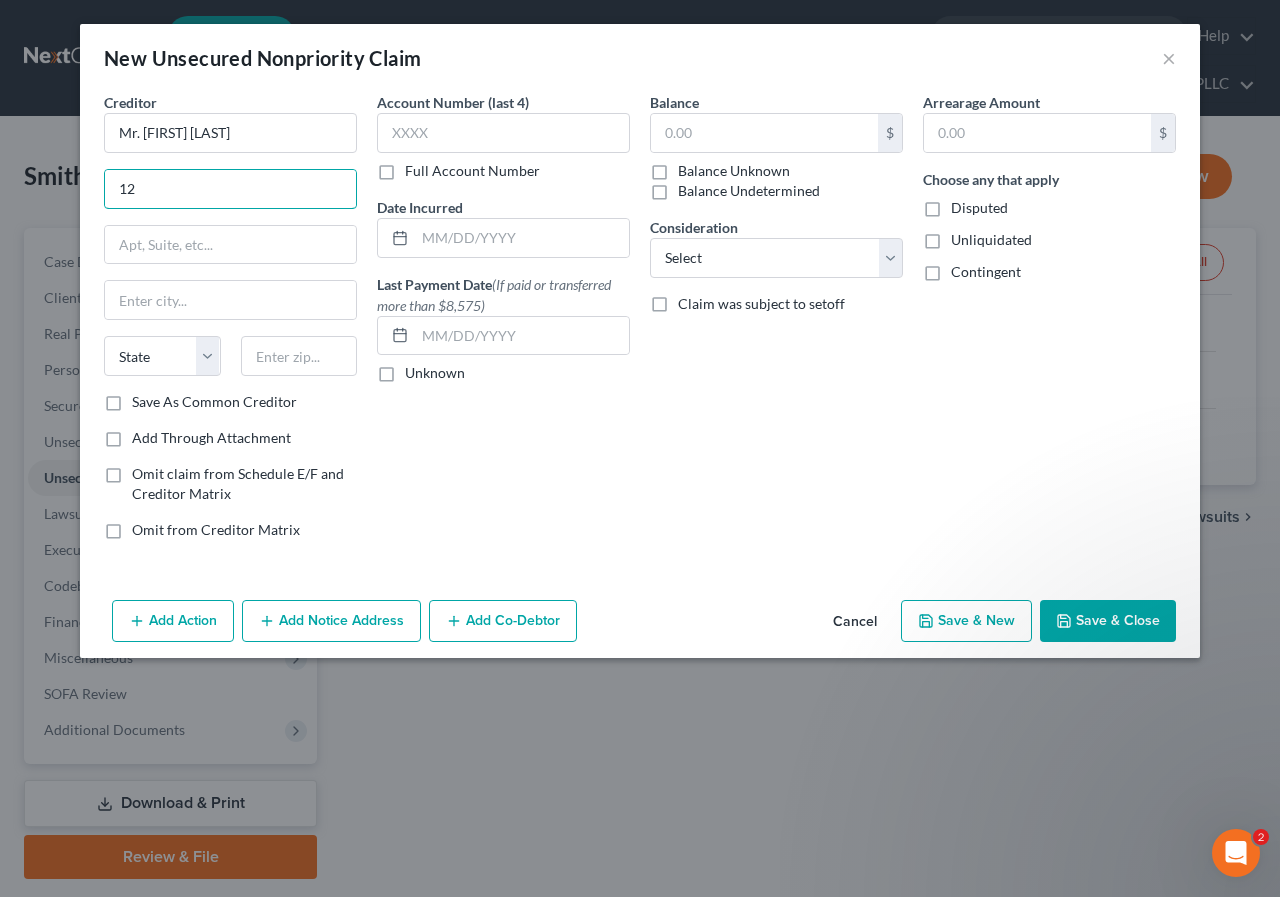 type on "1" 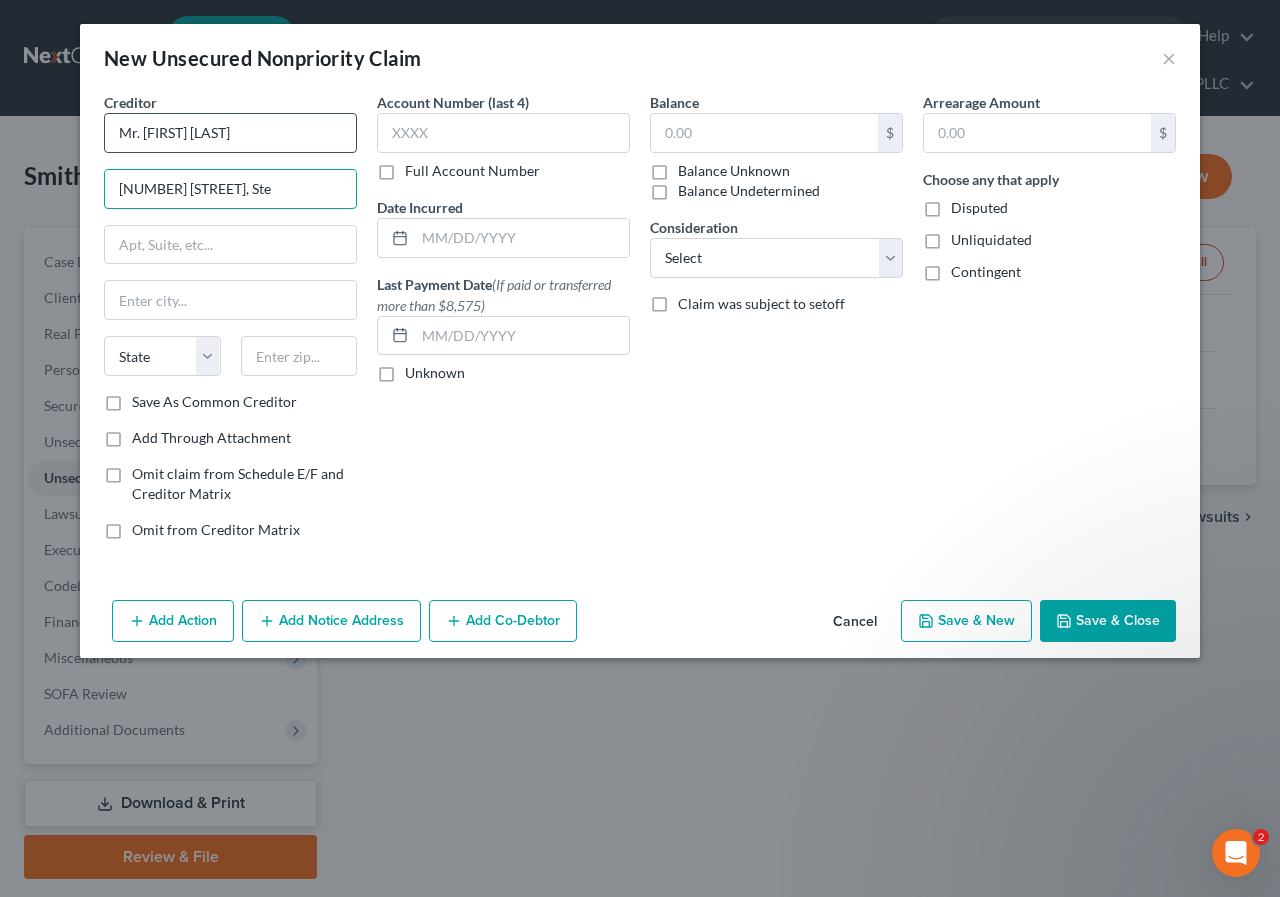 type on "[NUMBER] [STREET], Ste" 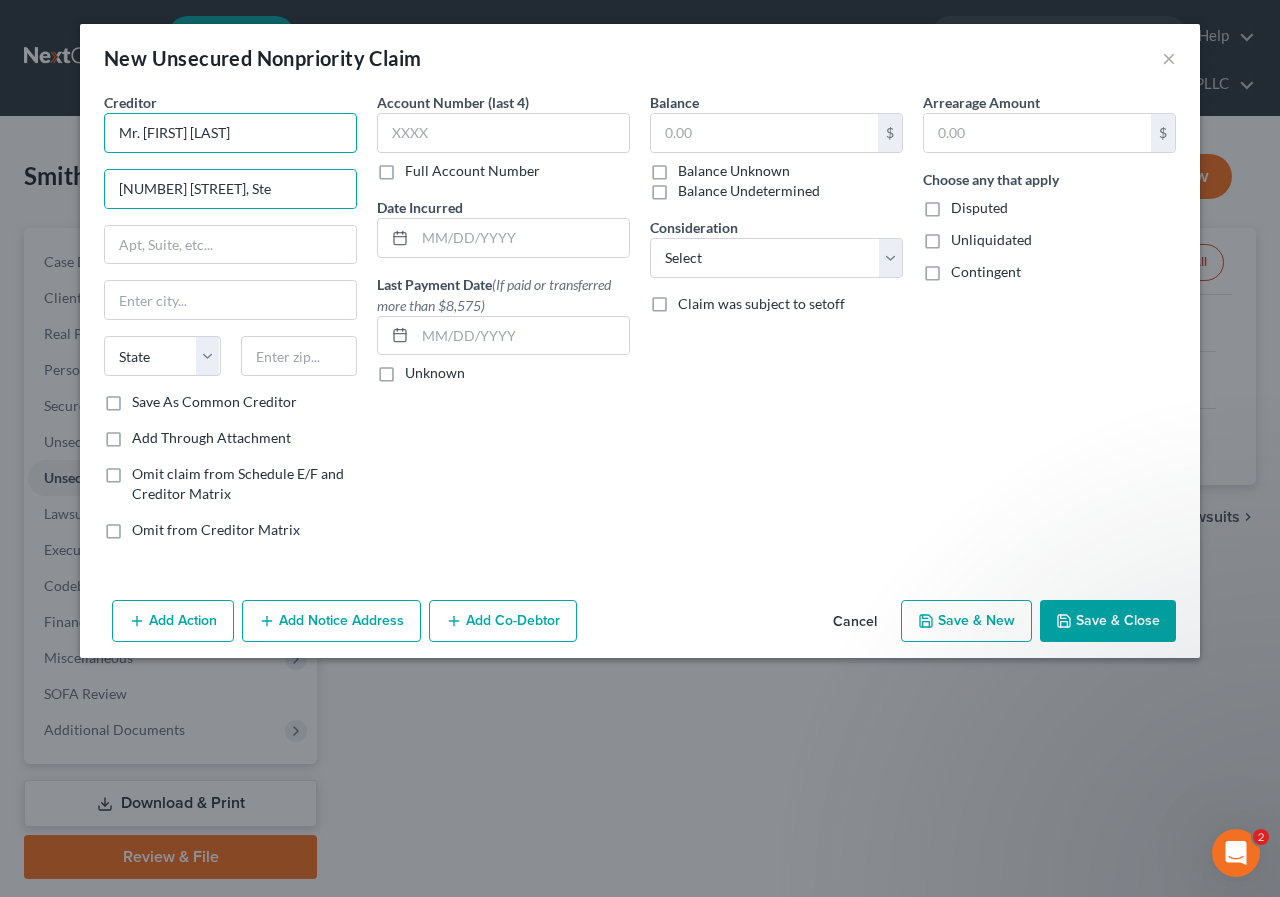 click on "Mr. [FIRST] [LAST]" at bounding box center (230, 133) 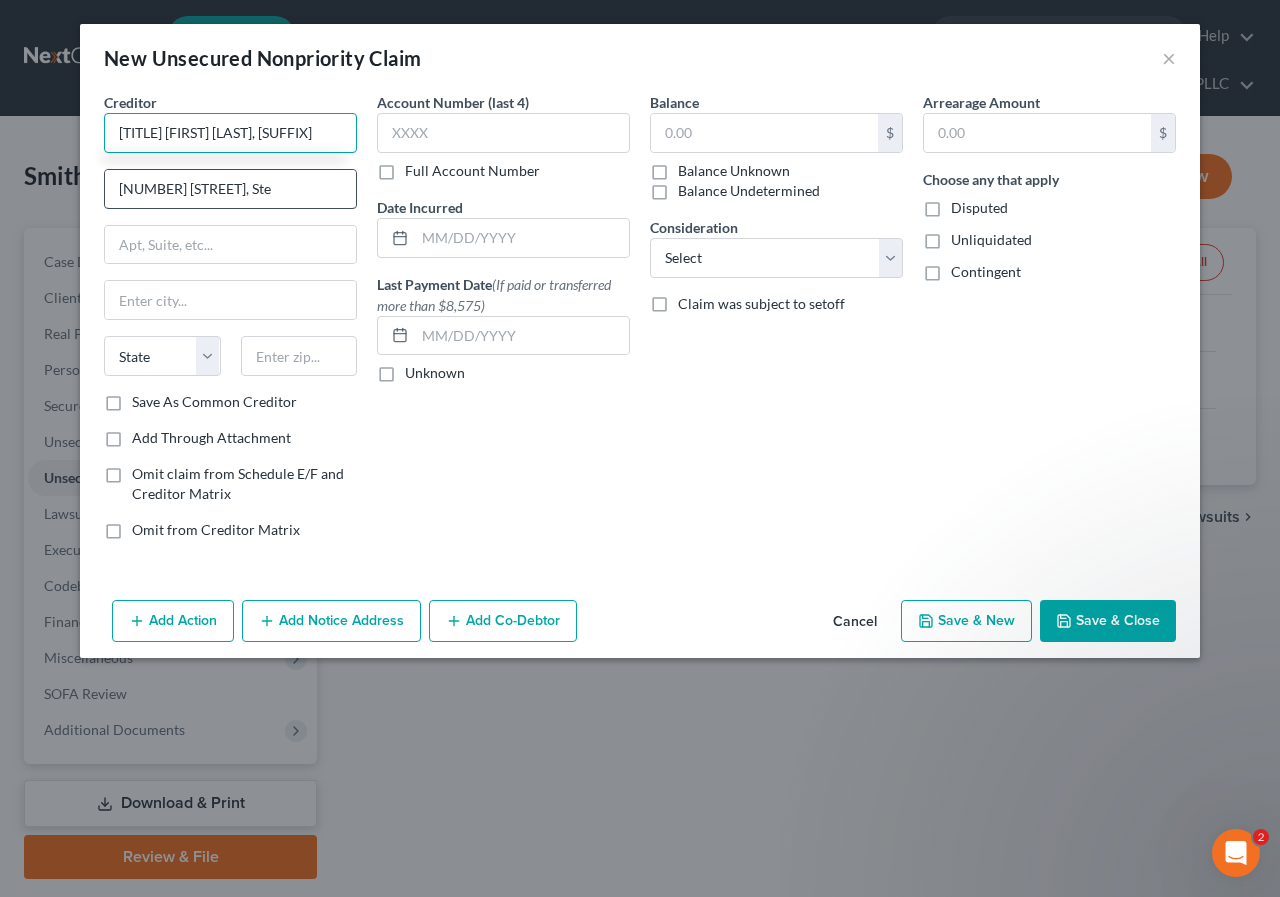 type on "[TITLE] [FIRST] [LAST], [SUFFIX]" 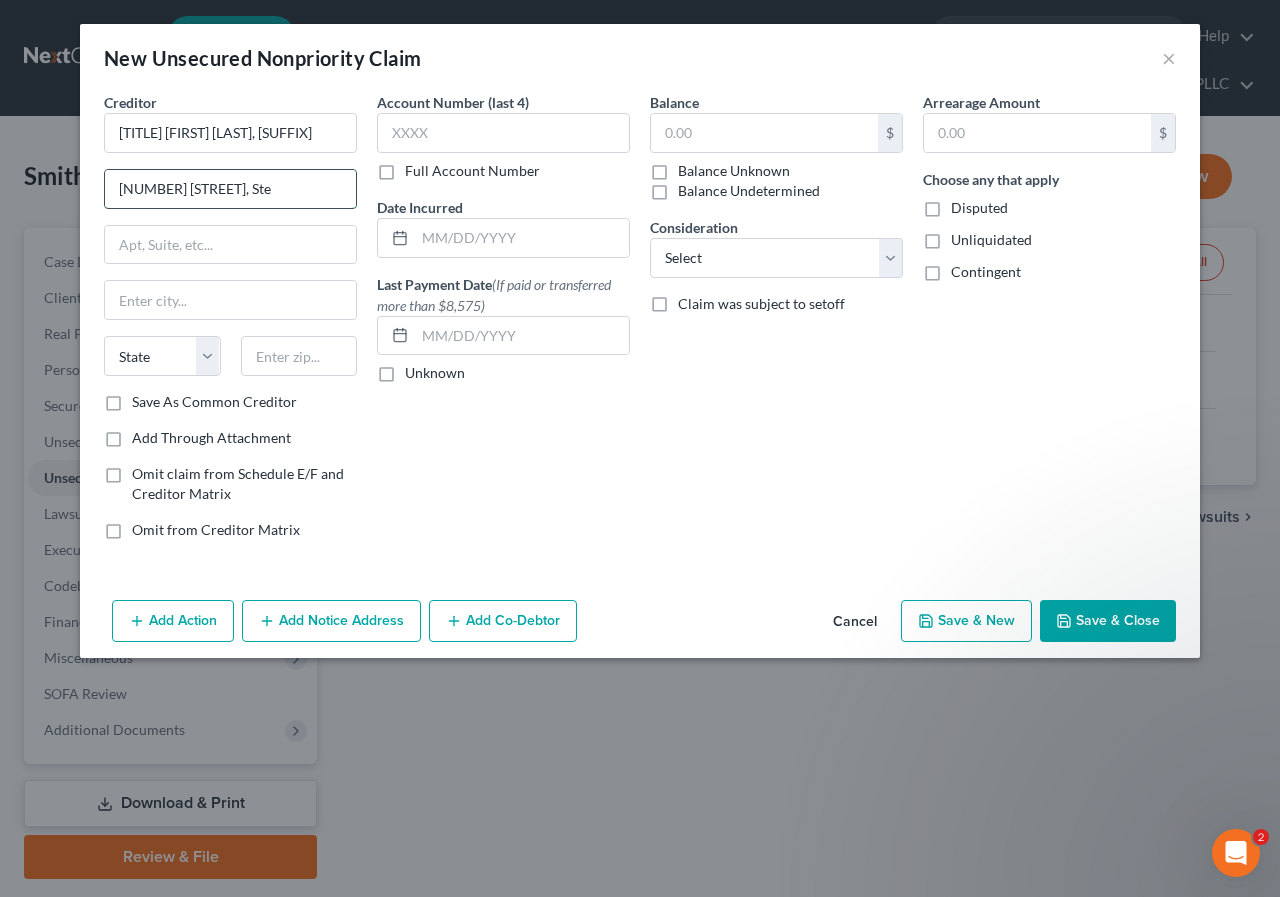 click on "[NUMBER] [STREET], Ste" at bounding box center [230, 189] 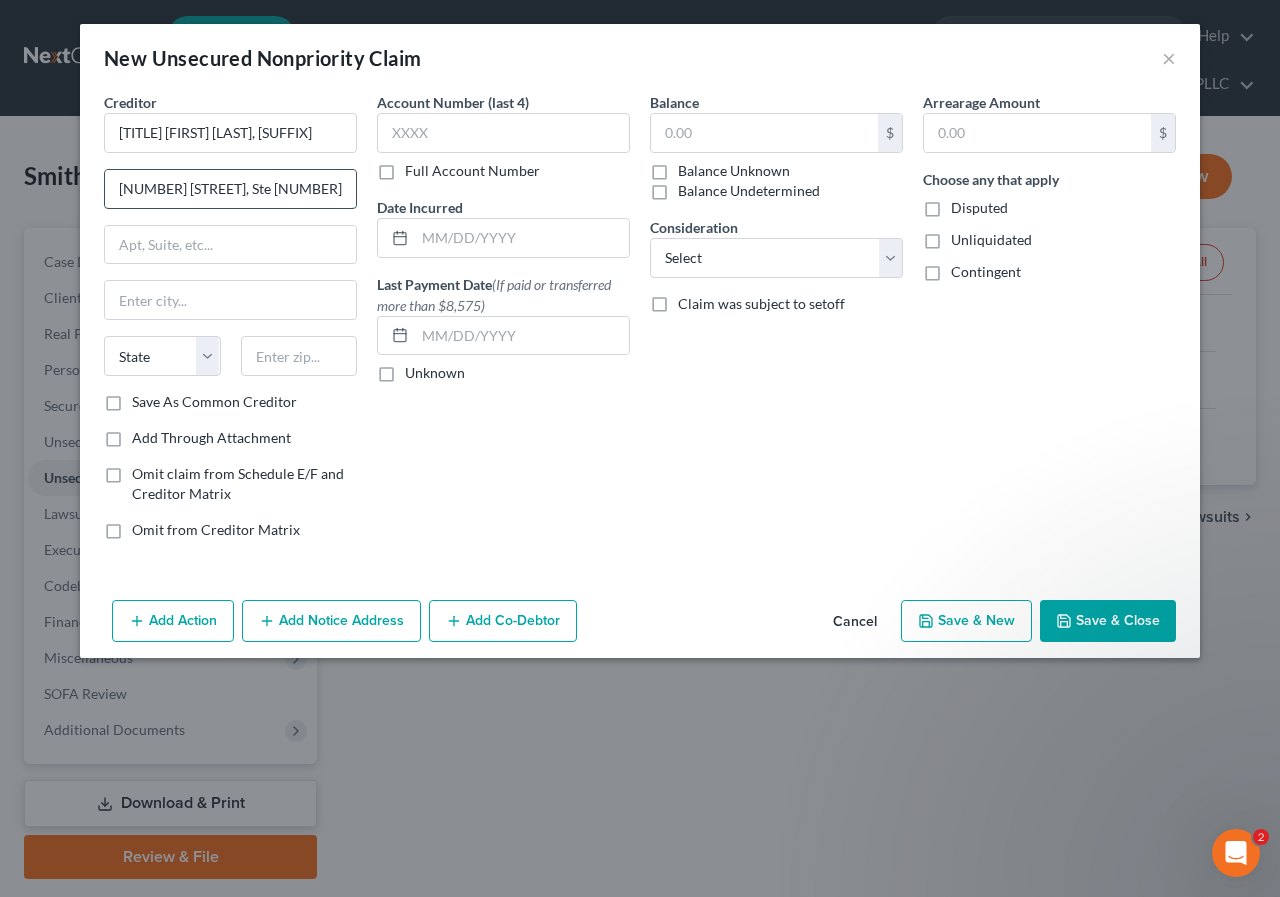 type on "[NUMBER] [STREET], Ste [NUMBER]" 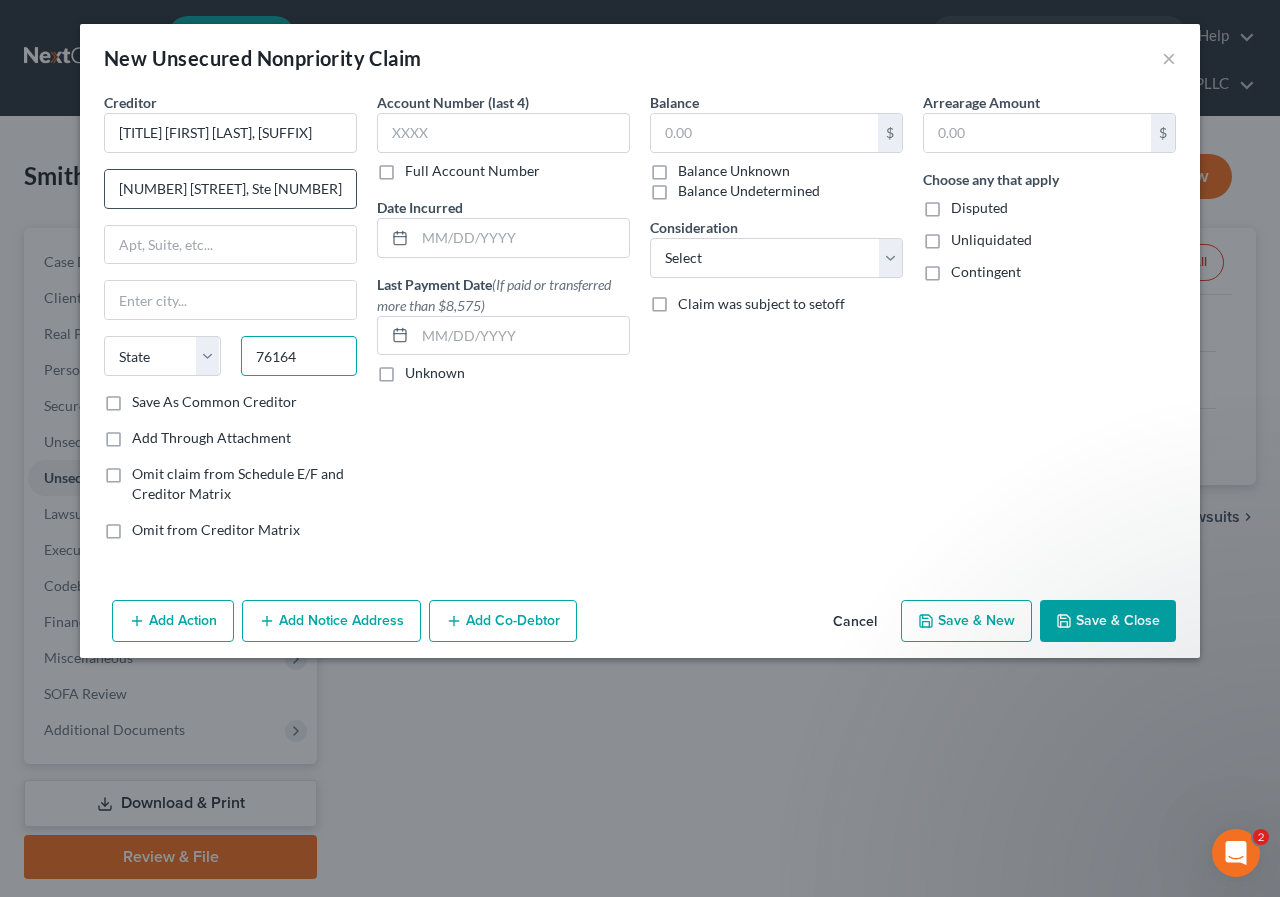 type on "76164" 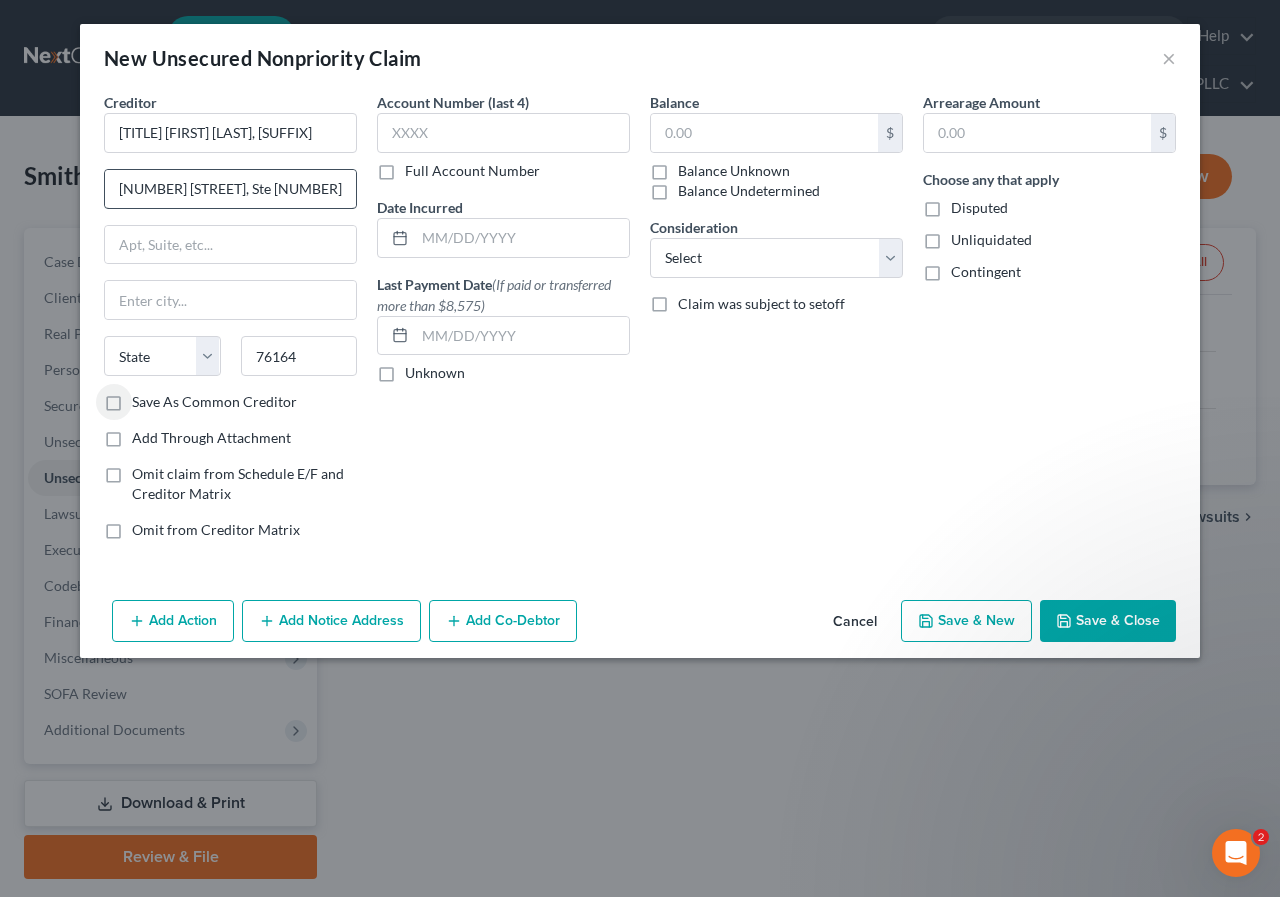 type on "Fort Worth" 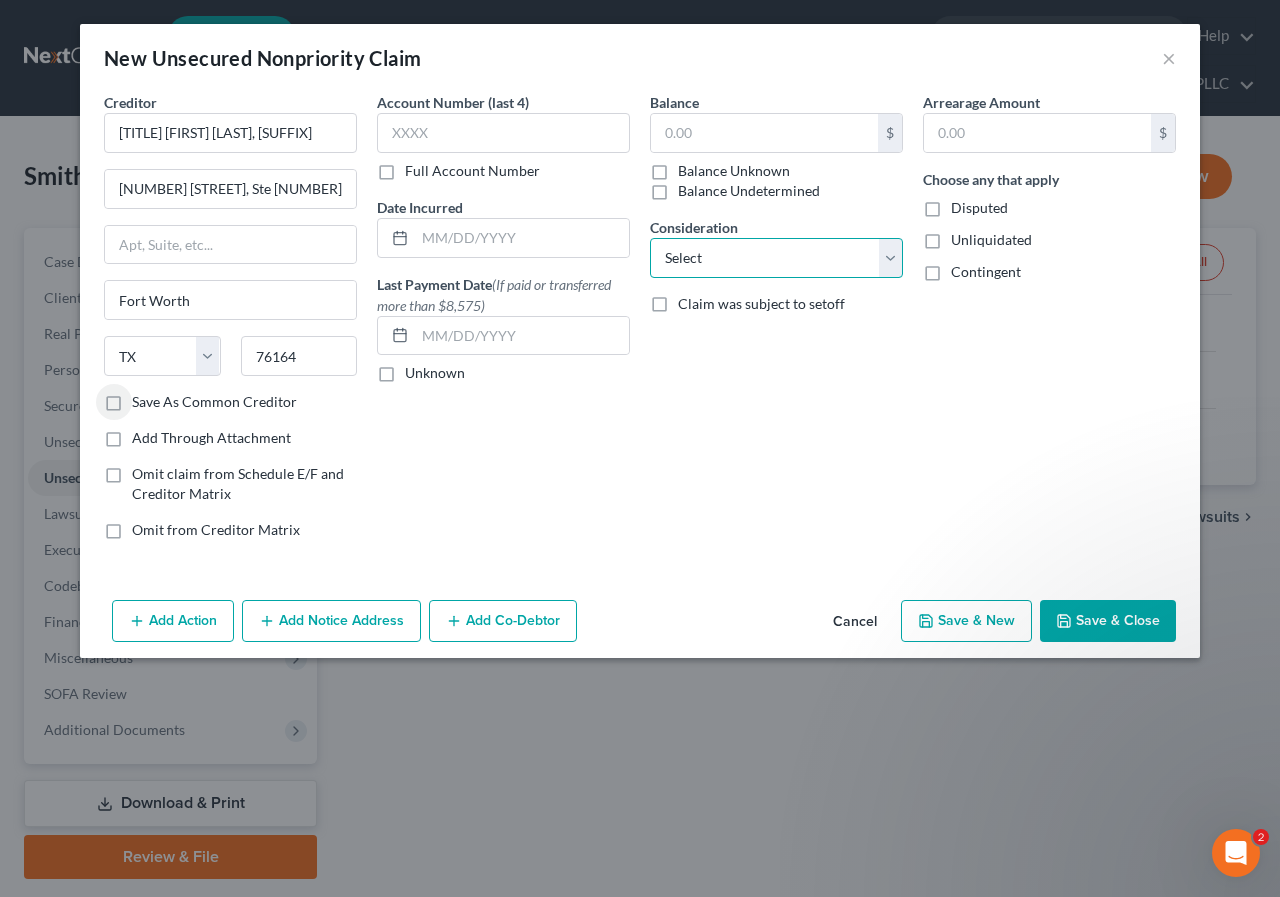 click on "Select Cable / Satellite Services Collection Agency Credit Card Debt Debt Counseling / Attorneys Deficiency Balance Home / Car Repairs Income Taxes Judgment Liens Monies Loaned / Advanced Mortgage Obligation To Pensions Other Overdrawn Bank Account Promised To Help Pay Creditors Services Suppliers Or Vendors Telephone / Internet Services Unsecured Loan Repayments Utility Services" at bounding box center (776, 258) 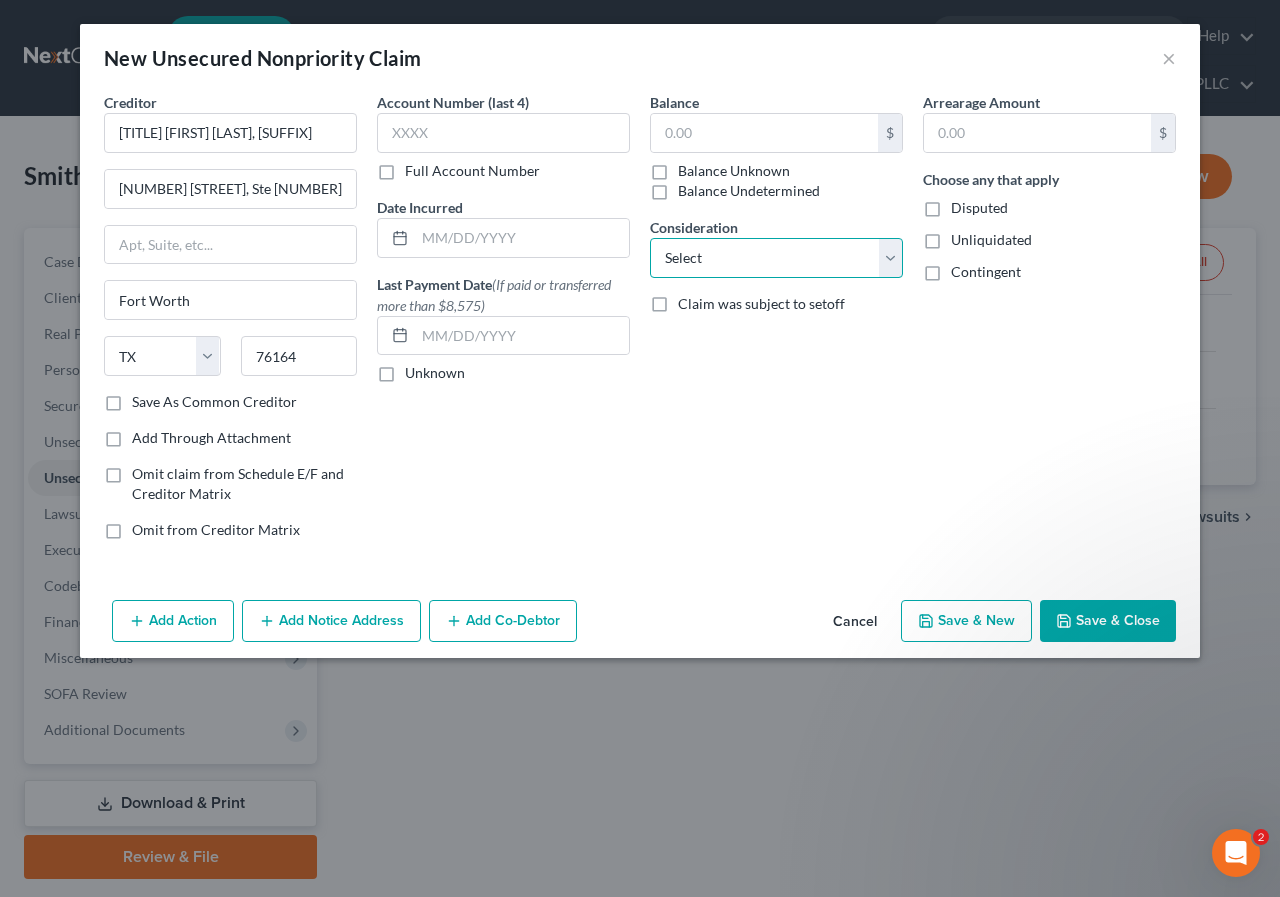 select on "11" 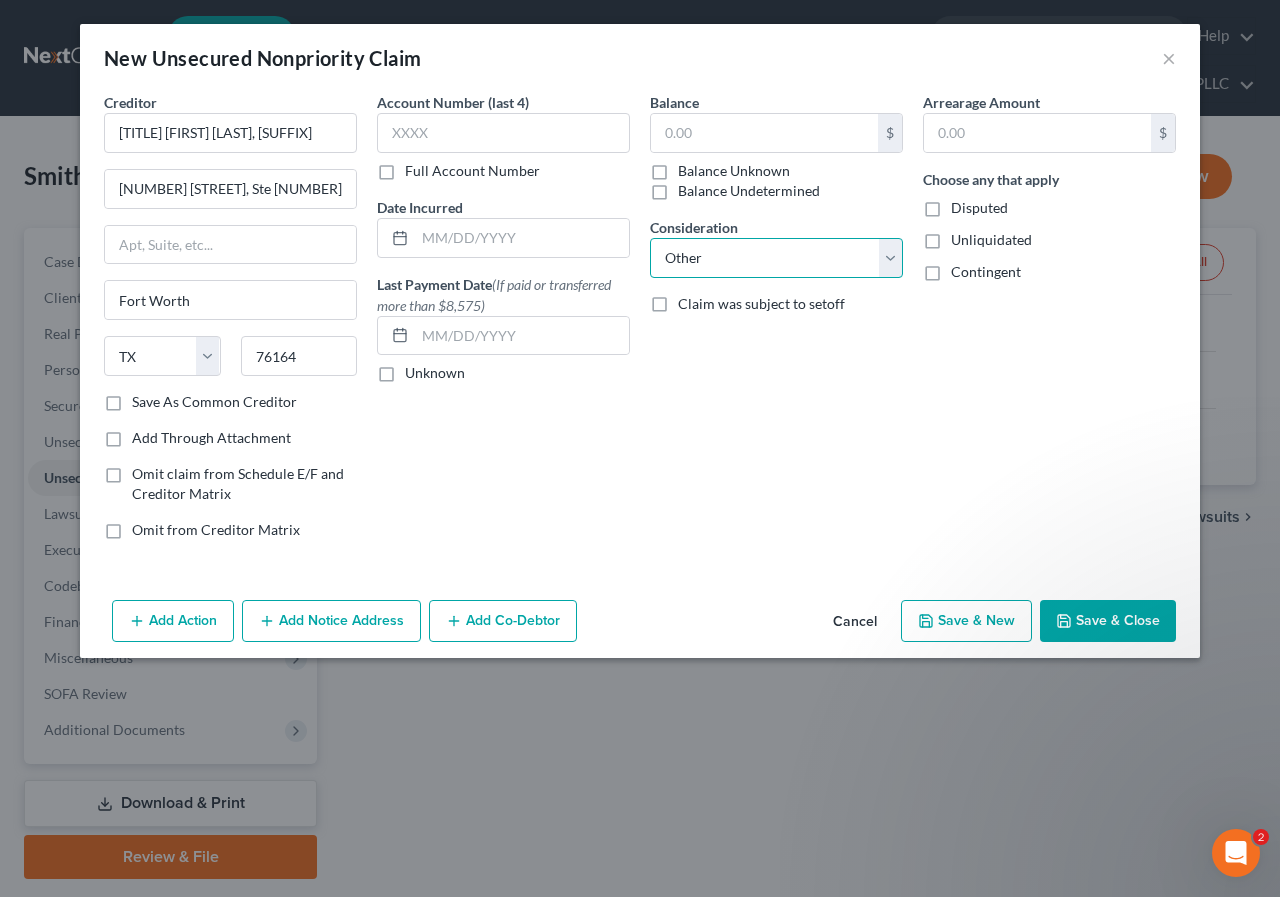 click on "Select Cable / Satellite Services Collection Agency Credit Card Debt Debt Counseling / Attorneys Deficiency Balance Home / Car Repairs Income Taxes Judgment Liens Monies Loaned / Advanced Mortgage Obligation To Pensions Other Overdrawn Bank Account Promised To Help Pay Creditors Services Suppliers Or Vendors Telephone / Internet Services Unsecured Loan Repayments Utility Services" at bounding box center [776, 258] 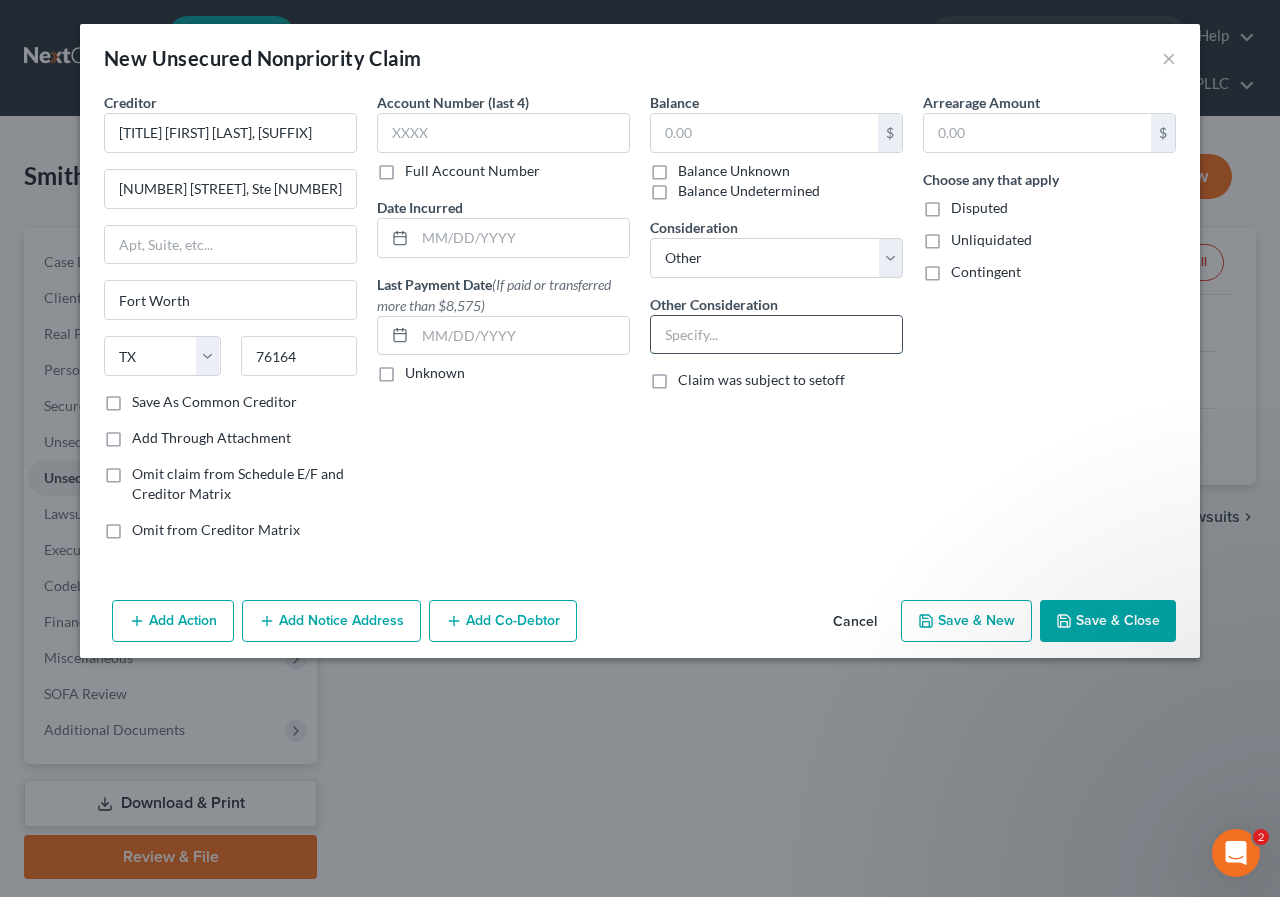 click at bounding box center (776, 335) 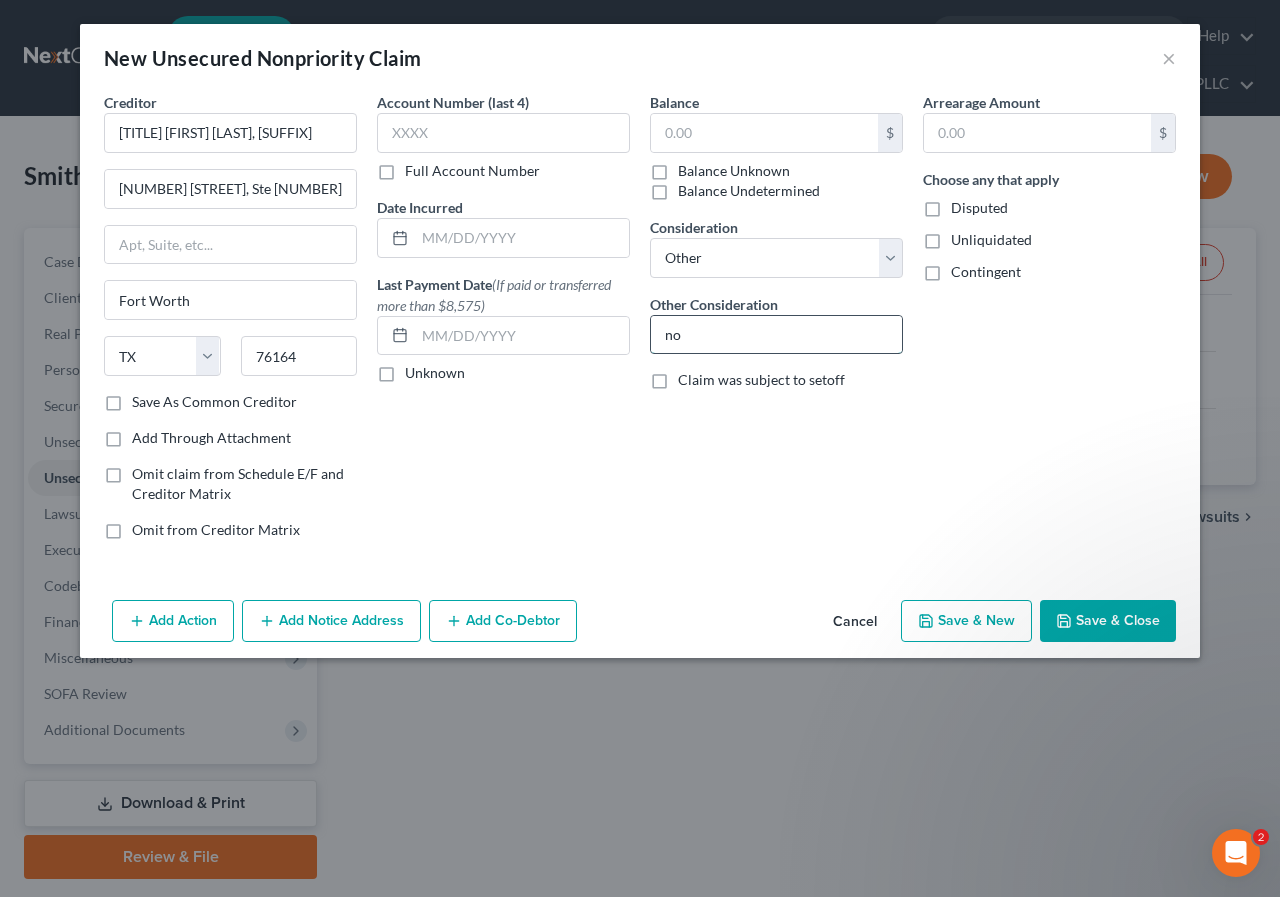 type on "NOTICE ONLY" 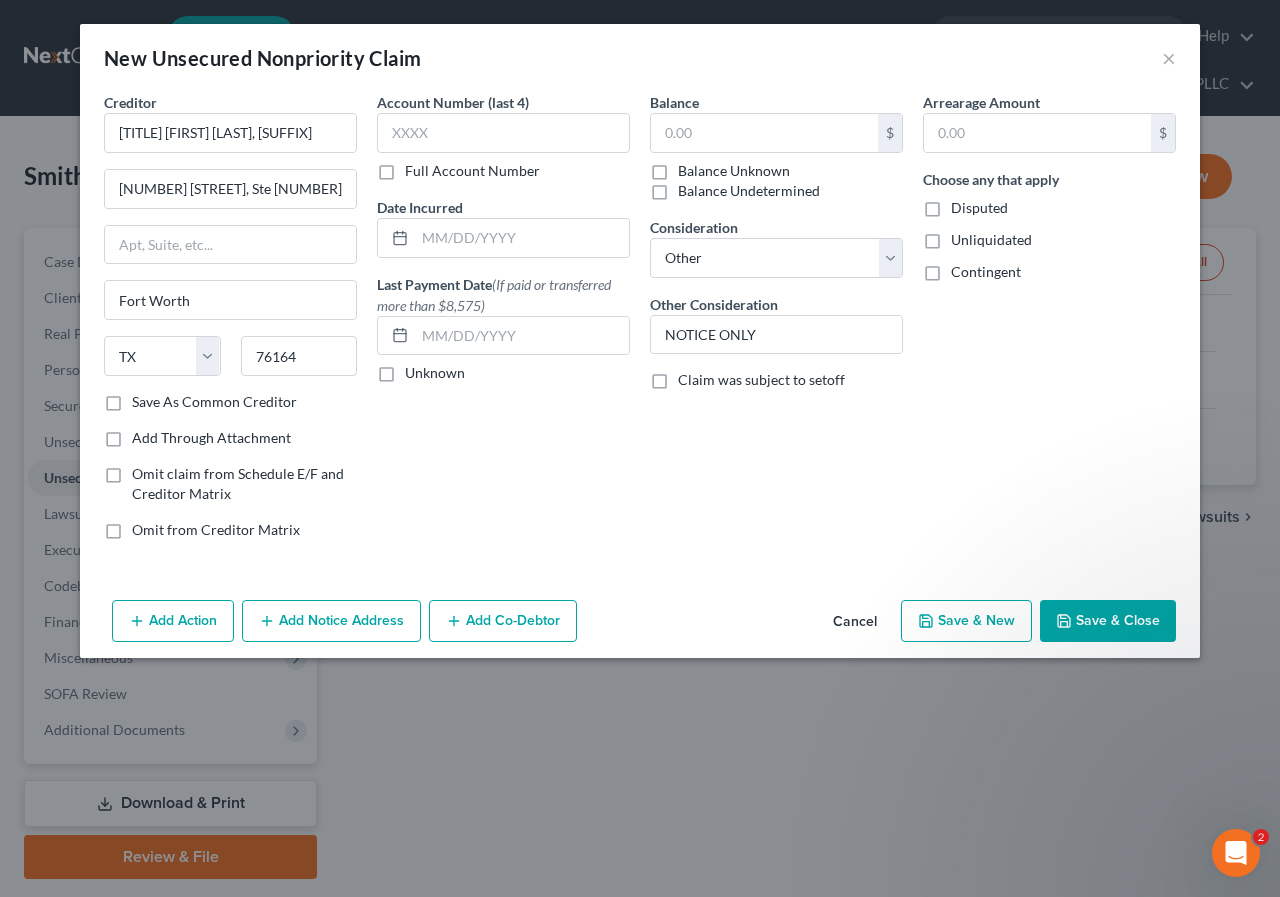 click on "Save & Close" at bounding box center [1108, 621] 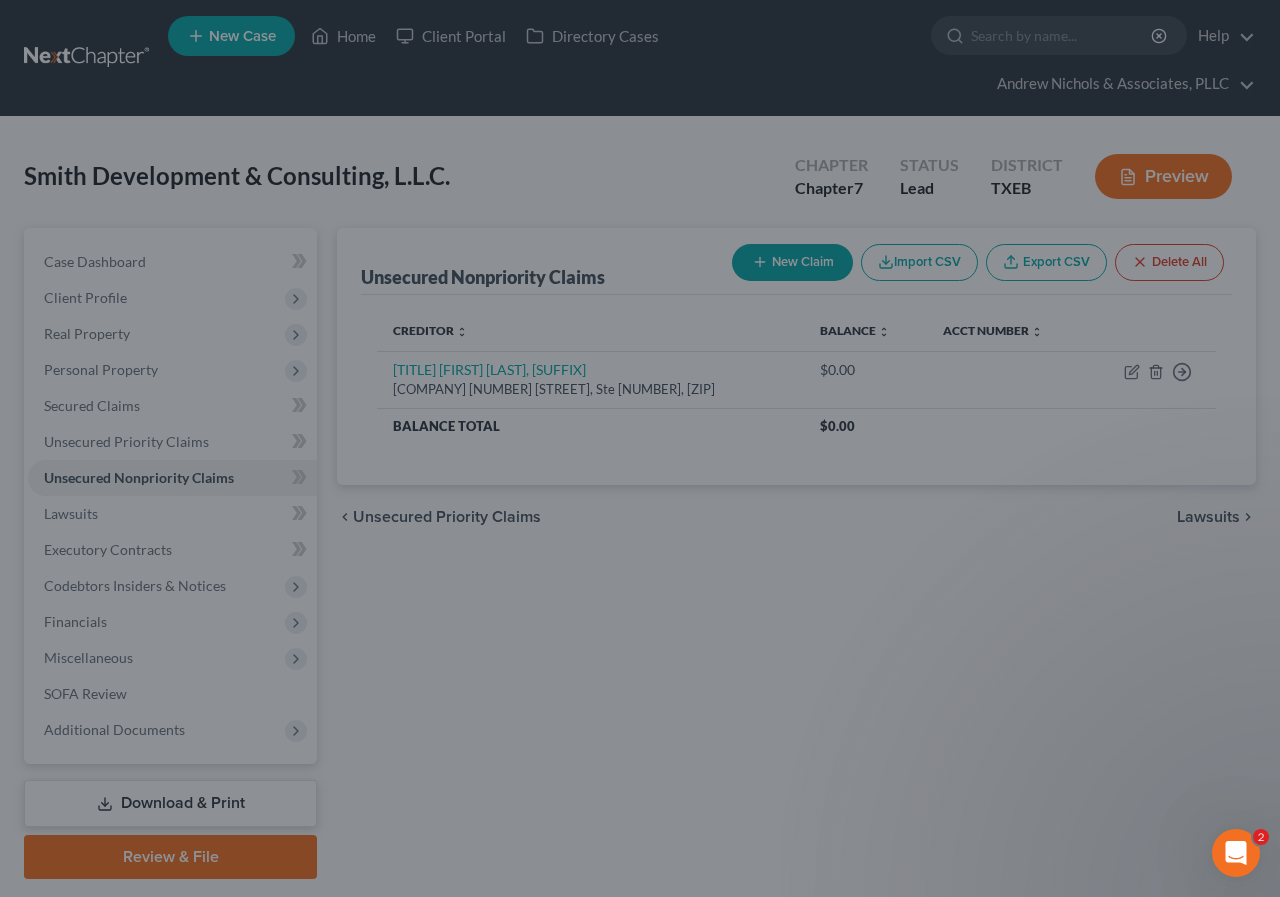 type on "0.00" 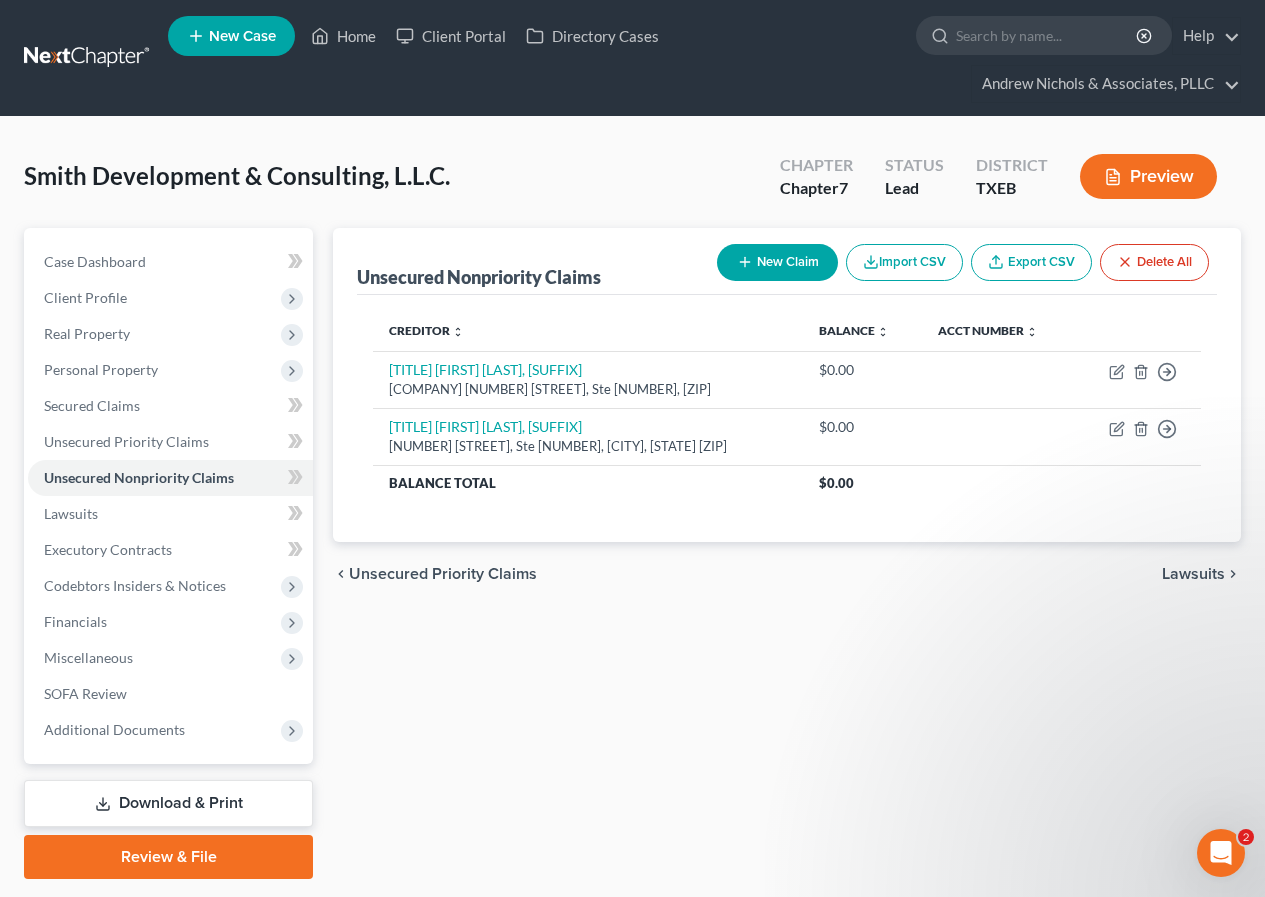 click on "New Claim" at bounding box center (777, 262) 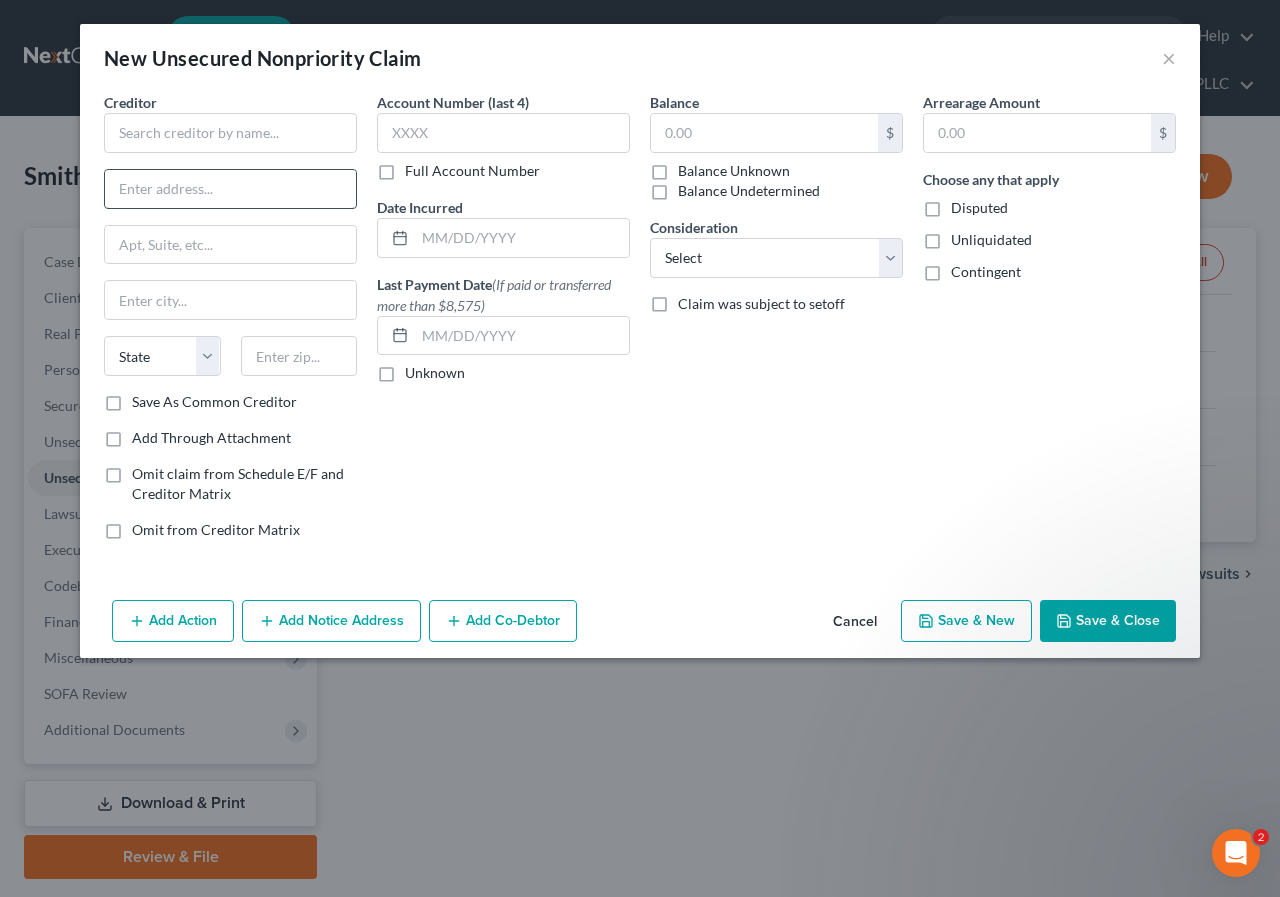 paste on "[NUMBER] [STREET], Suite B204, [CITY], [STATE] [ZIP]" 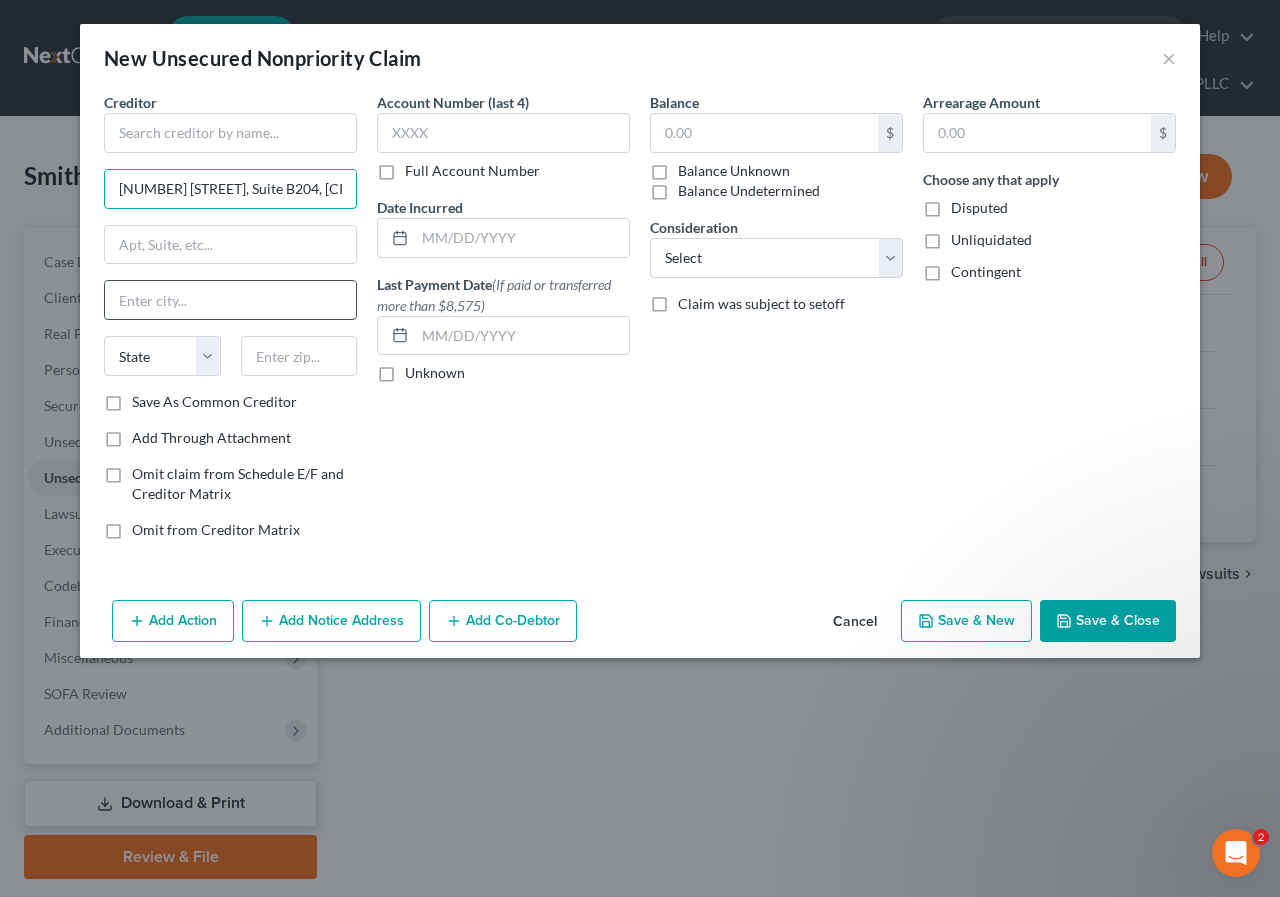 scroll, scrollTop: 0, scrollLeft: 86, axis: horizontal 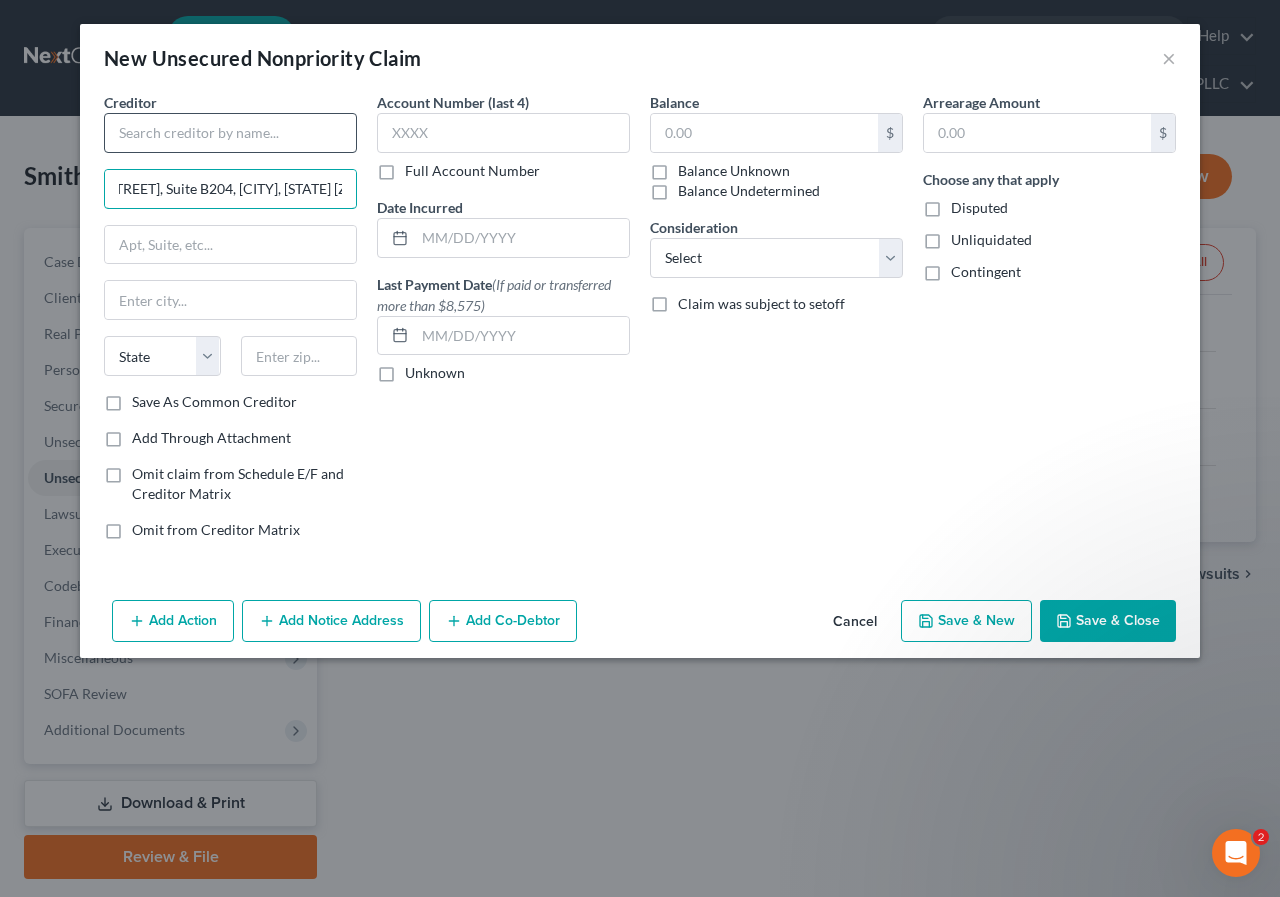 type on "[NUMBER] [STREET], Suite B204, [CITY], [STATE] [ZIP]" 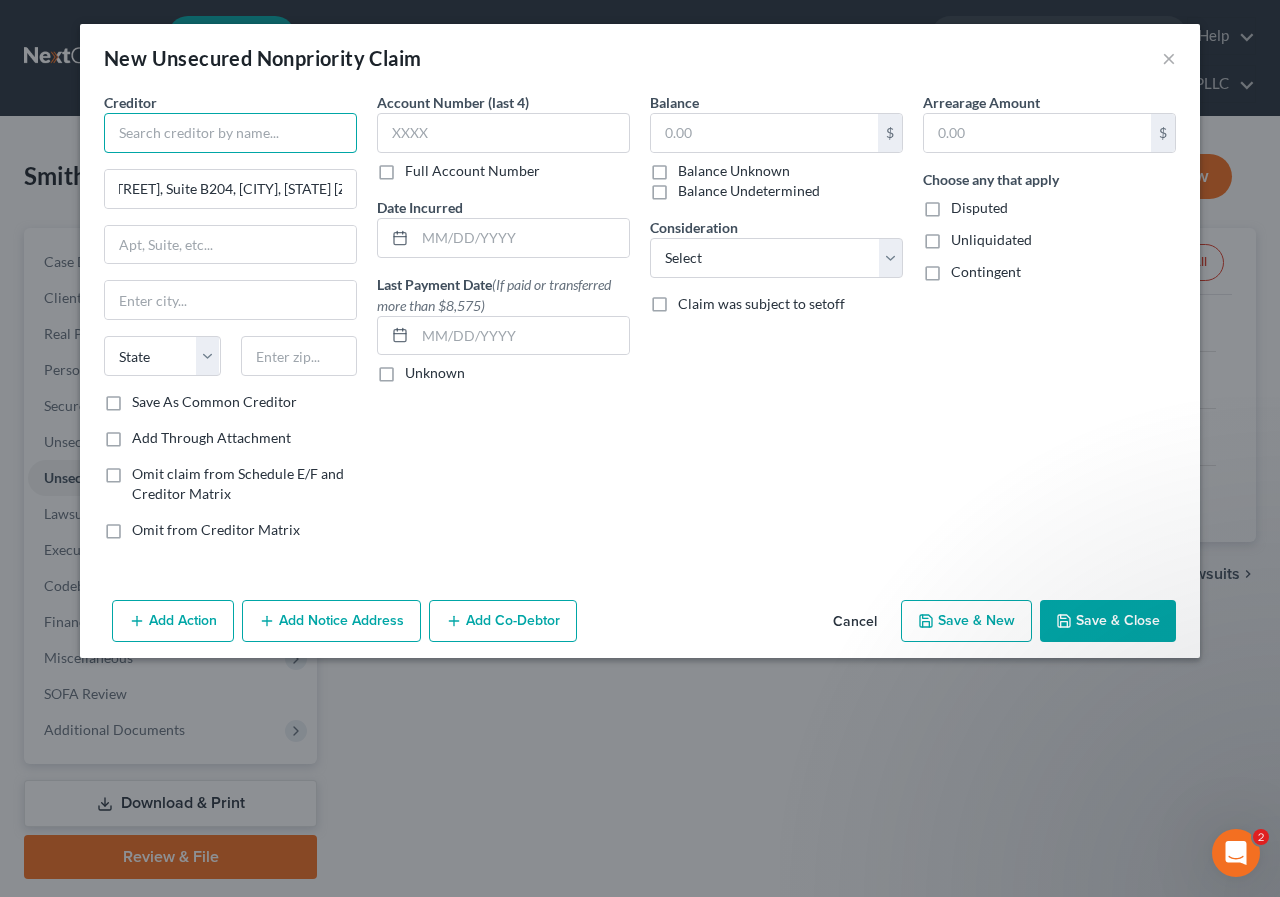 scroll, scrollTop: 0, scrollLeft: 0, axis: both 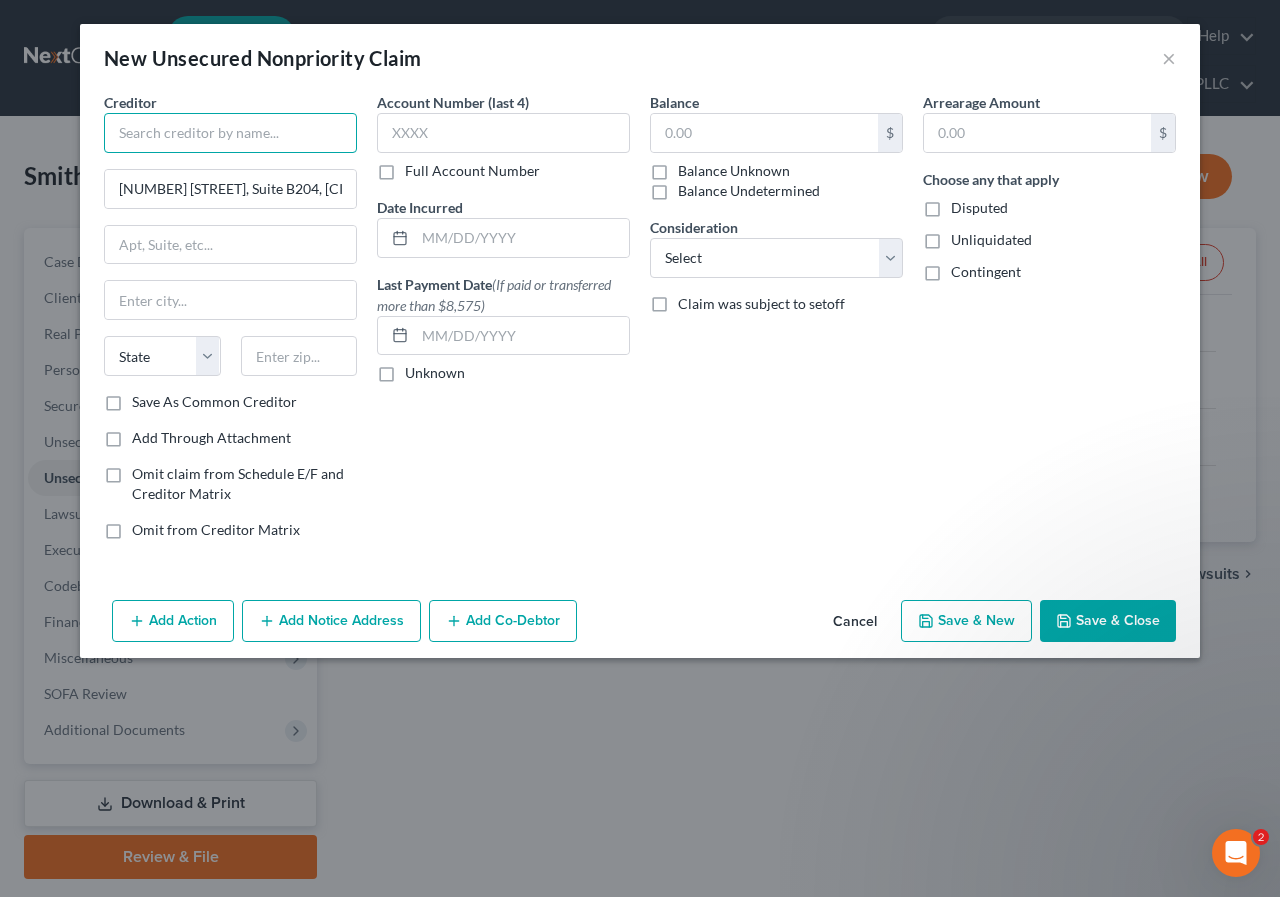 click at bounding box center (230, 133) 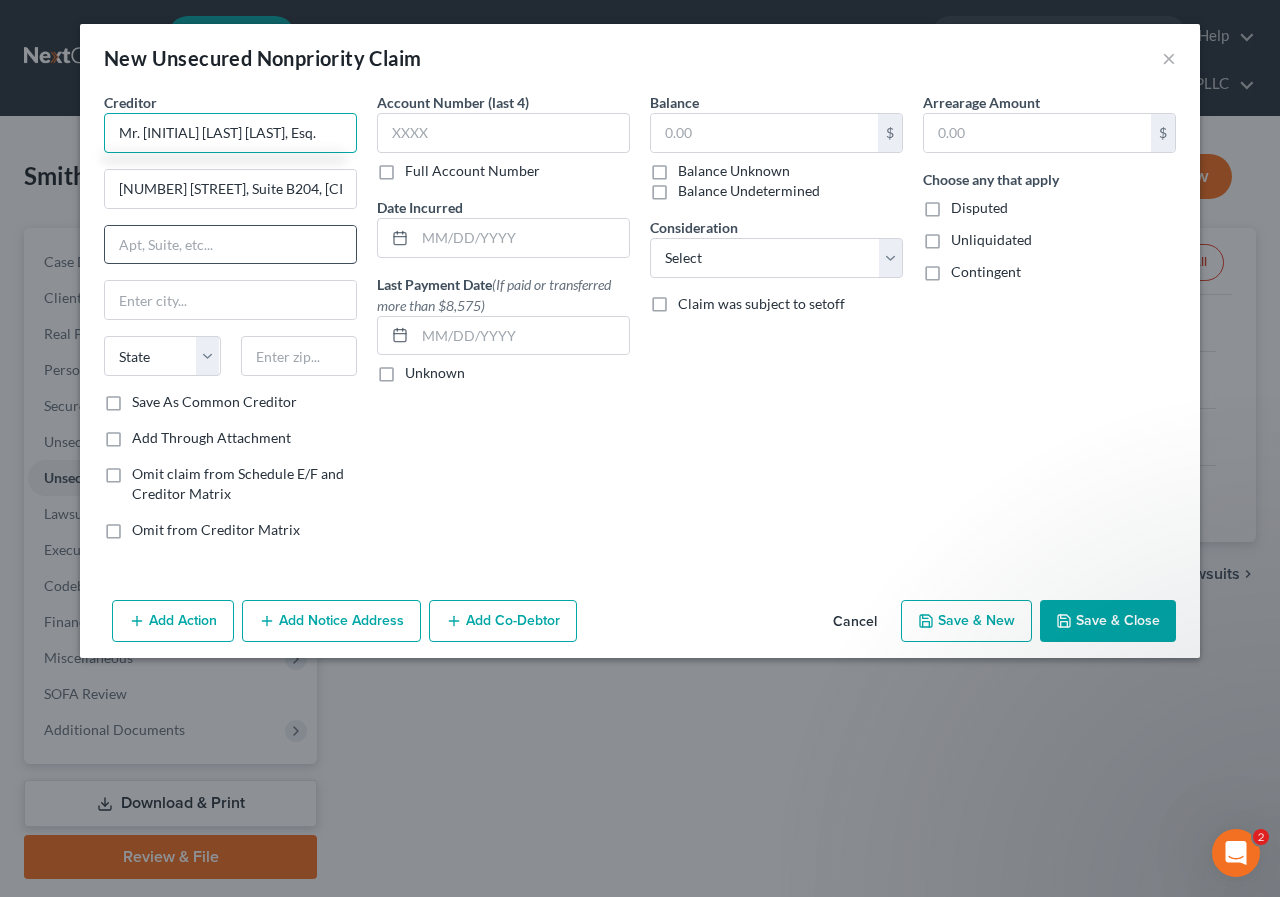 type on "Mr. [INITIAL] [LAST] [LAST], Esq." 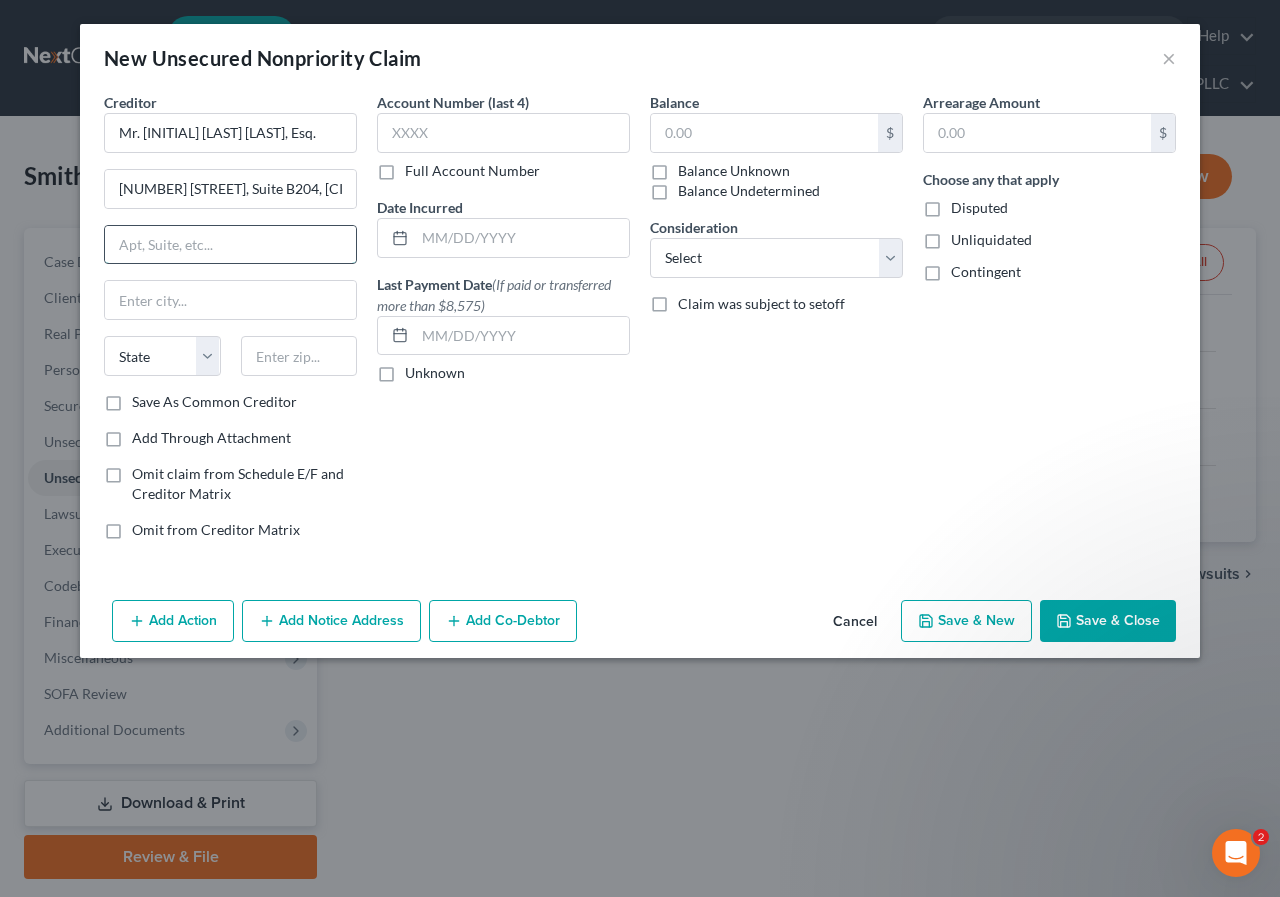 paste on "[NUMBER] [STREET], Suite B204, [CITY], [STATE] [ZIP]" 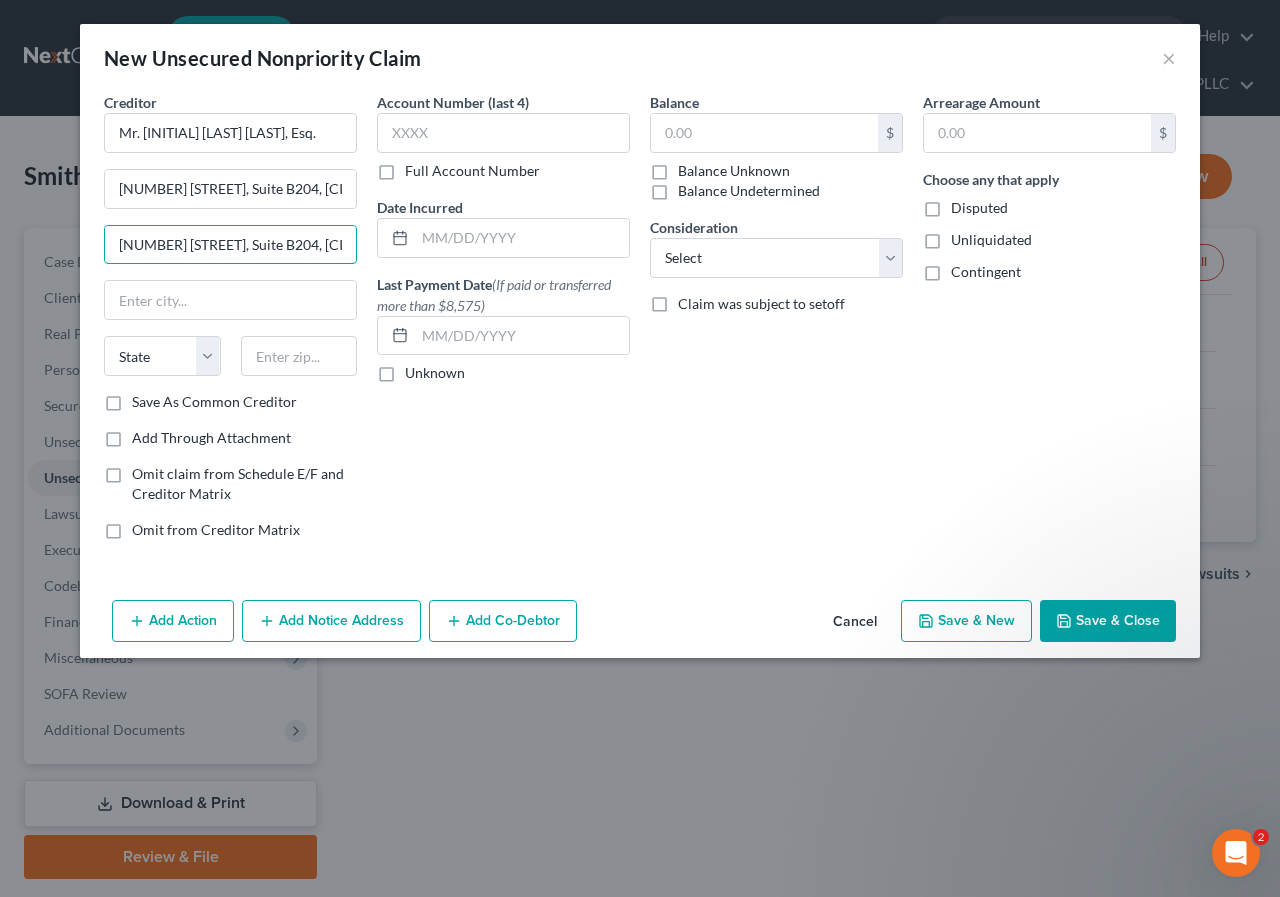 scroll, scrollTop: 0, scrollLeft: 86, axis: horizontal 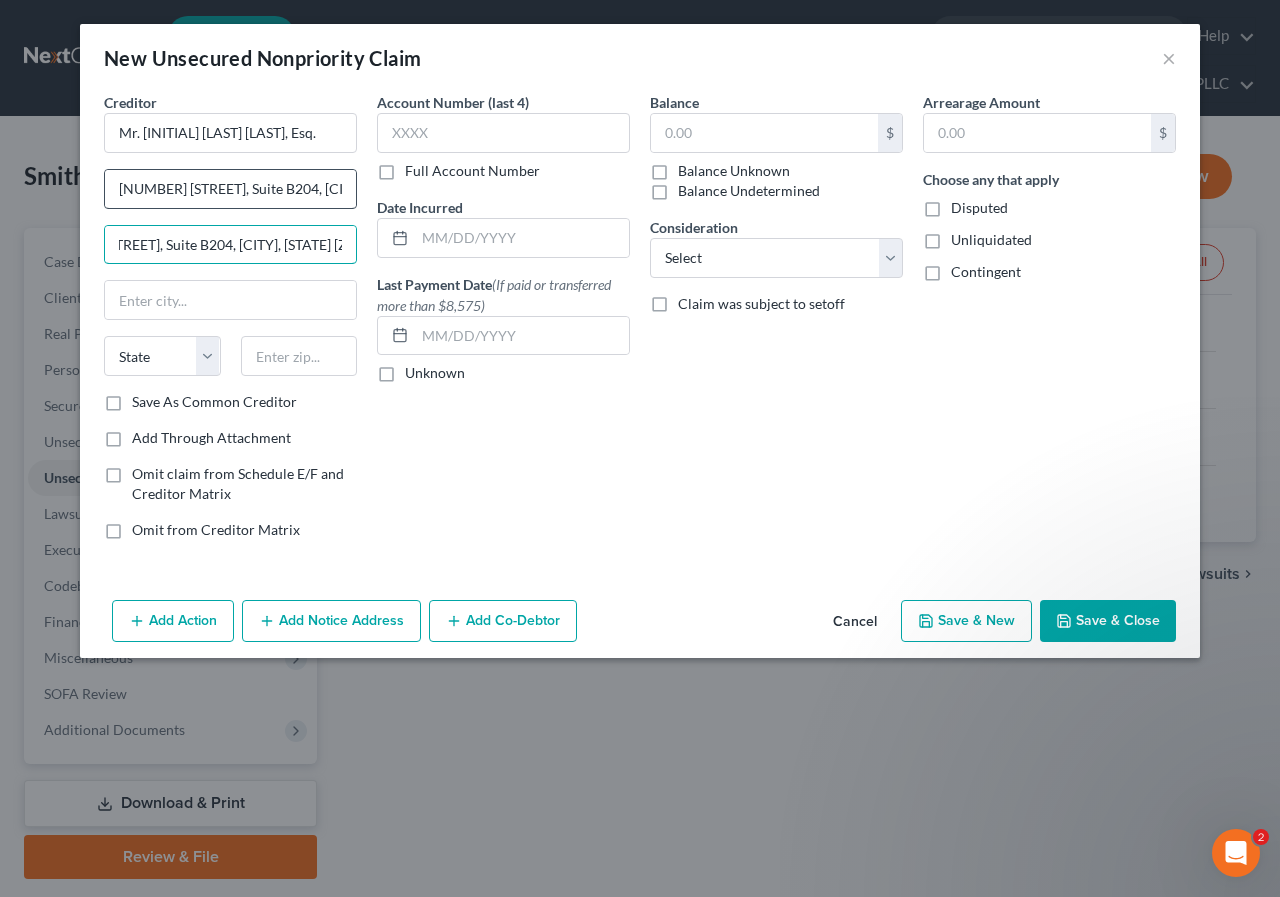 type on "[NUMBER] [STREET], Suite B204, [CITY], [STATE] [ZIP]" 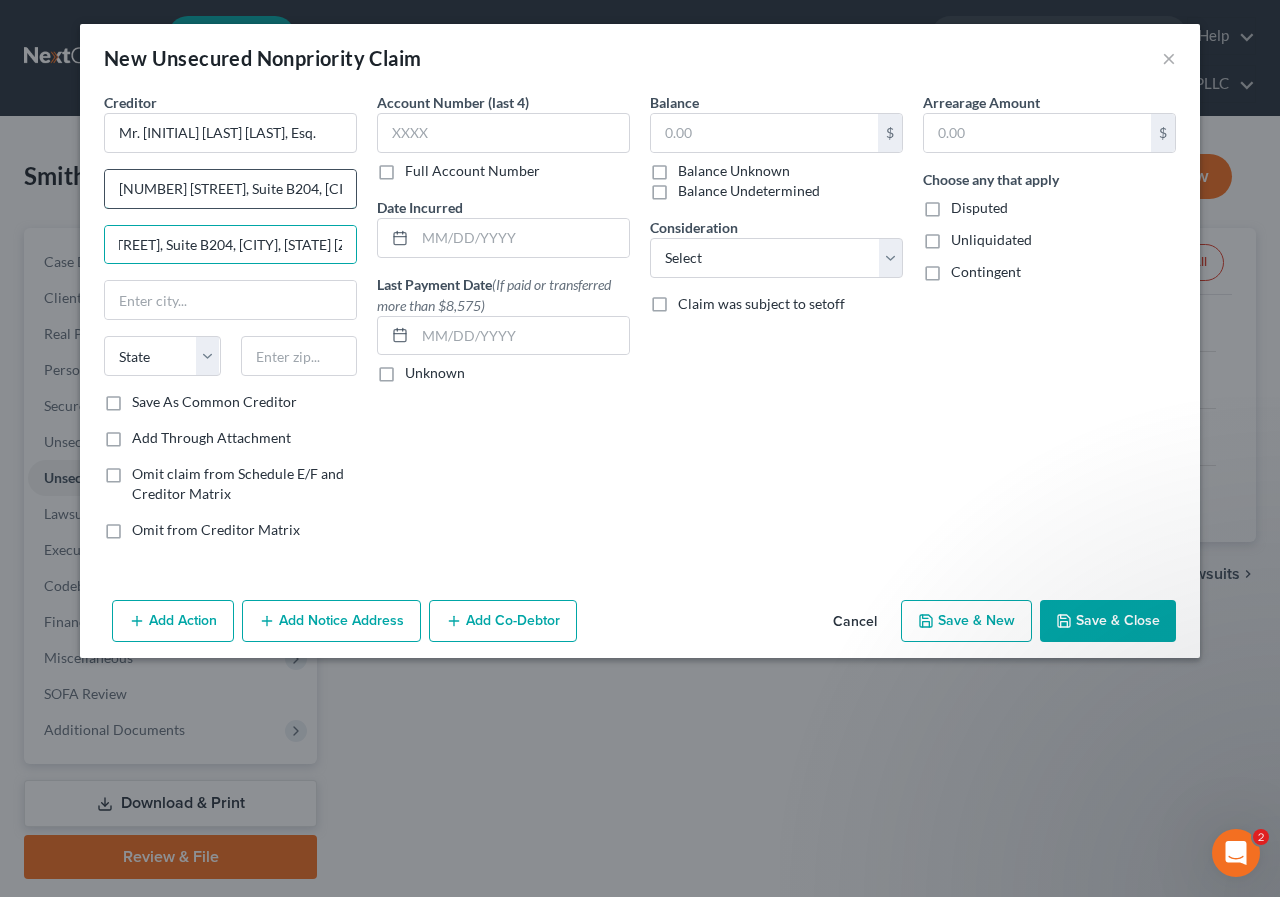 click on "[NUMBER] [STREET], Suite B204, [CITY], [STATE] [ZIP]" at bounding box center [230, 189] 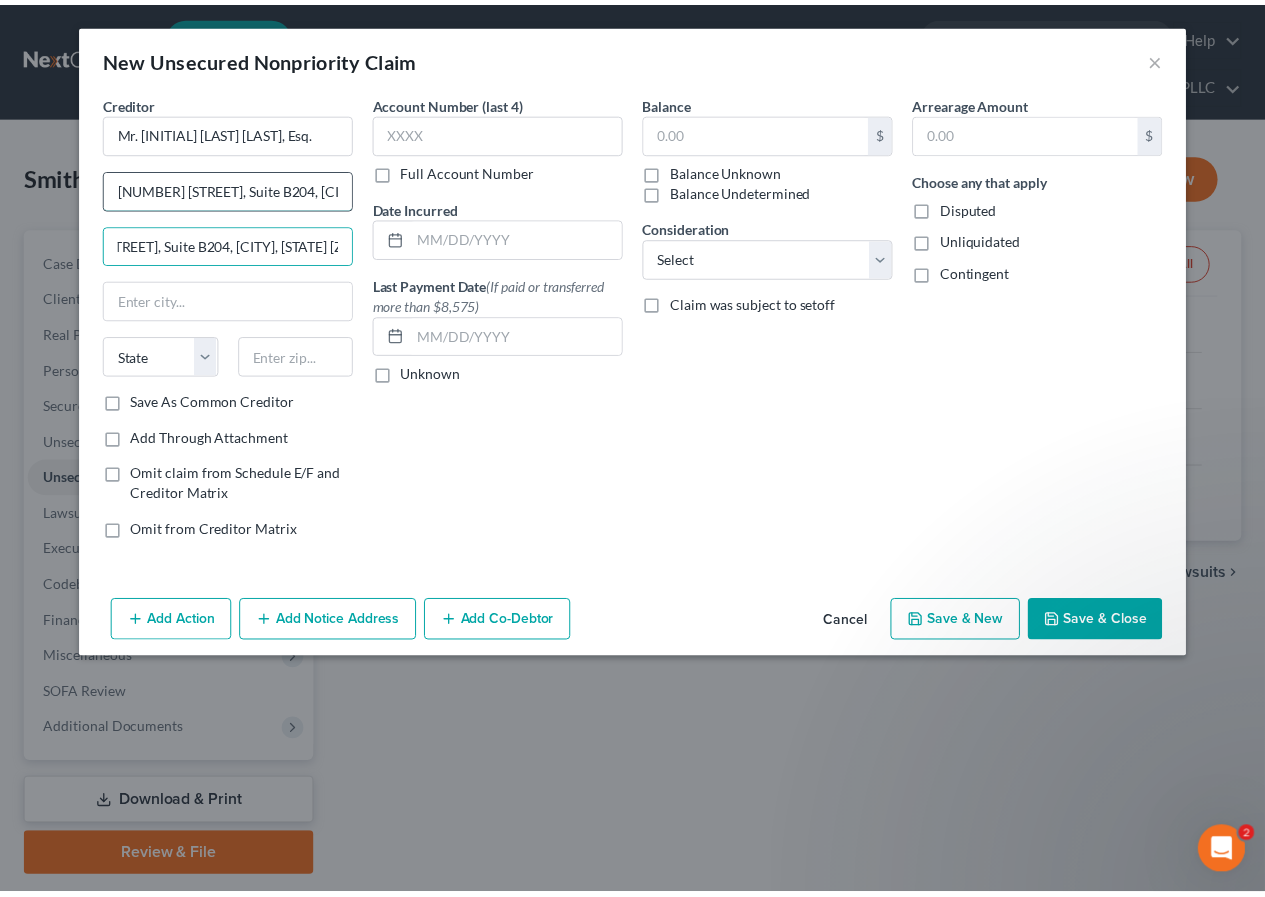 scroll, scrollTop: 0, scrollLeft: 0, axis: both 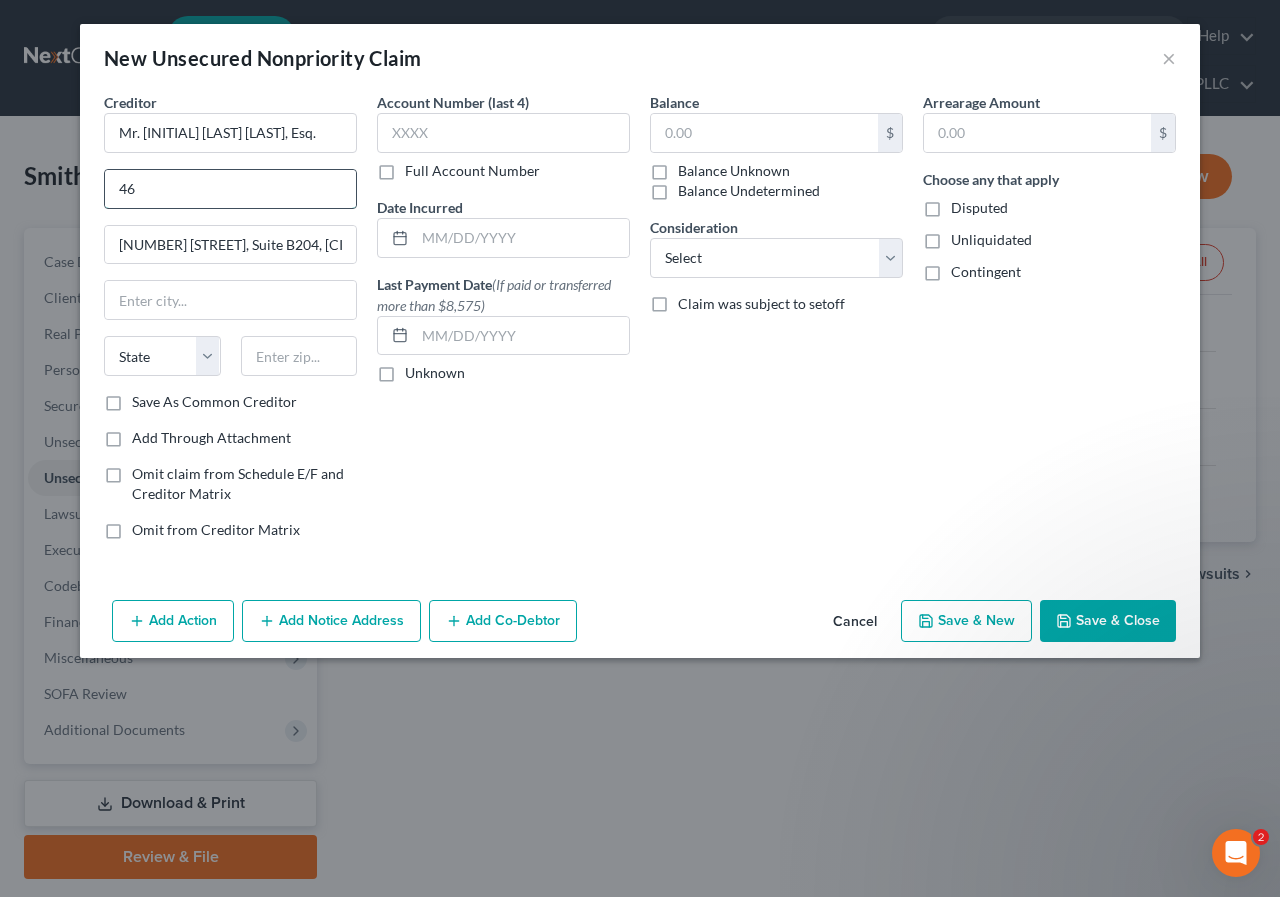 type on "6" 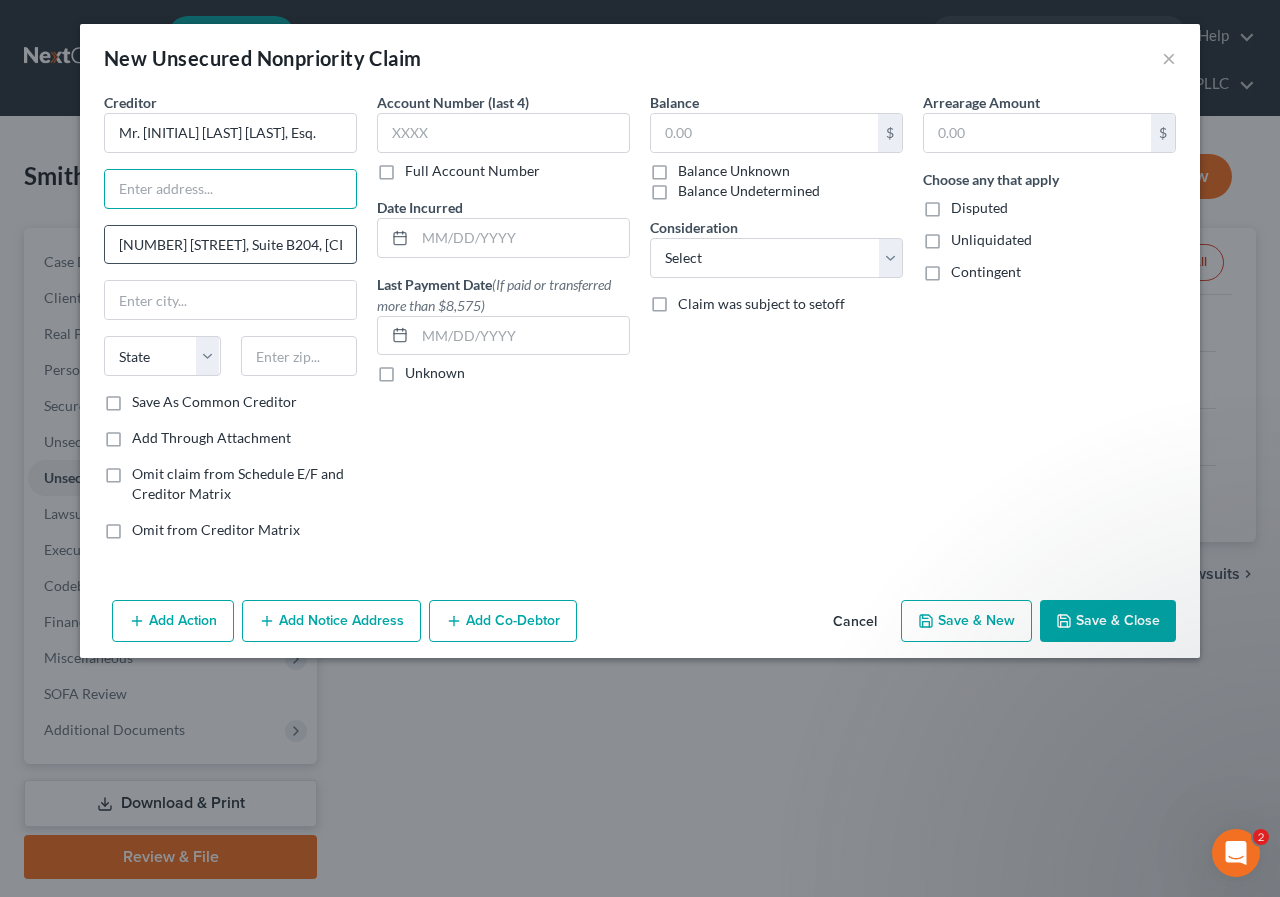 type 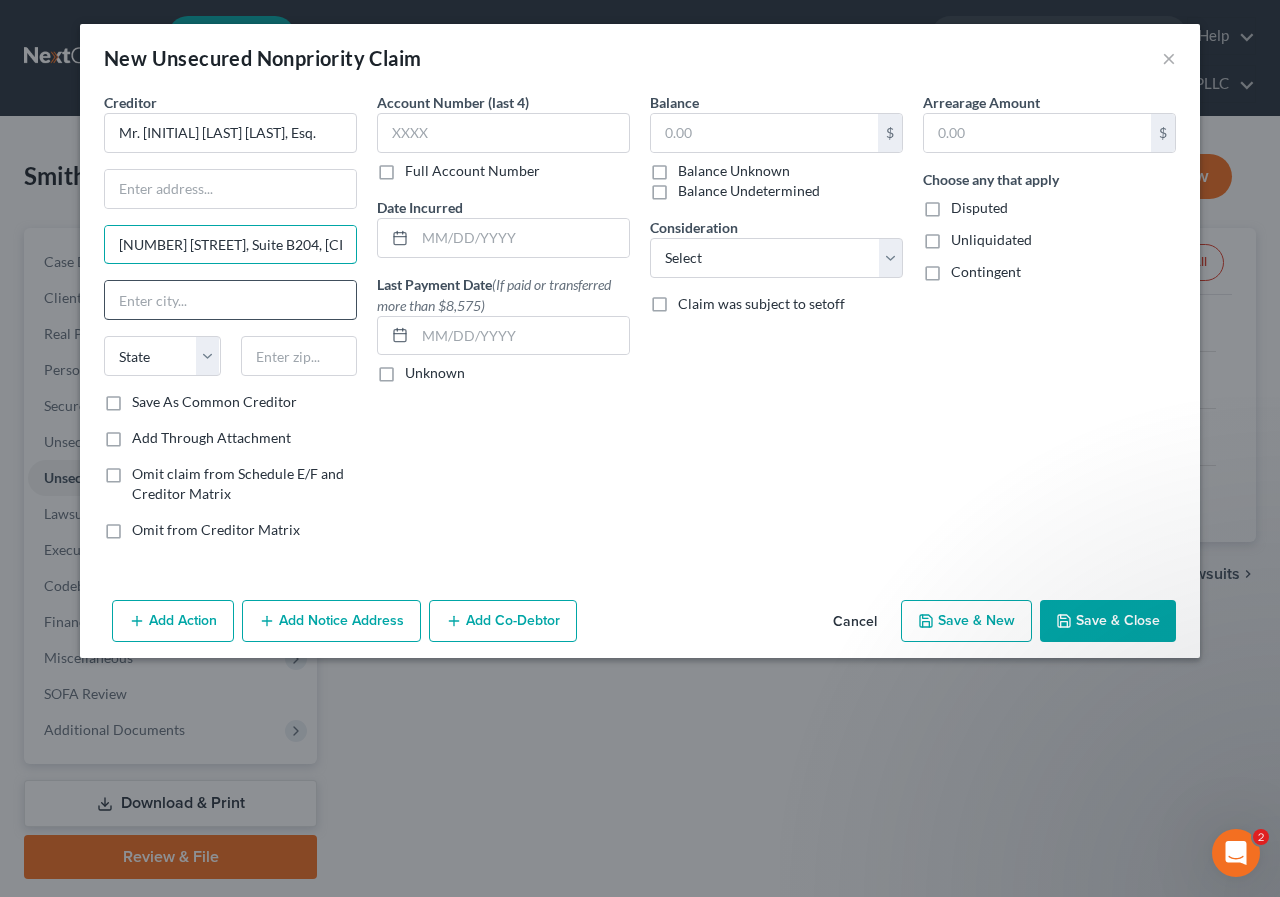 drag, startPoint x: 321, startPoint y: 245, endPoint x: 318, endPoint y: 285, distance: 40.112343 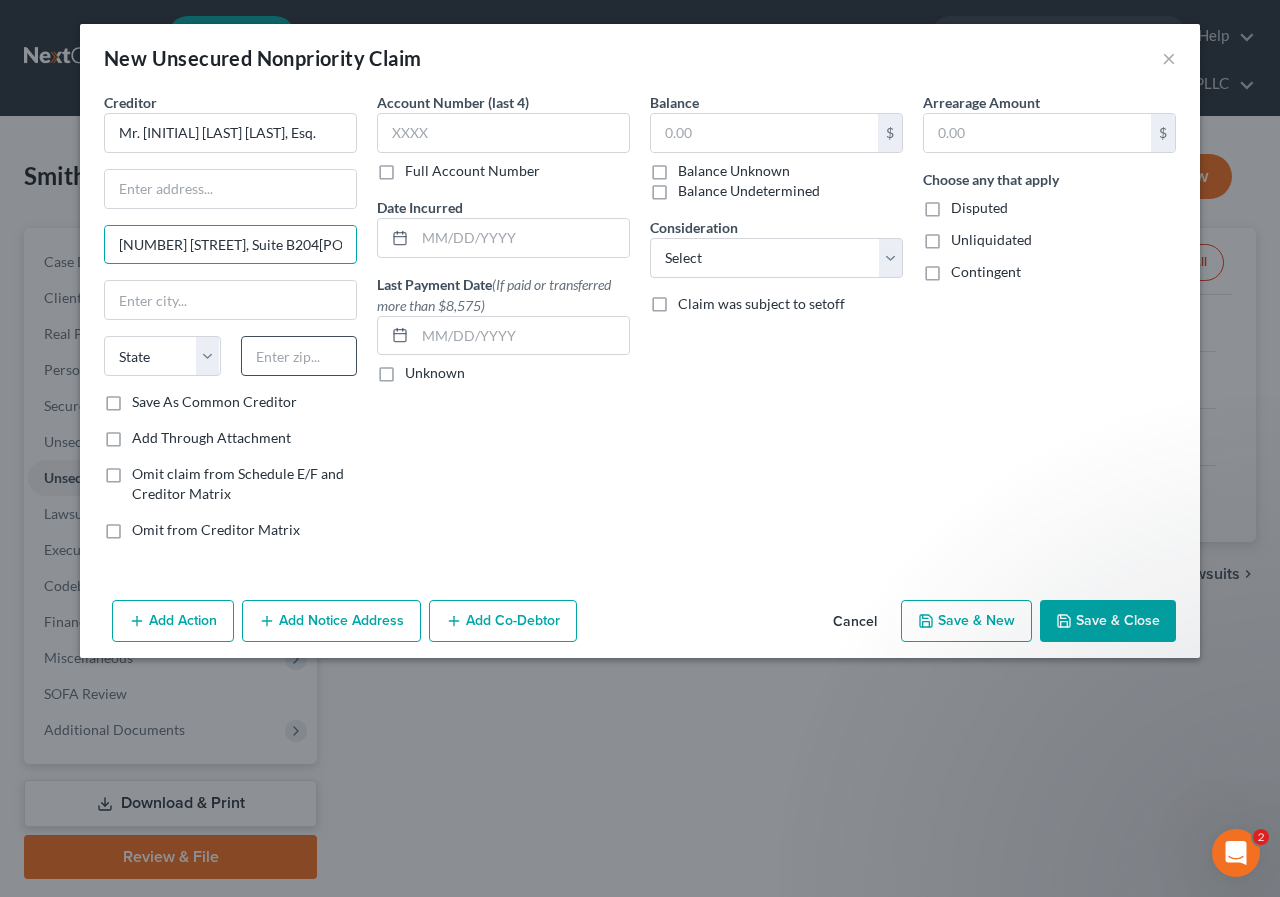 type on "[NUMBER] [STREET], Suite B204[POSTAL_CODE]" 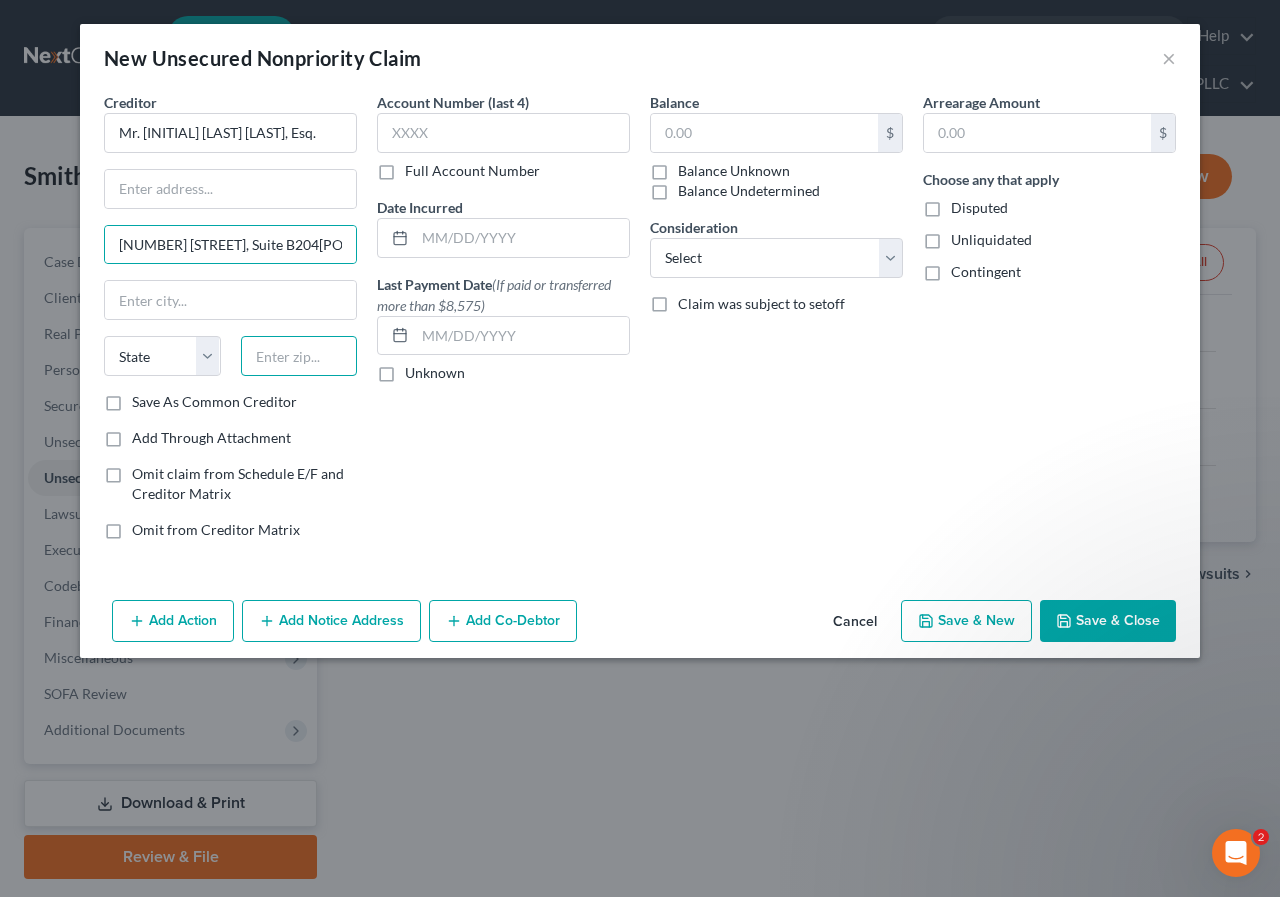 click at bounding box center [299, 356] 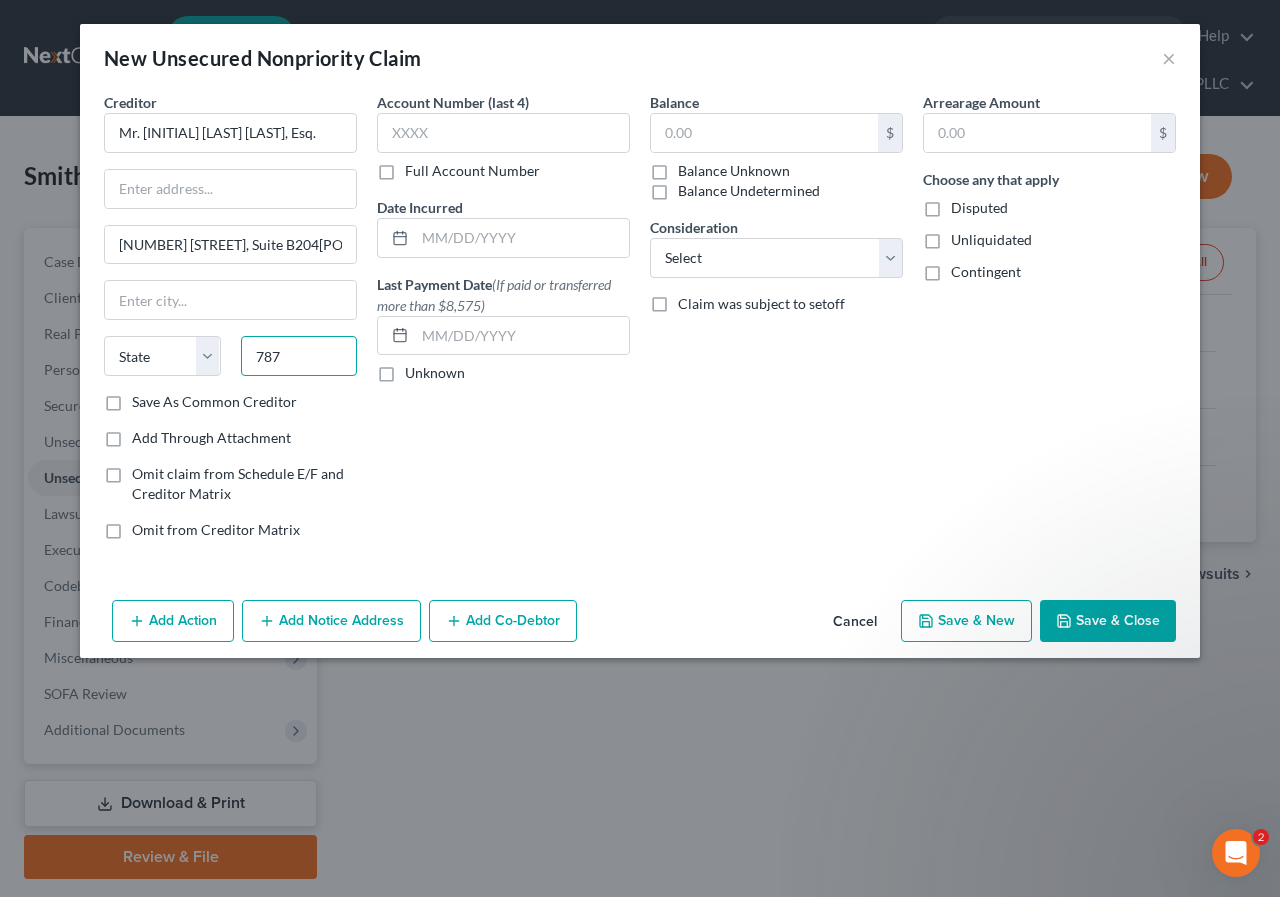 type on "787" 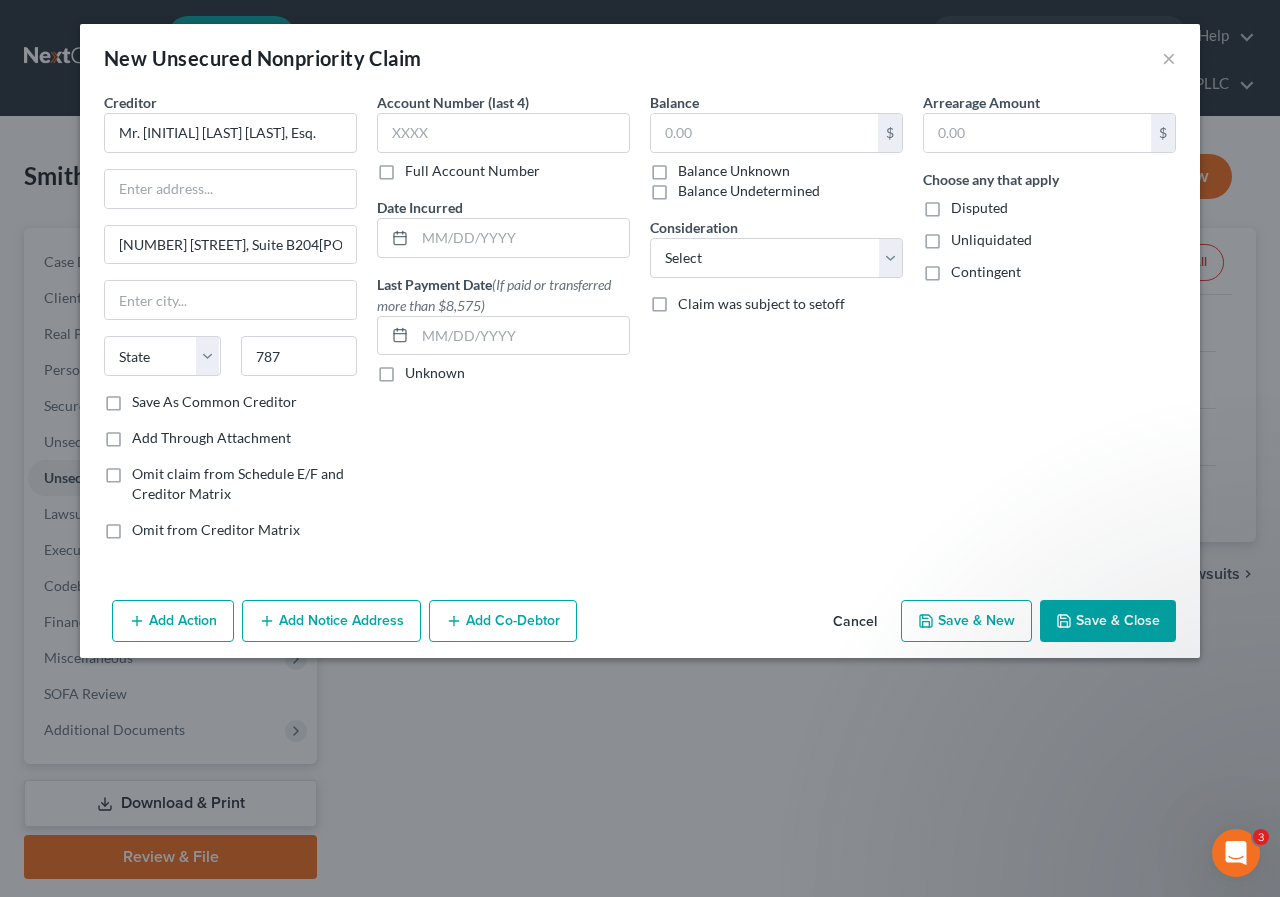 type on "PR" 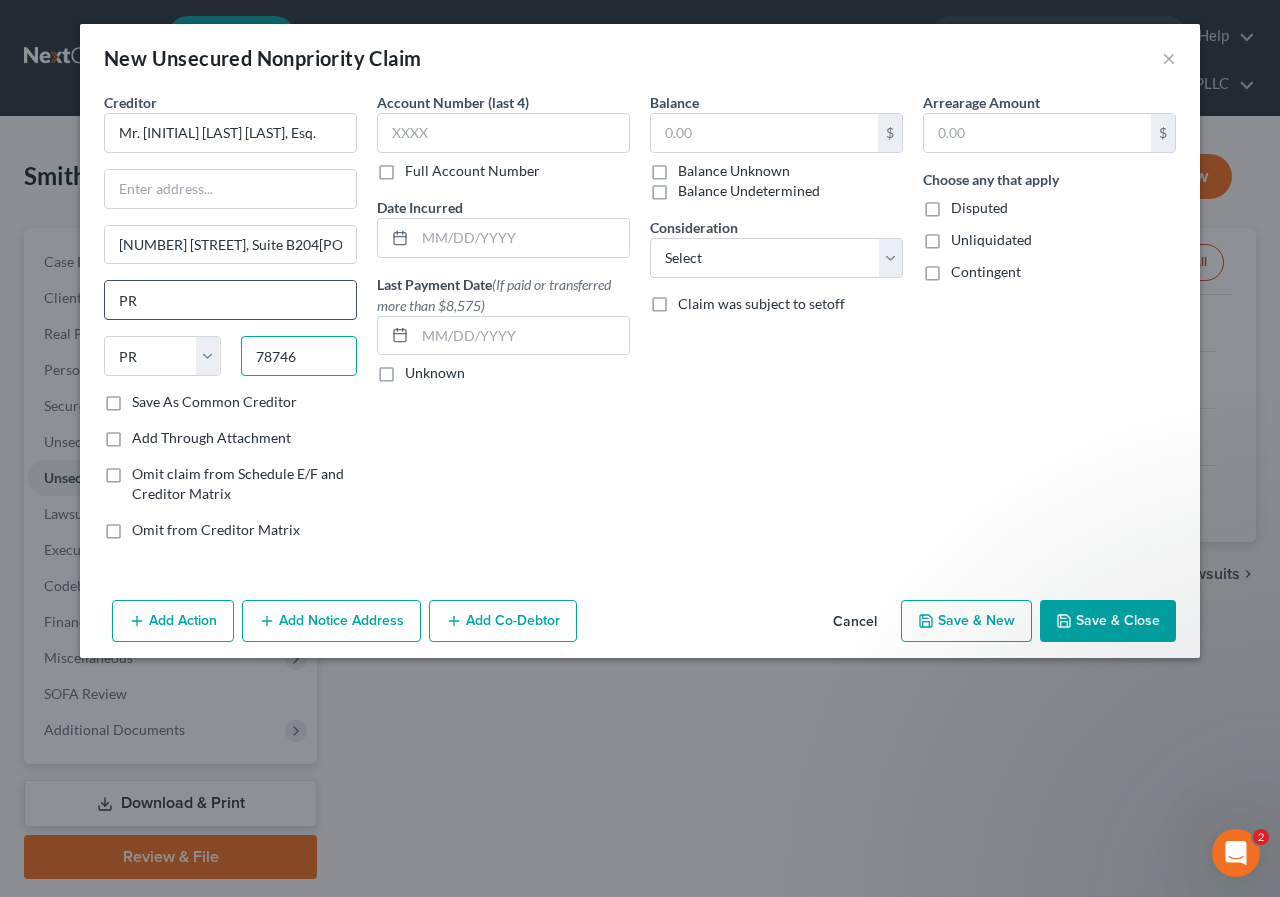 type on "78746" 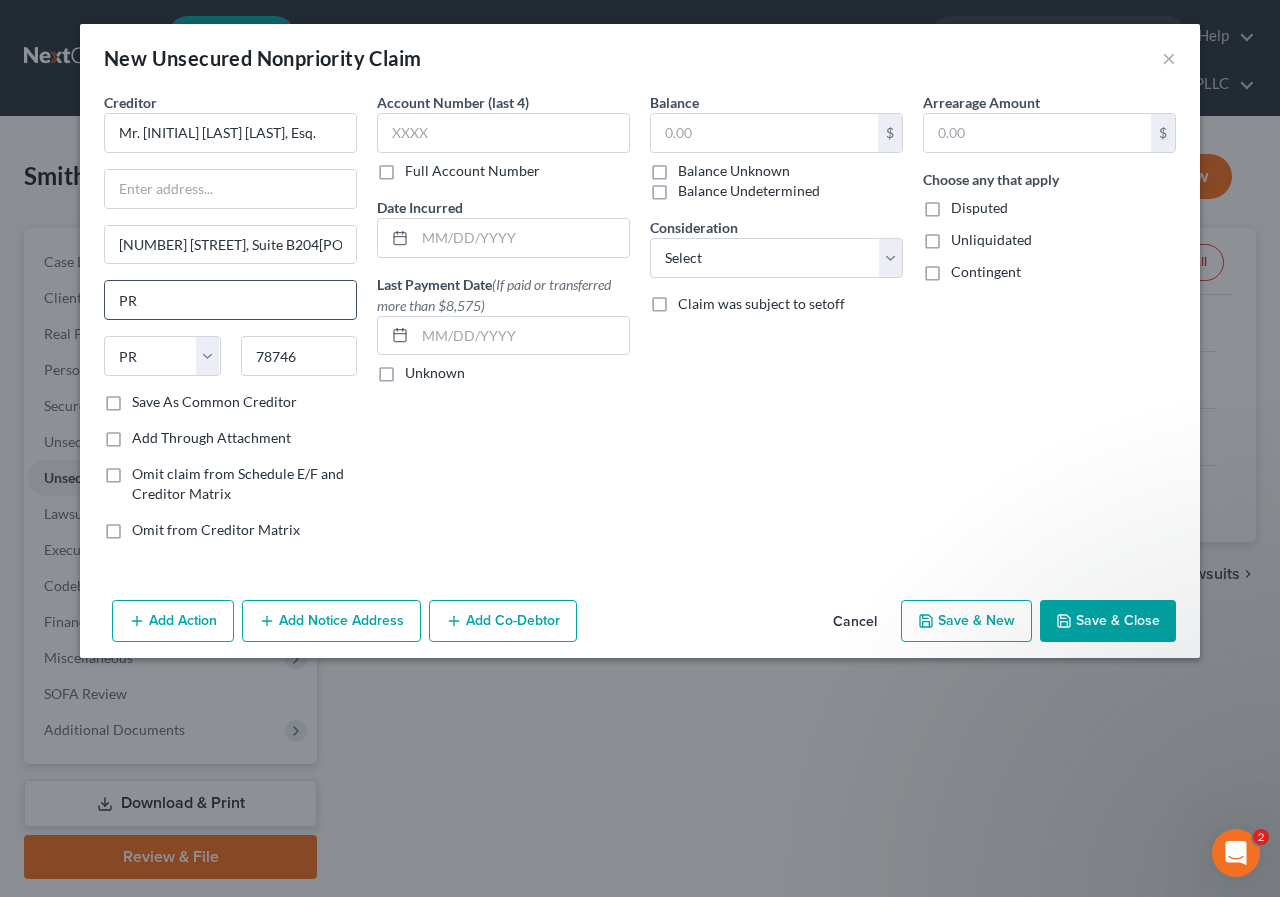 click on "PR" at bounding box center [230, 300] 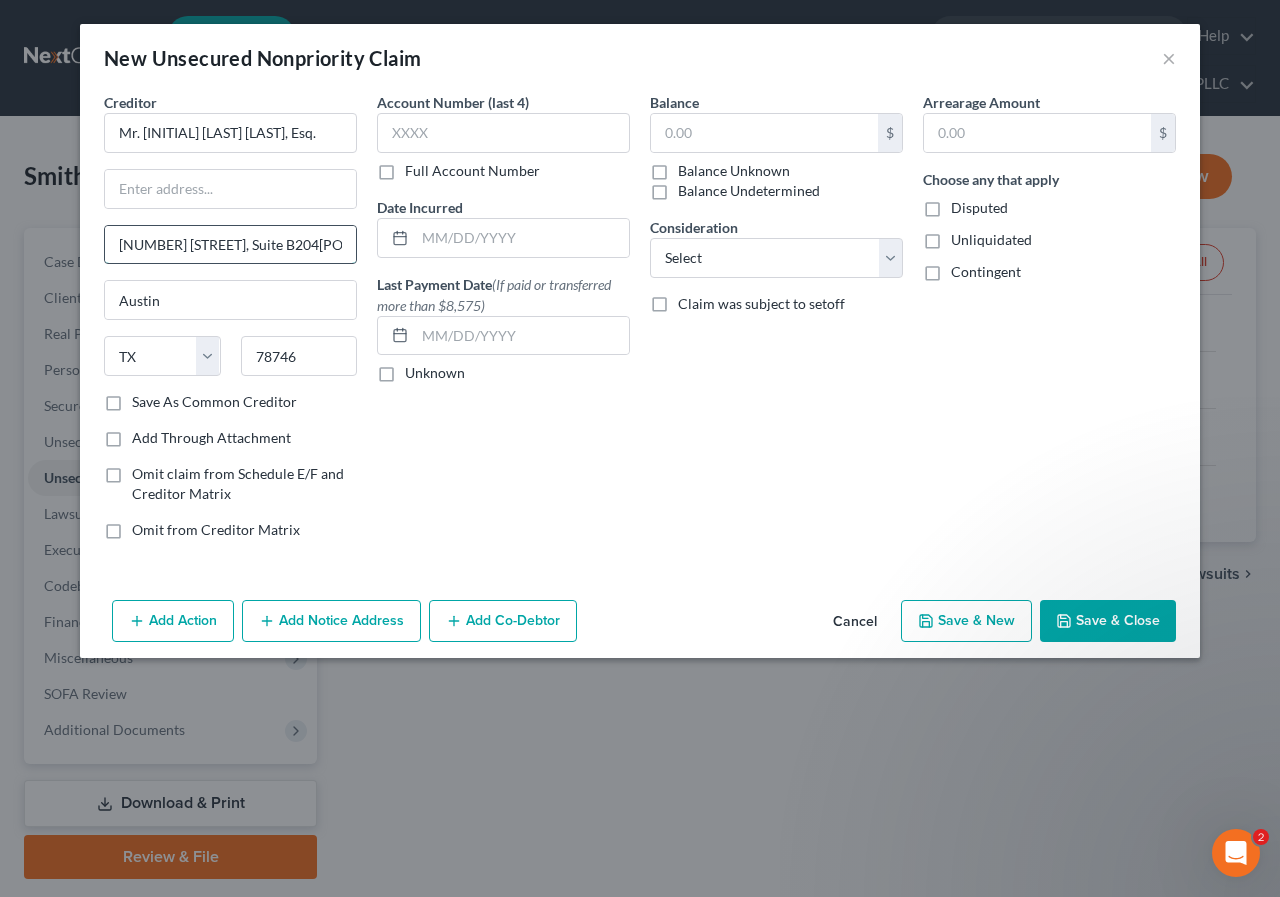 click on "[NUMBER] [STREET], Suite B204[POSTAL_CODE]" at bounding box center [230, 245] 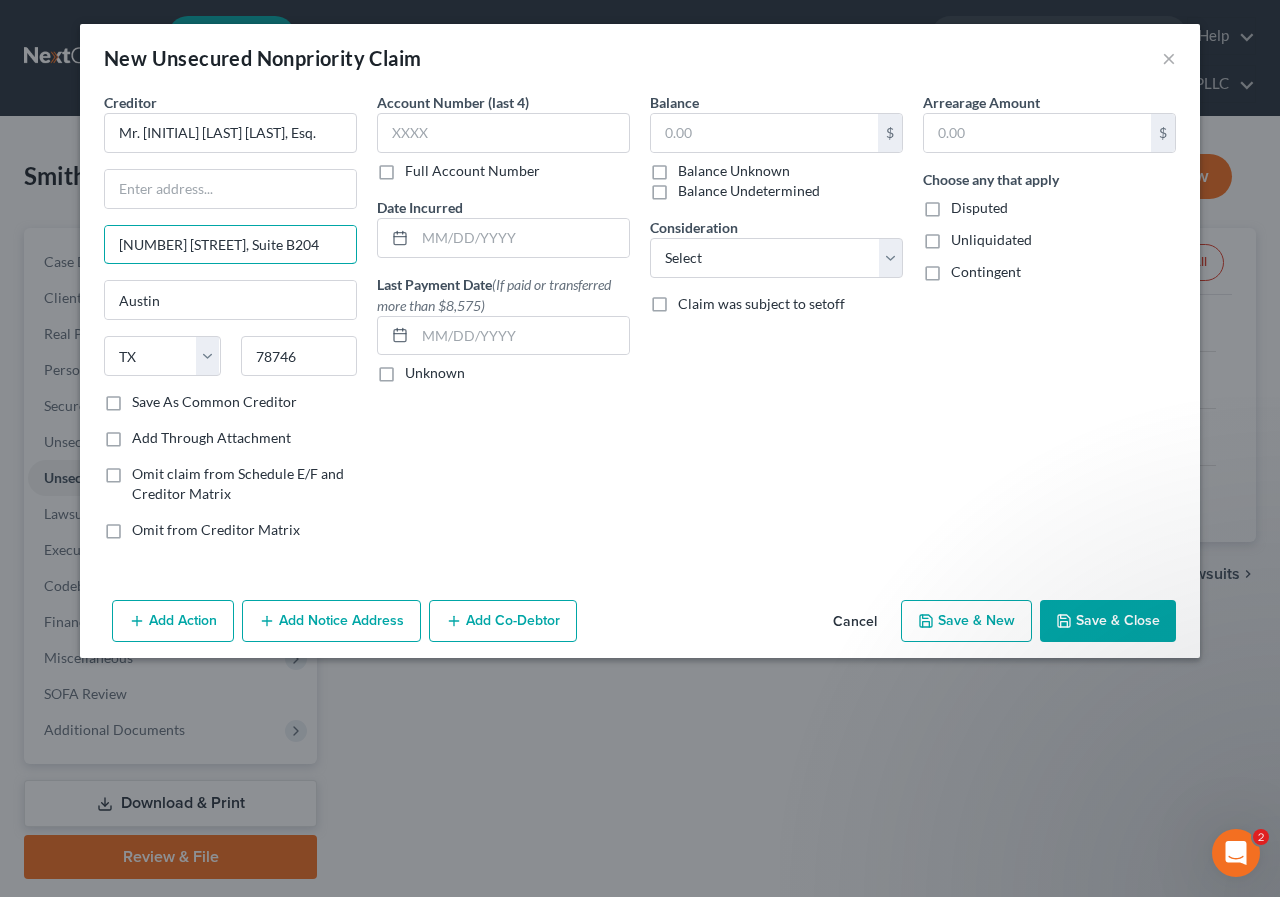 type on "[NUMBER] [STREET], Suite B204" 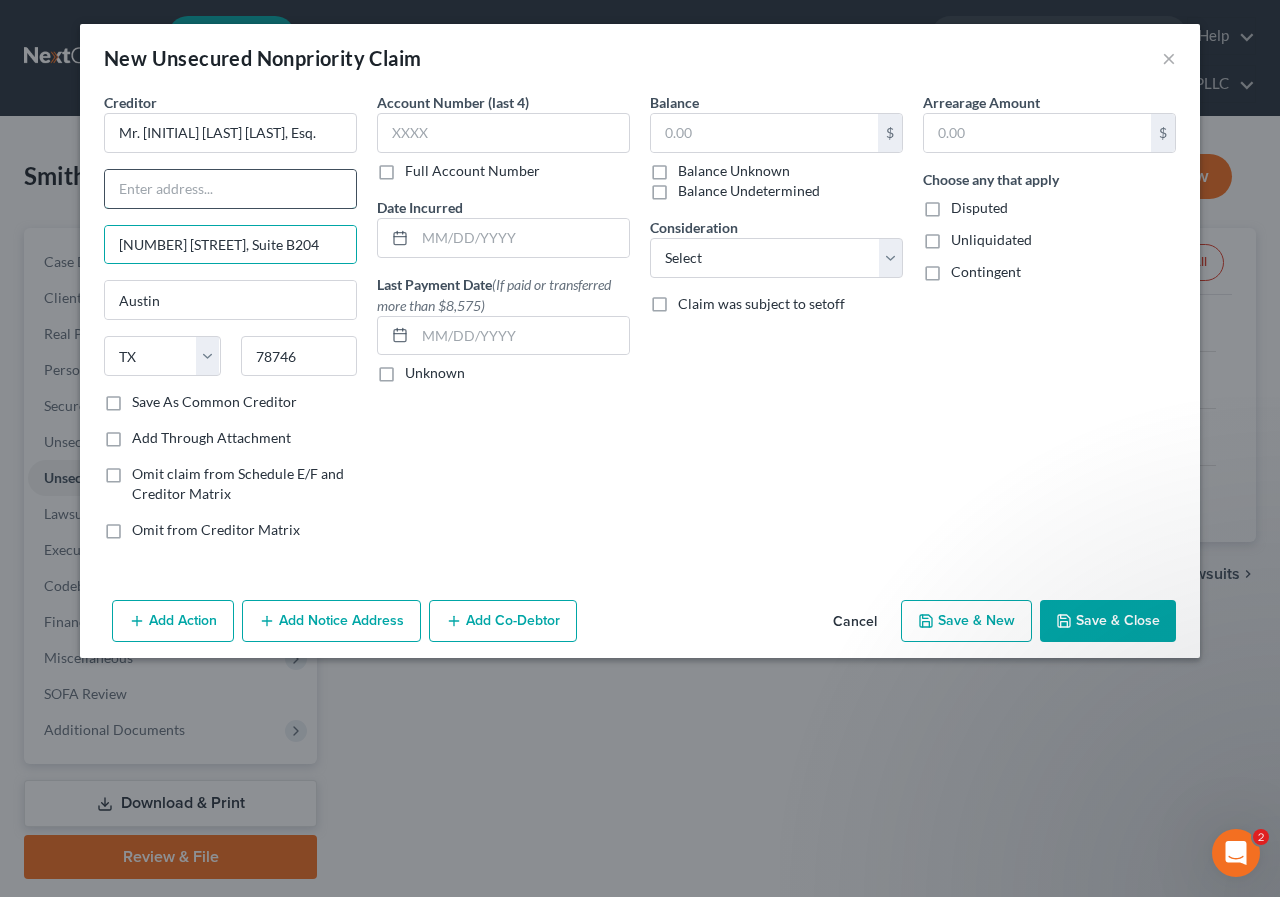 click at bounding box center (230, 189) 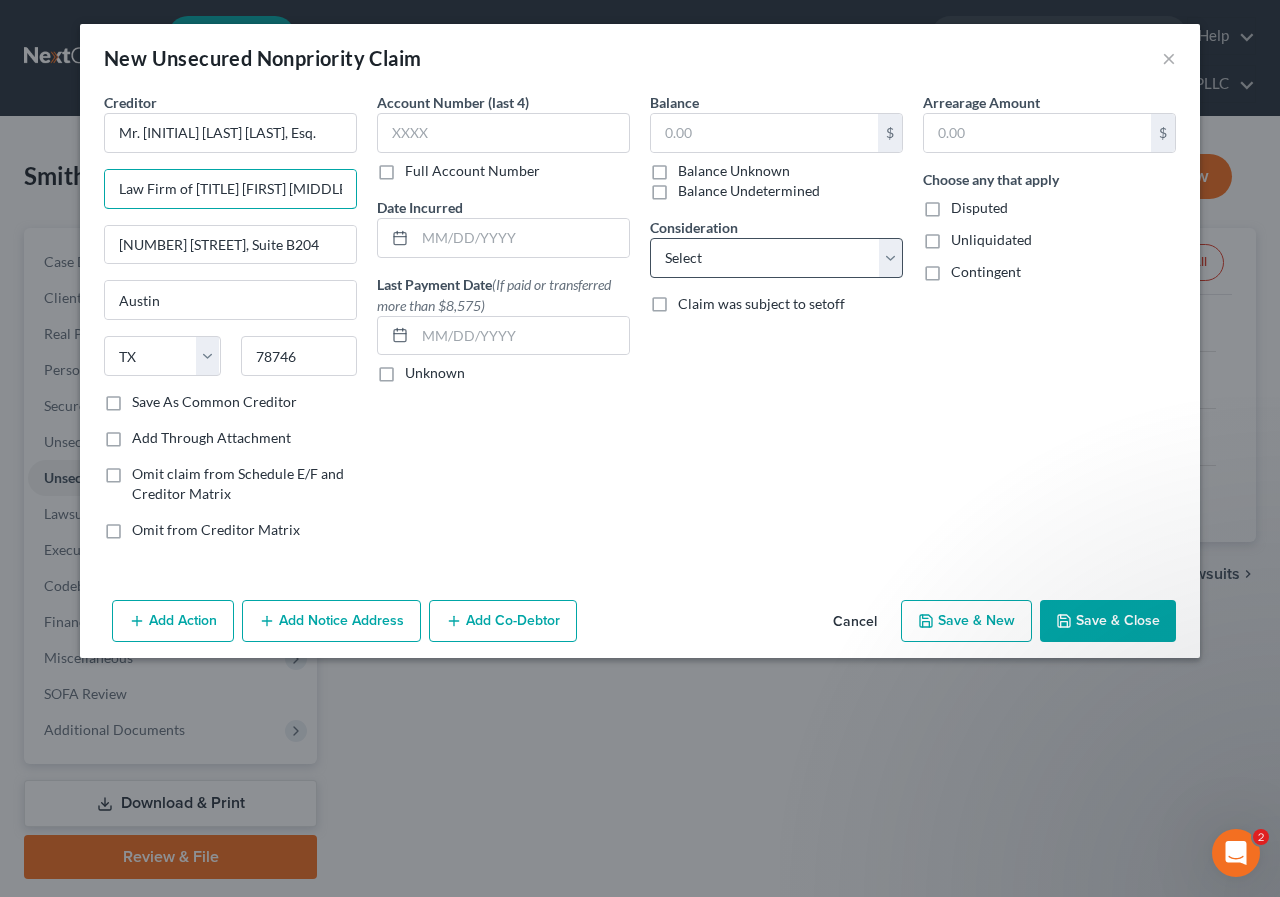 type on "Law Firm of [TITLE] [FIRST] [MIDDLE] [LAST]" 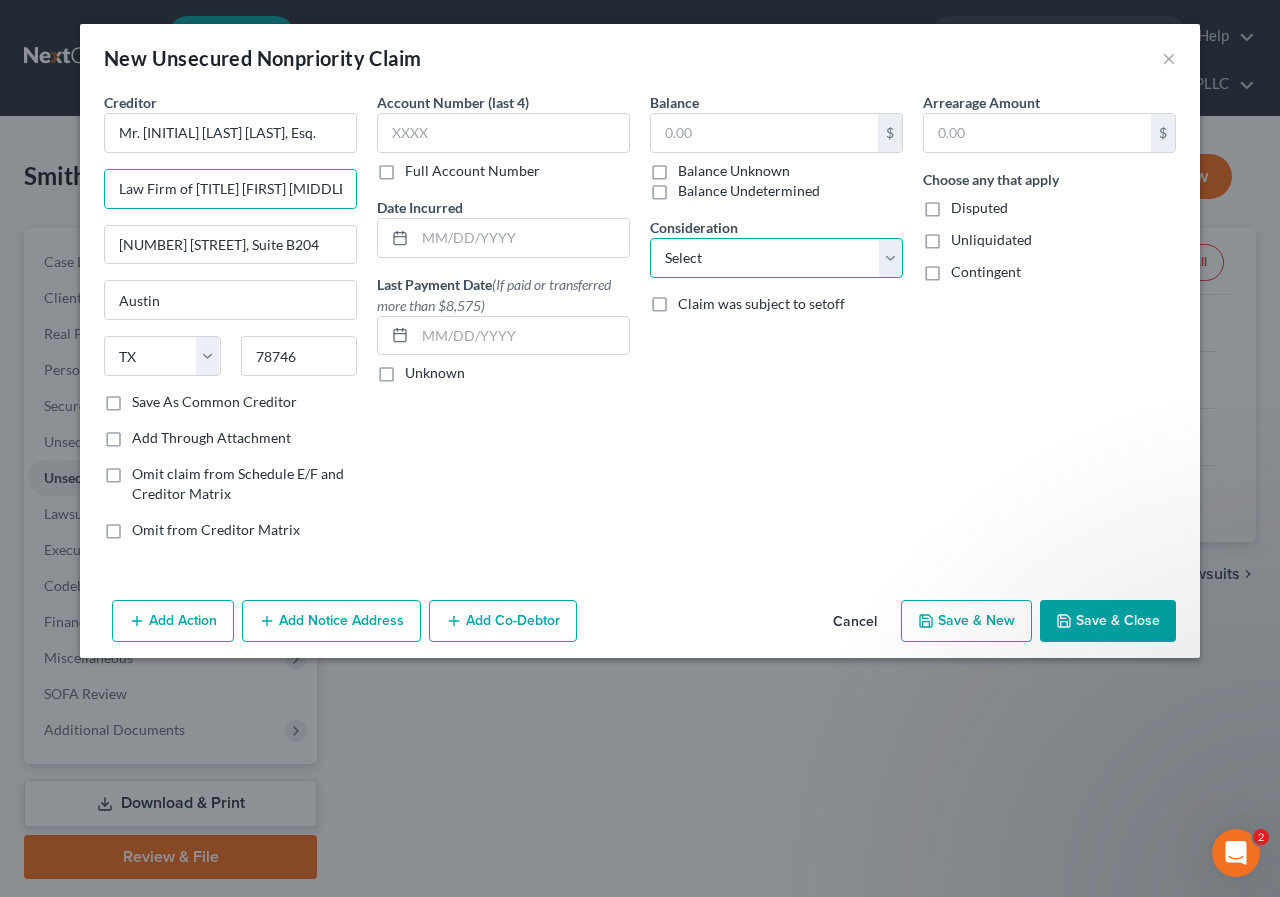 click on "Select Cable / Satellite Services Collection Agency Credit Card Debt Debt Counseling / Attorneys Deficiency Balance Home / Car Repairs Income Taxes Judgment Liens Monies Loaned / Advanced Mortgage Obligation To Pensions Other Overdrawn Bank Account Promised To Help Pay Creditors Services Suppliers Or Vendors Telephone / Internet Services Unsecured Loan Repayments Utility Services" at bounding box center (776, 258) 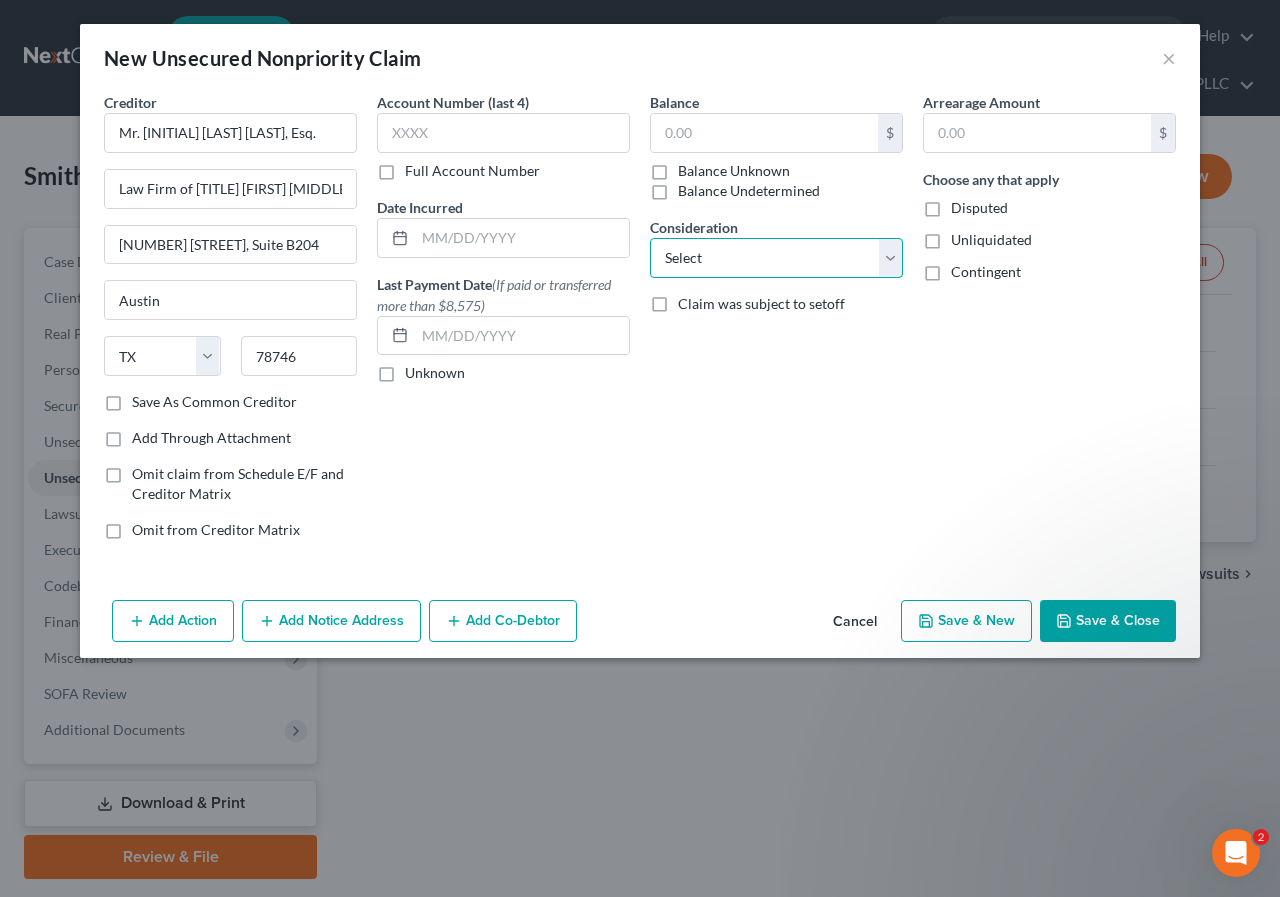select on "11" 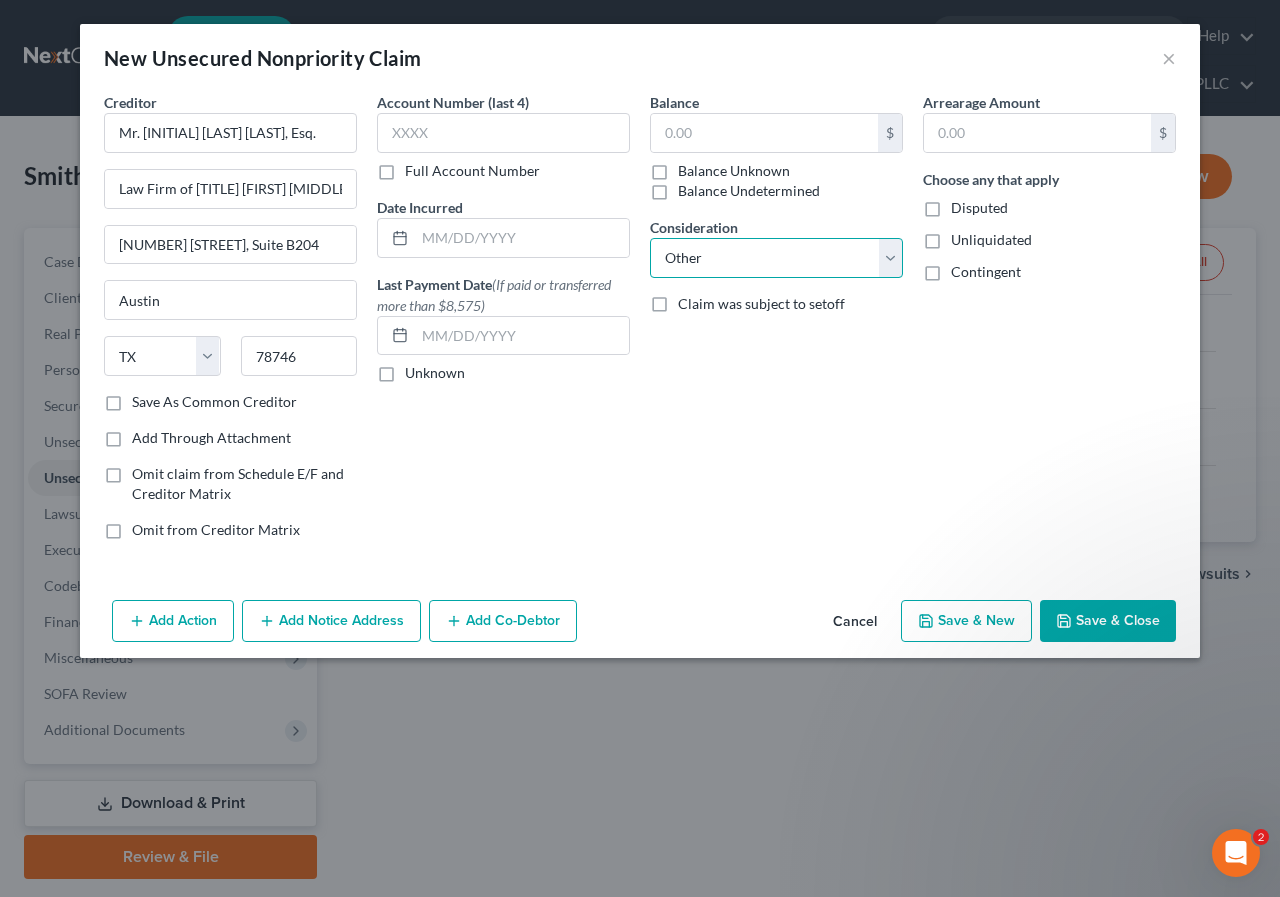 click on "Select Cable / Satellite Services Collection Agency Credit Card Debt Debt Counseling / Attorneys Deficiency Balance Home / Car Repairs Income Taxes Judgment Liens Monies Loaned / Advanced Mortgage Obligation To Pensions Other Overdrawn Bank Account Promised To Help Pay Creditors Services Suppliers Or Vendors Telephone / Internet Services Unsecured Loan Repayments Utility Services" at bounding box center (776, 258) 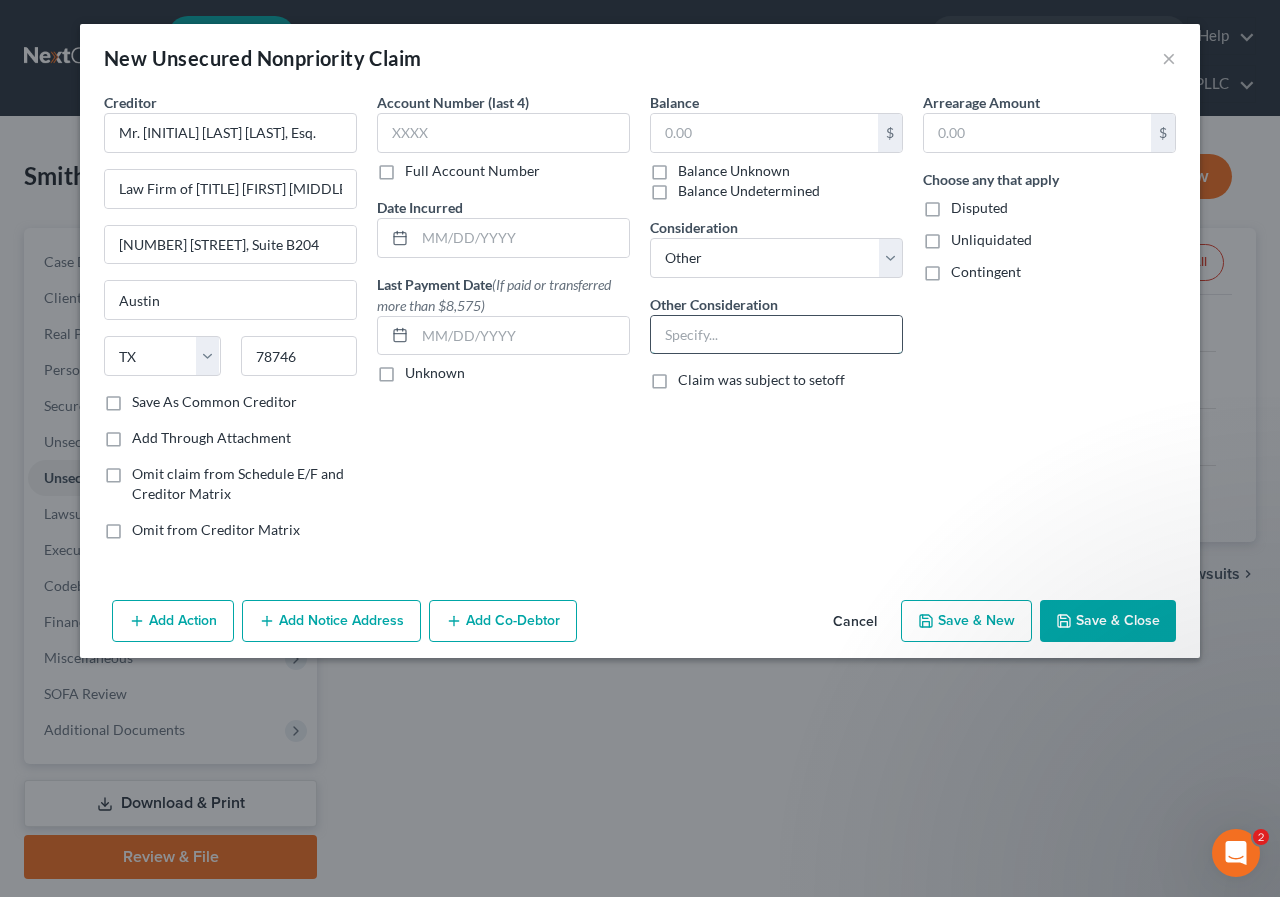 click at bounding box center [776, 335] 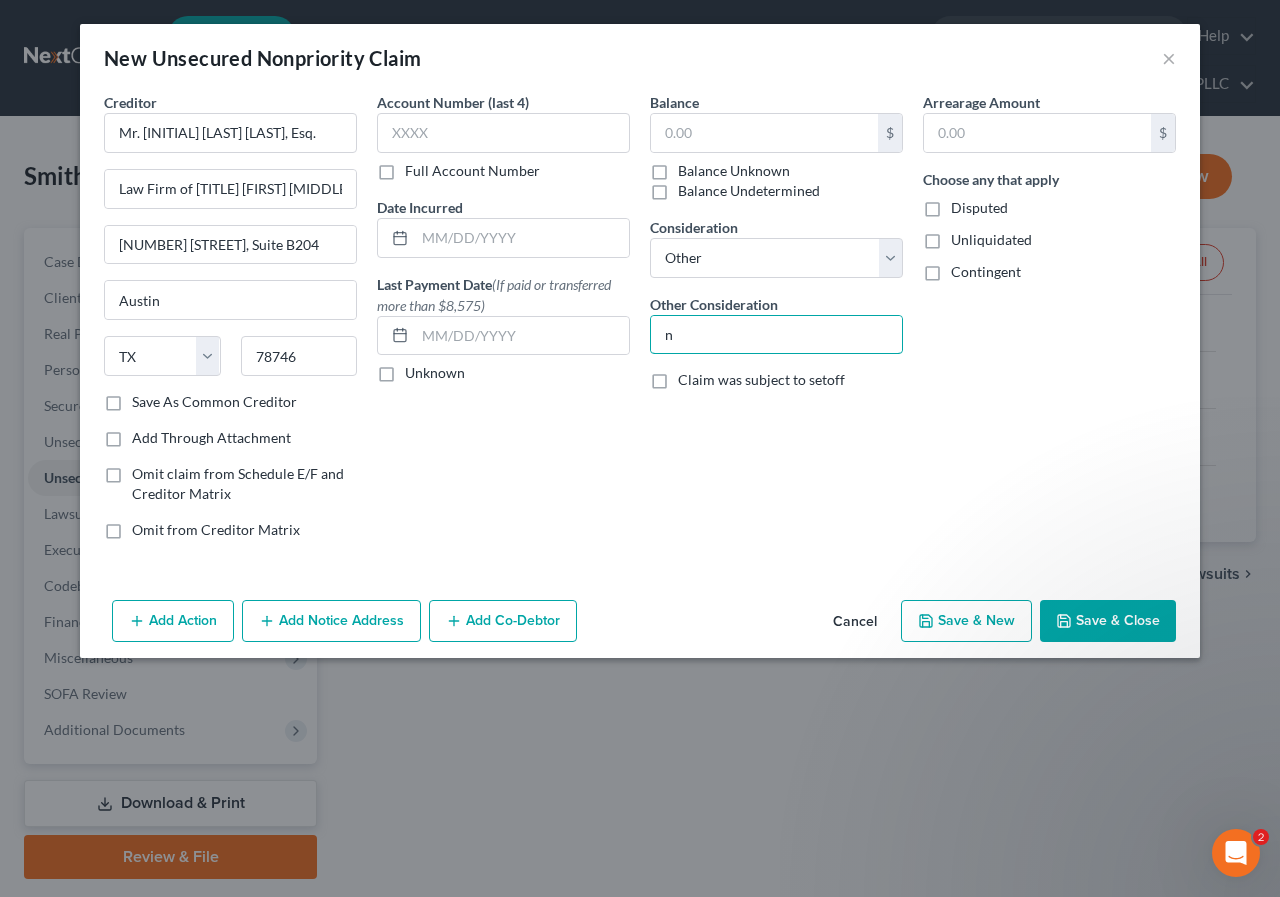 type on "NOTICE ONLY" 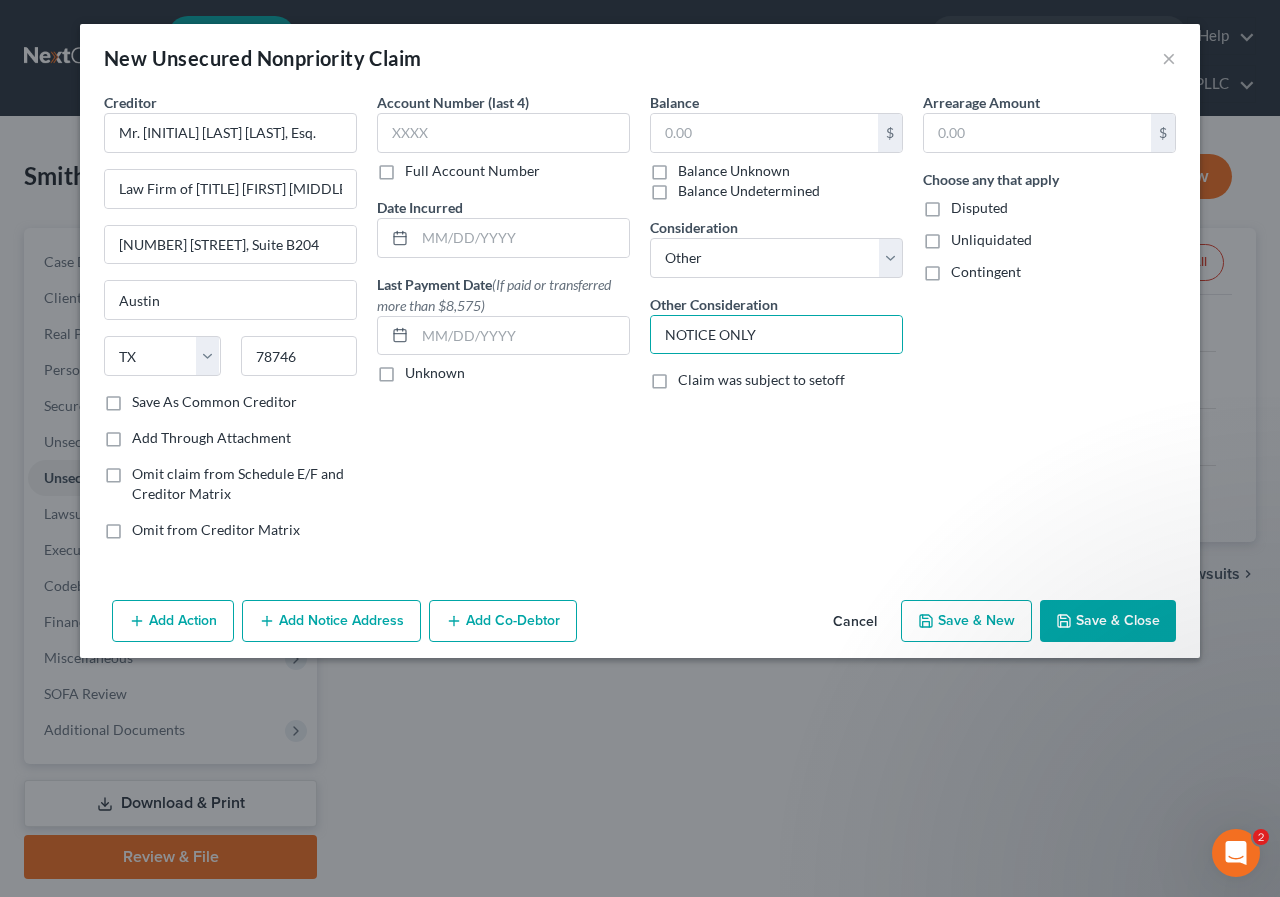 click on "Save & Close" at bounding box center (1108, 621) 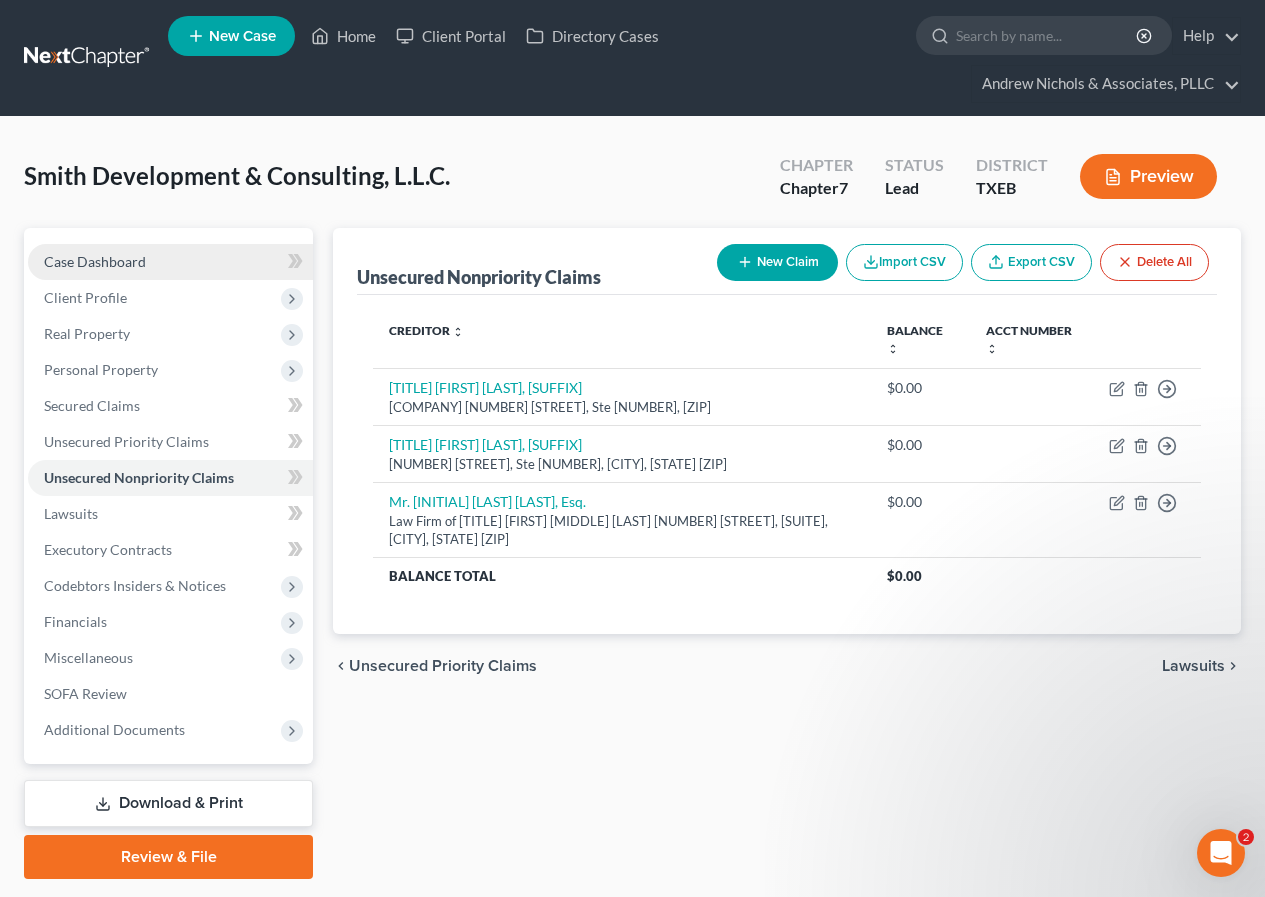 click on "Case Dashboard" at bounding box center (170, 262) 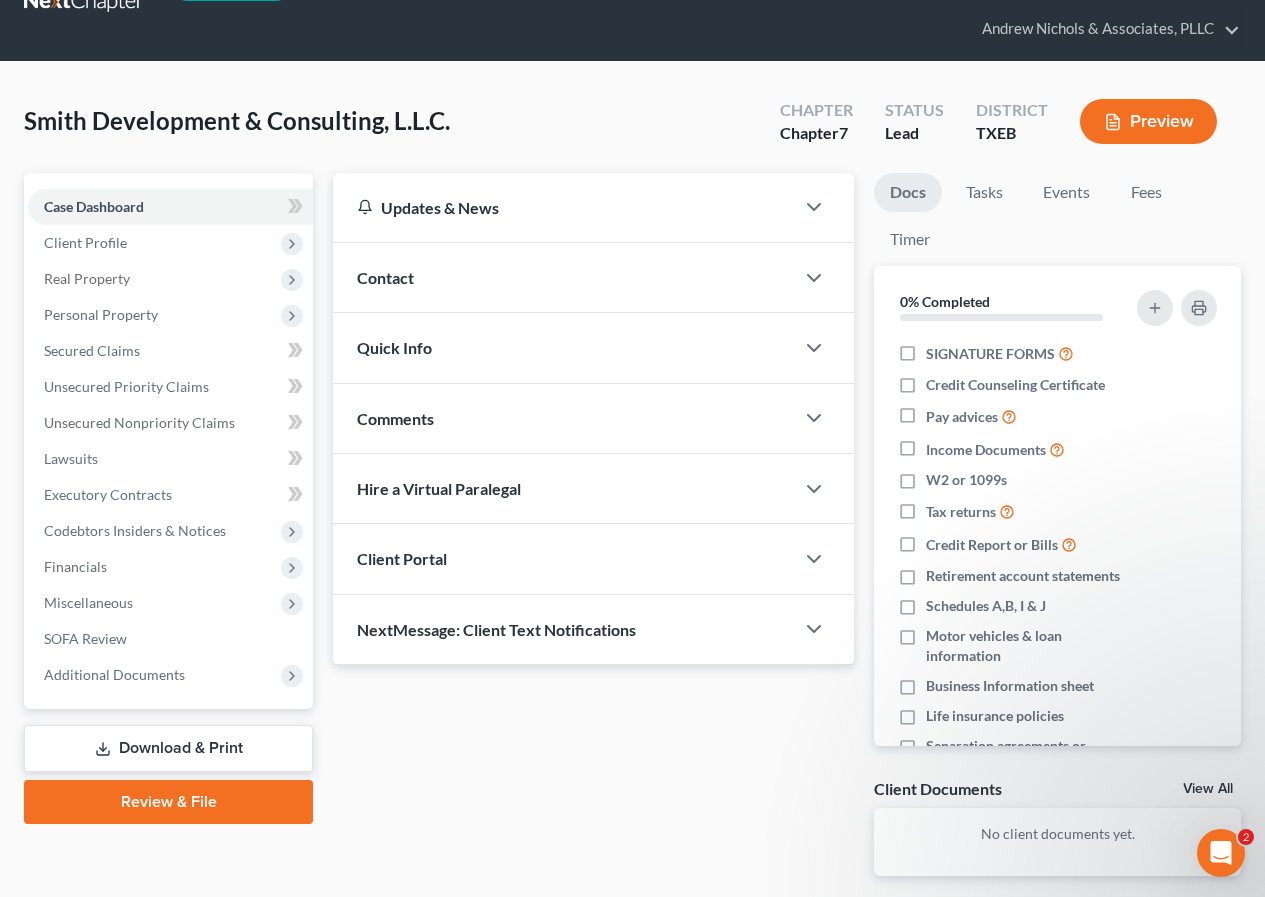 scroll, scrollTop: 100, scrollLeft: 0, axis: vertical 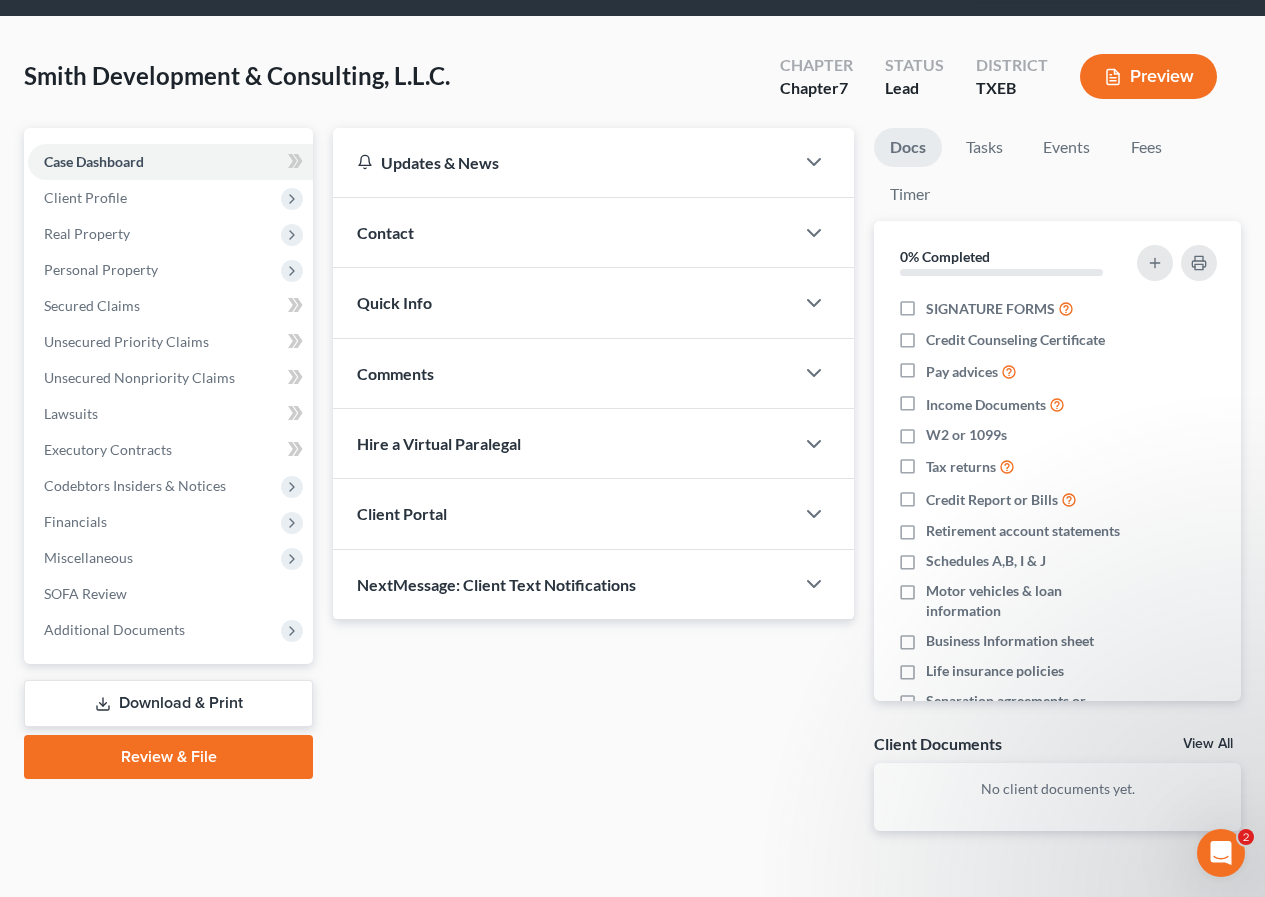 click on "Preview" at bounding box center [1148, 76] 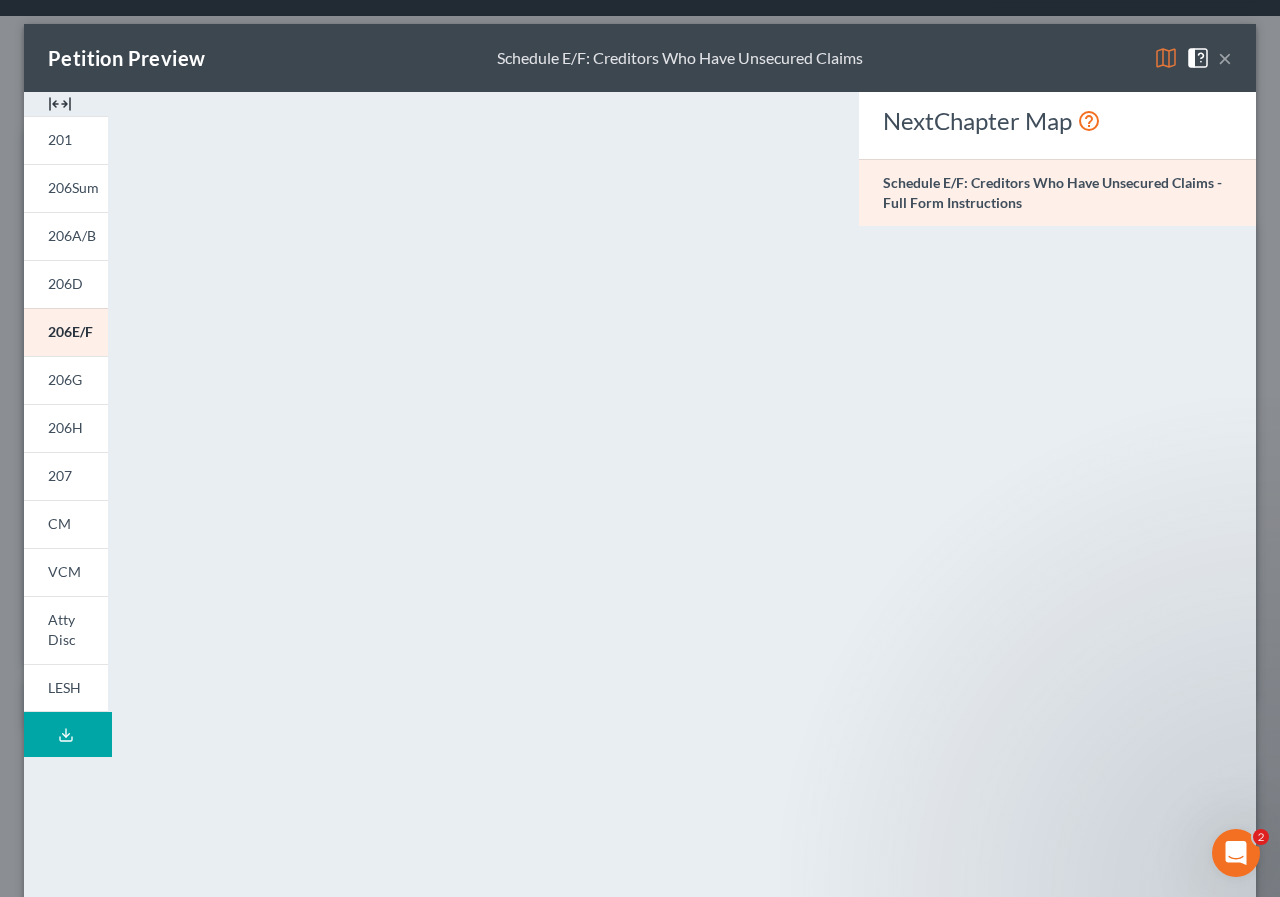click on "×" at bounding box center (1225, 58) 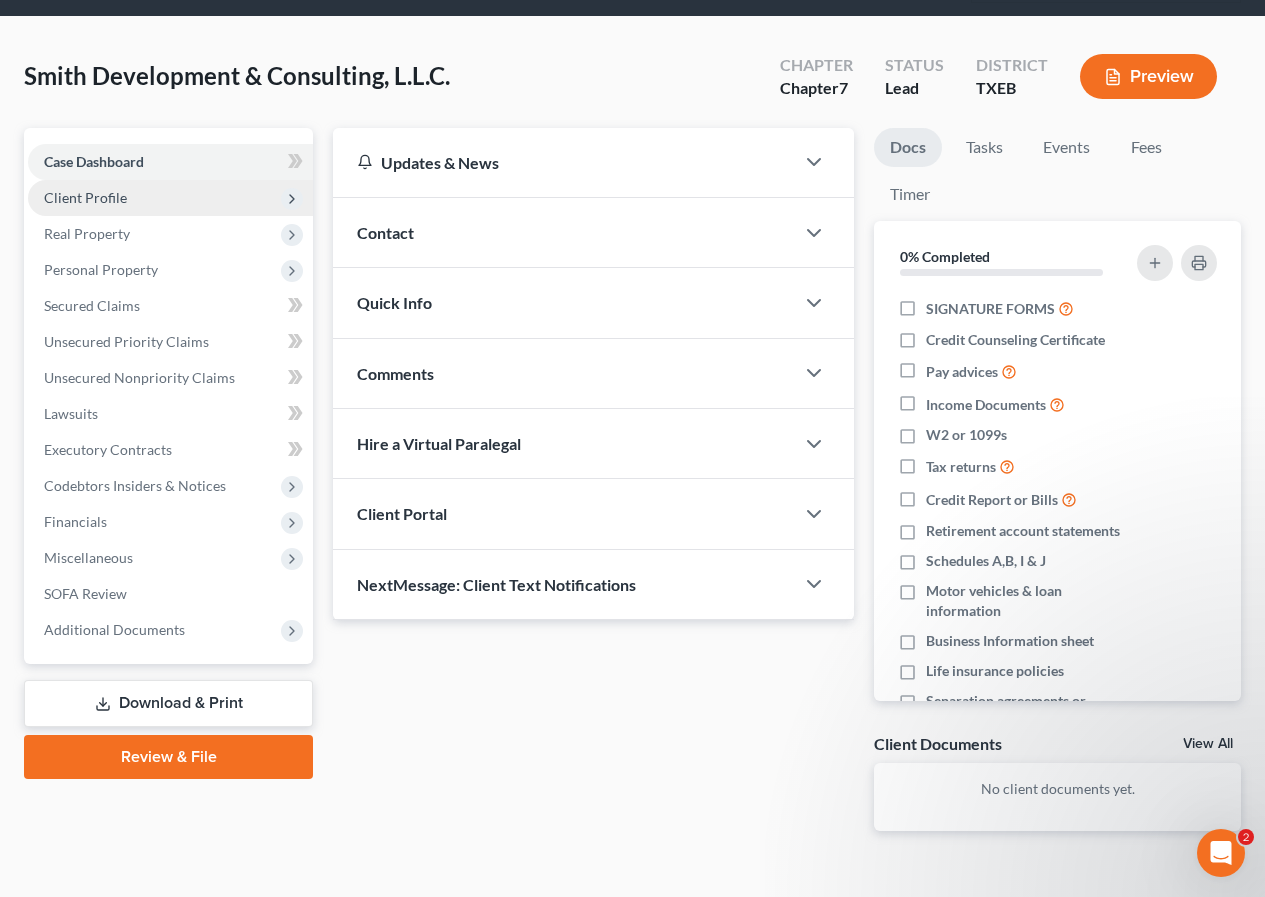 click on "Client Profile" at bounding box center (85, 197) 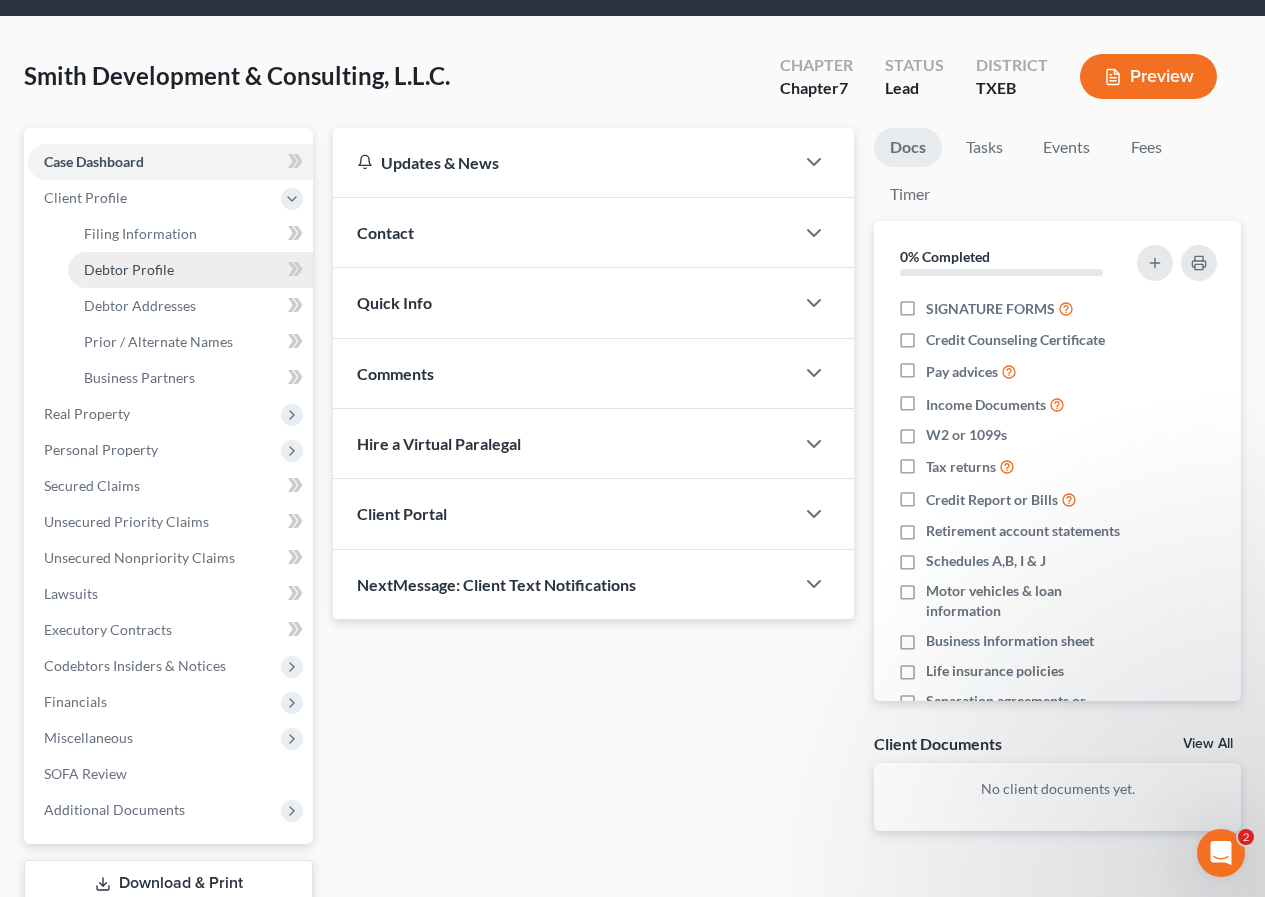 click on "Debtor Profile" at bounding box center (129, 269) 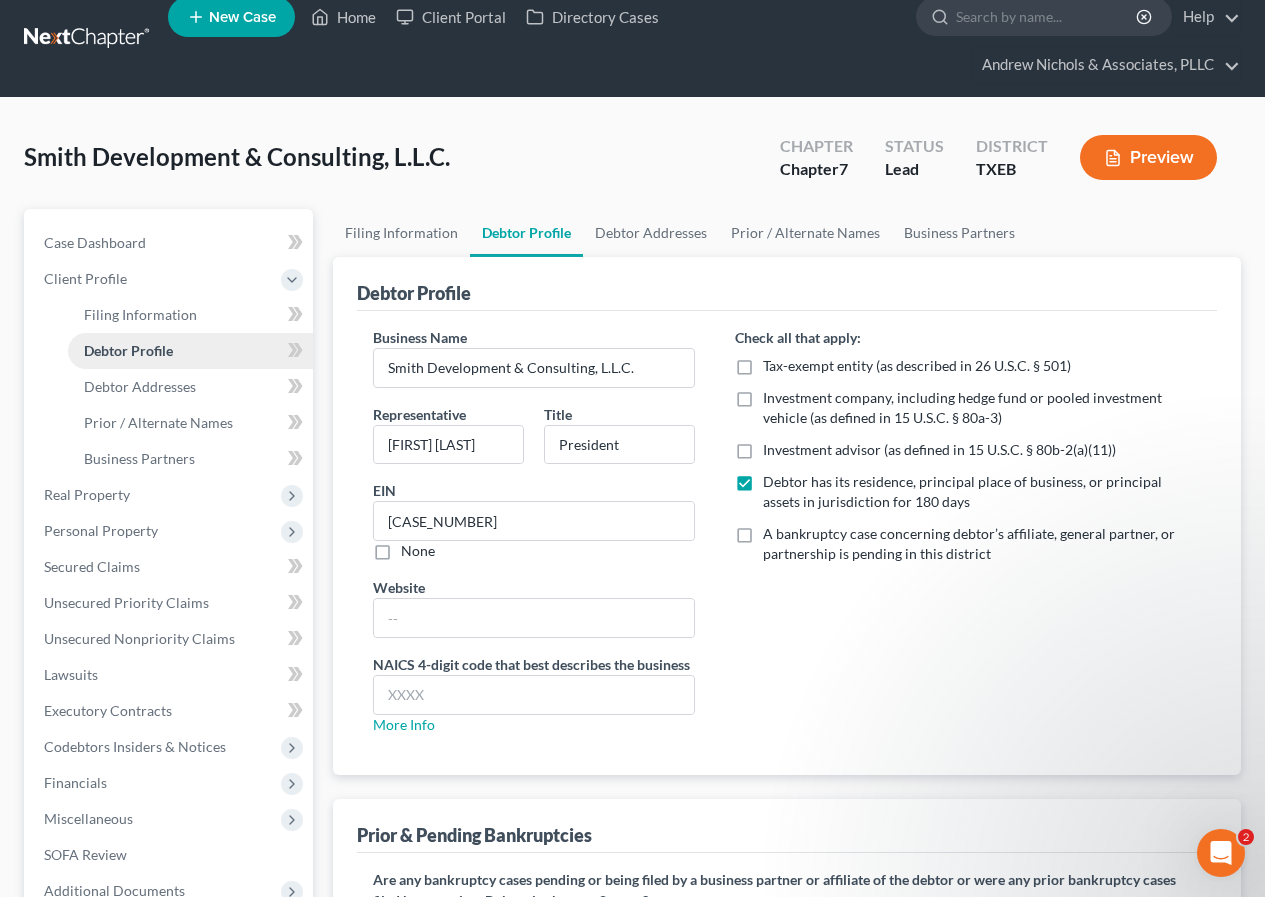 scroll, scrollTop: 0, scrollLeft: 0, axis: both 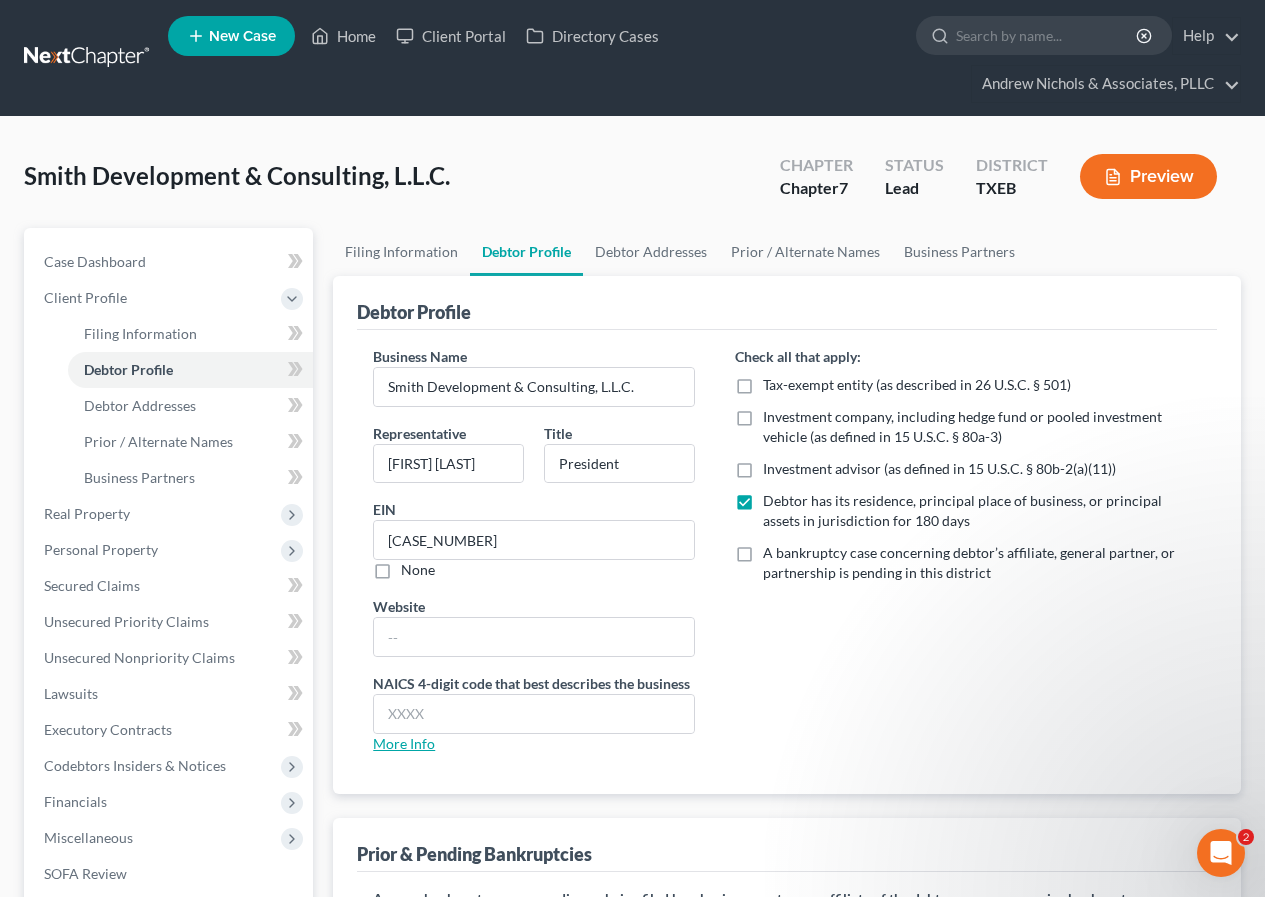 click on "More Info" at bounding box center [404, 743] 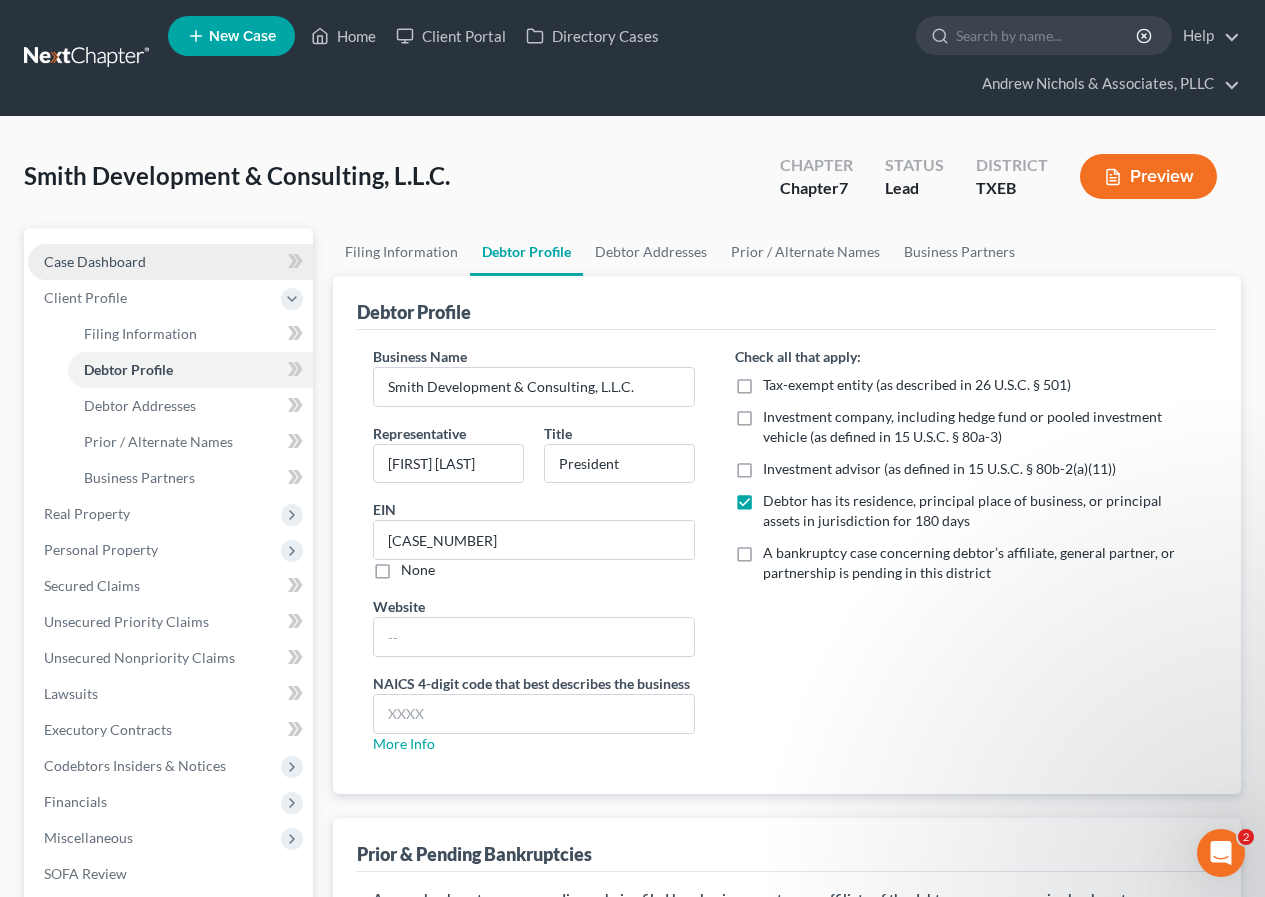click on "Case Dashboard" at bounding box center (95, 261) 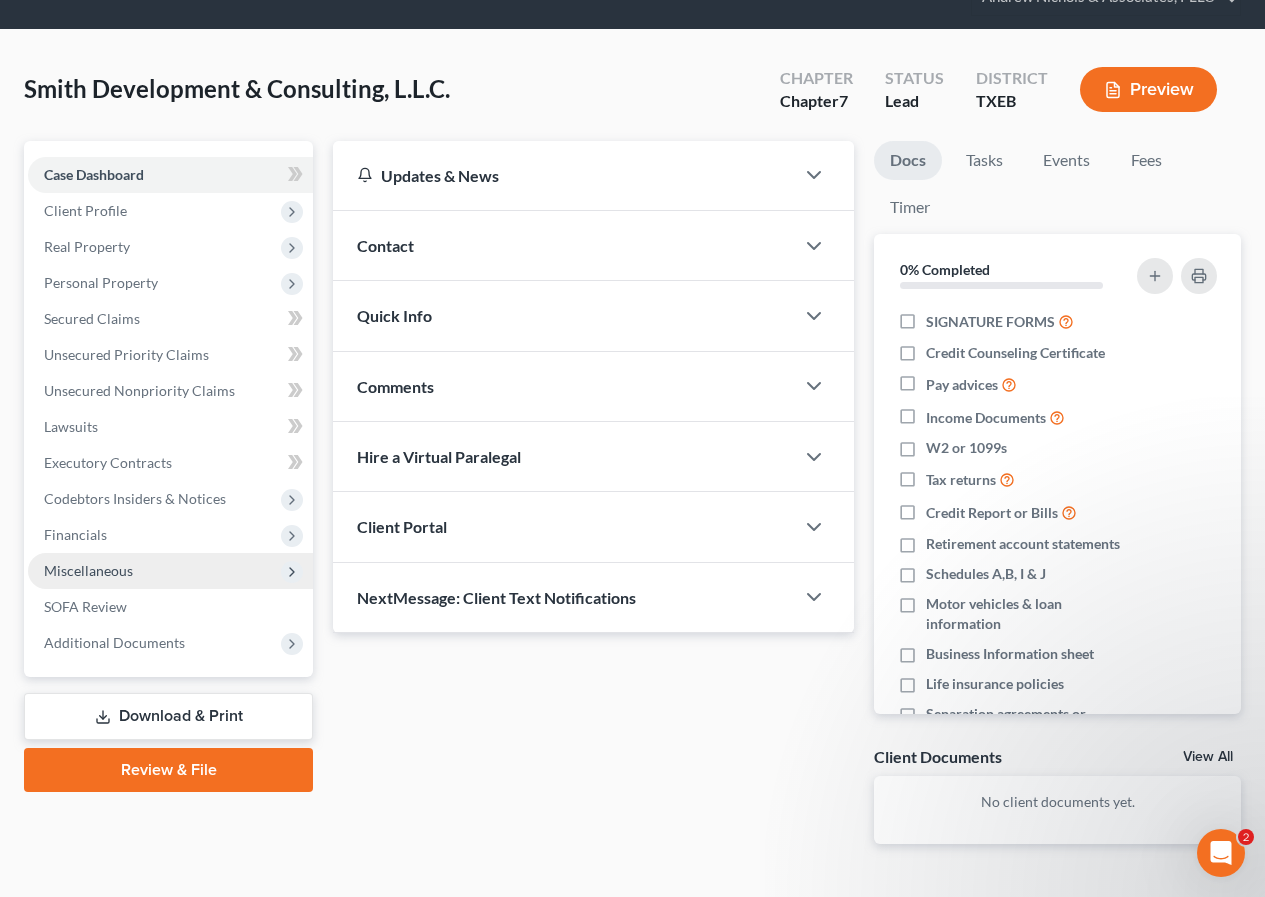 scroll, scrollTop: 142, scrollLeft: 0, axis: vertical 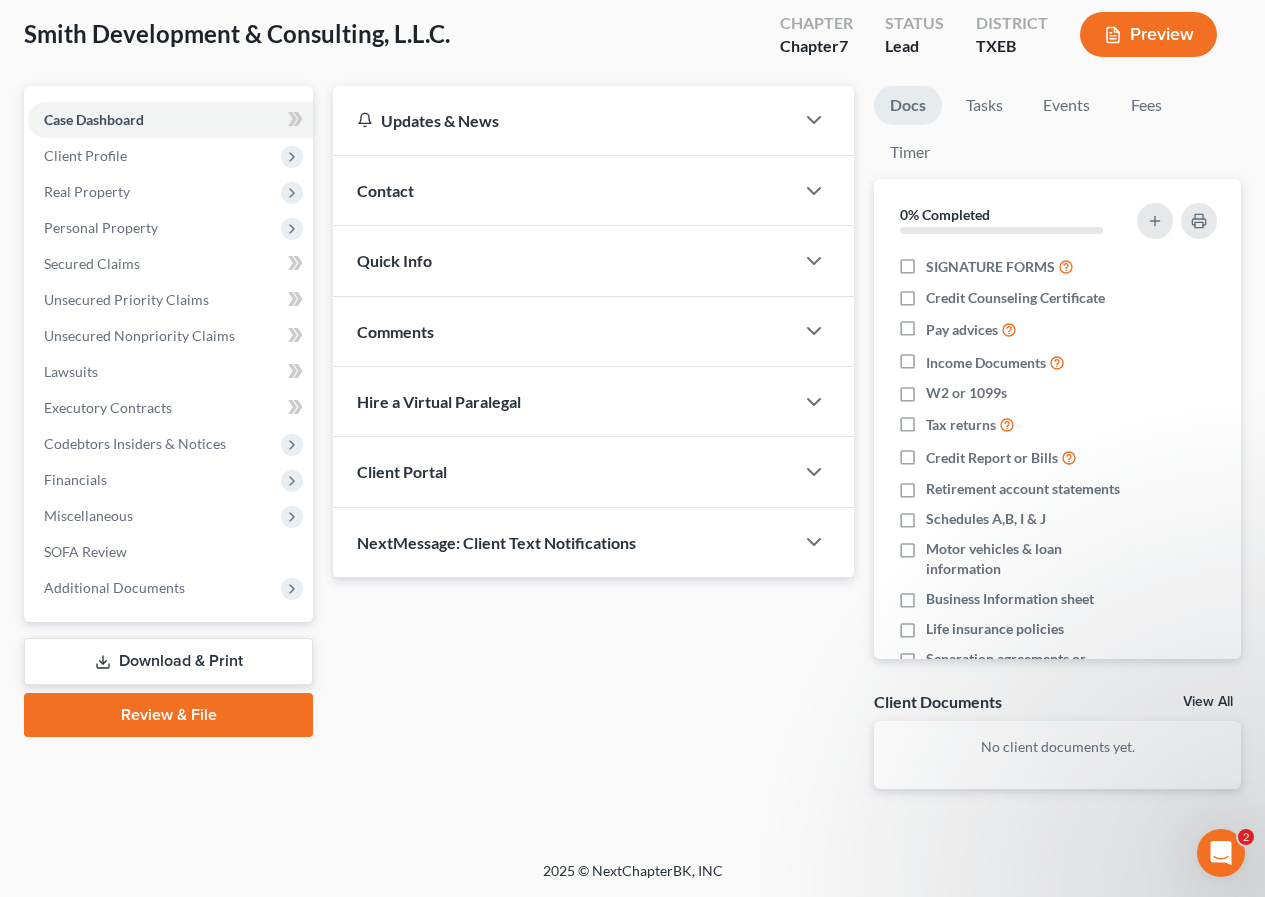 click on "Review & File" at bounding box center [168, 715] 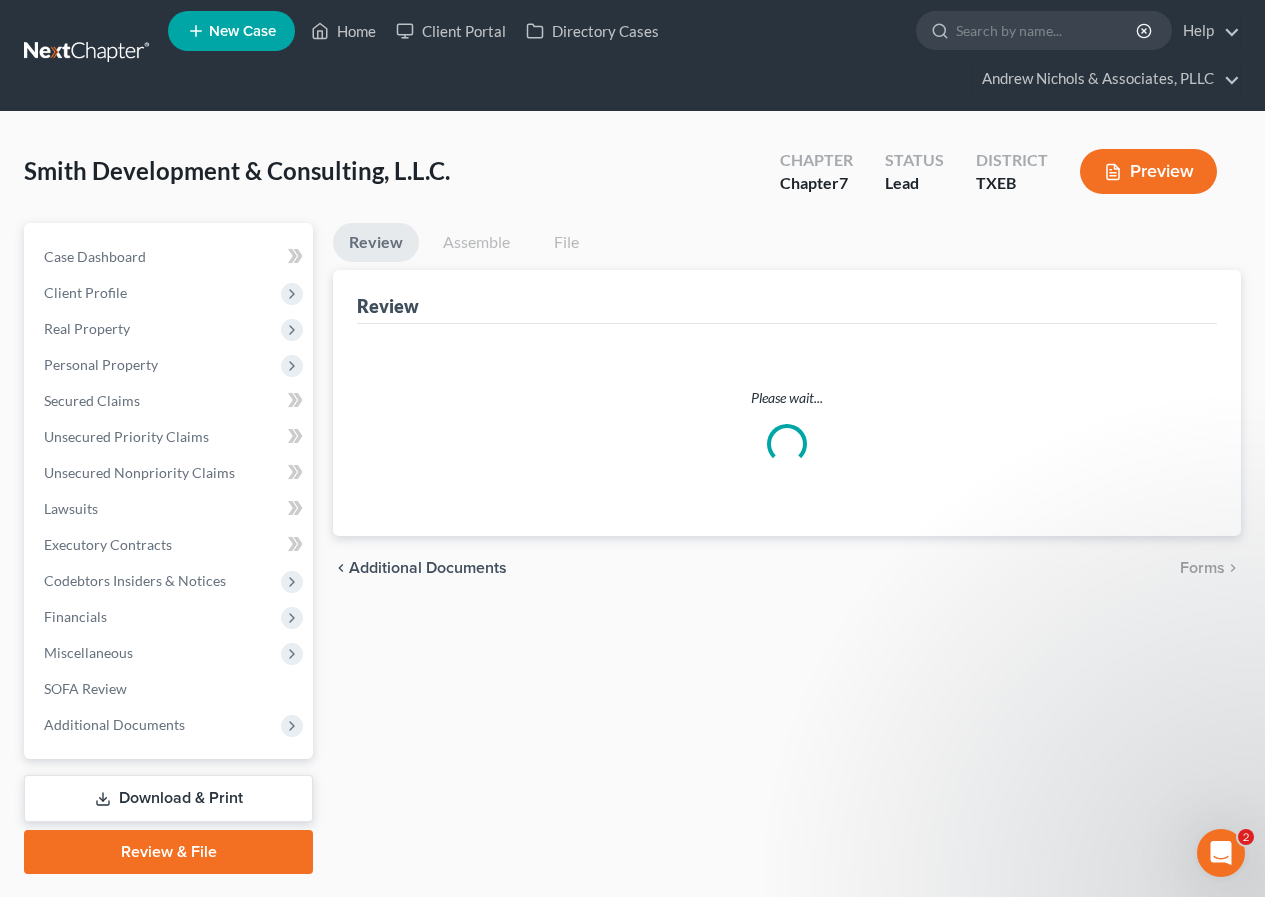 scroll, scrollTop: 0, scrollLeft: 0, axis: both 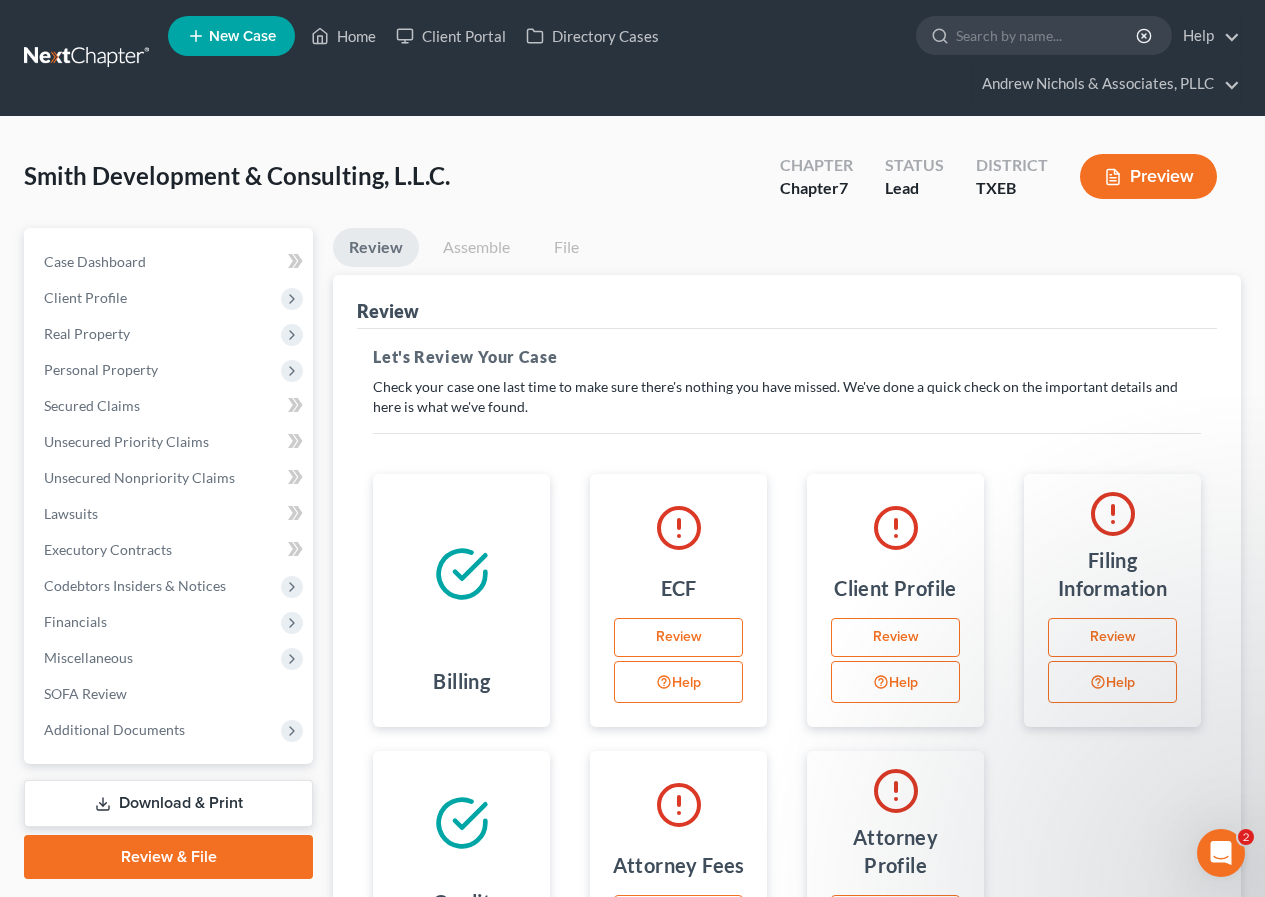 click on "Review" at bounding box center [678, 638] 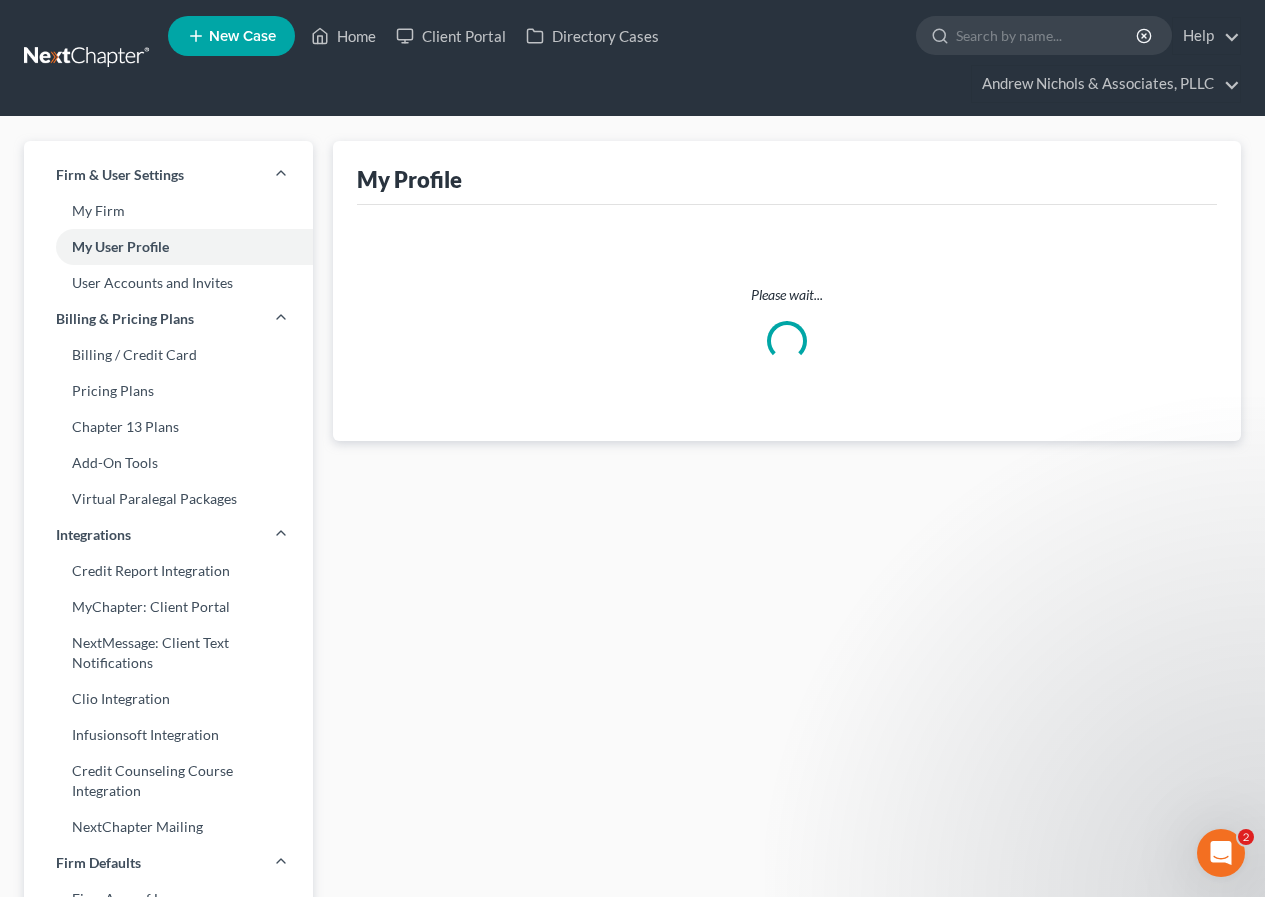 select on "45" 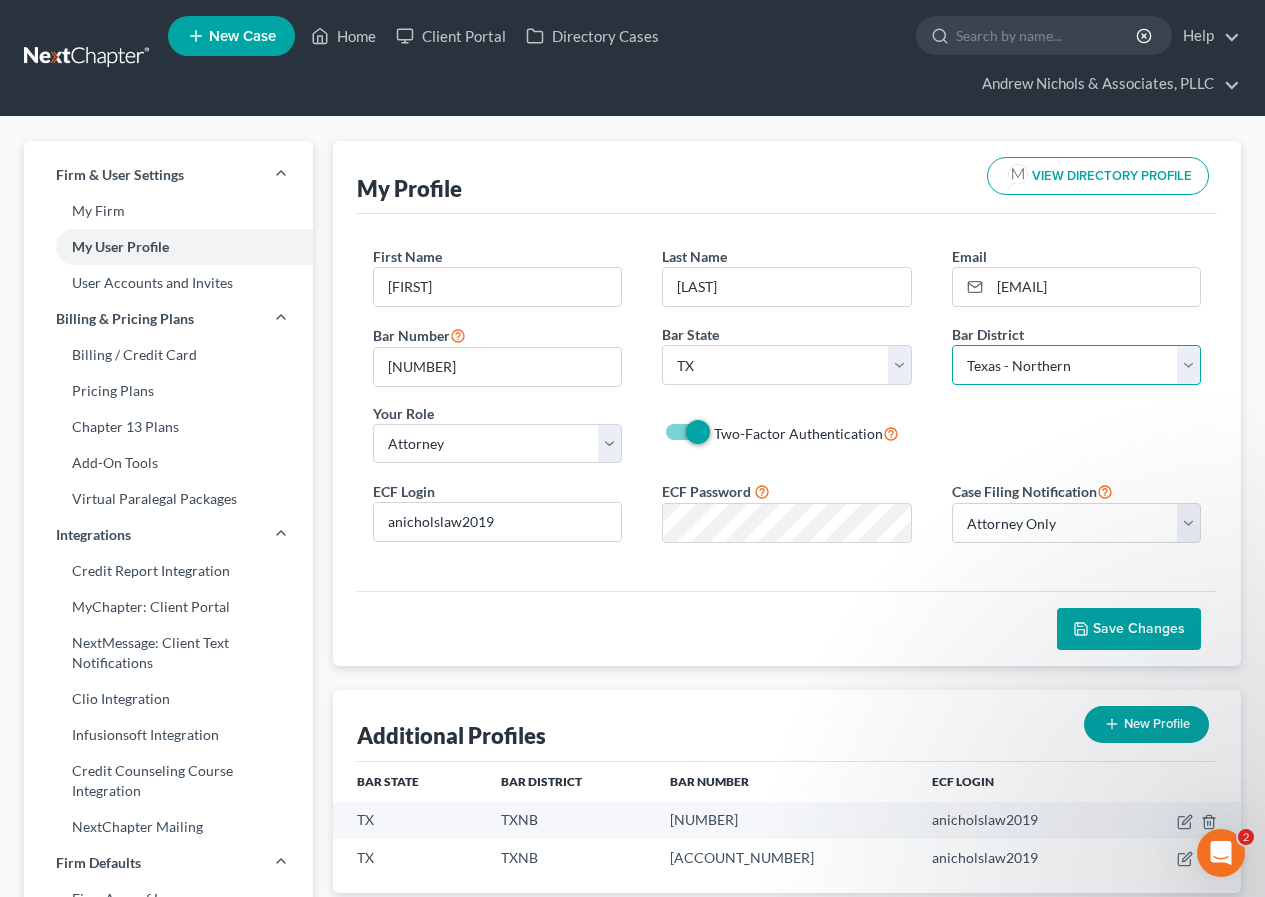 click on "Select Alabama - Middle Alabama - Northern Alabama - Southern Alaska Arizona Arkansas - Eastern Arkansas - Western California - Central California - Eastern California - Northern California - Southern Colorado Connecticut Delaware District of Columbia Florida - Middle Florida - Northern Florida - Southern Georgia - Middle Georgia - Northern Georgia - Southern Guam Hawaii Idaho Illinois - Central Illinois - Northern Illinois - Southern Indiana - Northern Indiana - Southern Iowa - Northern Iowa - Southern Kansas Kentucky - Eastern Kentucky - Western Louisiana - Eastern Louisiana - Middle Louisiana - Western Maine Maryland Massachusetts Michigan - Eastern Michigan - Western Minnesota Mississippi - Northern Mississippi - Southern Missouri - Eastern Missouri - Western Montana Nebraska Nevada New Hampshire New Jersey New Mexico New York - Eastern New York - Northern New York - Southern New York - Western North Carolina - Eastern North Carolina - Middle North Carolina - Western North Dakota Ohio - Northern Oregon" at bounding box center [1076, 365] 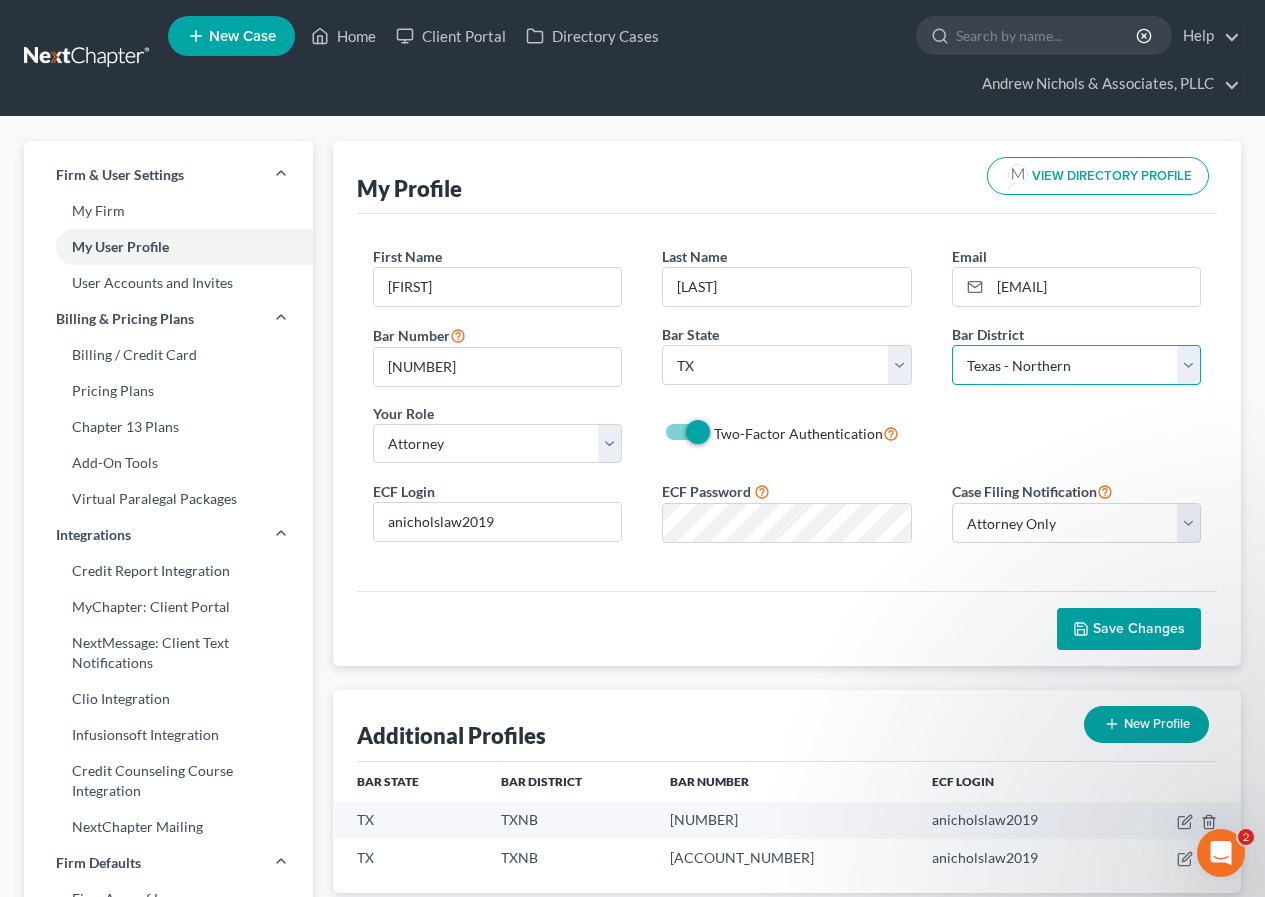 select on "77" 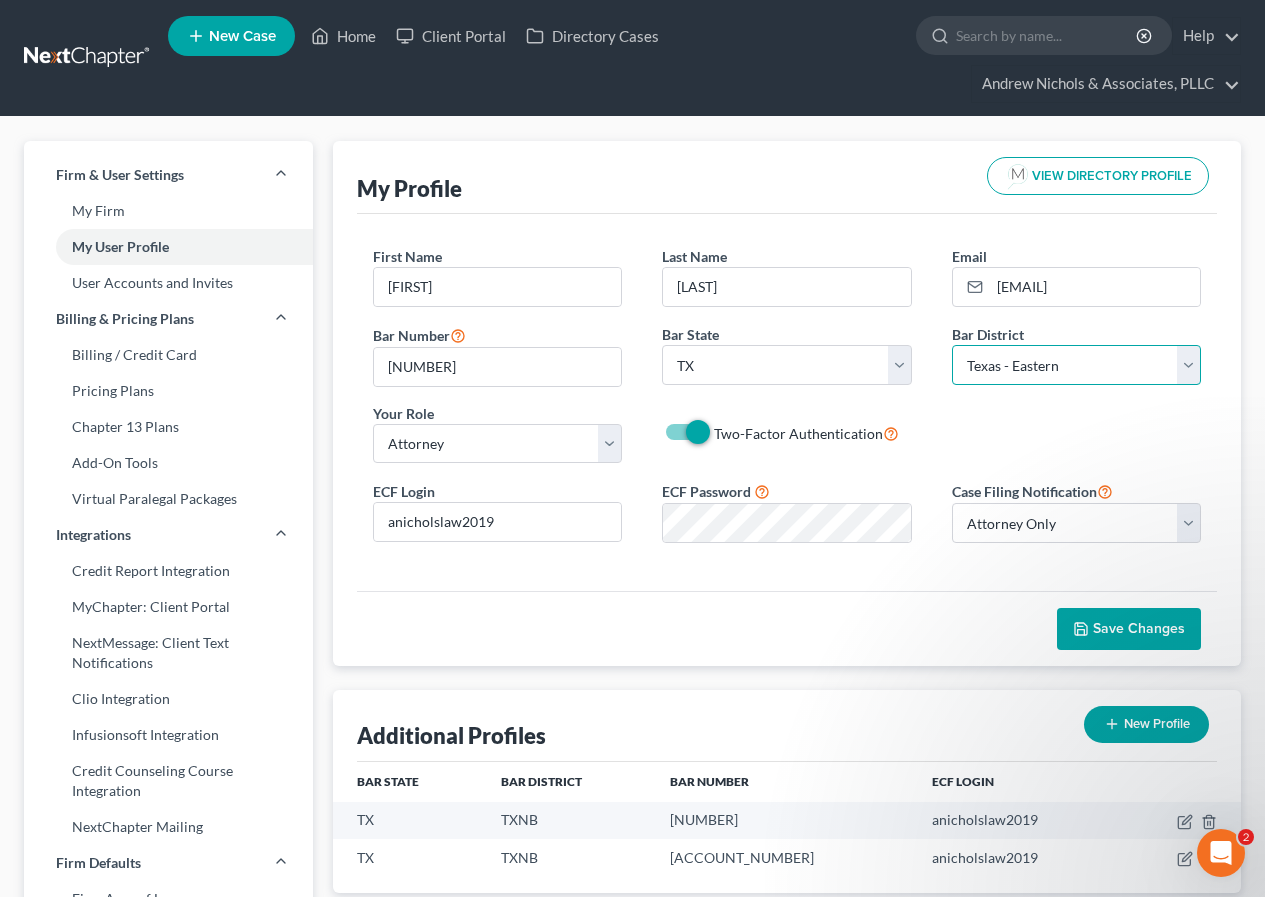 click on "Select Alabama - Middle Alabama - Northern Alabama - Southern Alaska Arizona Arkansas - Eastern Arkansas - Western California - Central California - Eastern California - Northern California - Southern Colorado Connecticut Delaware District of Columbia Florida - Middle Florida - Northern Florida - Southern Georgia - Middle Georgia - Northern Georgia - Southern Guam Hawaii Idaho Illinois - Central Illinois - Northern Illinois - Southern Indiana - Northern Indiana - Southern Iowa - Northern Iowa - Southern Kansas Kentucky - Eastern Kentucky - Western Louisiana - Eastern Louisiana - Middle Louisiana - Western Maine Maryland Massachusetts Michigan - Eastern Michigan - Western Minnesota Mississippi - Northern Mississippi - Southern Missouri - Eastern Missouri - Western Montana Nebraska Nevada New Hampshire New Jersey New Mexico New York - Eastern New York - Northern New York - Southern New York - Western North Carolina - Eastern North Carolina - Middle North Carolina - Western North Dakota Ohio - Northern Oregon" at bounding box center [1076, 365] 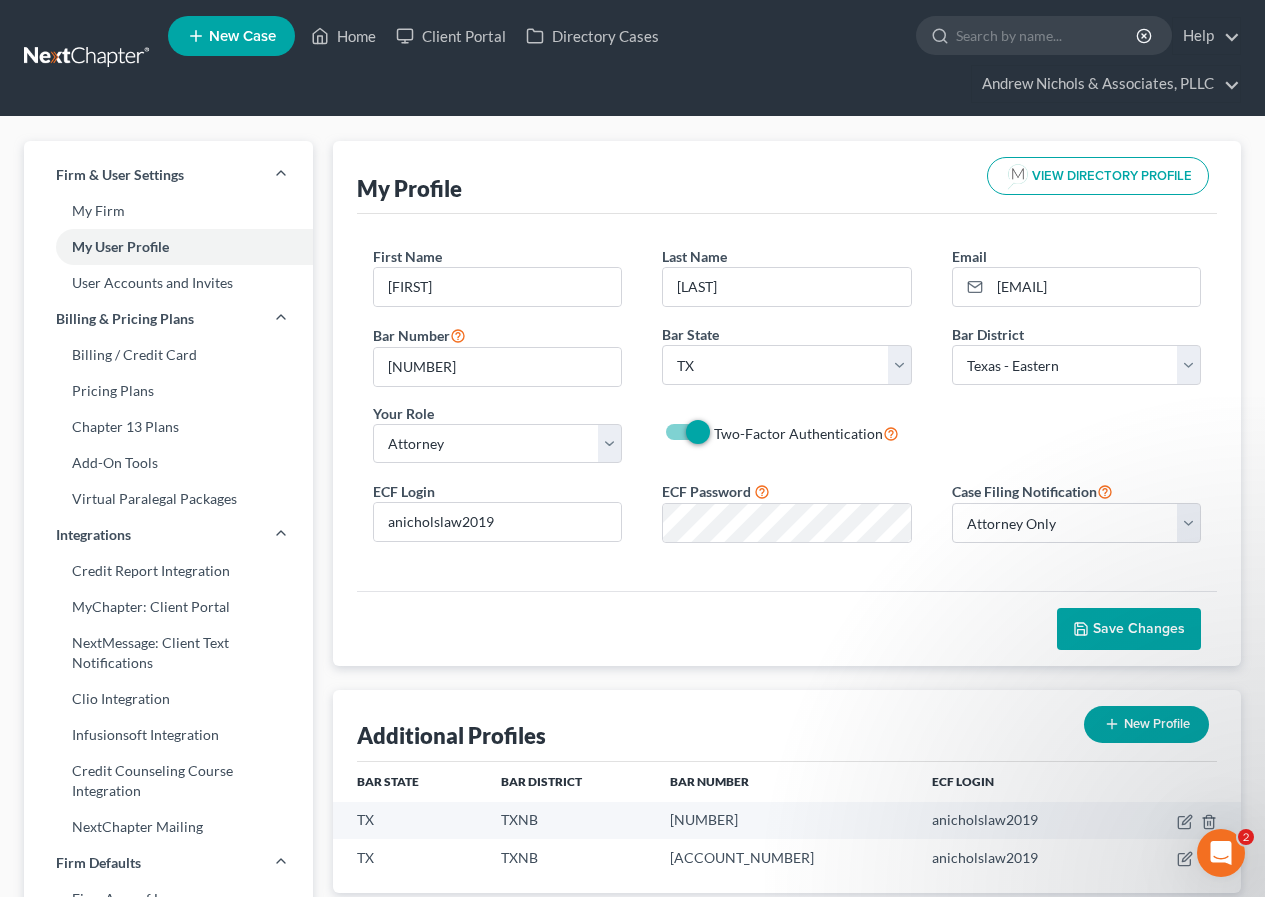 click on "Save Changes" at bounding box center (1139, 628) 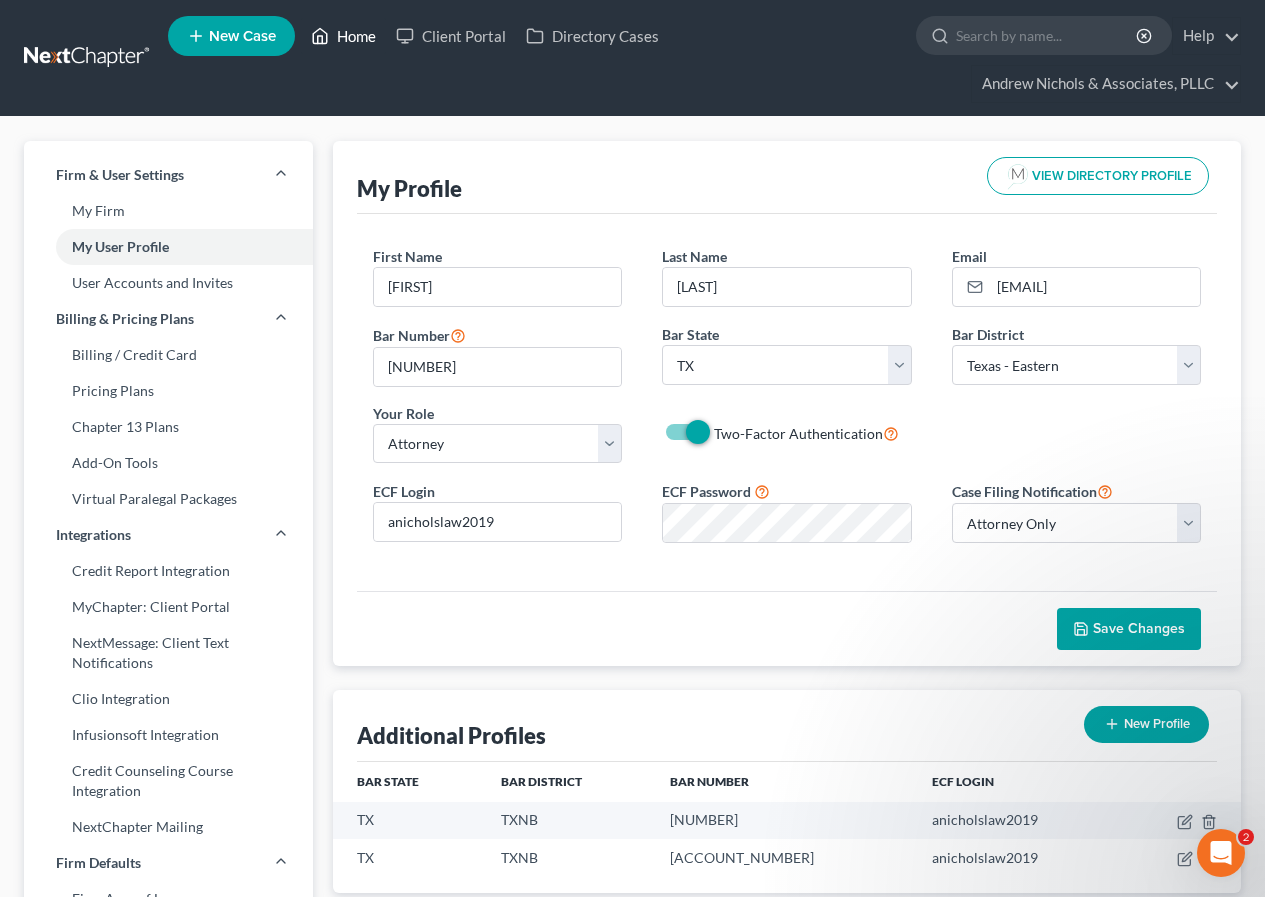 click on "Home" at bounding box center (343, 36) 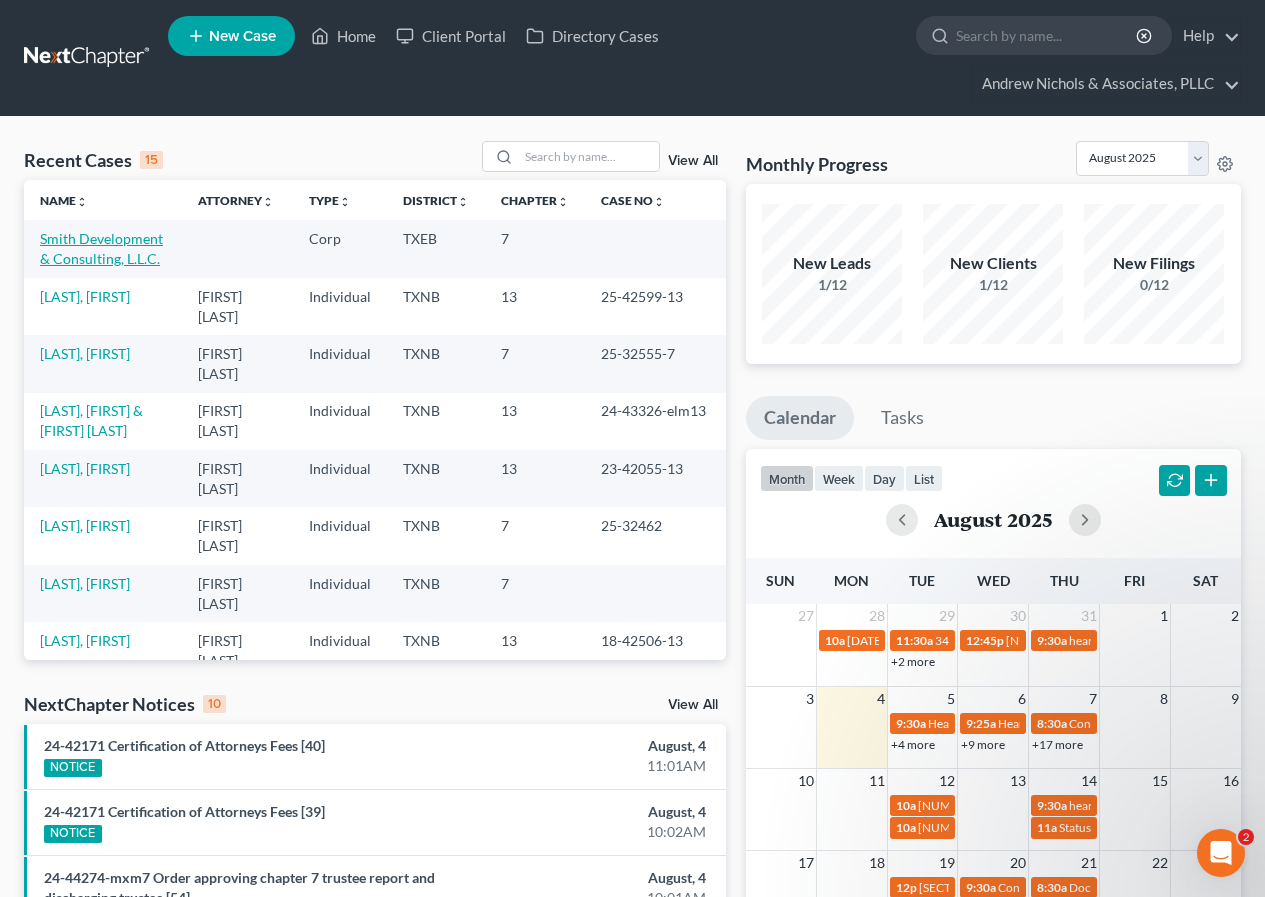 click on "Smith Development & Consulting, L.L.C." at bounding box center (101, 248) 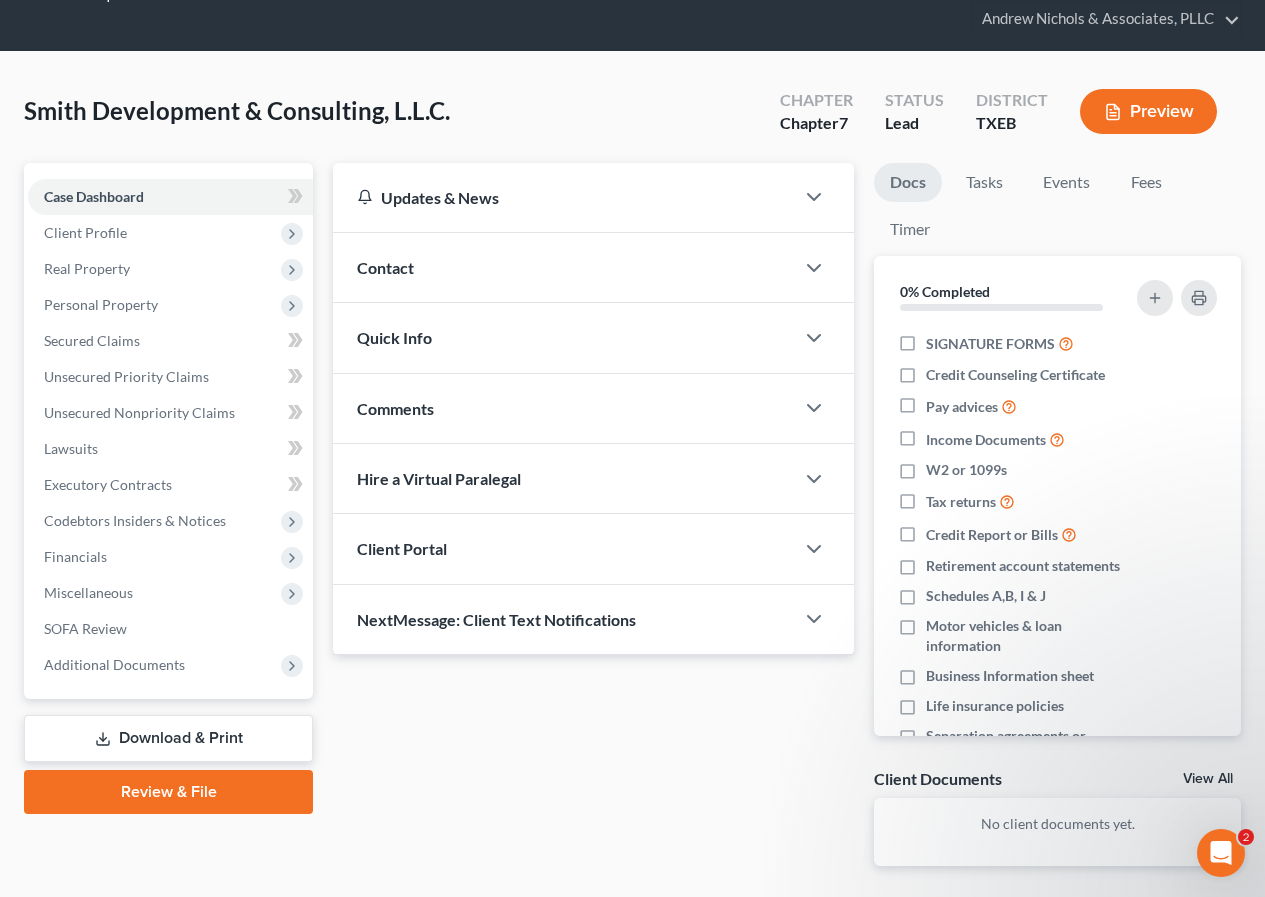 scroll, scrollTop: 100, scrollLeft: 0, axis: vertical 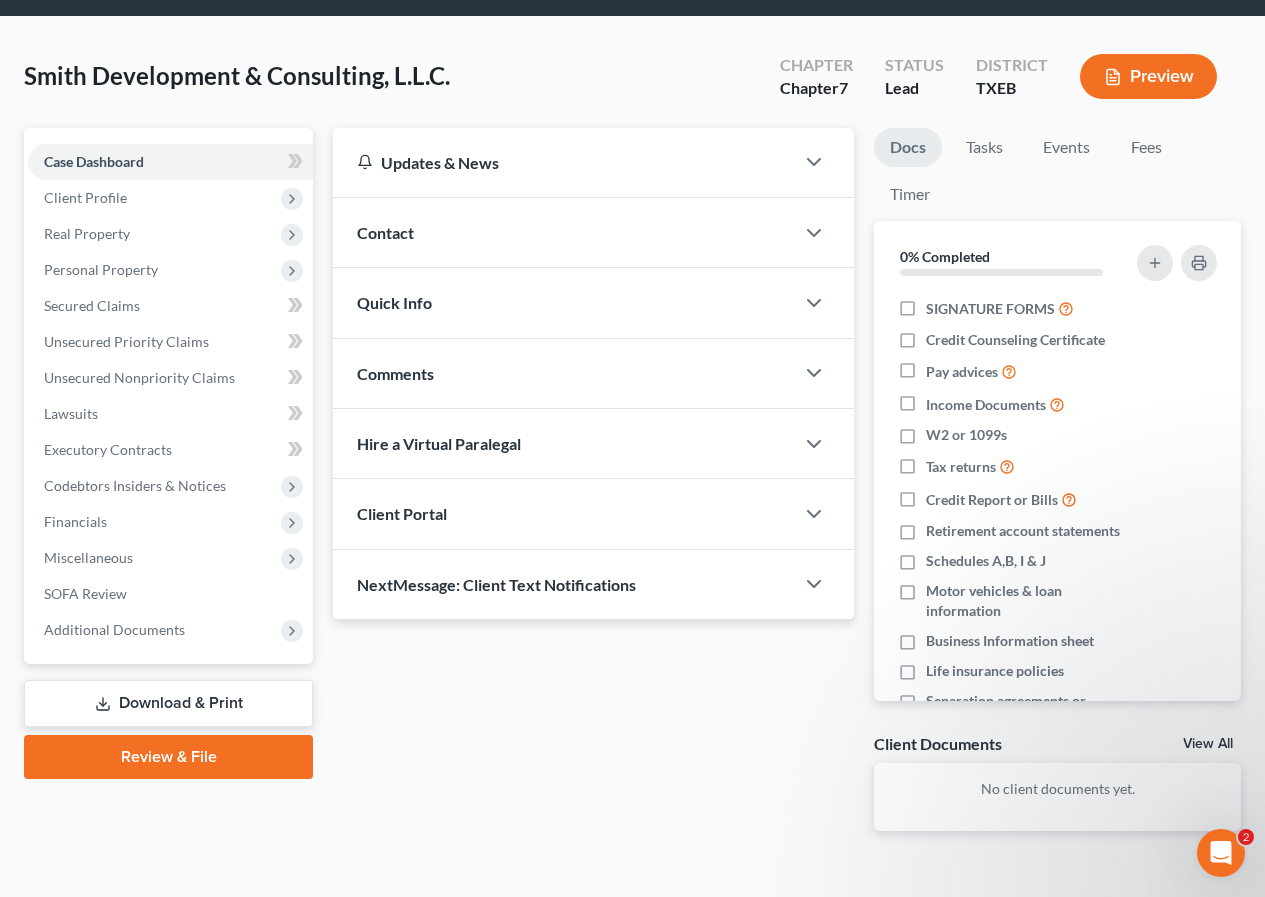 click on "Review & File" at bounding box center [168, 757] 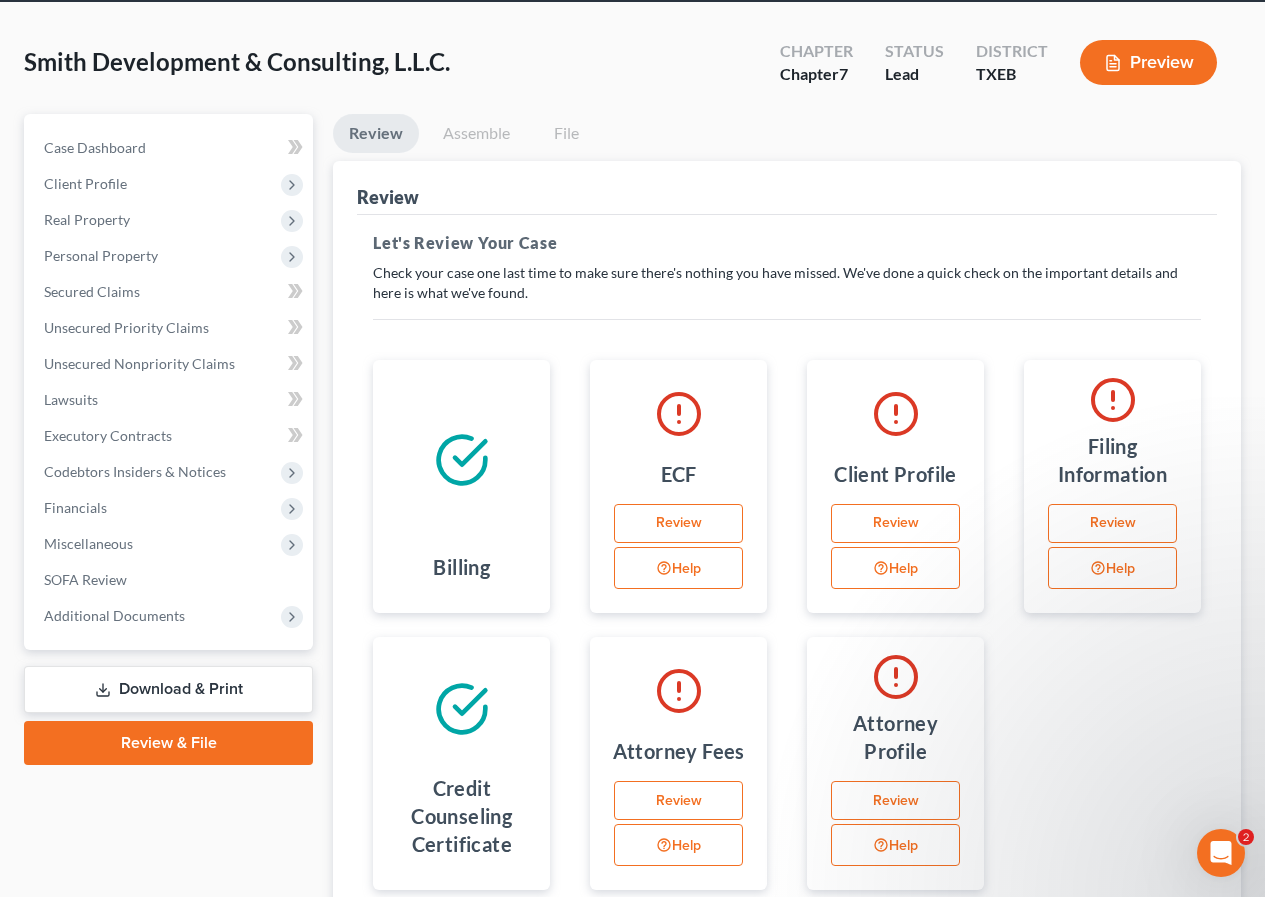 scroll, scrollTop: 200, scrollLeft: 0, axis: vertical 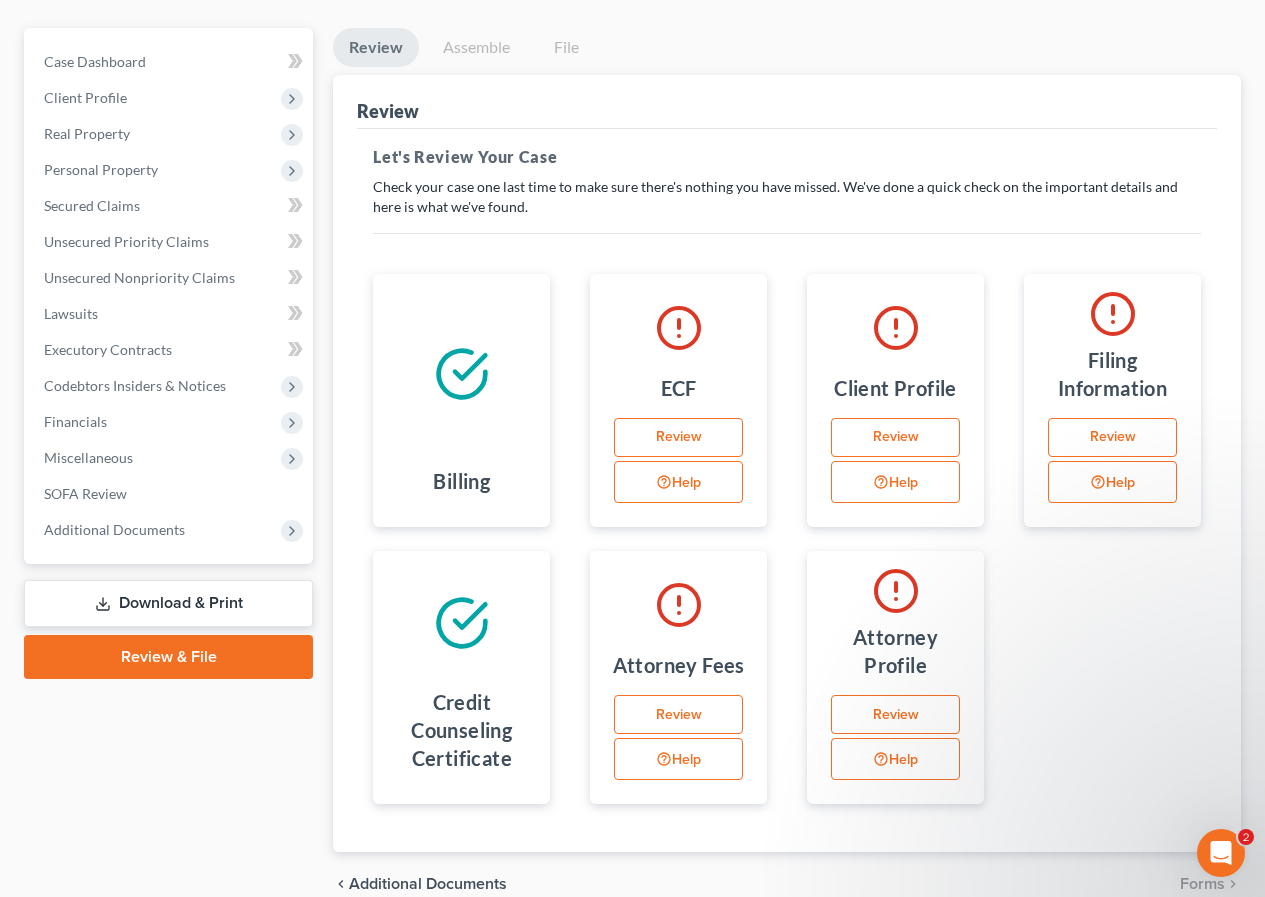 click on "Review" at bounding box center (678, 715) 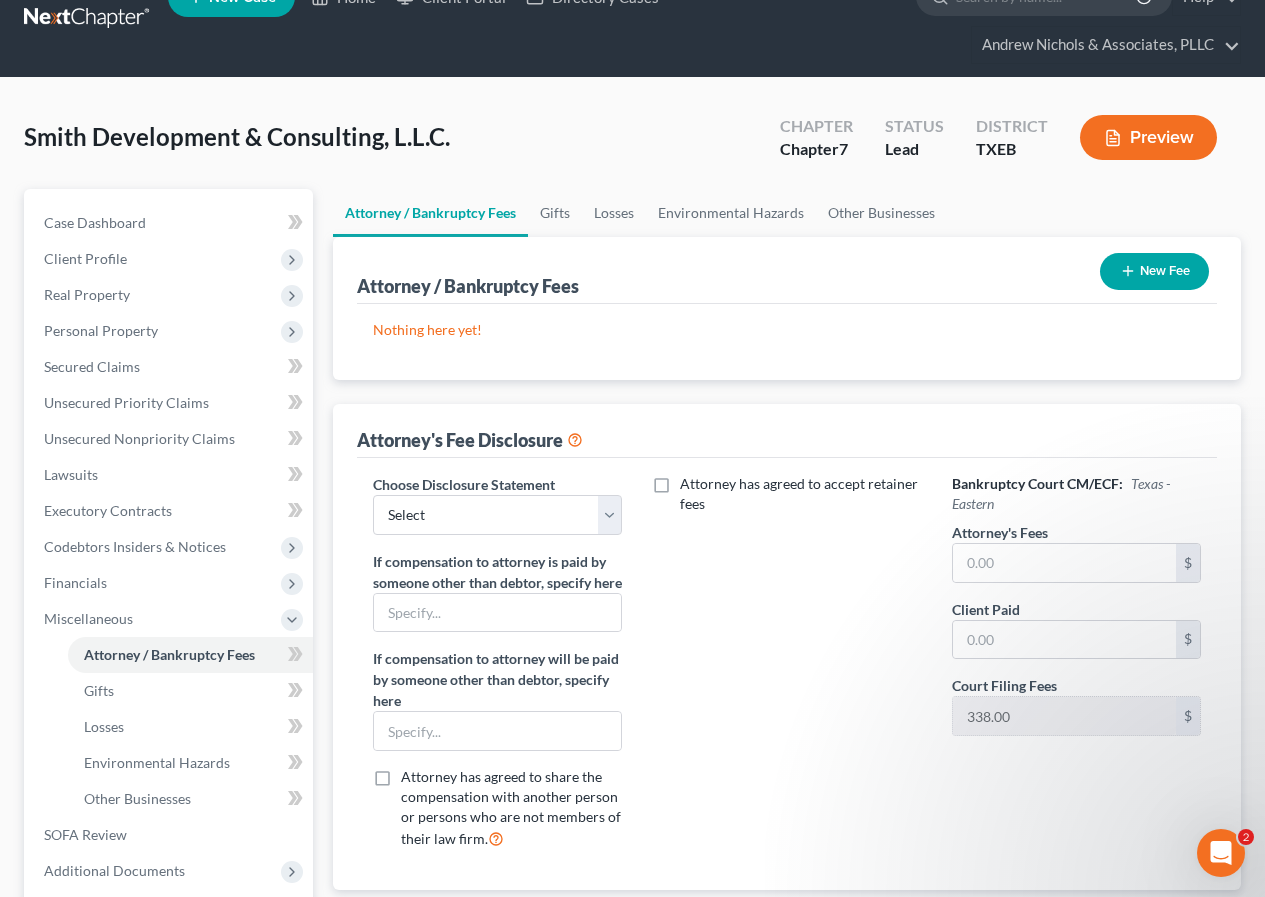 scroll, scrollTop: 0, scrollLeft: 0, axis: both 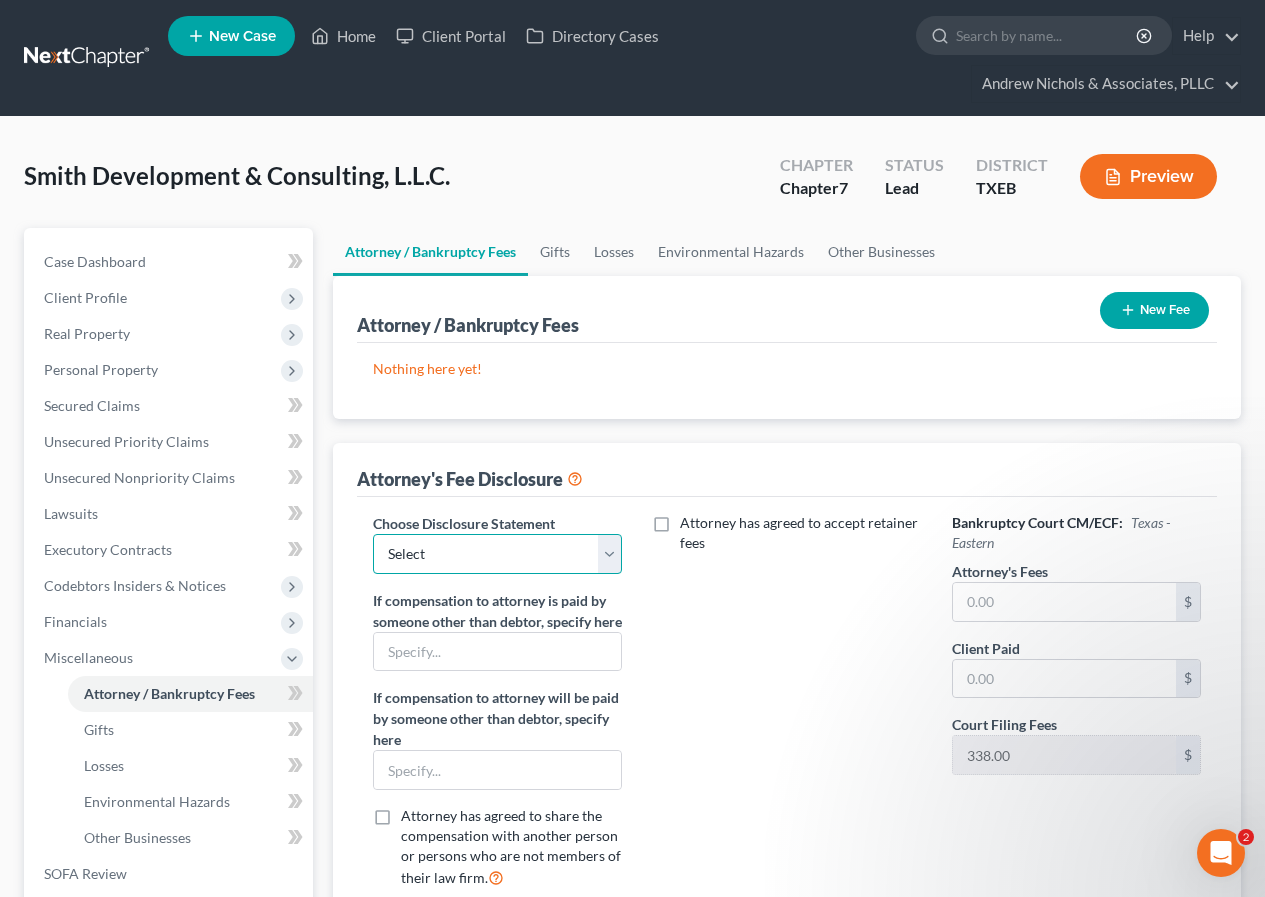 click on "Select Disclosure" at bounding box center [497, 554] 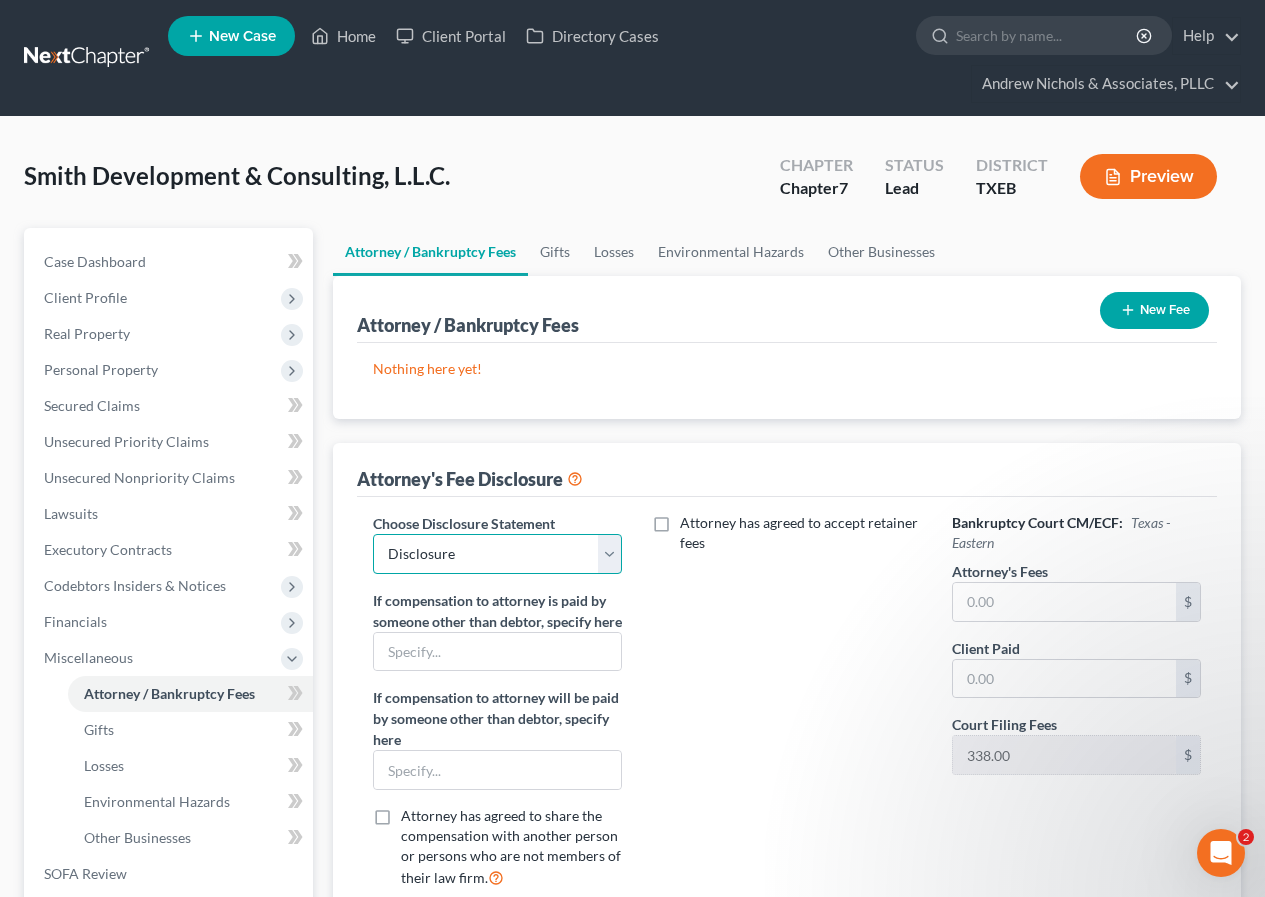 click on "Select Disclosure" at bounding box center [497, 554] 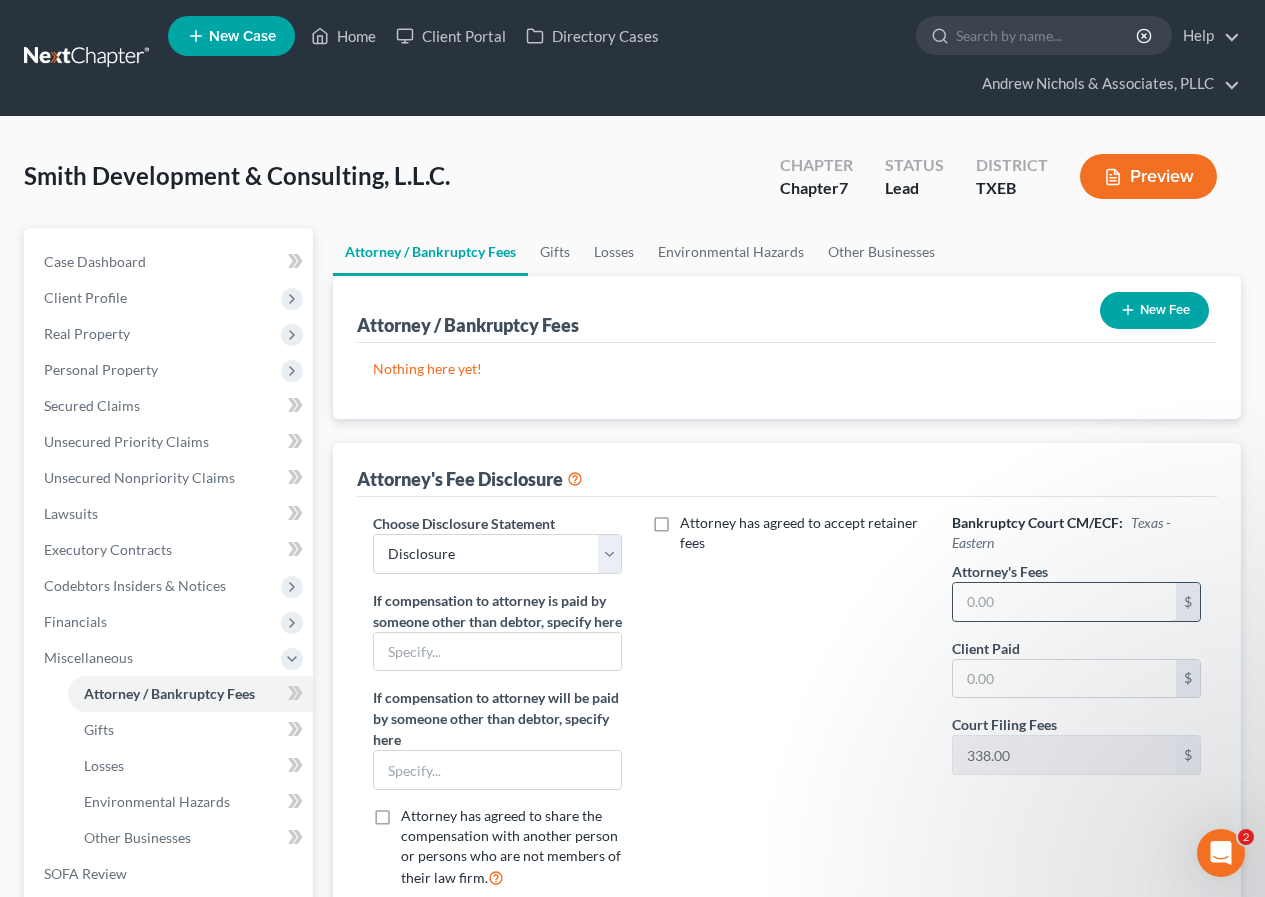 click at bounding box center [1064, 602] 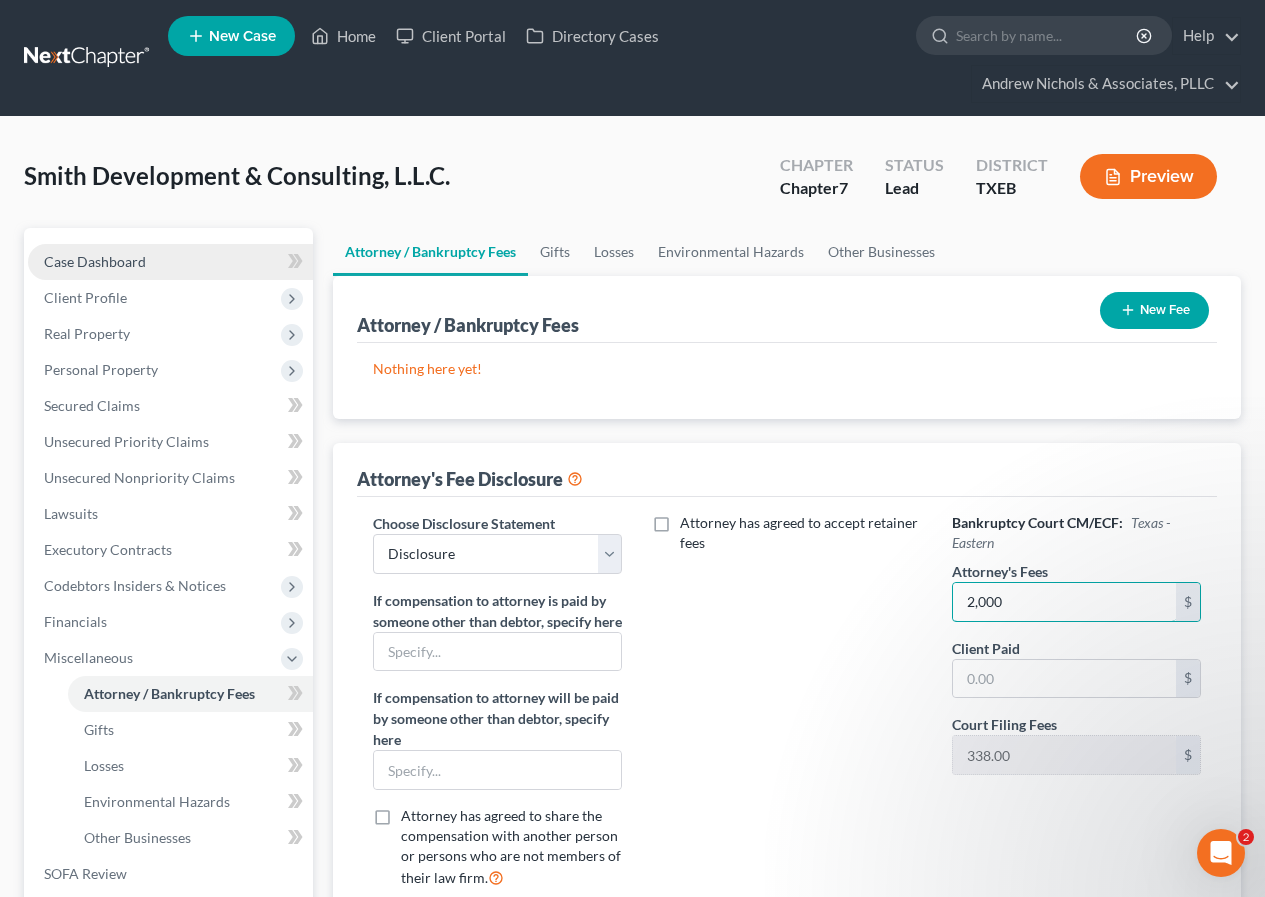 type on "2,000" 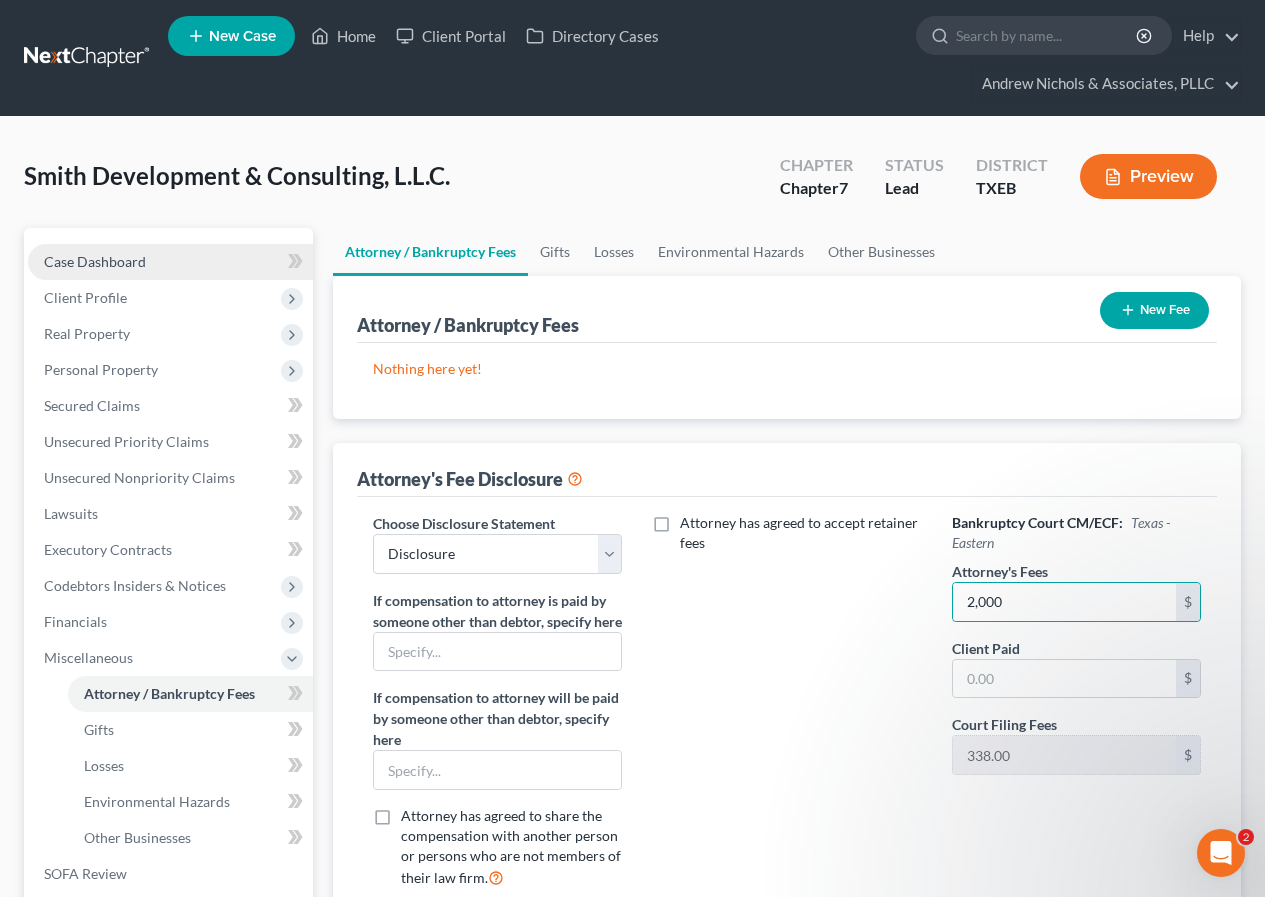click on "Case Dashboard" at bounding box center [95, 261] 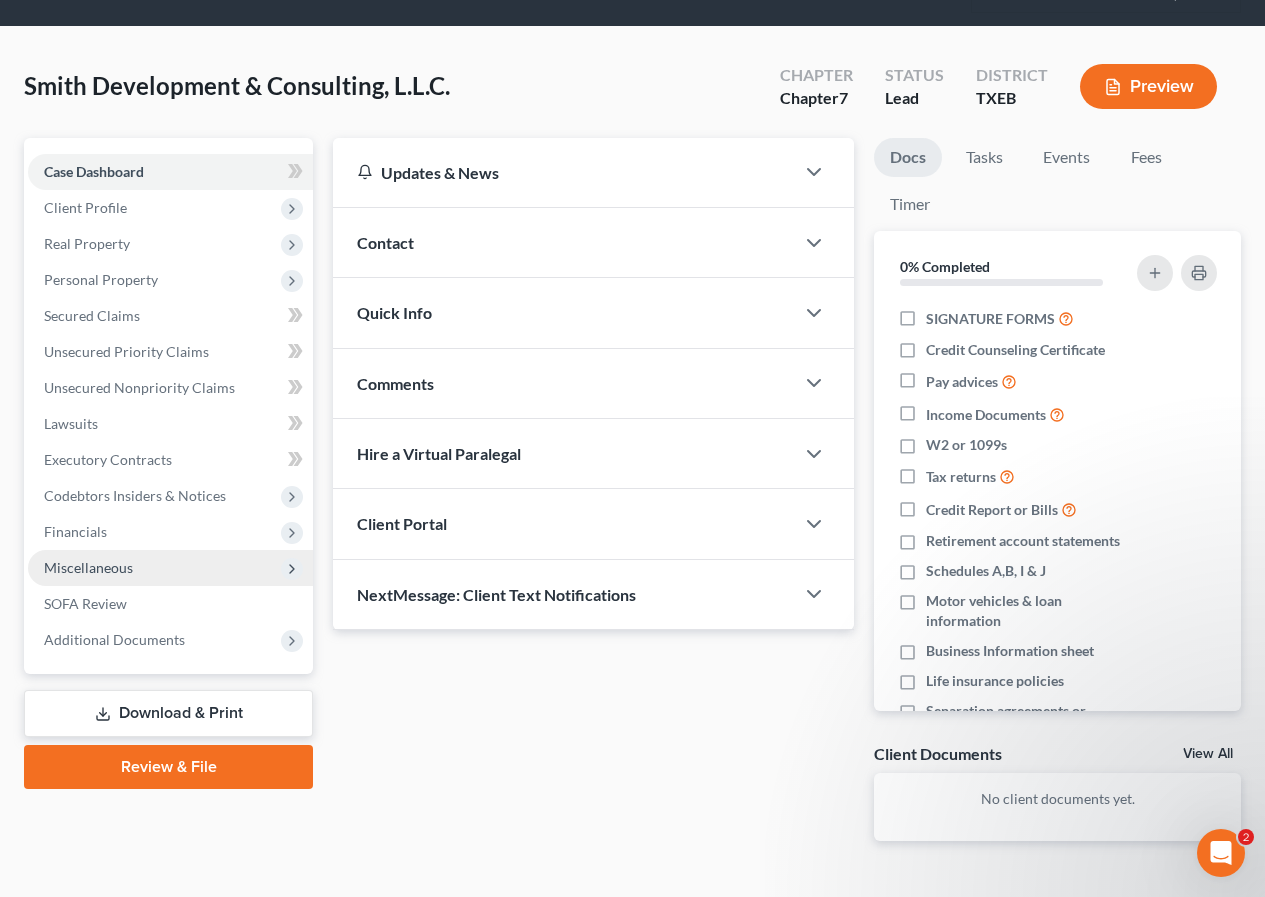 scroll, scrollTop: 142, scrollLeft: 0, axis: vertical 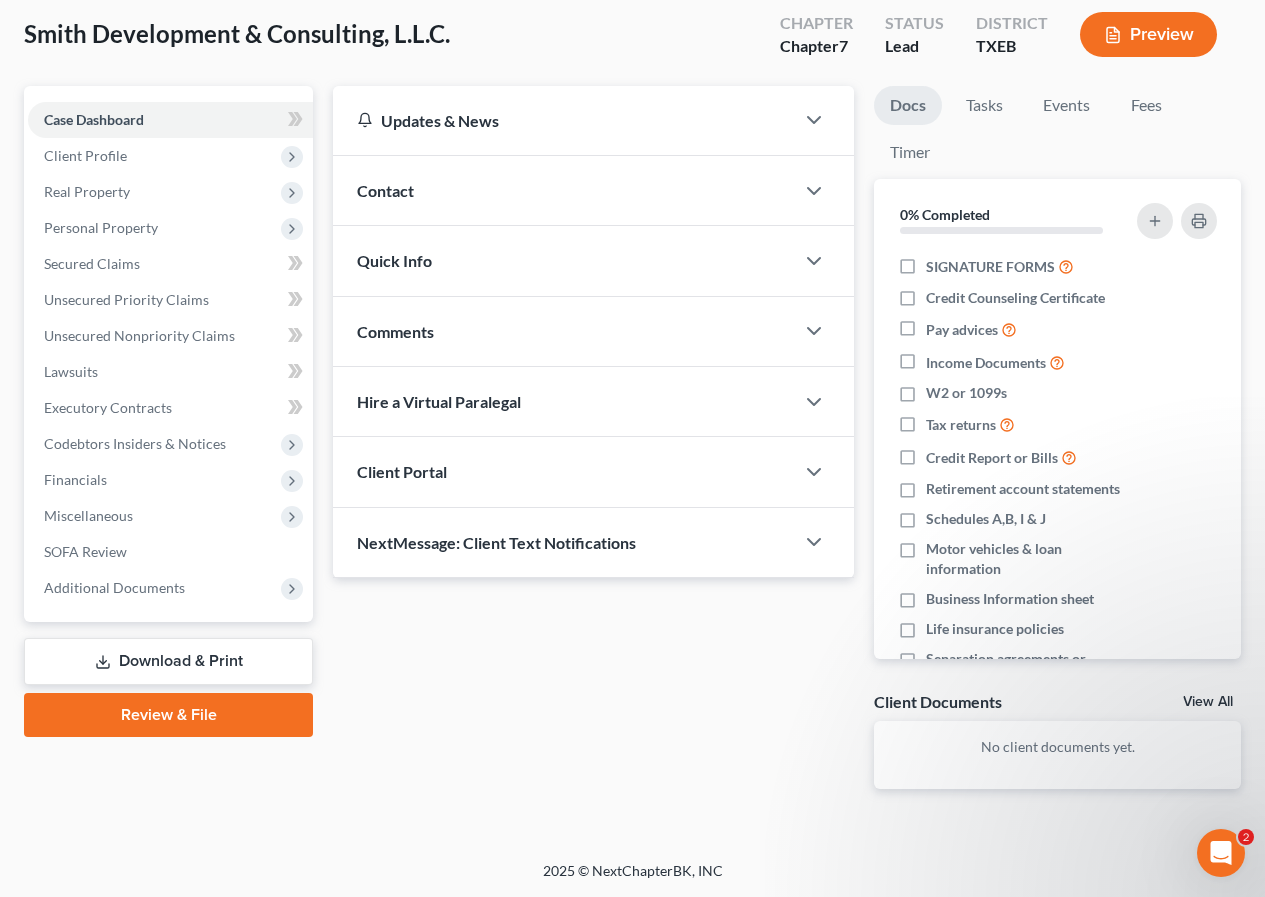 click on "Review & File" at bounding box center (168, 715) 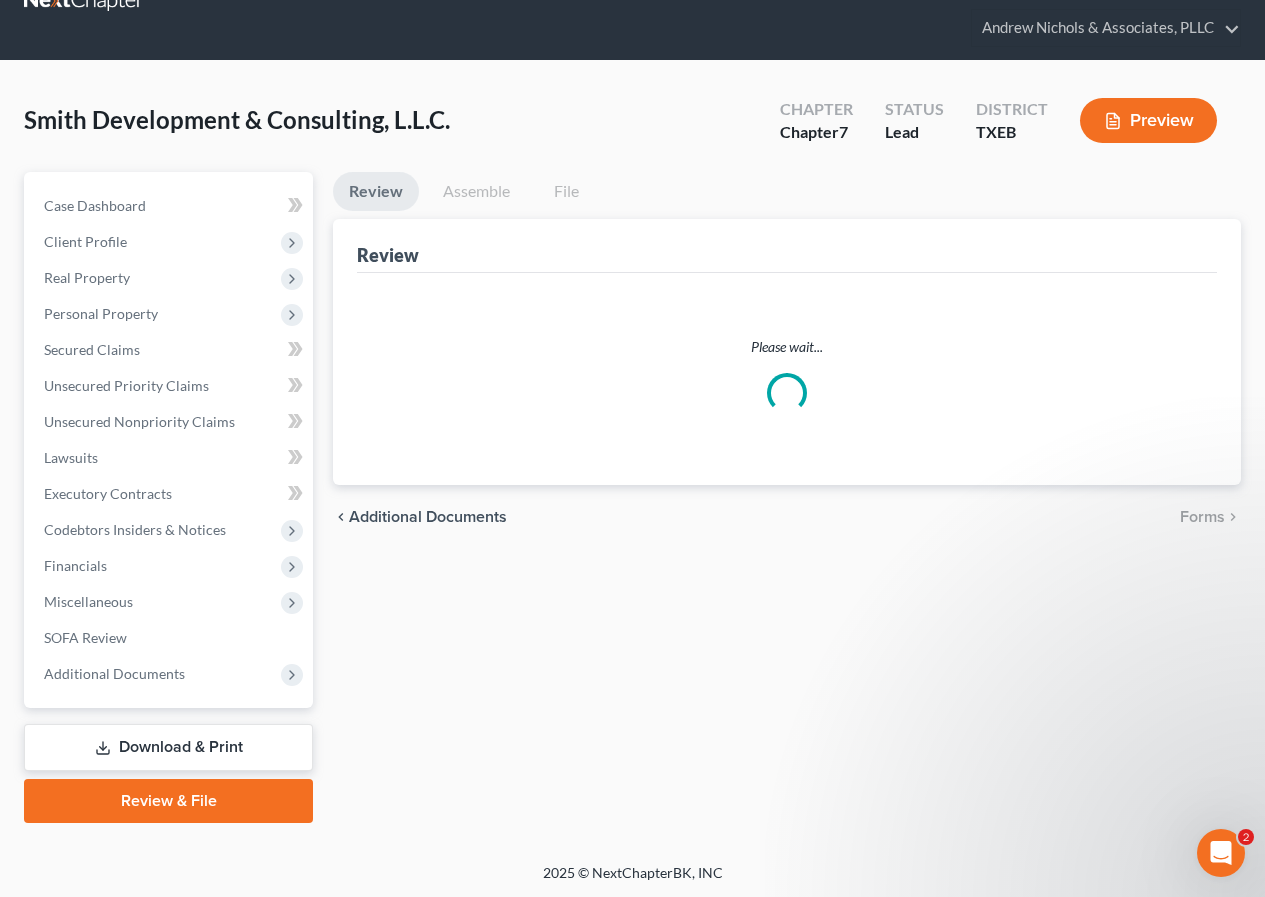scroll, scrollTop: 0, scrollLeft: 0, axis: both 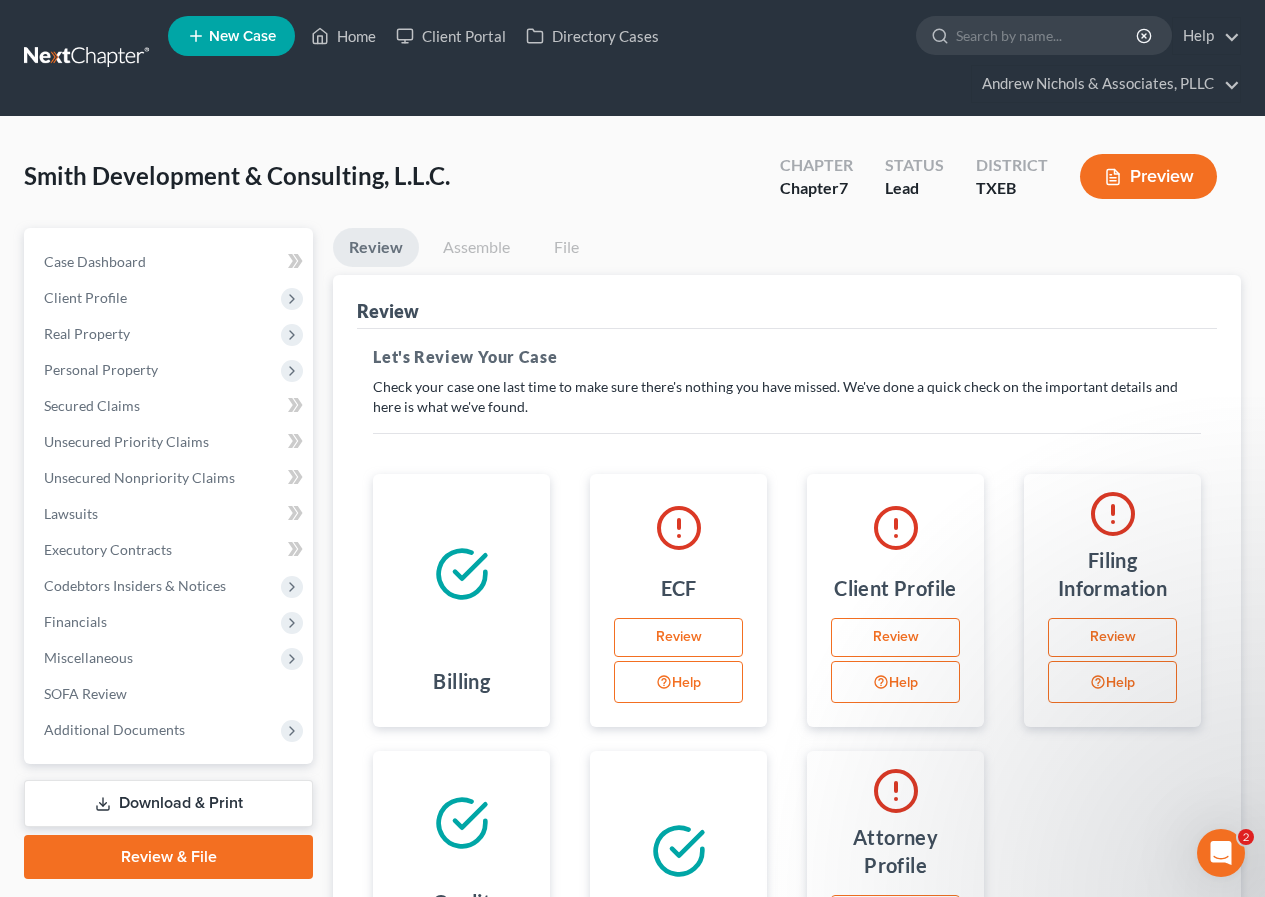 click on "Review" at bounding box center (678, 638) 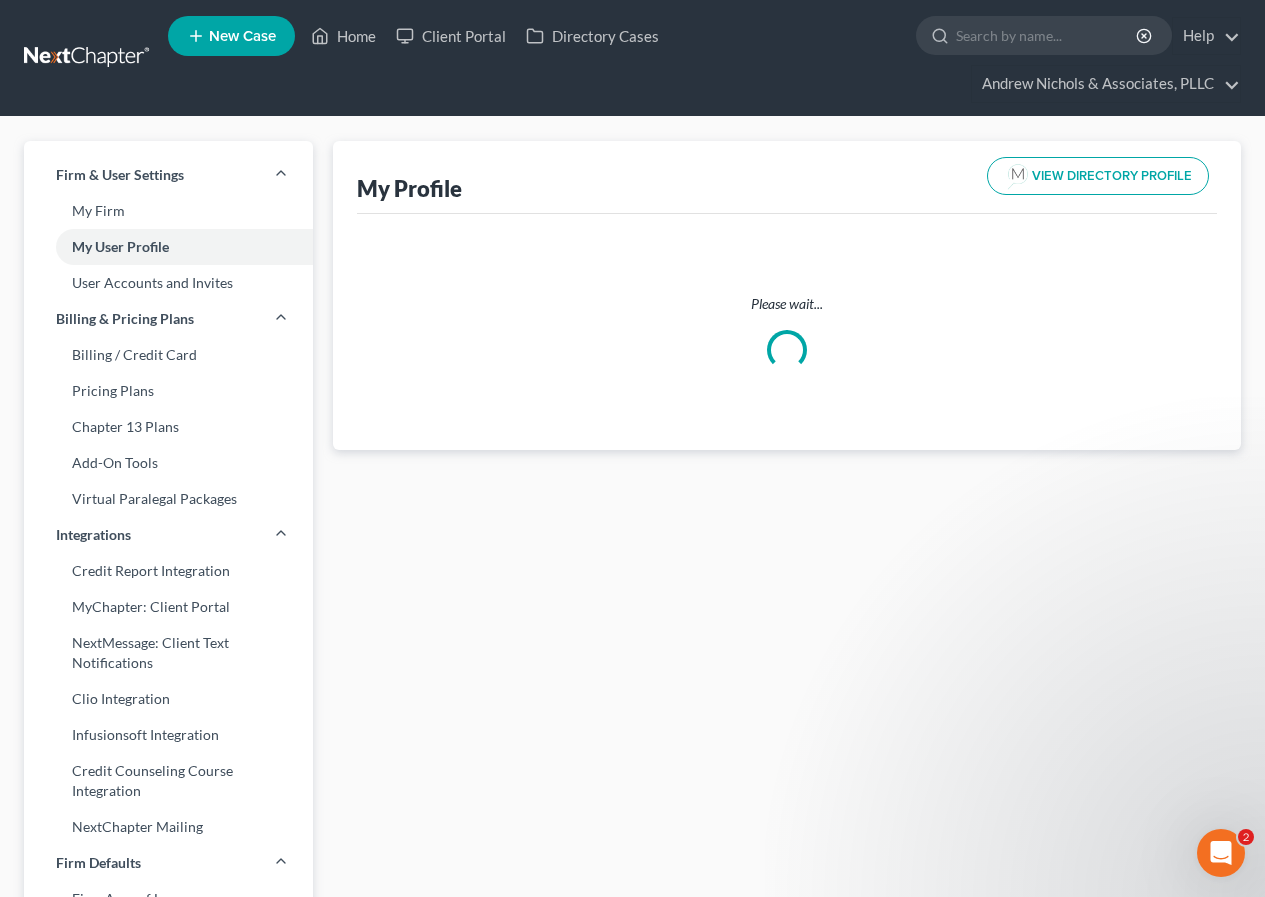 select on "45" 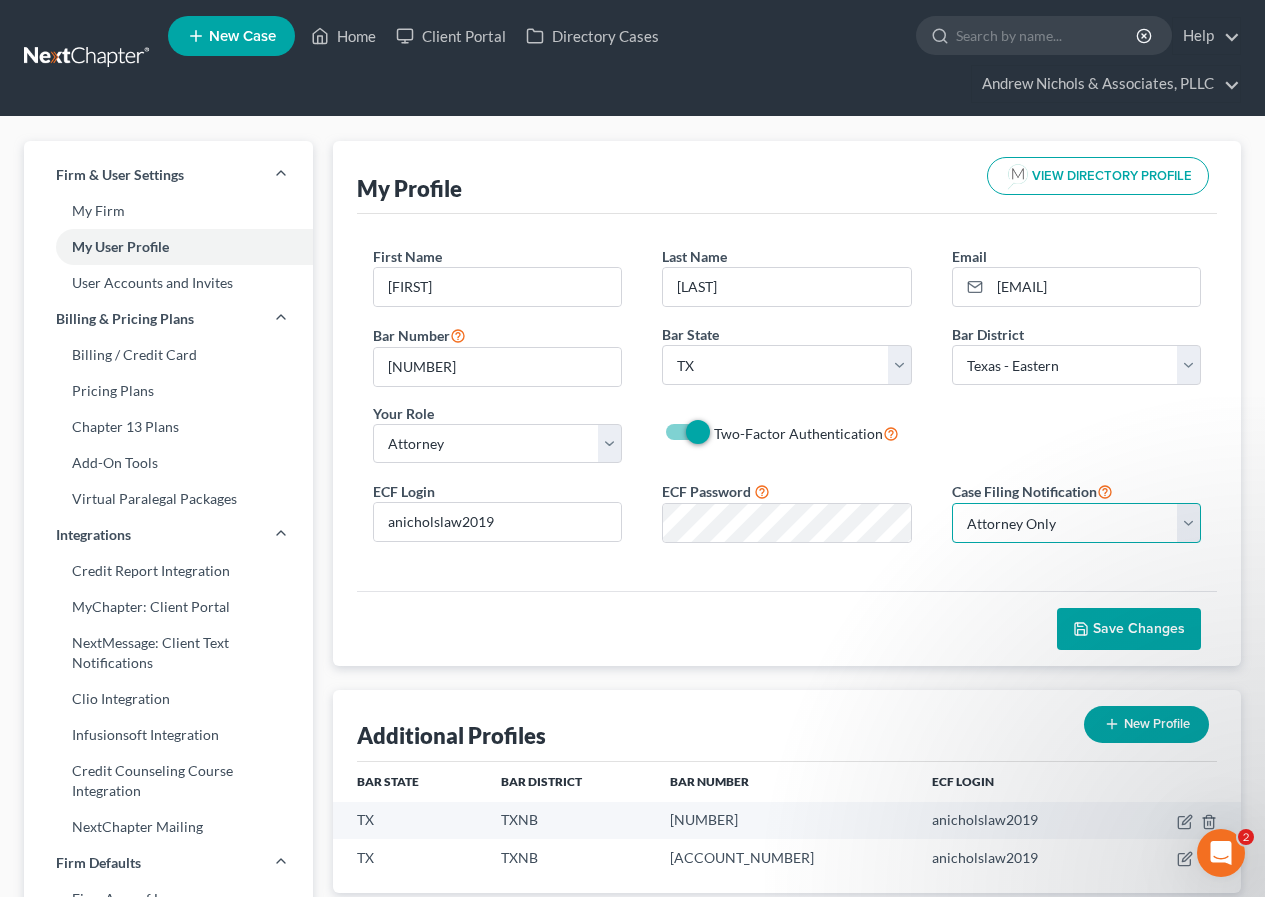 click on "Select Attorney Only Attorney And Other Other Only" at bounding box center (1076, 523) 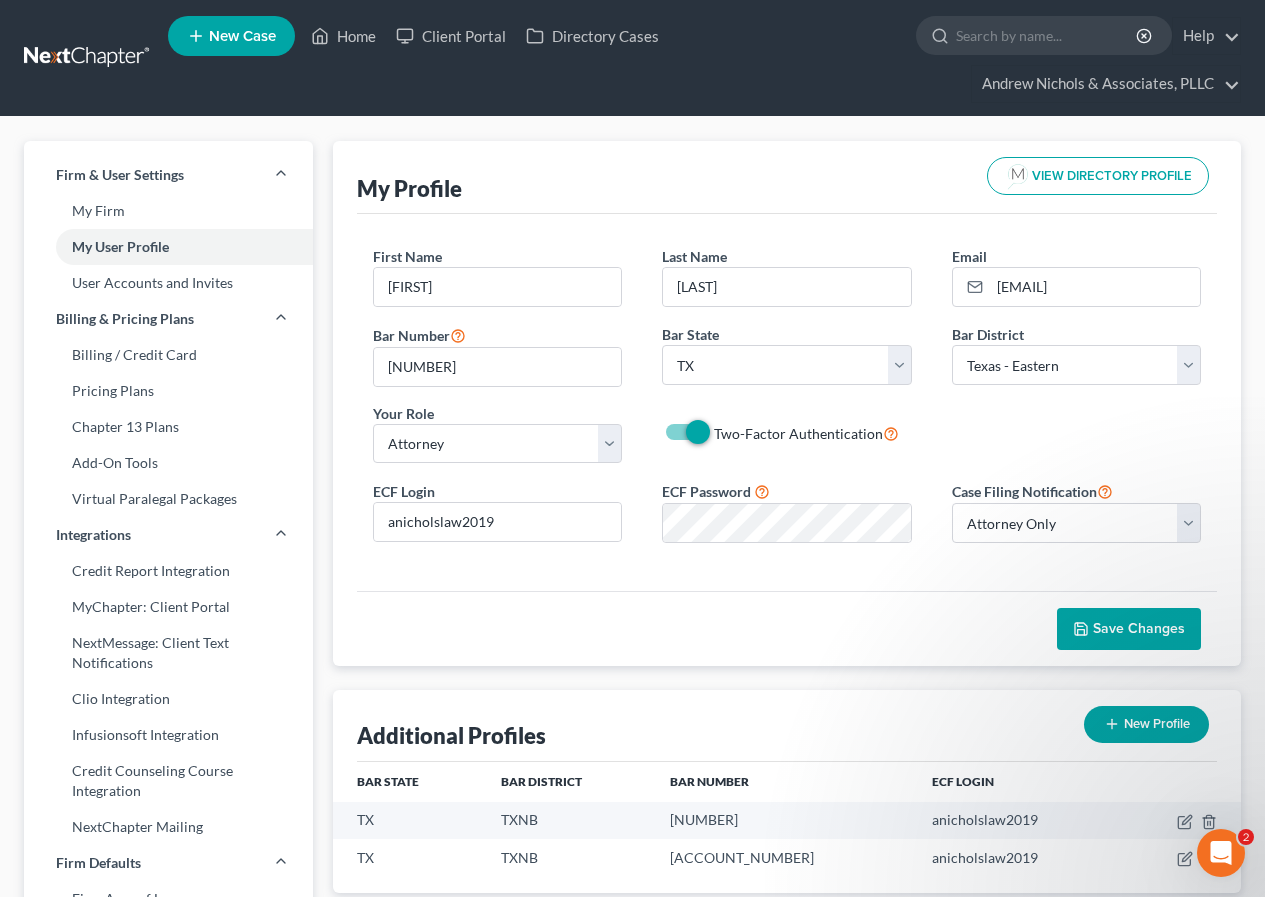 click on "Save Changes" at bounding box center [1139, 628] 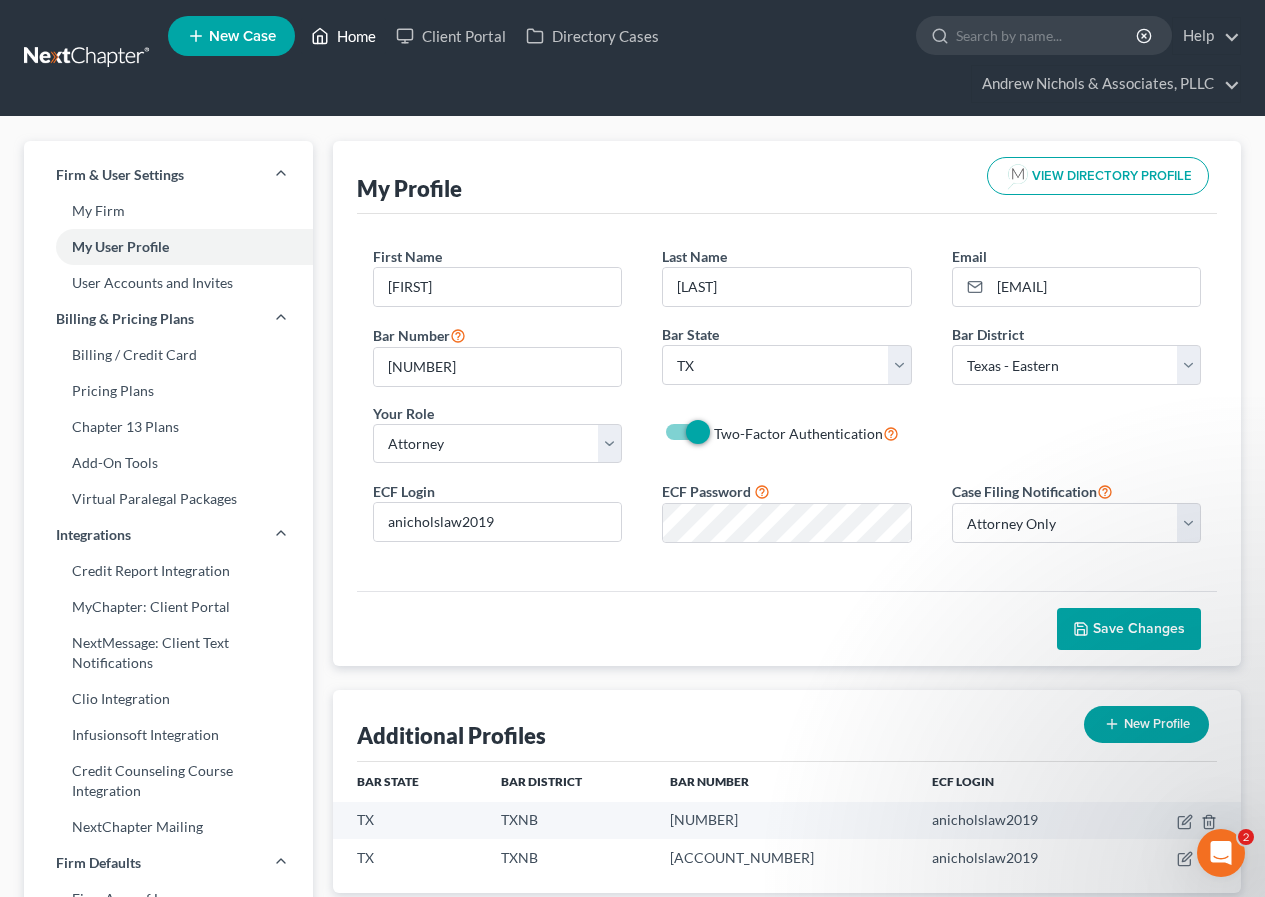 click on "Home" at bounding box center [343, 36] 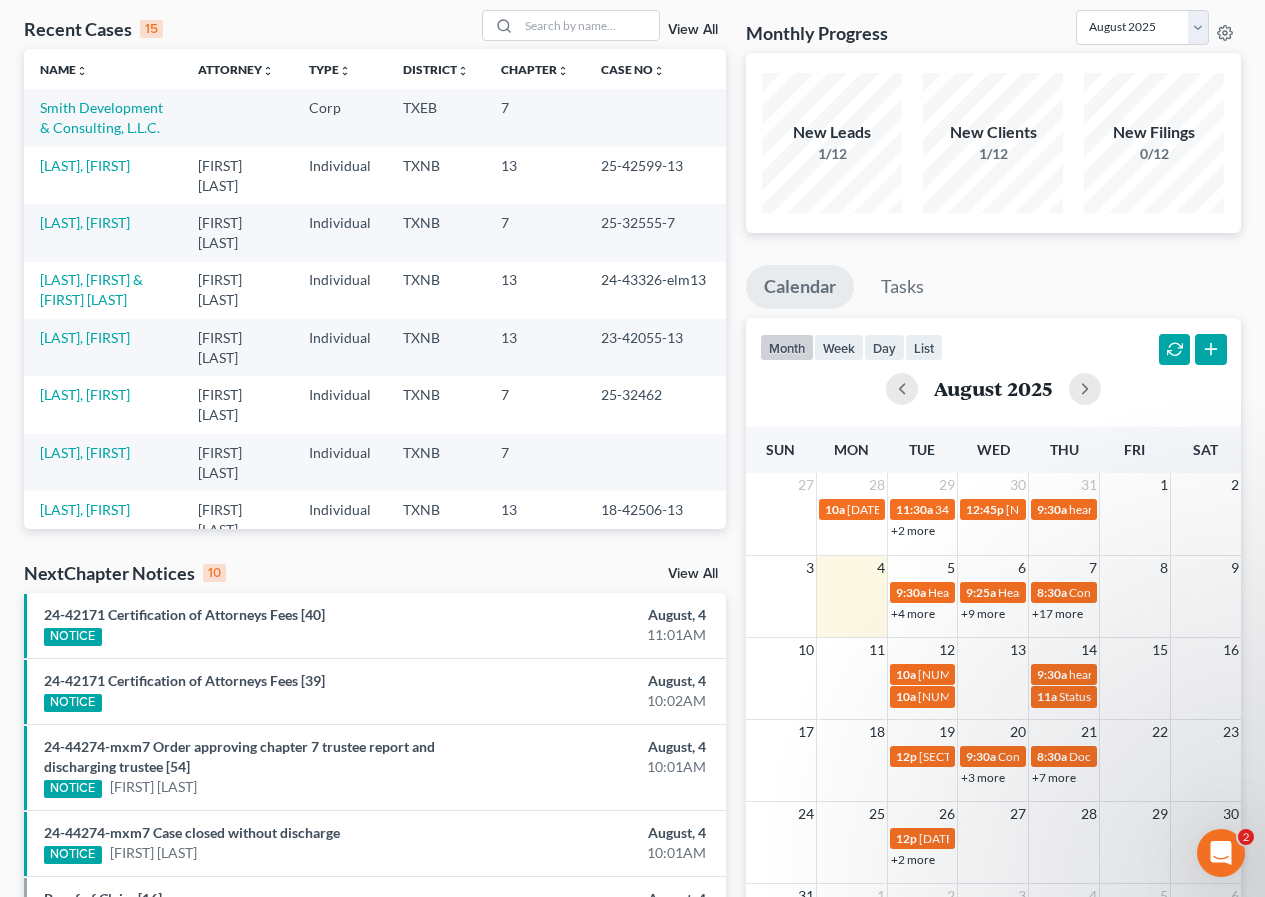 scroll, scrollTop: 200, scrollLeft: 0, axis: vertical 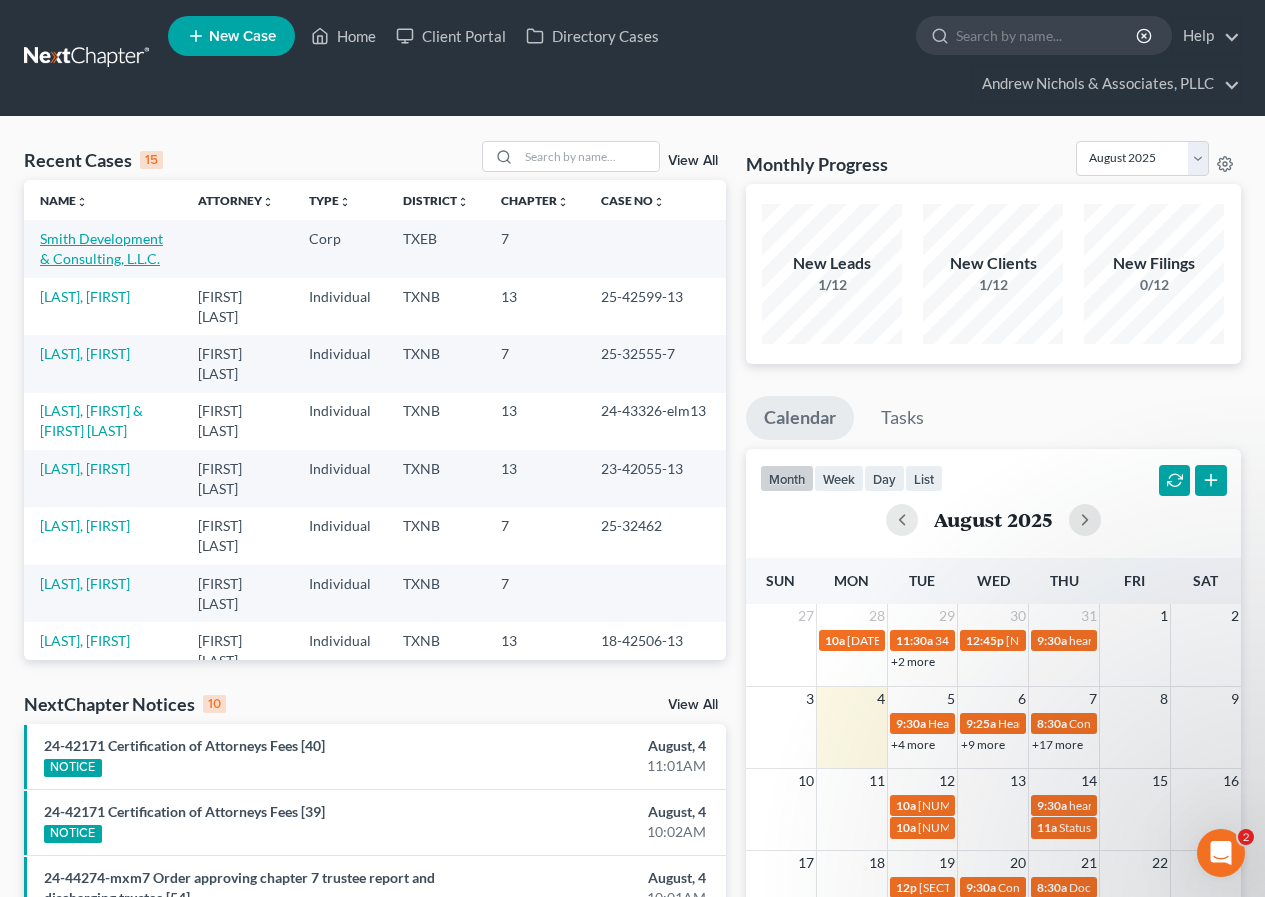 click on "Smith Development & Consulting, L.L.C." at bounding box center (101, 248) 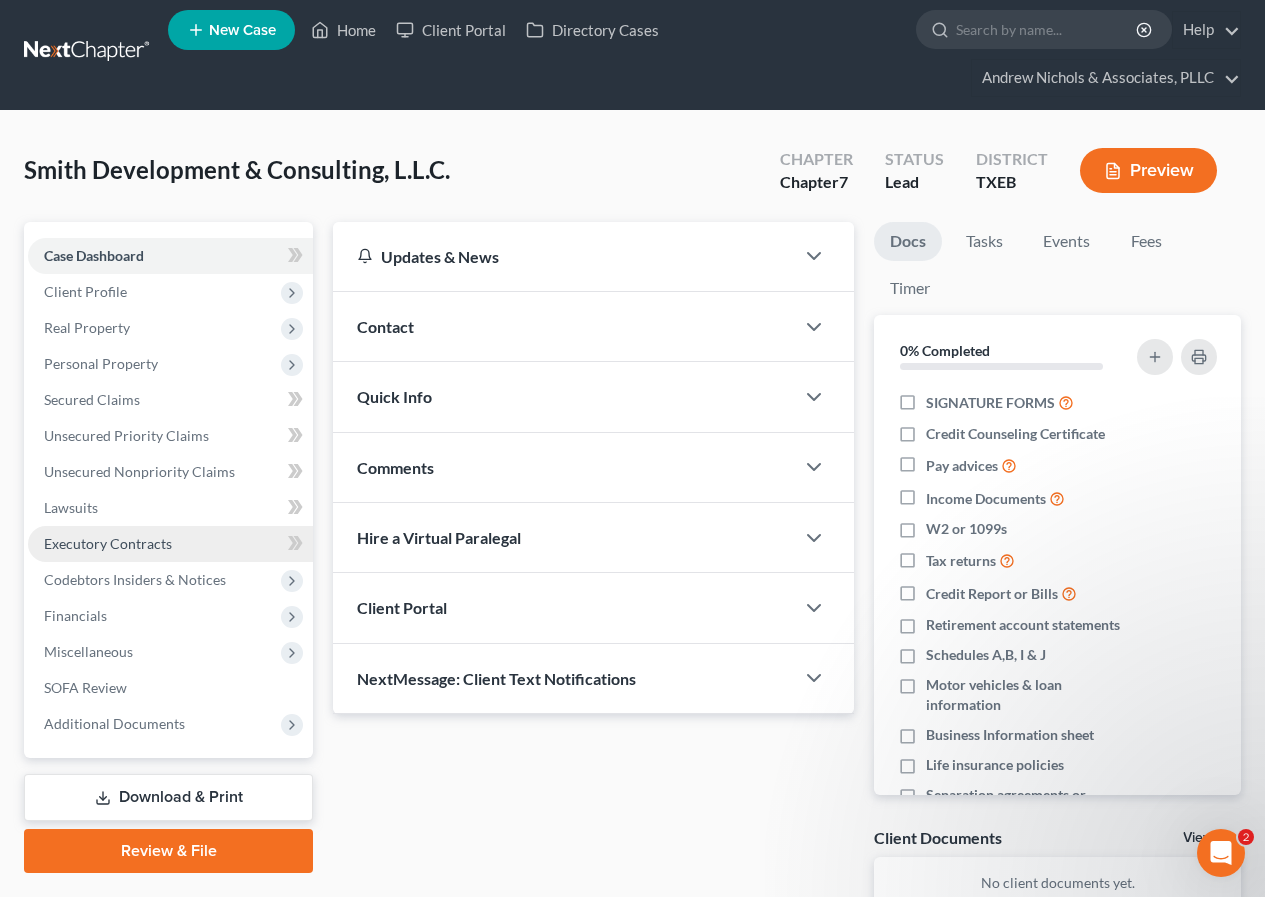 scroll, scrollTop: 142, scrollLeft: 0, axis: vertical 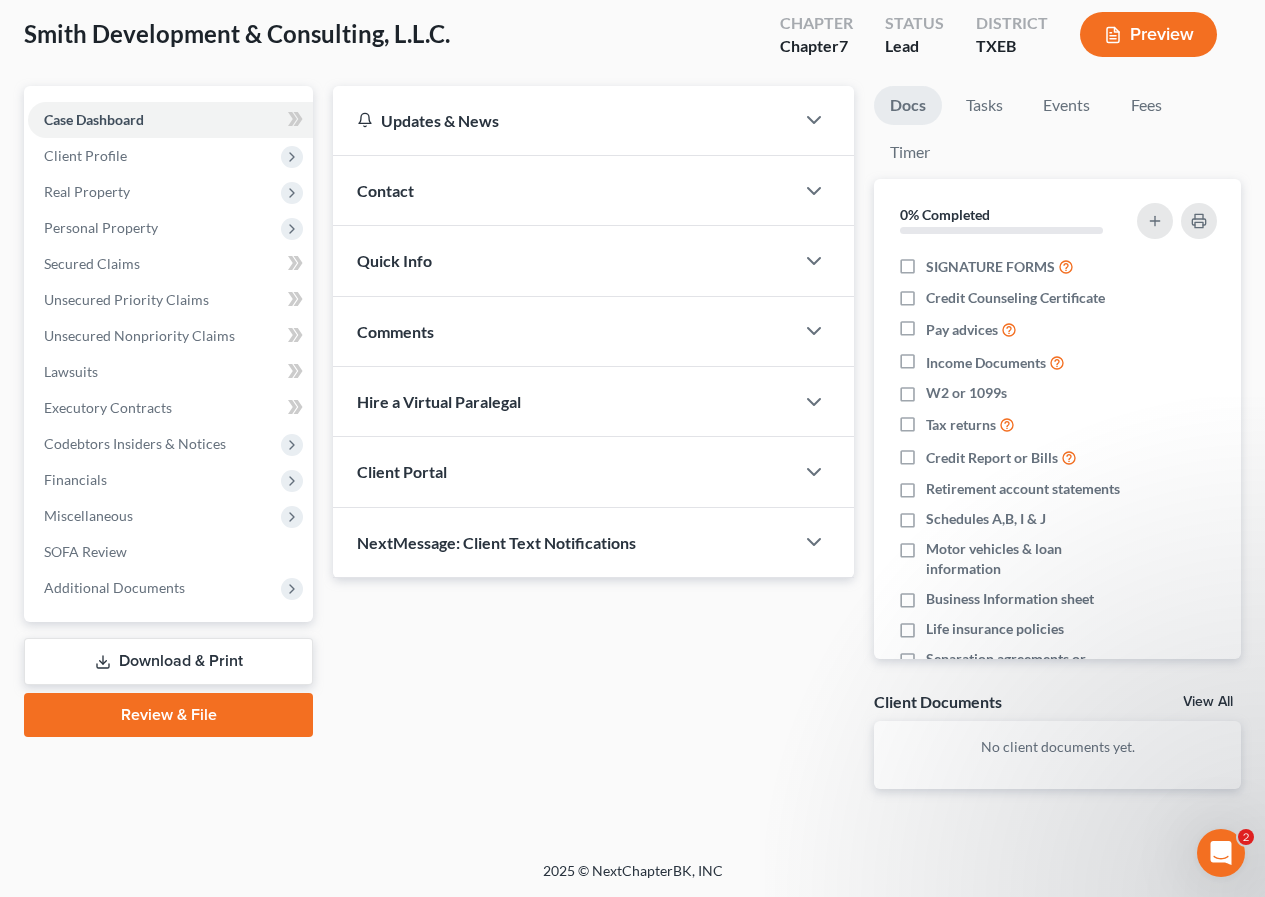 click on "Review & File" at bounding box center (168, 715) 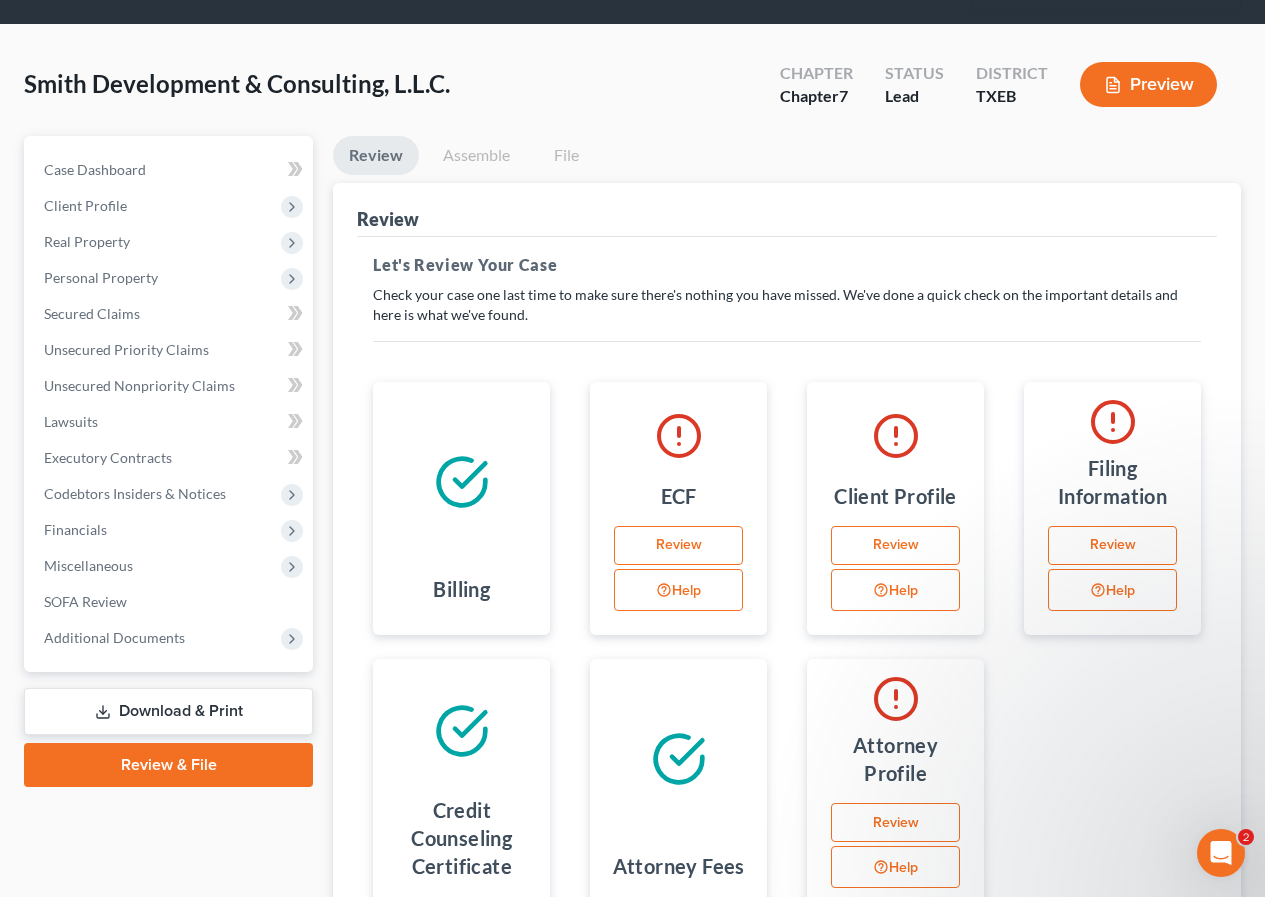 scroll, scrollTop: 200, scrollLeft: 0, axis: vertical 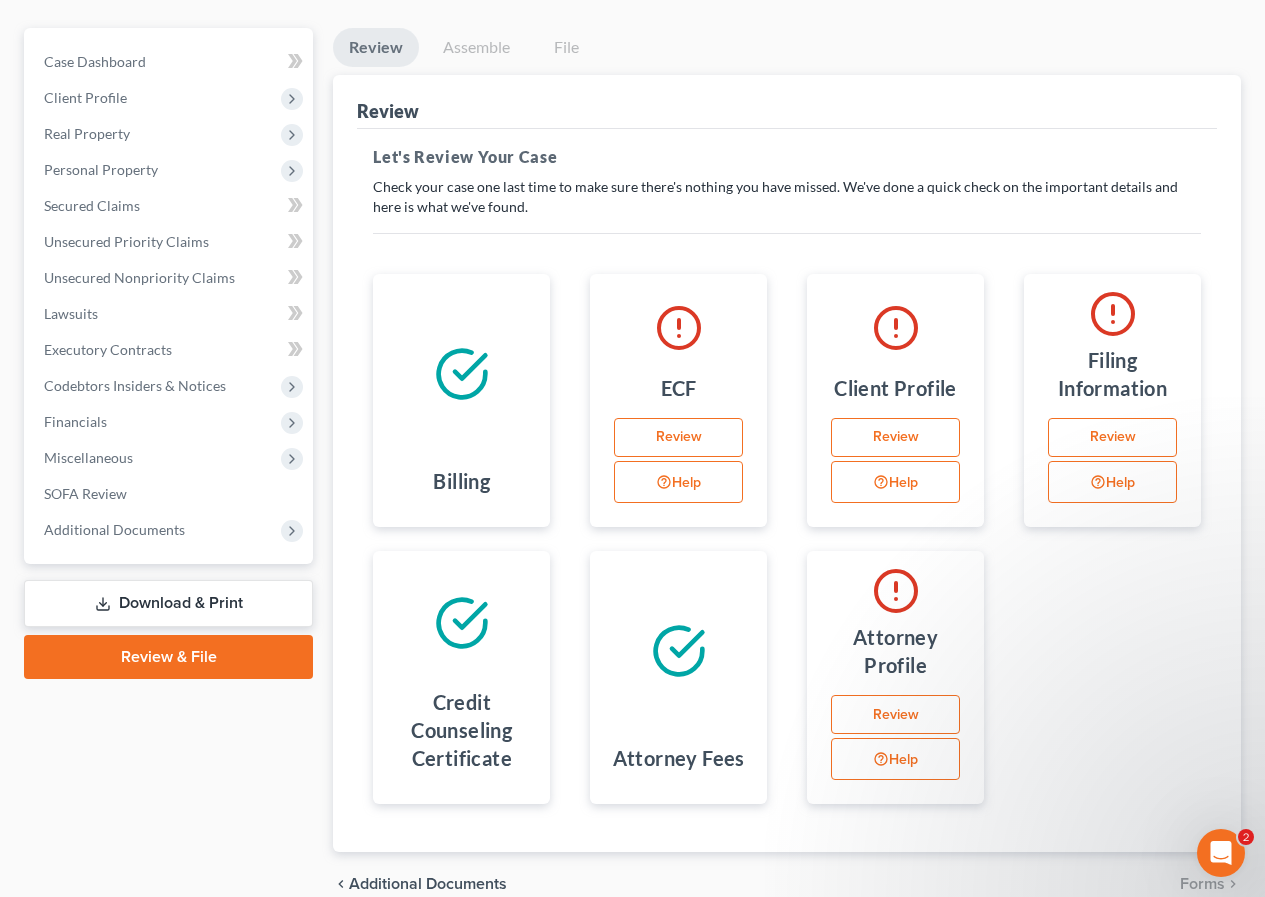 click on "Review" at bounding box center (895, 715) 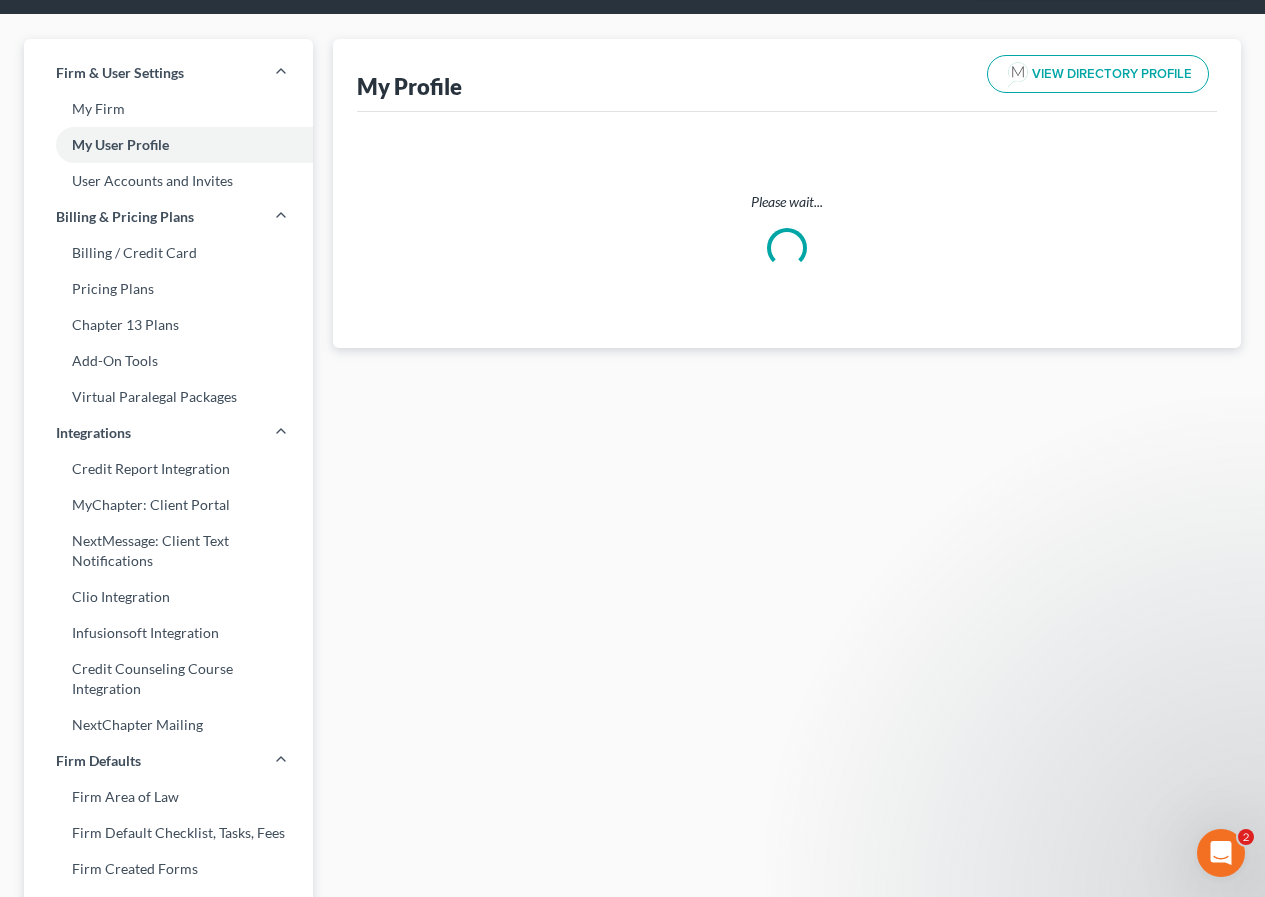 scroll, scrollTop: 0, scrollLeft: 0, axis: both 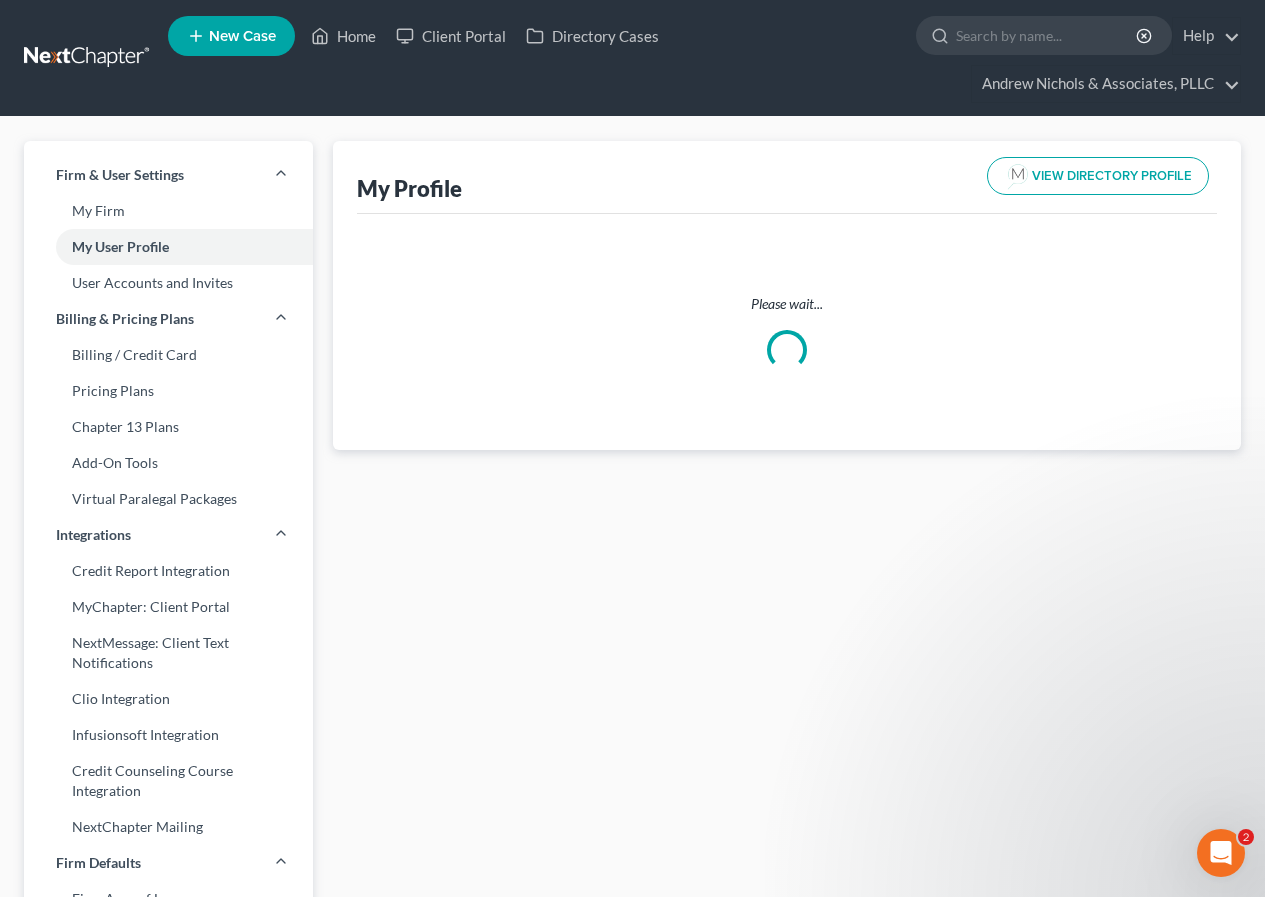 select on "45" 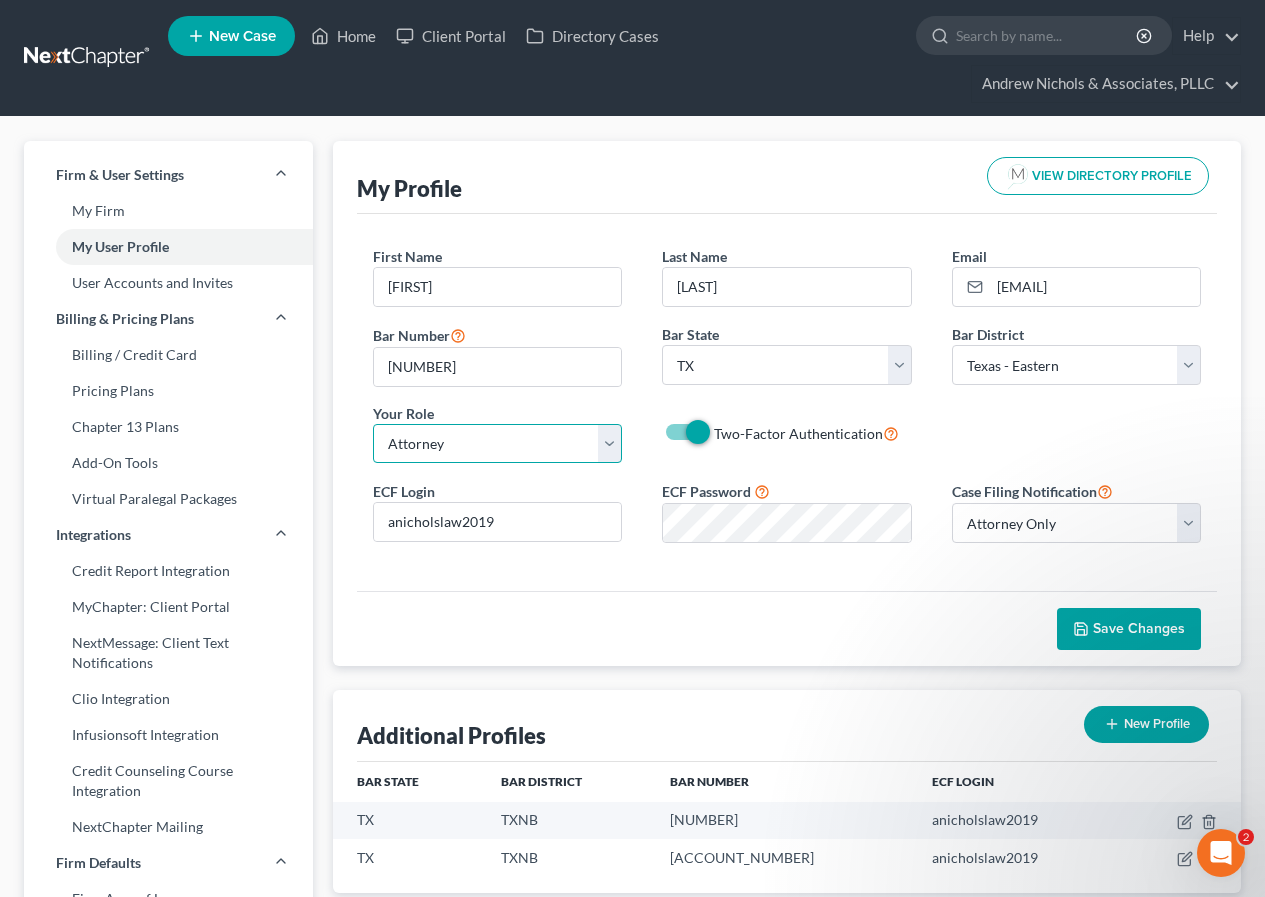 click on "Select Attorney Paralegal Assistant" at bounding box center [497, 444] 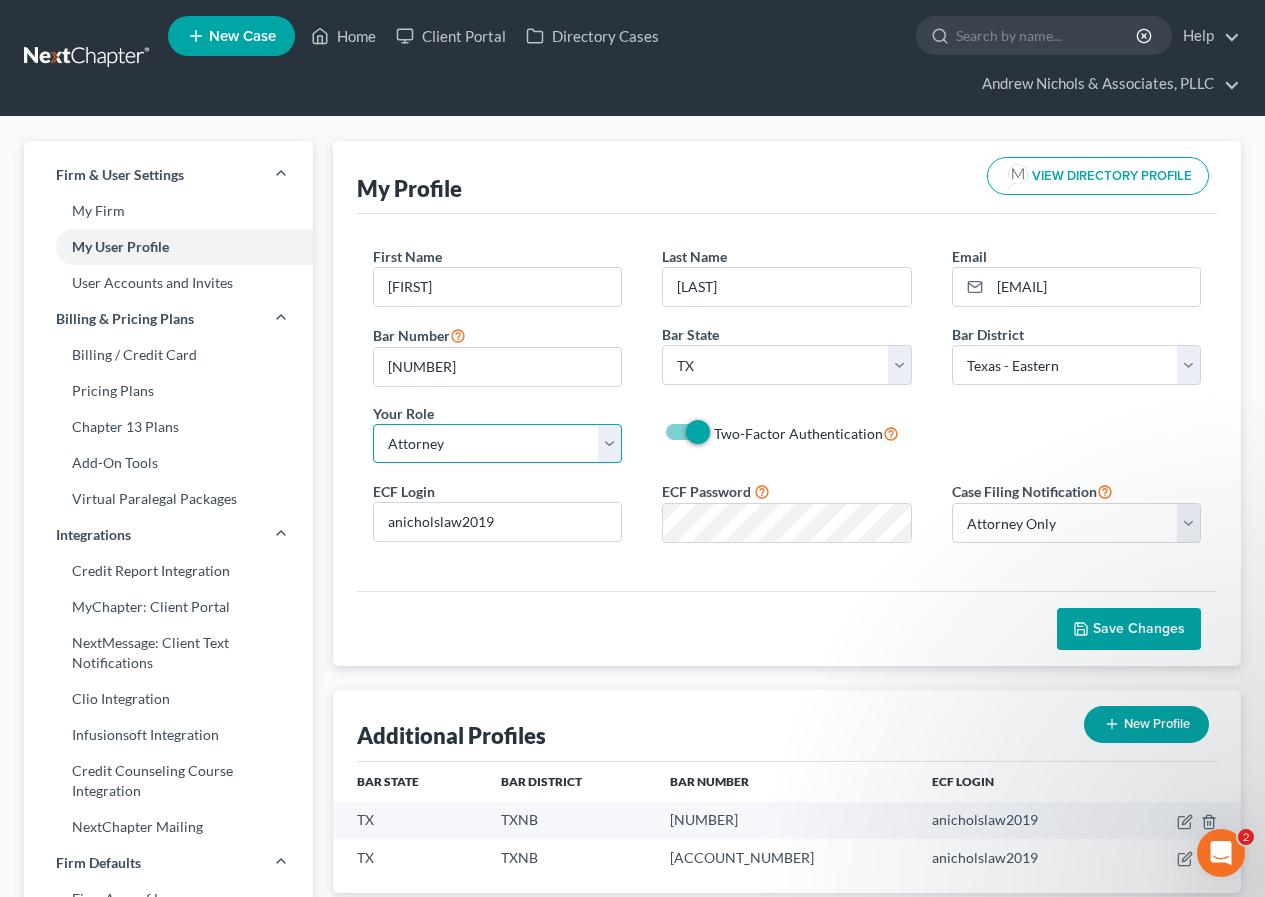 click on "Select Attorney Paralegal Assistant" at bounding box center [497, 444] 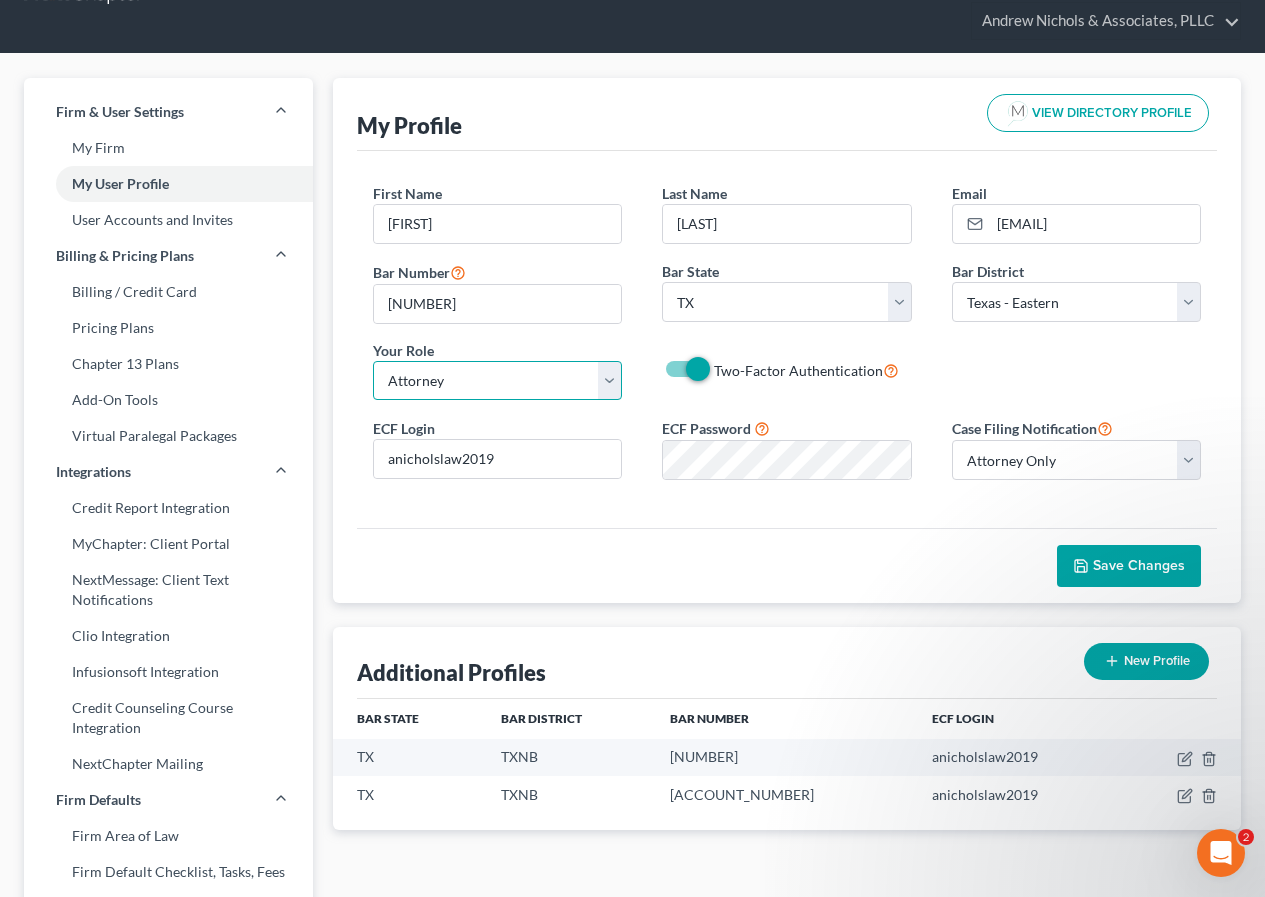 scroll, scrollTop: 200, scrollLeft: 0, axis: vertical 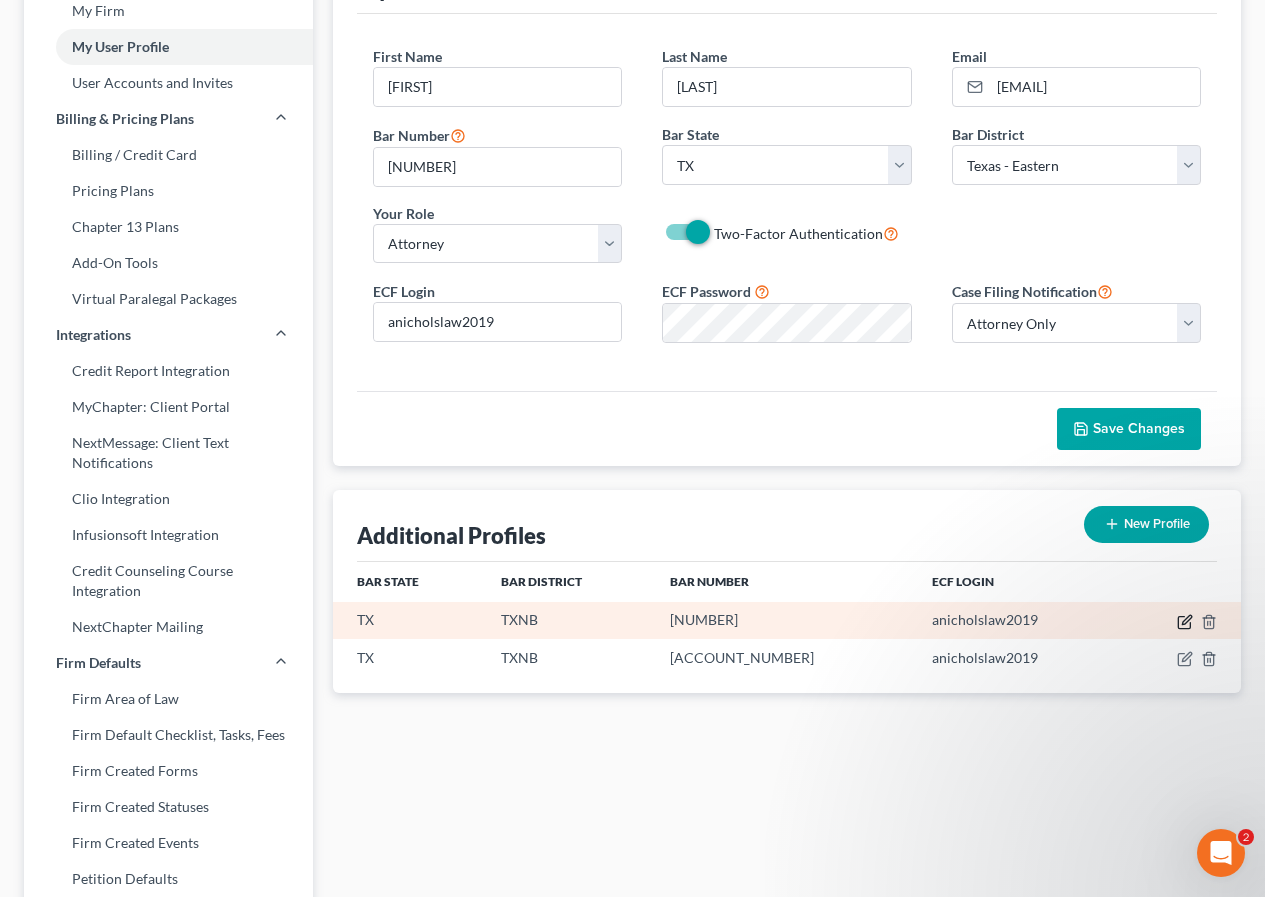 click 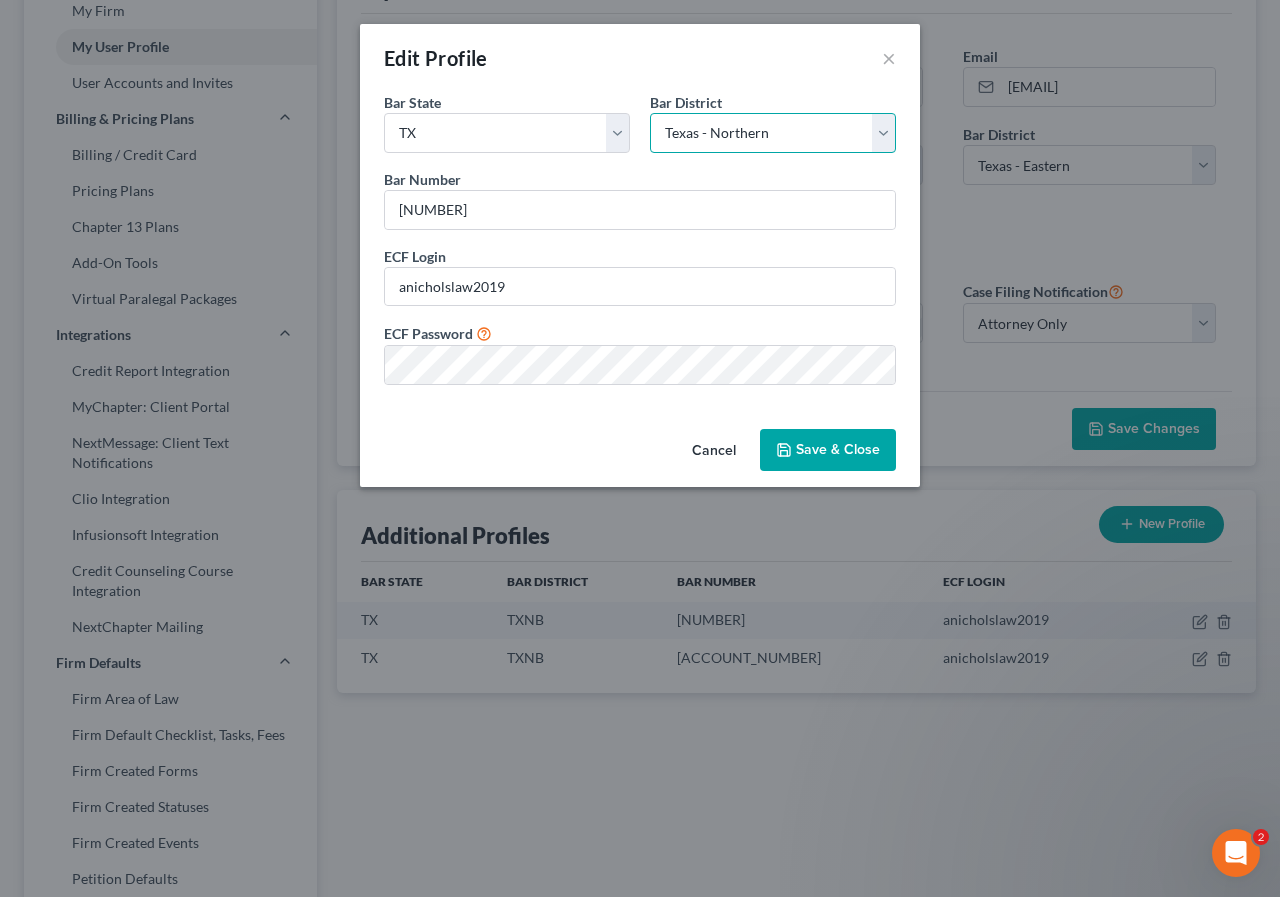 click on "Select Alabama - Middle Alabama - Northern Alabama - Southern Alaska Arizona Arkansas - Eastern Arkansas - Western California - Central California - Eastern California - Northern California - Southern Colorado Connecticut Delaware District of Columbia Florida - Middle Florida - Northern Florida - Southern Georgia - Middle Georgia - Northern Georgia - Southern Guam Hawaii Idaho Illinois - Central Illinois - Northern Illinois - Southern Indiana - Northern Indiana - Southern Iowa - Northern Iowa - Southern Kansas Kentucky - Eastern Kentucky - Western Louisiana - Eastern Louisiana - Middle Louisiana - Western Maine Maryland Massachusetts Michigan - Eastern Michigan - Western Minnesota Mississippi - Northern Mississippi - Southern Missouri - Eastern Missouri - Western Montana Nebraska Nevada New Hampshire New Jersey New Mexico New York - Eastern New York - Northern New York - Southern New York - Western North Carolina - Eastern North Carolina - Middle North Carolina - Western North Dakota Ohio - Northern Oregon" at bounding box center (773, 133) 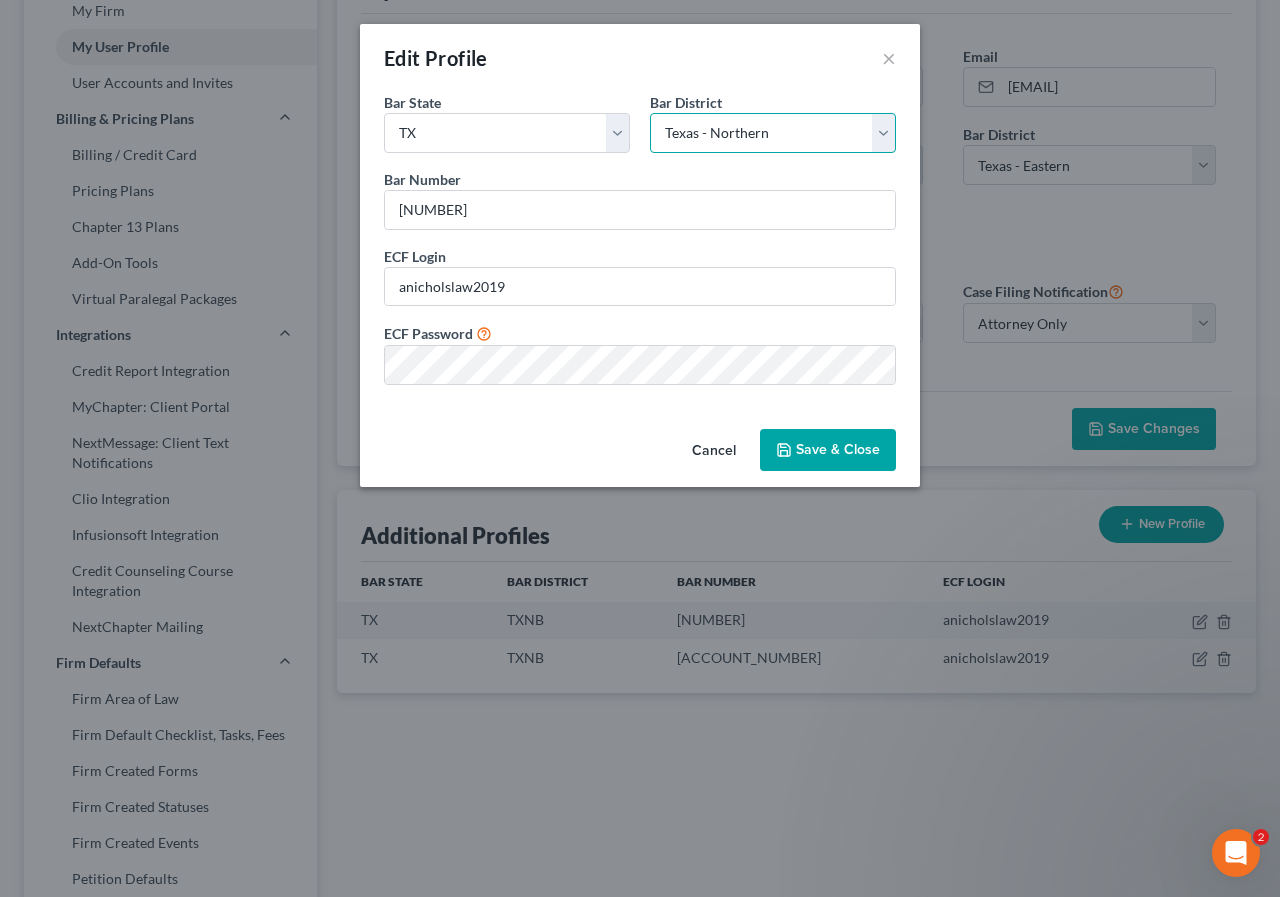 select on "77" 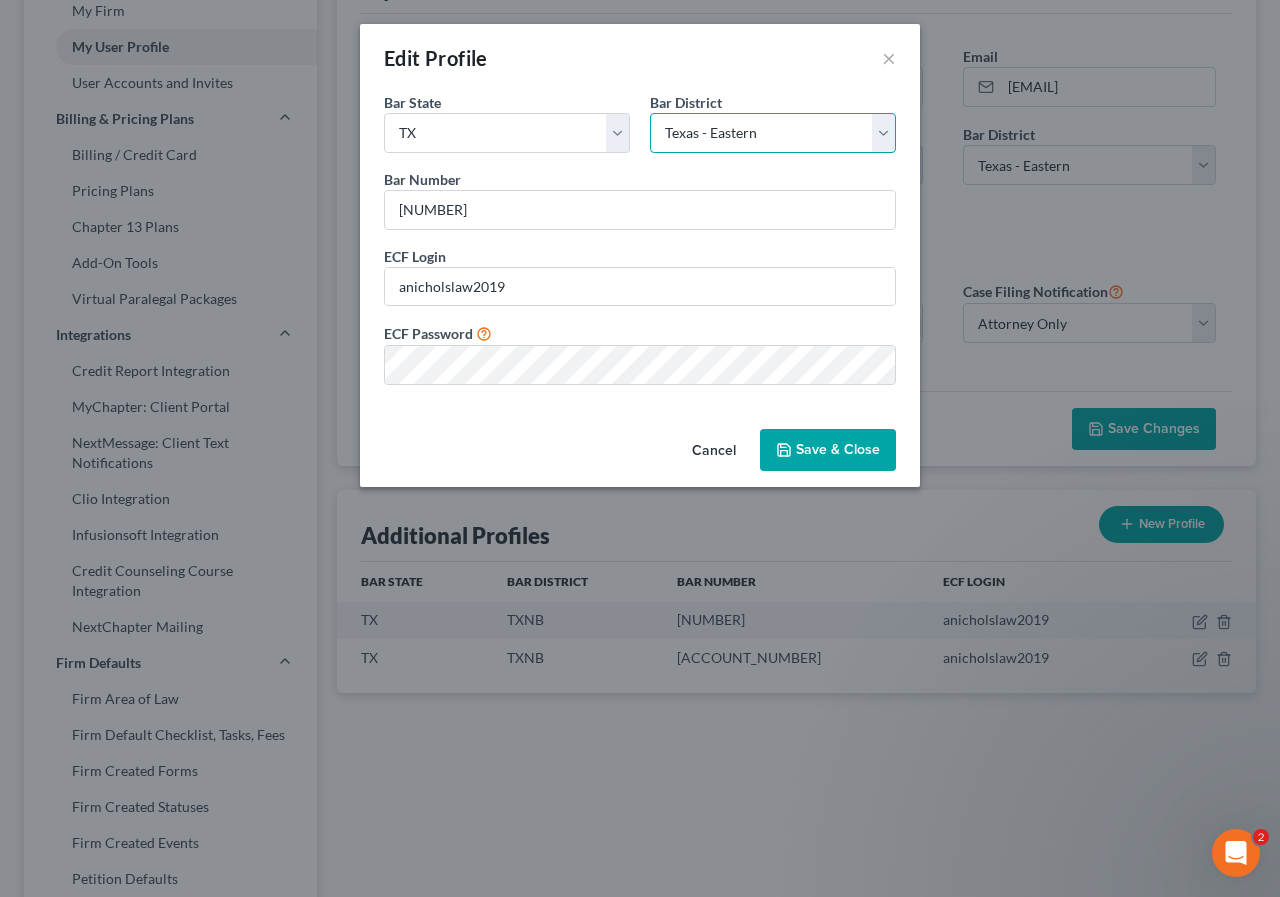 click on "Select Alabama - Middle Alabama - Northern Alabama - Southern Alaska Arizona Arkansas - Eastern Arkansas - Western California - Central California - Eastern California - Northern California - Southern Colorado Connecticut Delaware District of Columbia Florida - Middle Florida - Northern Florida - Southern Georgia - Middle Georgia - Northern Georgia - Southern Guam Hawaii Idaho Illinois - Central Illinois - Northern Illinois - Southern Indiana - Northern Indiana - Southern Iowa - Northern Iowa - Southern Kansas Kentucky - Eastern Kentucky - Western Louisiana - Eastern Louisiana - Middle Louisiana - Western Maine Maryland Massachusetts Michigan - Eastern Michigan - Western Minnesota Mississippi - Northern Mississippi - Southern Missouri - Eastern Missouri - Western Montana Nebraska Nevada New Hampshire New Jersey New Mexico New York - Eastern New York - Northern New York - Southern New York - Western North Carolina - Eastern North Carolina - Middle North Carolina - Western North Dakota Ohio - Northern Oregon" at bounding box center (773, 133) 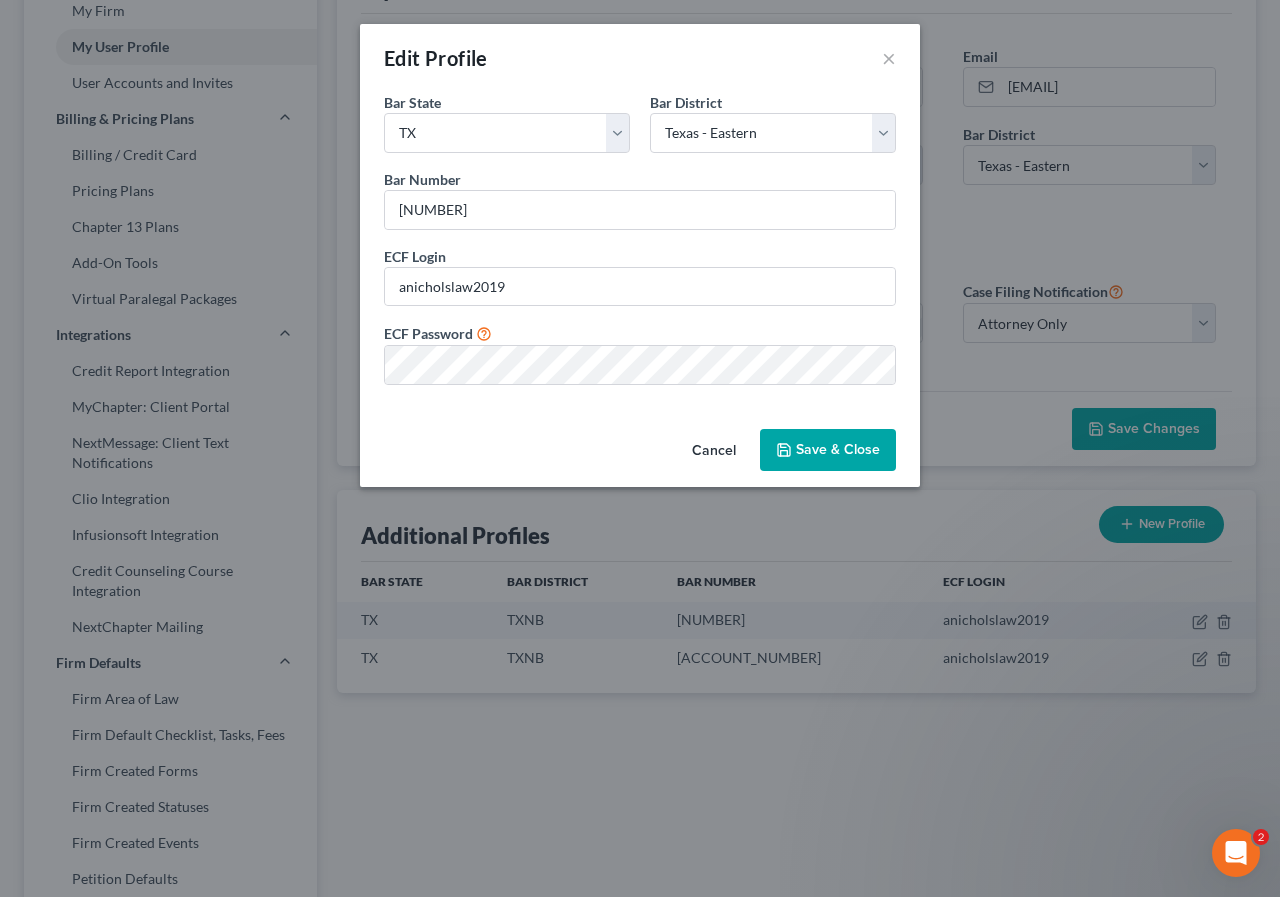 click on "Save & Close" at bounding box center (828, 450) 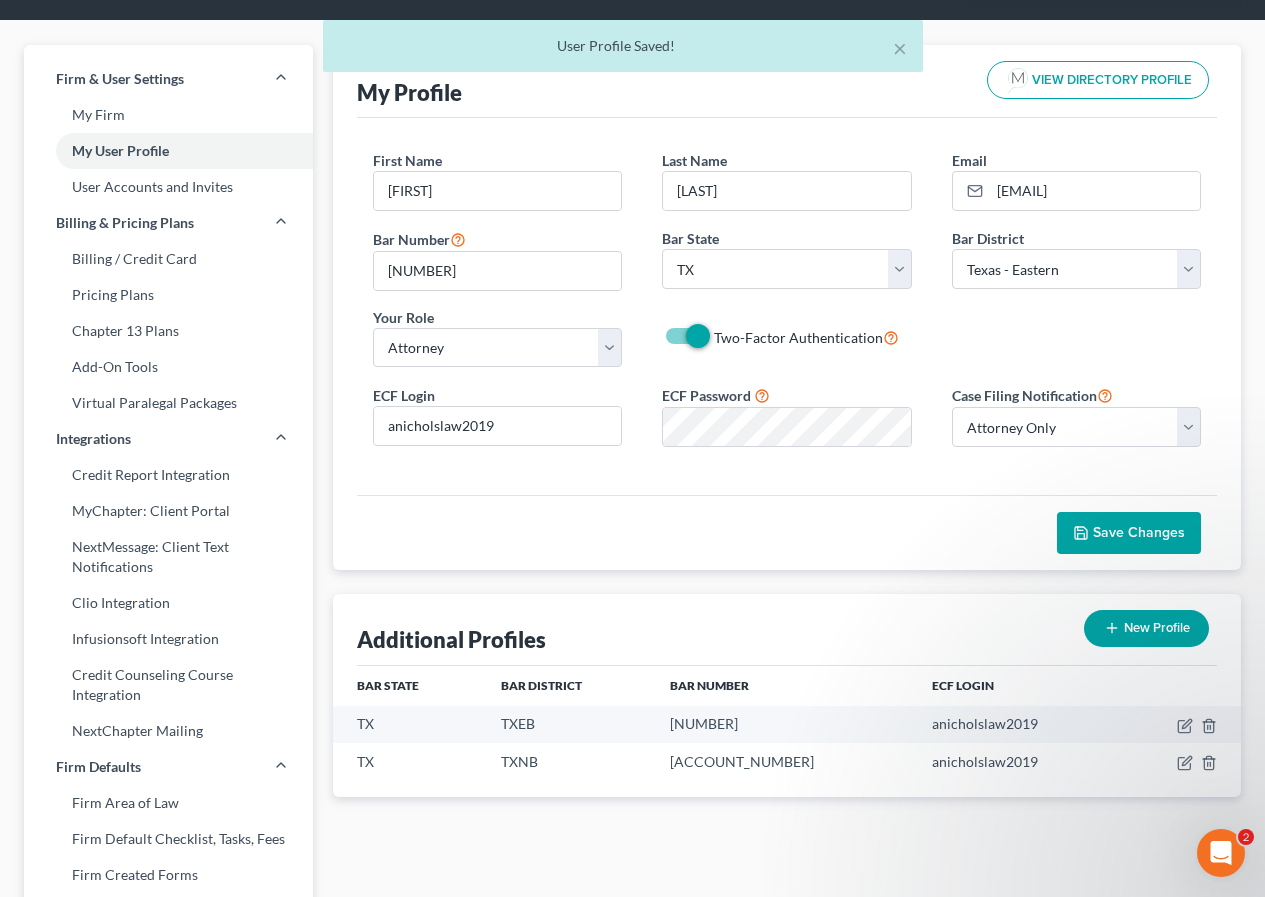scroll, scrollTop: 0, scrollLeft: 0, axis: both 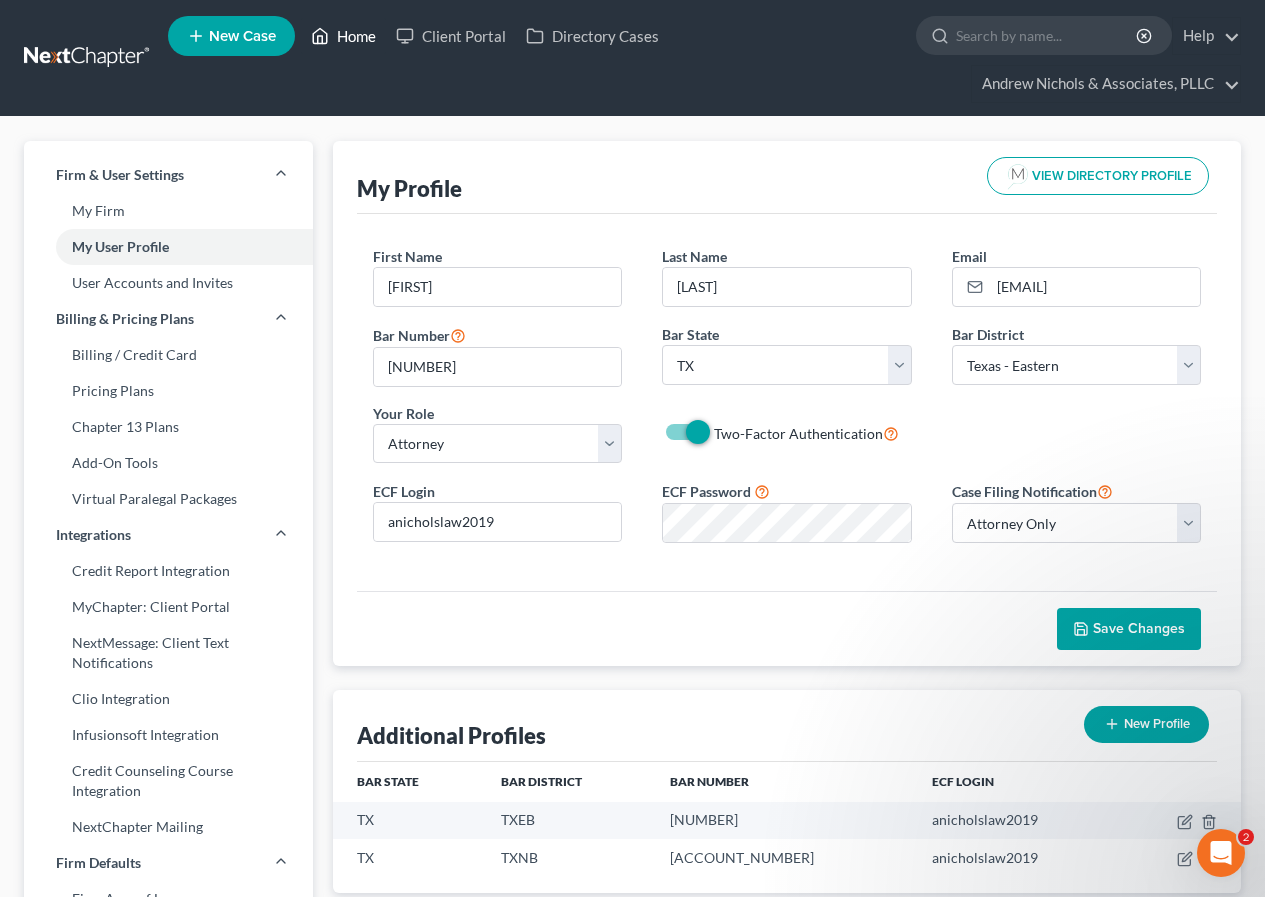 click on "Home" at bounding box center (343, 36) 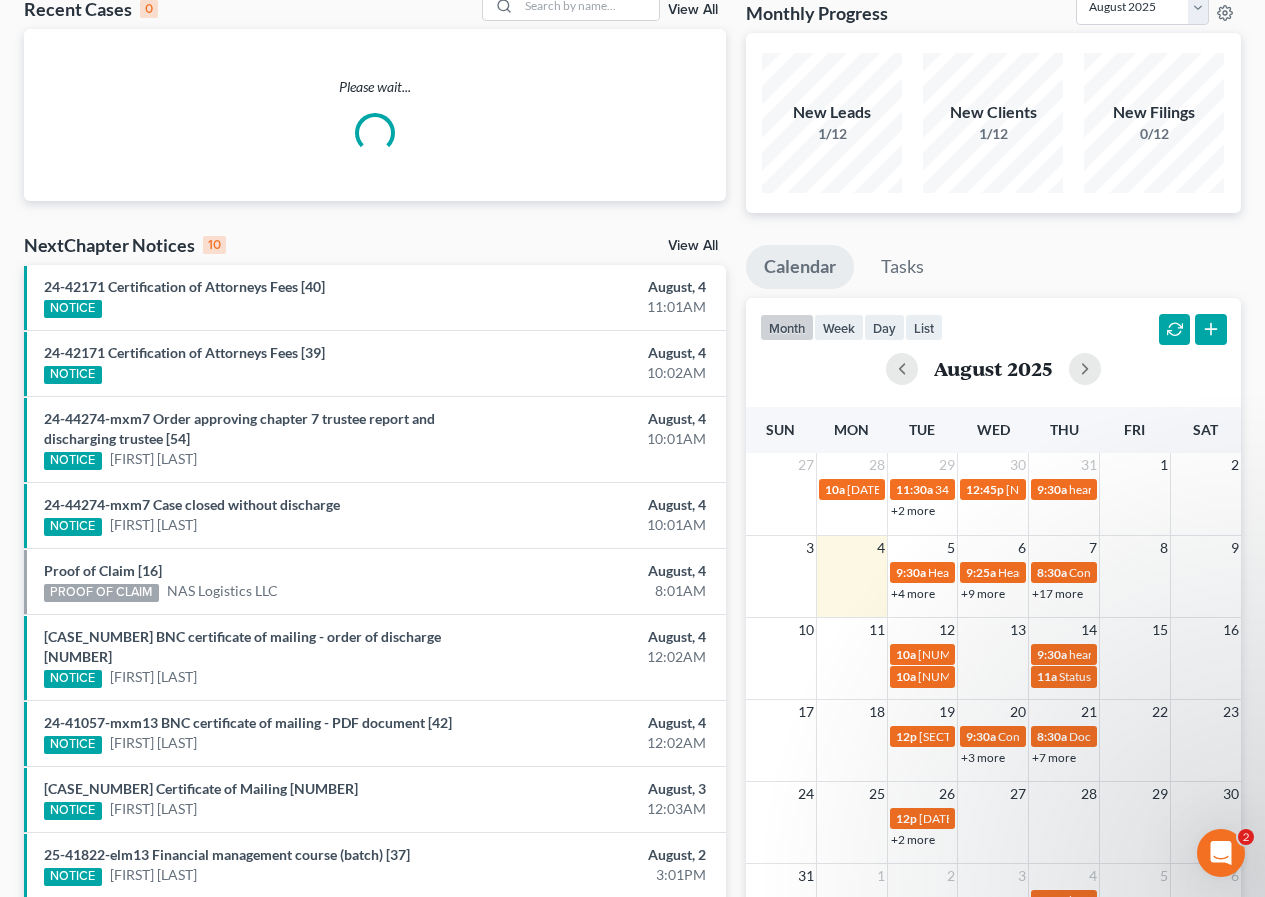 scroll, scrollTop: 0, scrollLeft: 0, axis: both 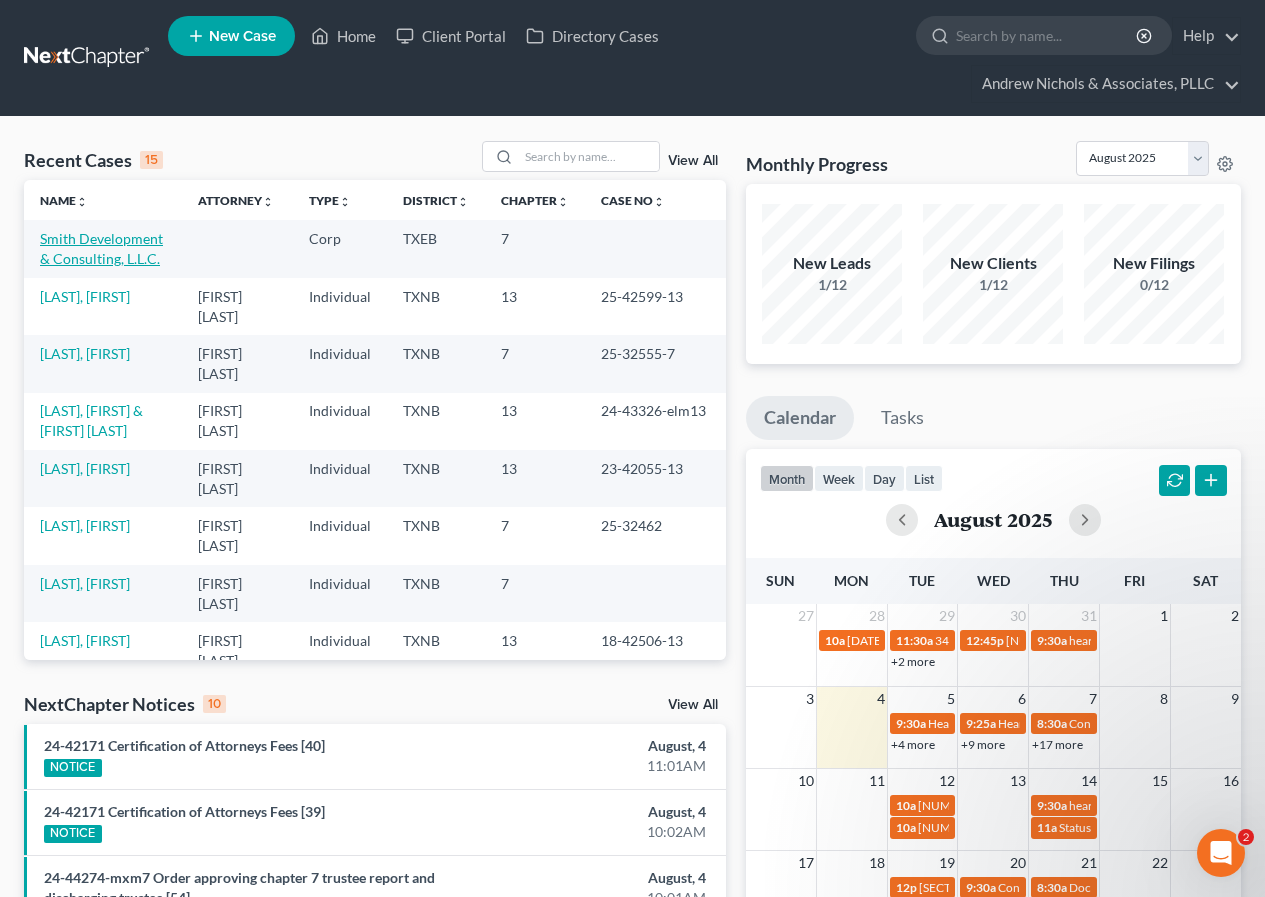click on "Smith Development & Consulting, L.L.C." at bounding box center [101, 248] 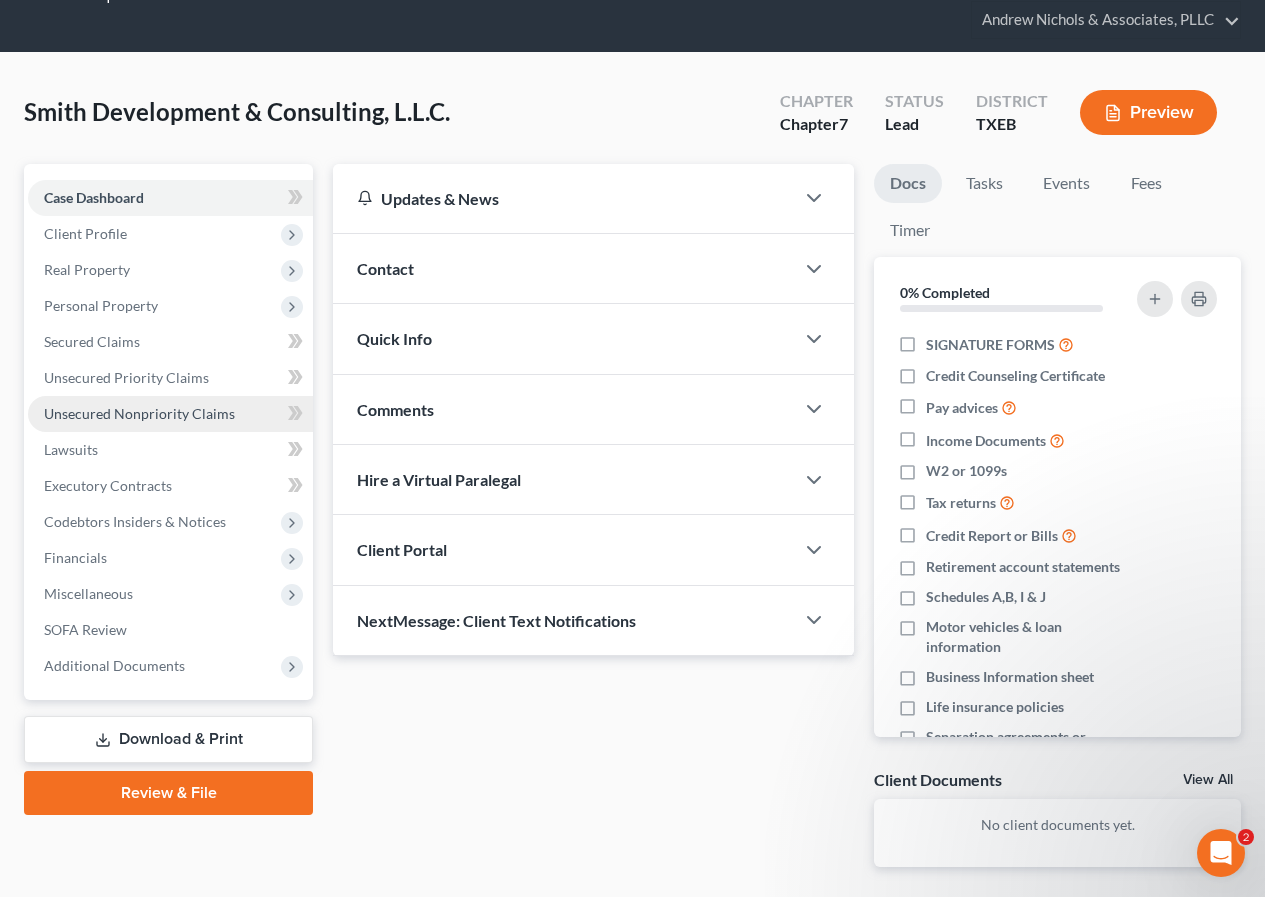scroll, scrollTop: 142, scrollLeft: 0, axis: vertical 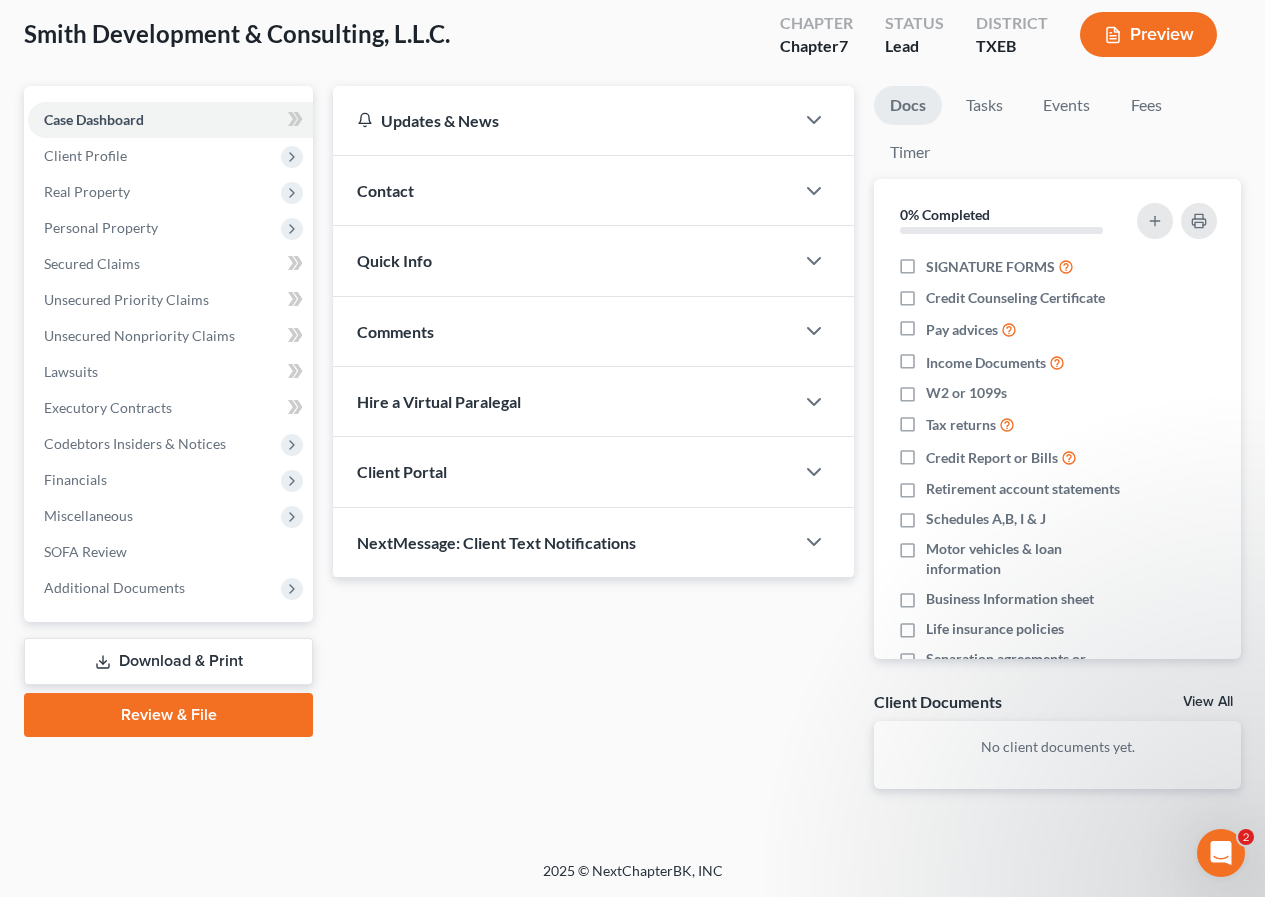 click on "Review & File" at bounding box center (168, 715) 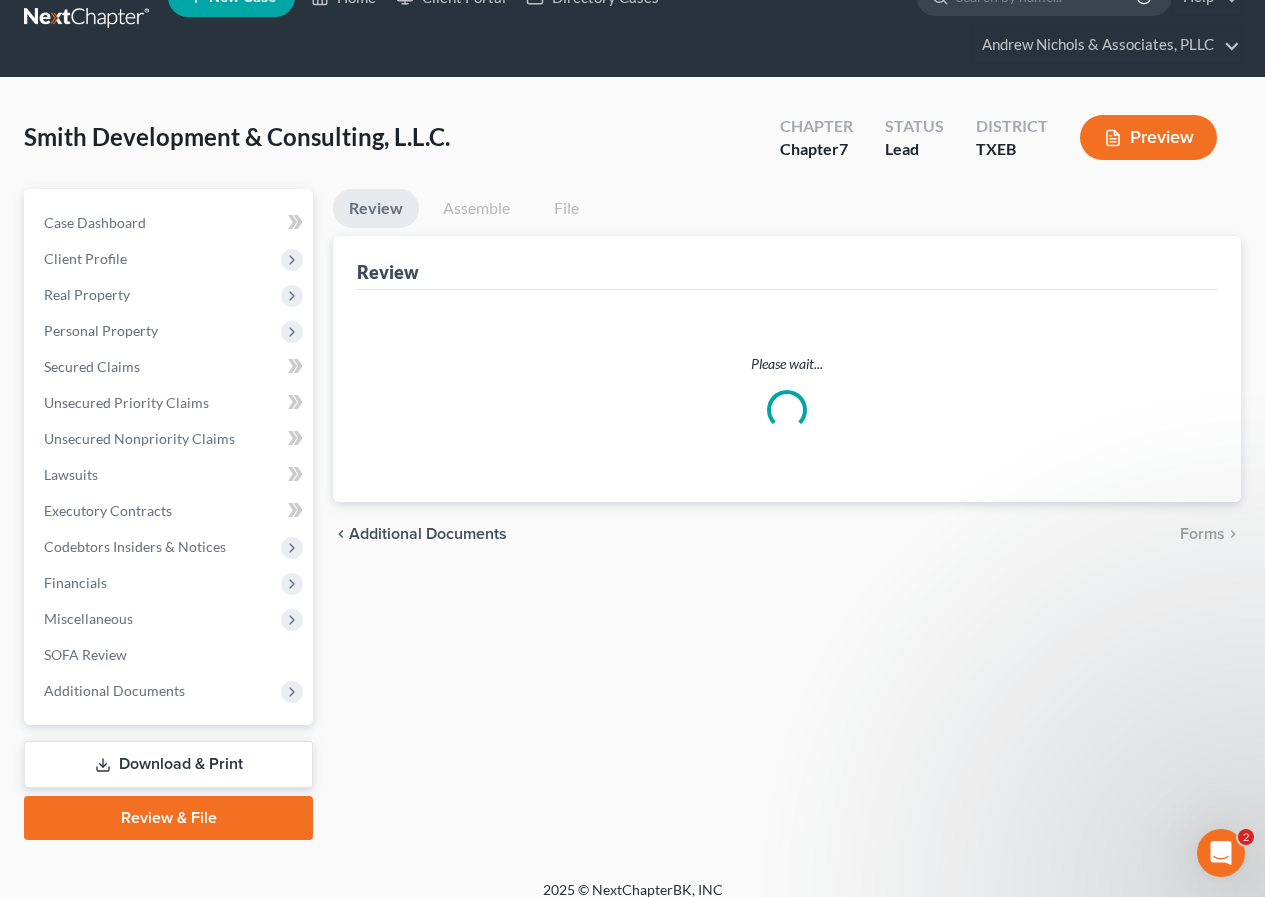scroll, scrollTop: 0, scrollLeft: 0, axis: both 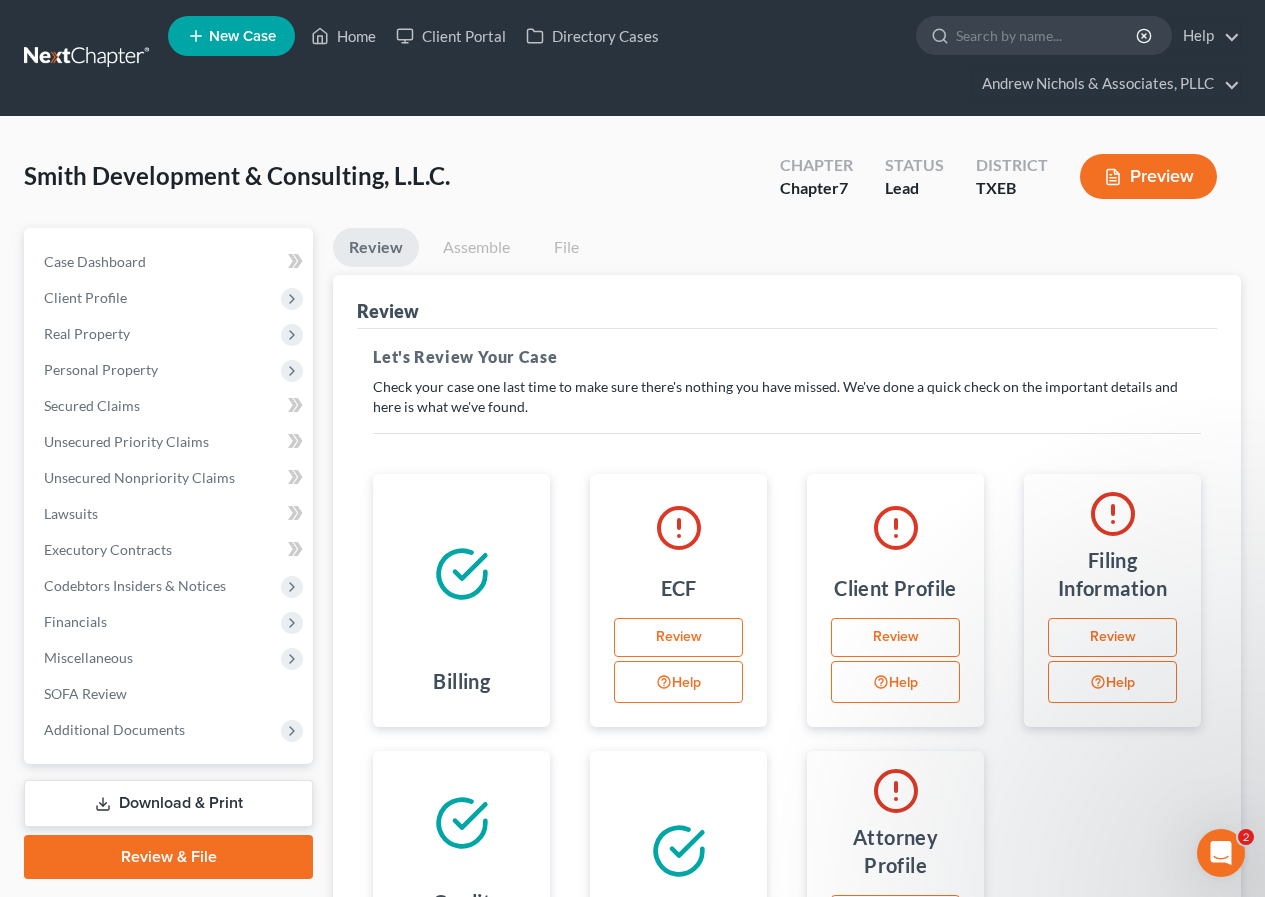click on "Review" at bounding box center [895, 638] 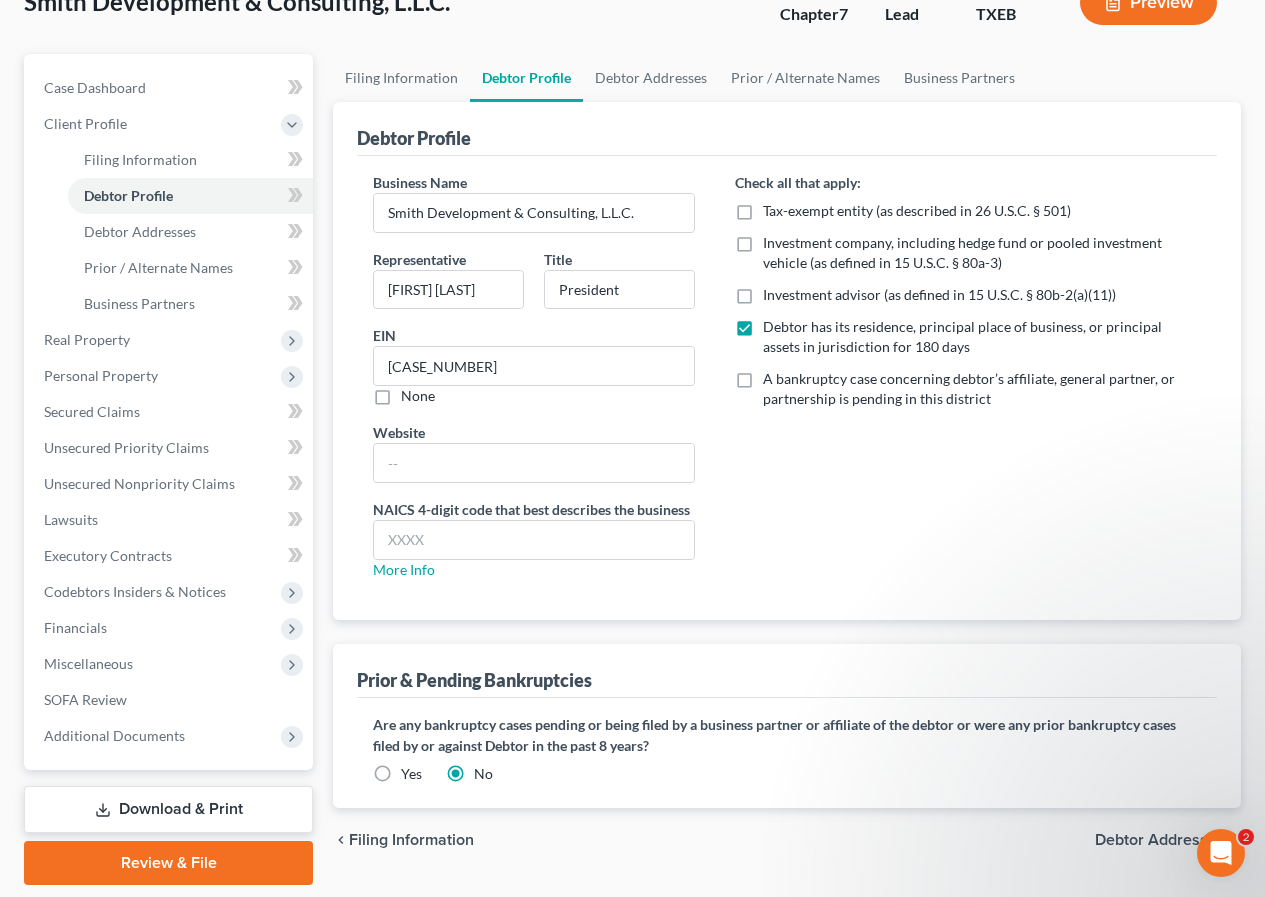 scroll, scrollTop: 138, scrollLeft: 0, axis: vertical 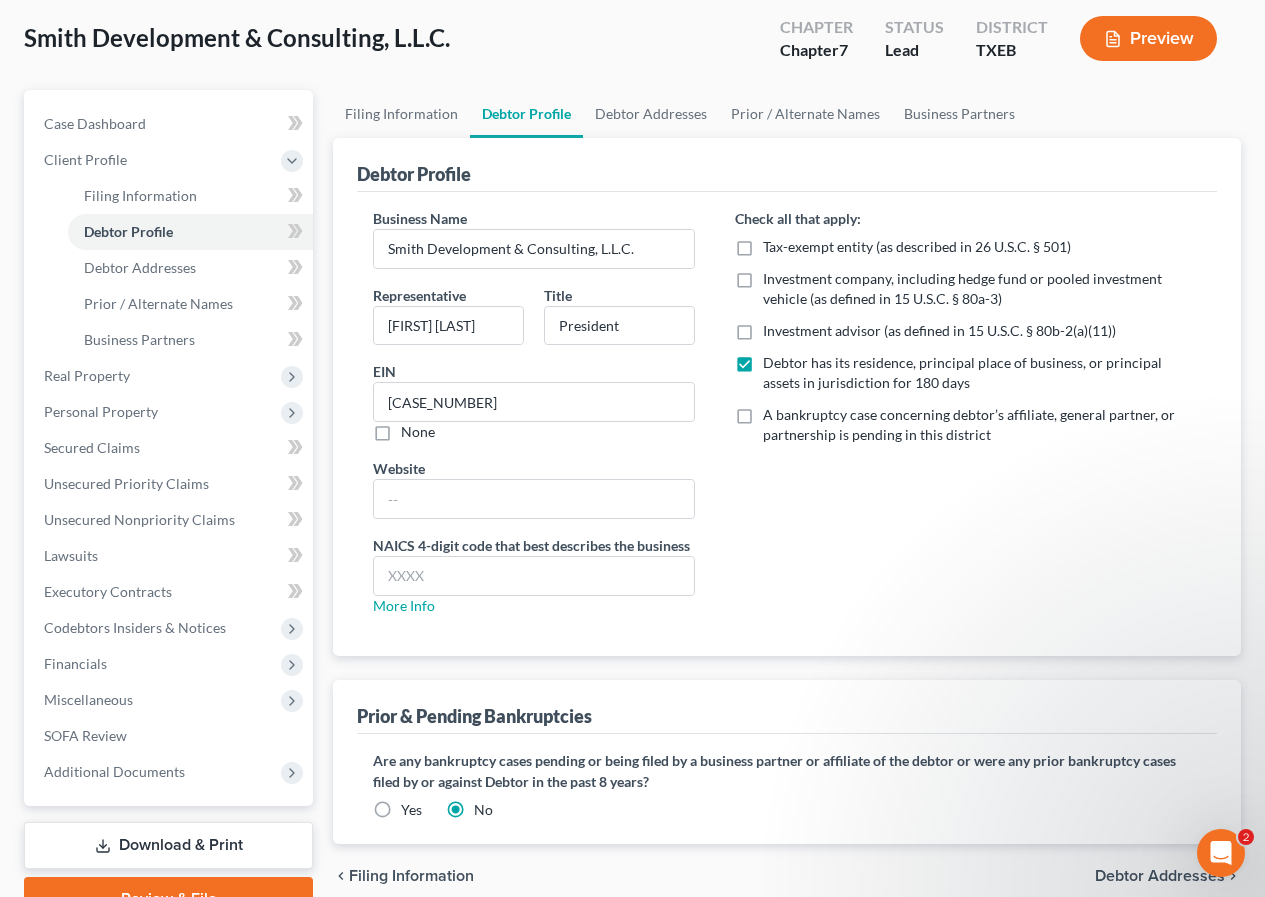 click on "Debtor Addresses" at bounding box center (1160, 876) 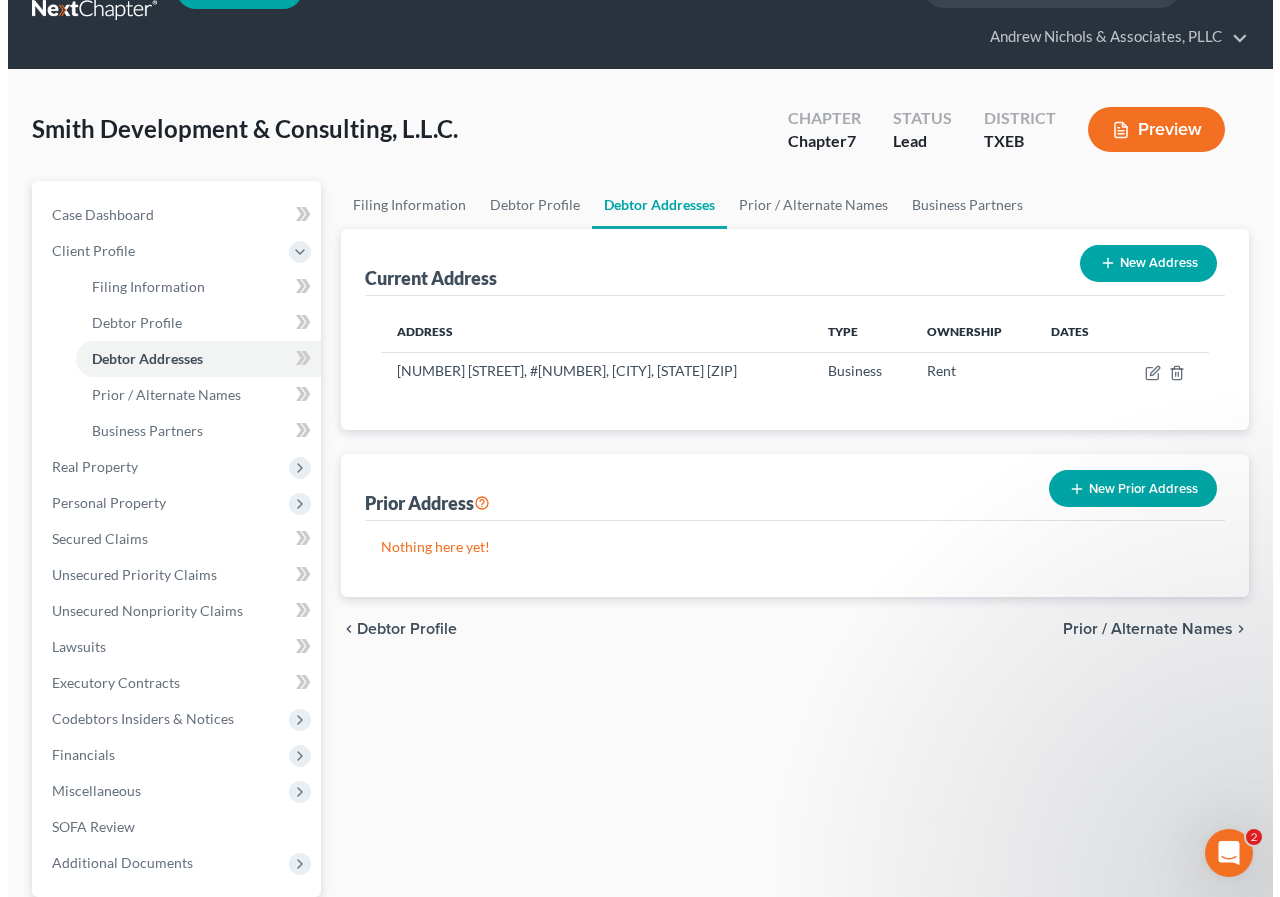 scroll, scrollTop: 0, scrollLeft: 0, axis: both 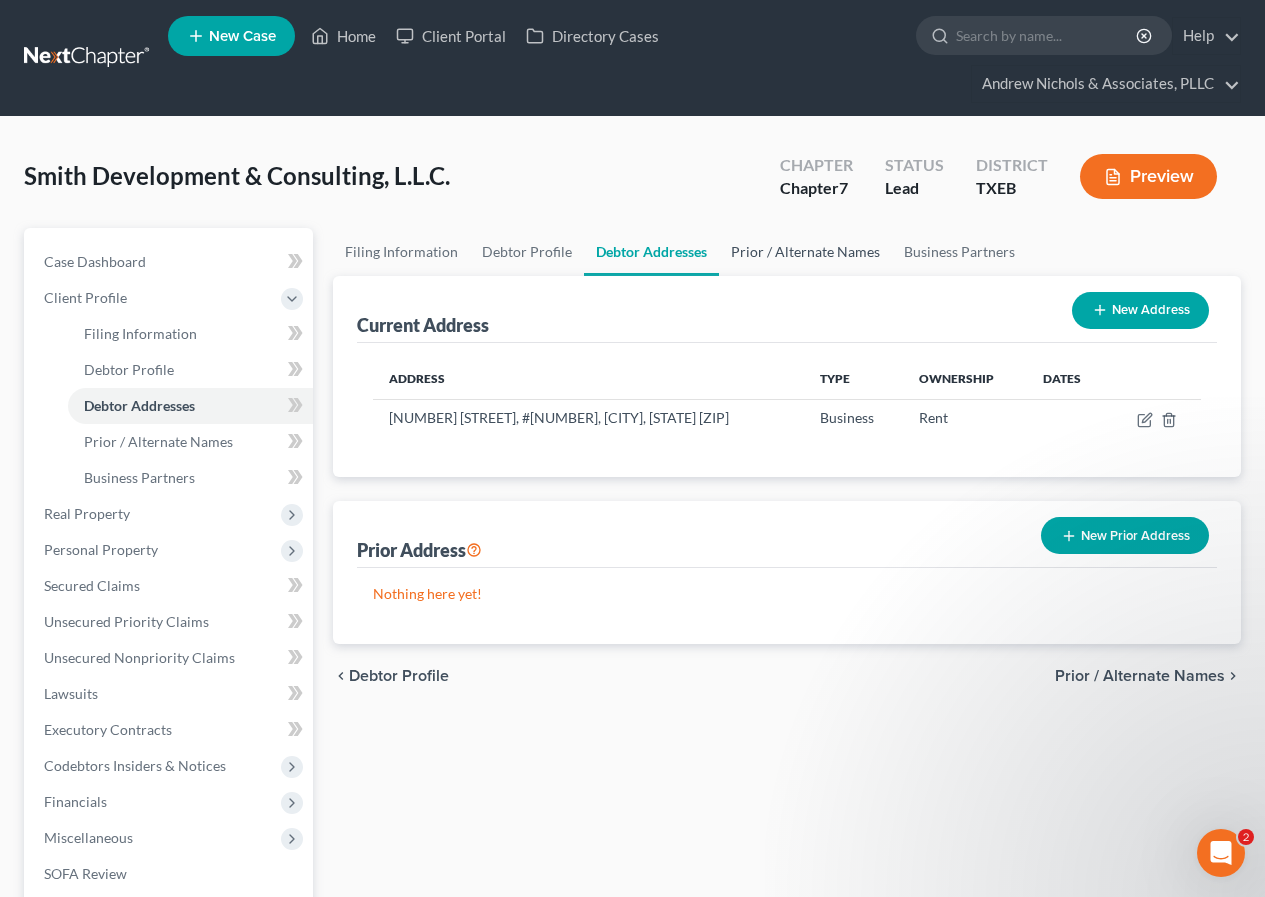 click on "Prior / Alternate Names" at bounding box center [805, 252] 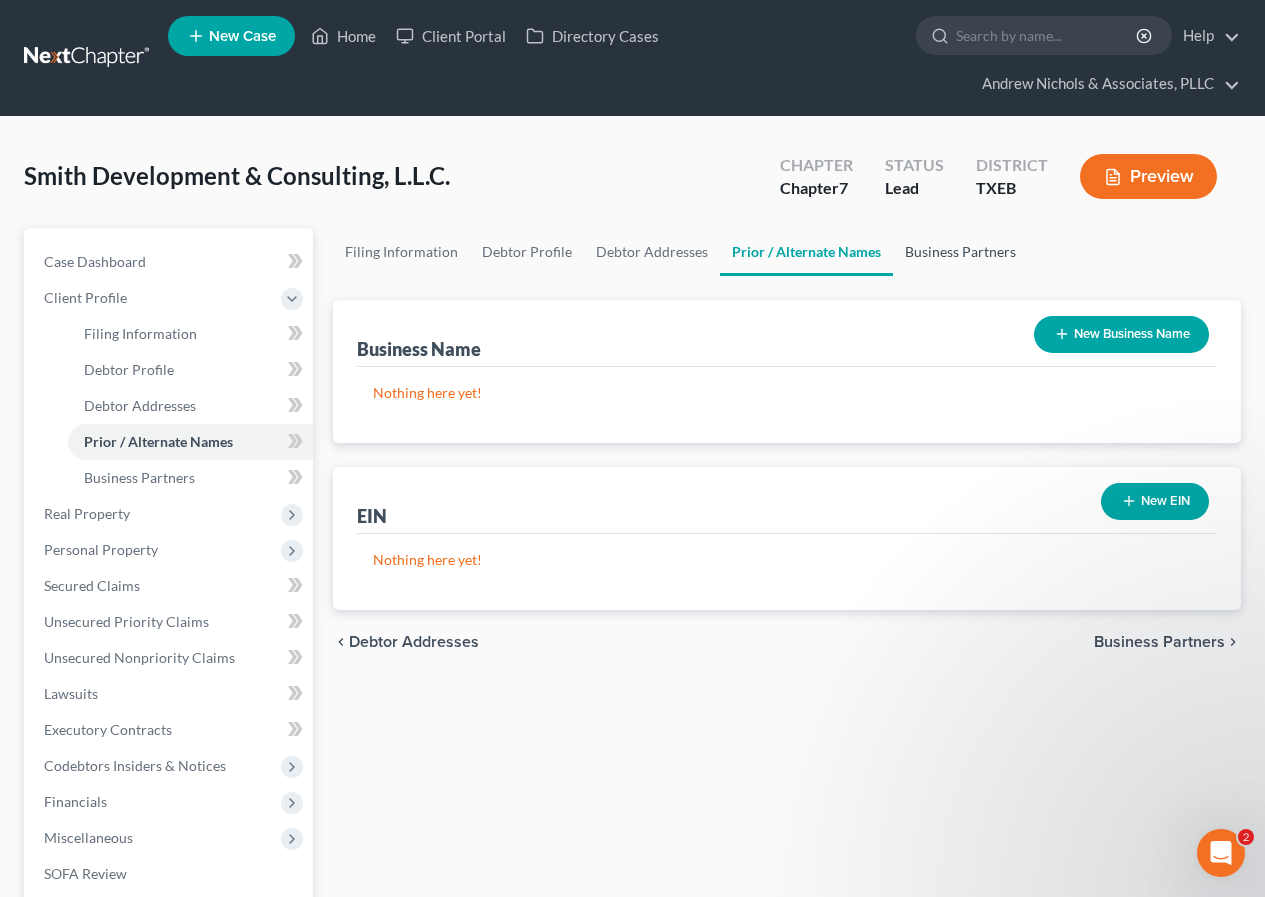 click on "Business Partners" at bounding box center (960, 252) 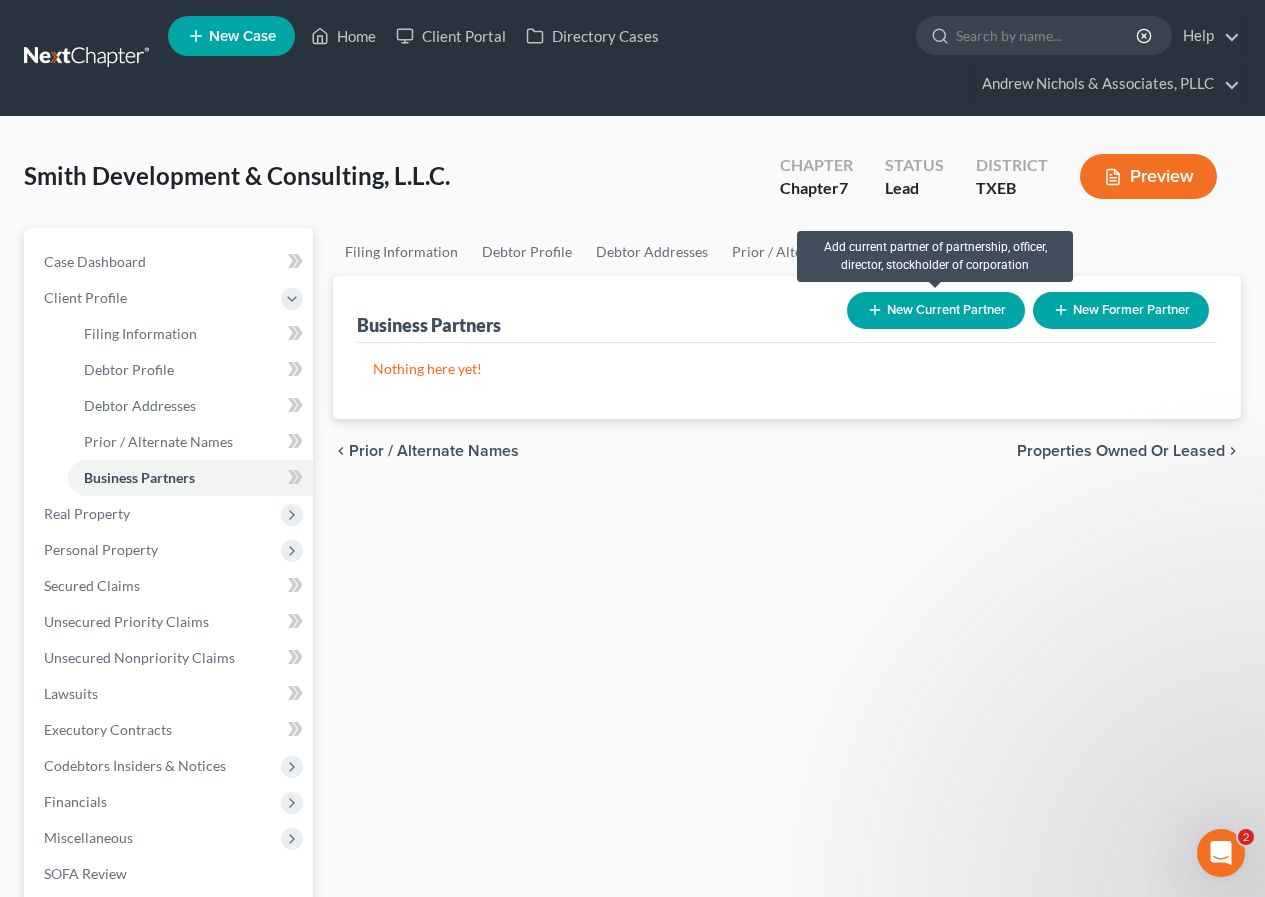 click on "New Current Partner" at bounding box center (936, 310) 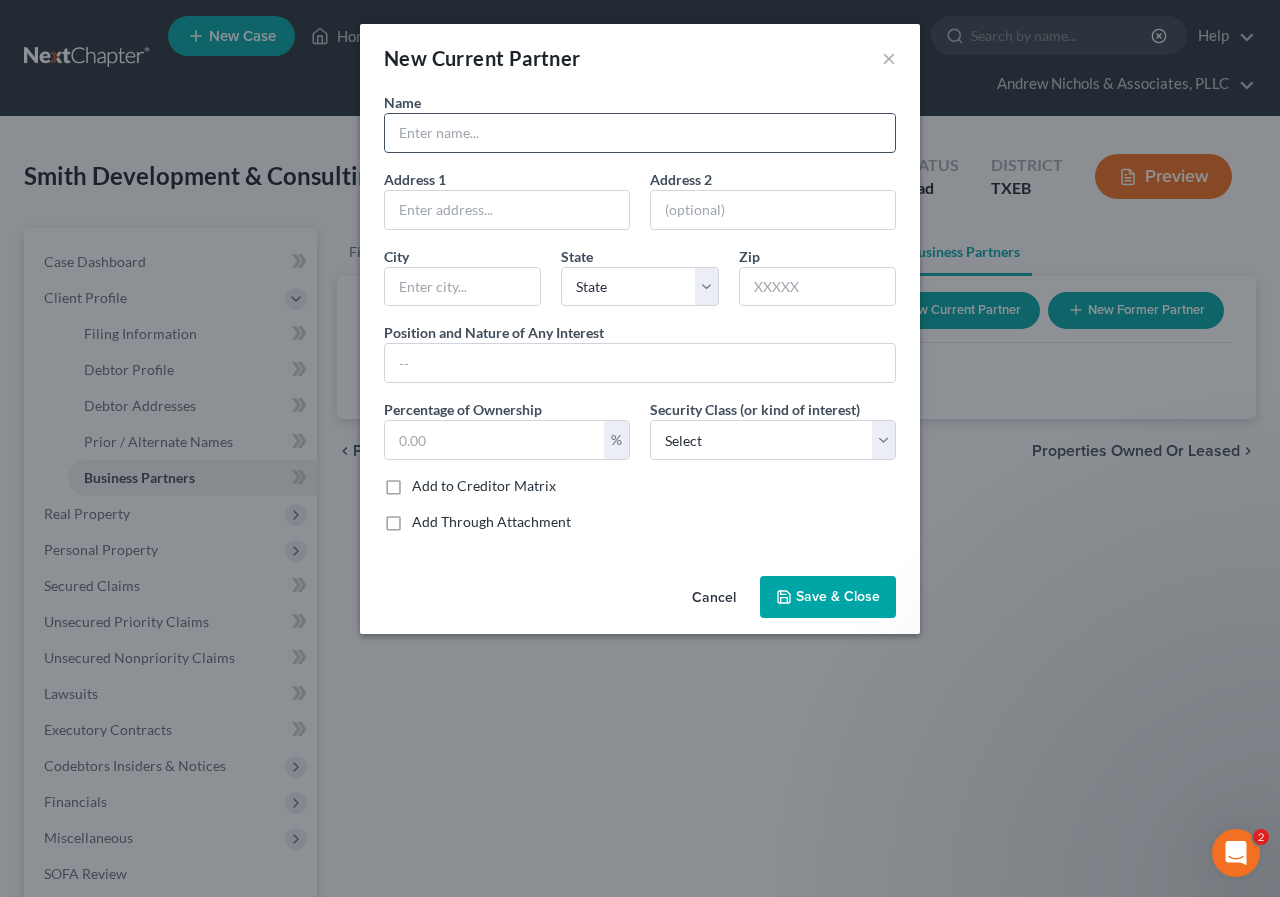 click at bounding box center [640, 133] 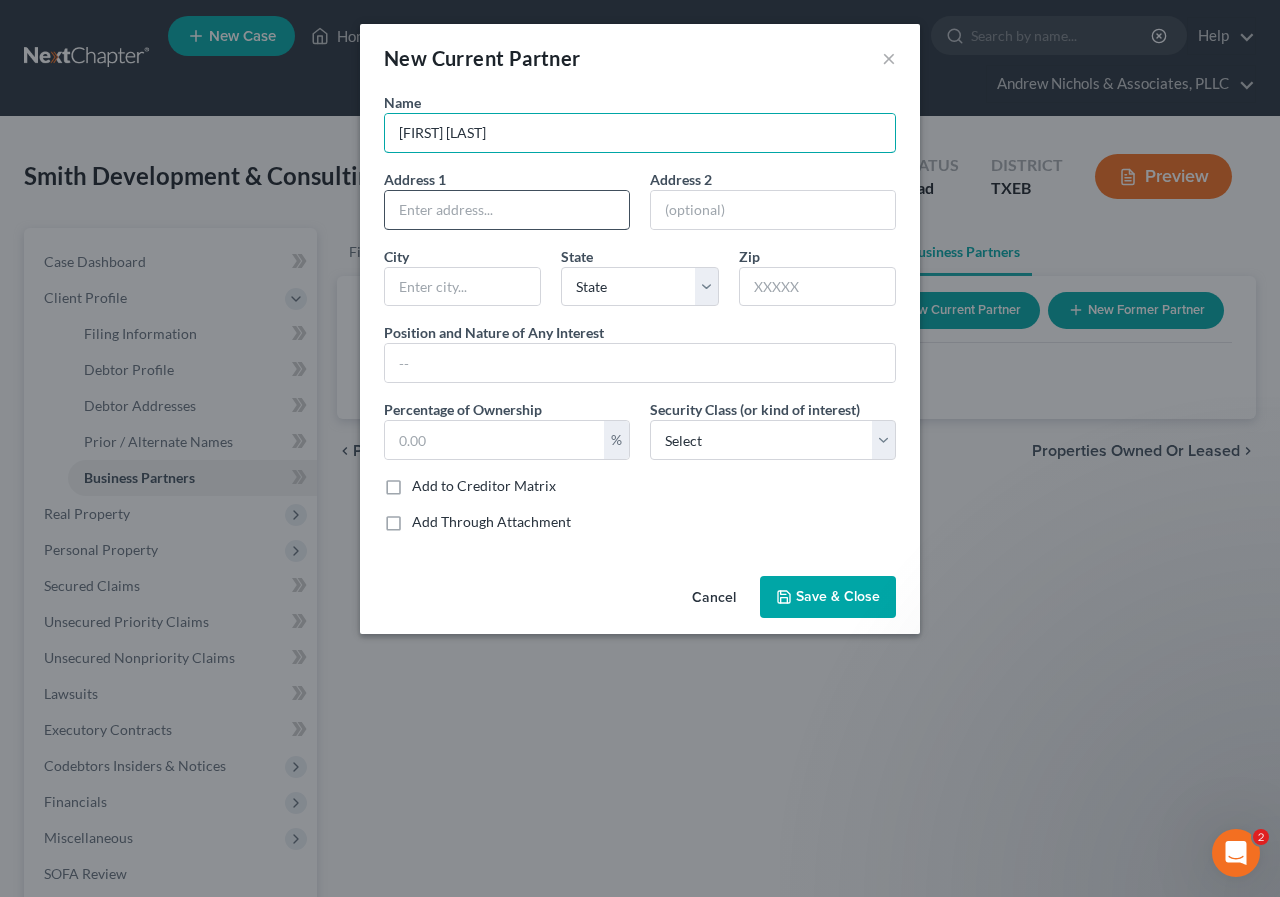type on "[FIRST] [LAST]" 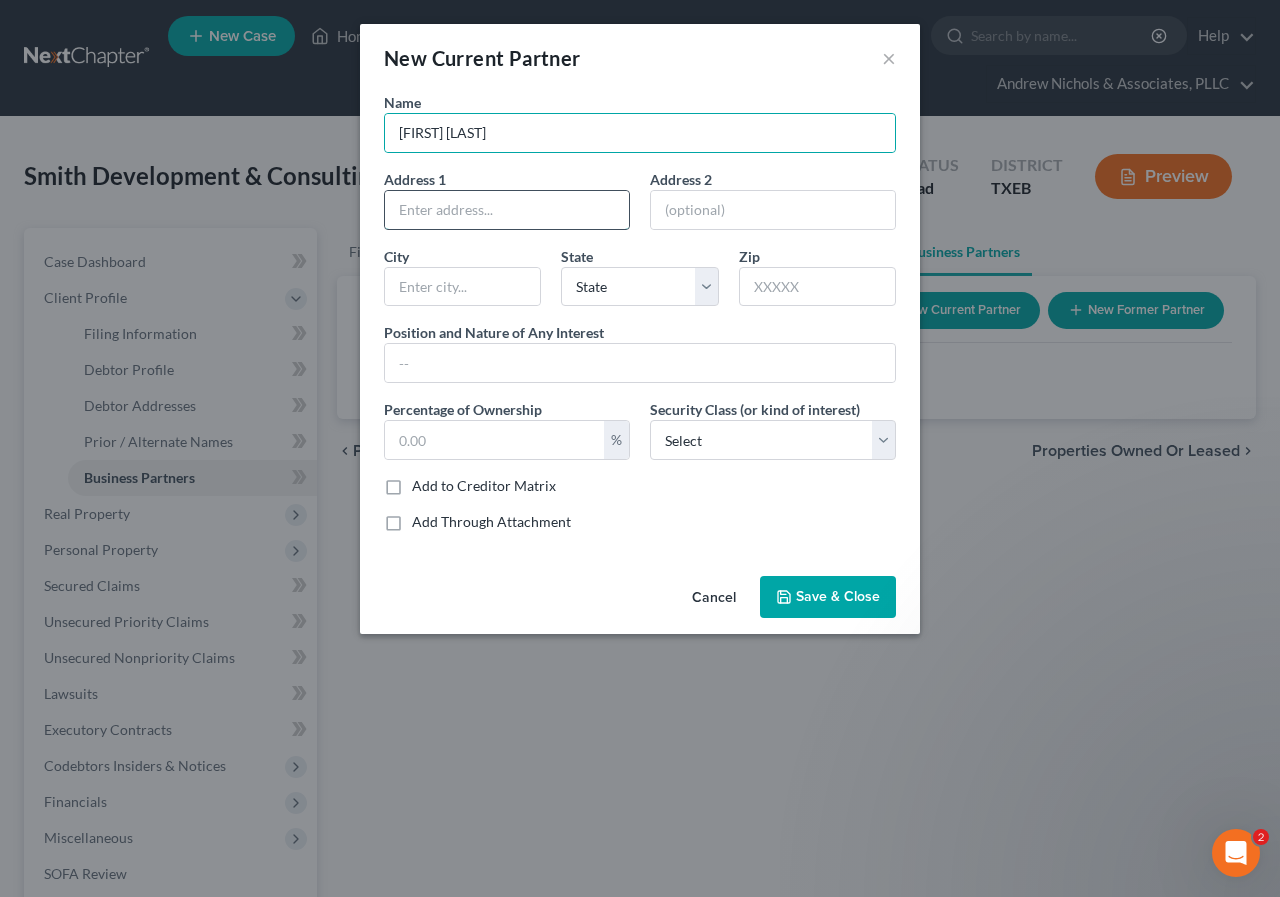 click at bounding box center (507, 210) 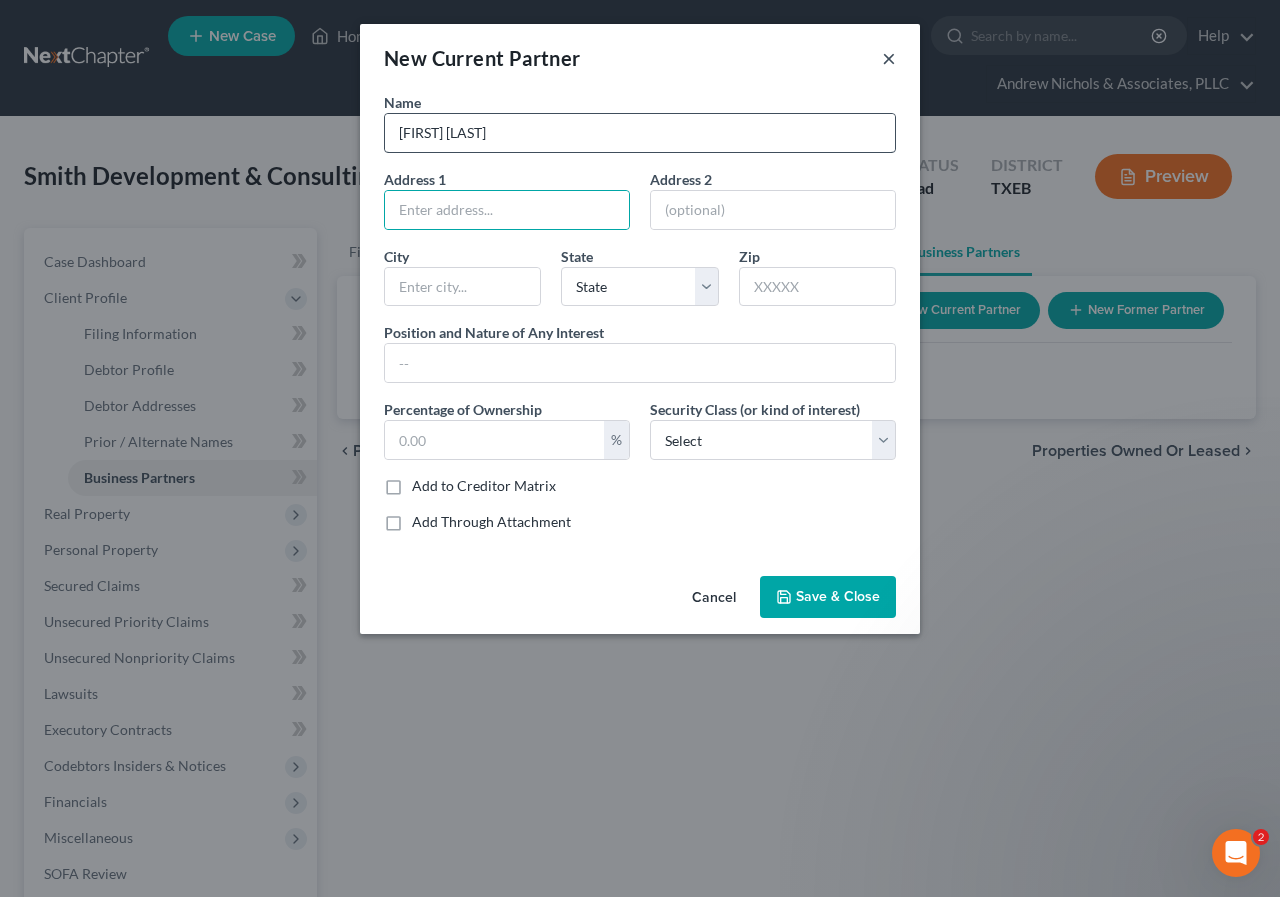 drag, startPoint x: 886, startPoint y: 64, endPoint x: 827, endPoint y: 135, distance: 92.31468 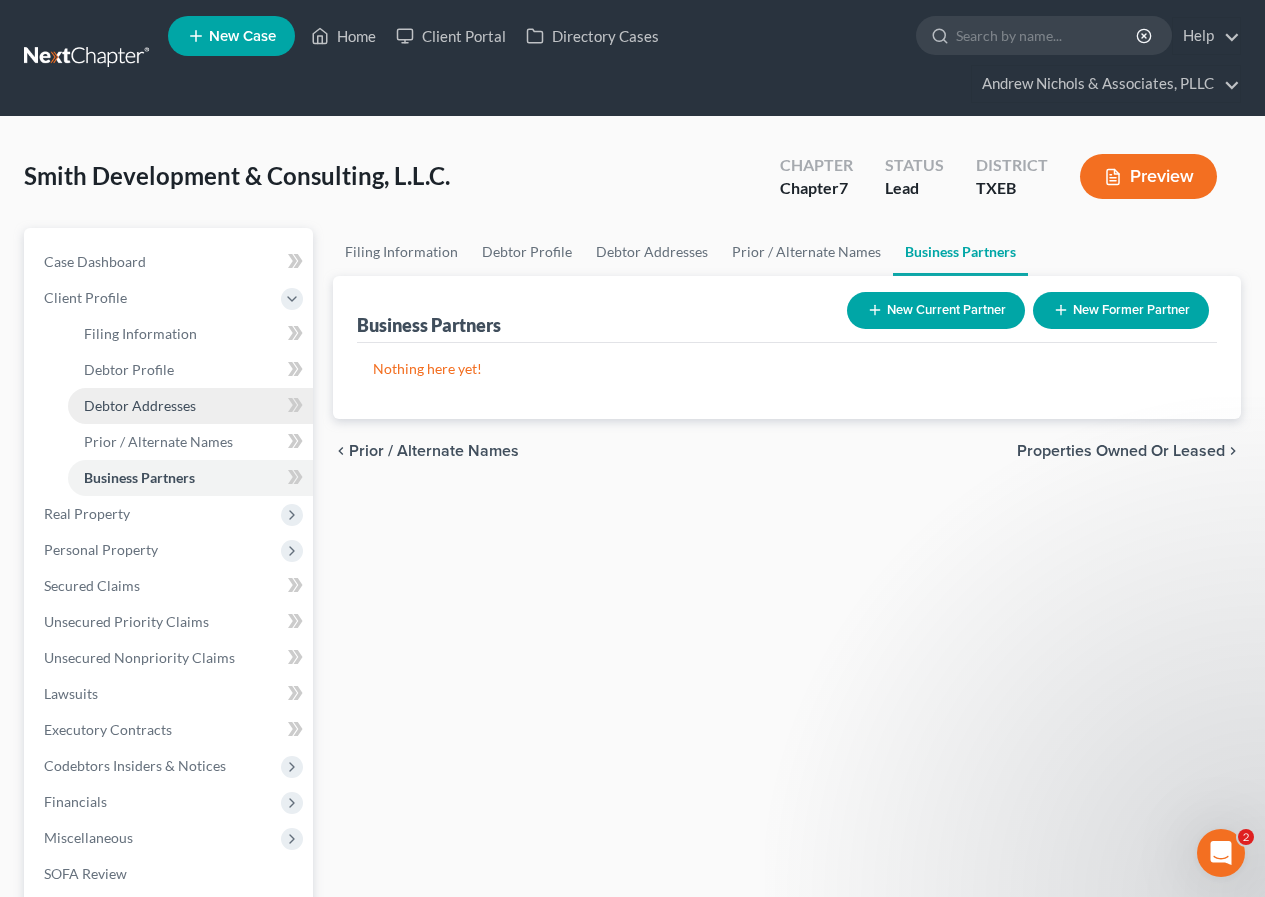click on "Debtor Addresses" at bounding box center (140, 405) 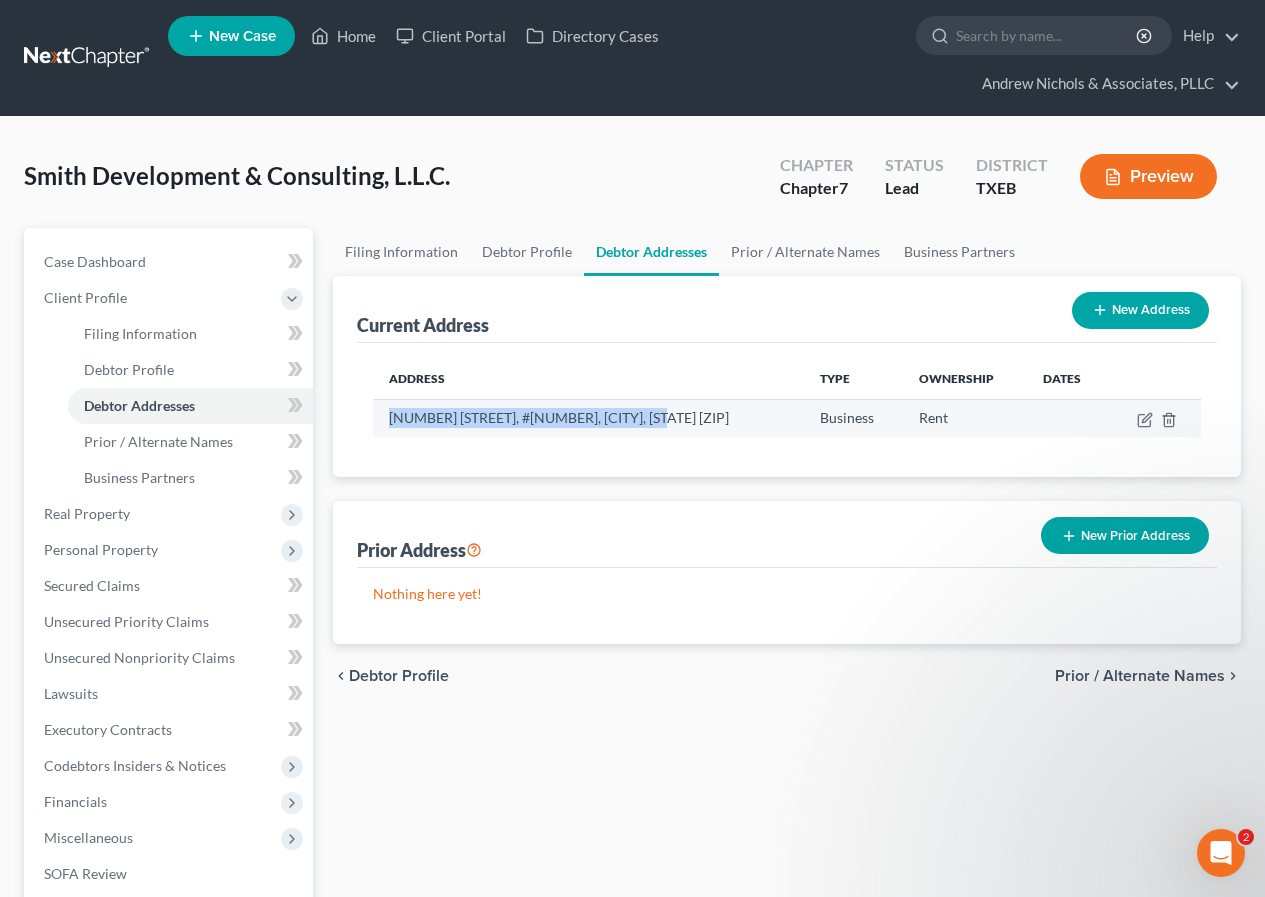 drag, startPoint x: 389, startPoint y: 418, endPoint x: 695, endPoint y: 408, distance: 306.16336 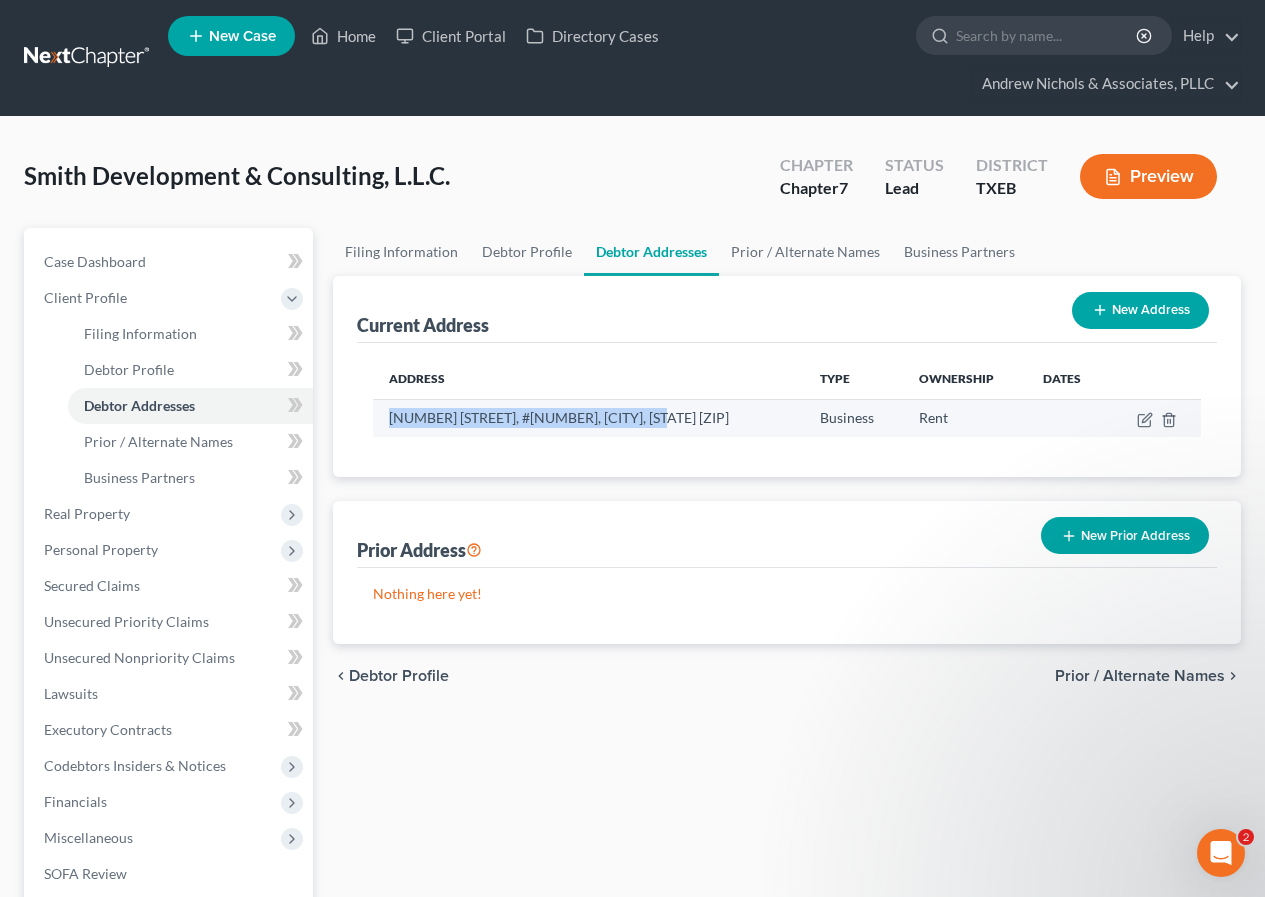 copy on "[NUMBER] [STREET], #[NUMBER], [CITY], [STATE] [ZIP]" 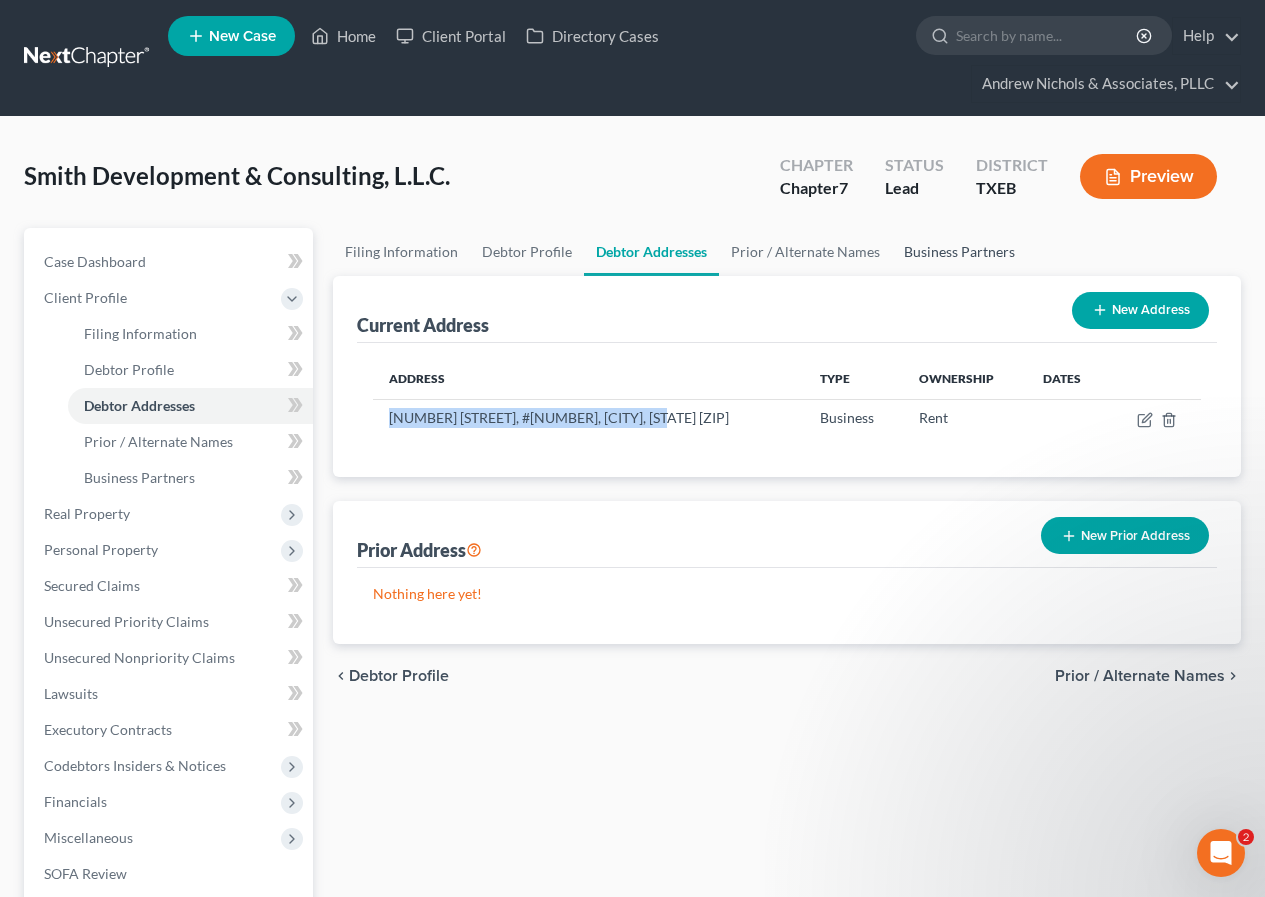 click on "Business Partners" at bounding box center [959, 252] 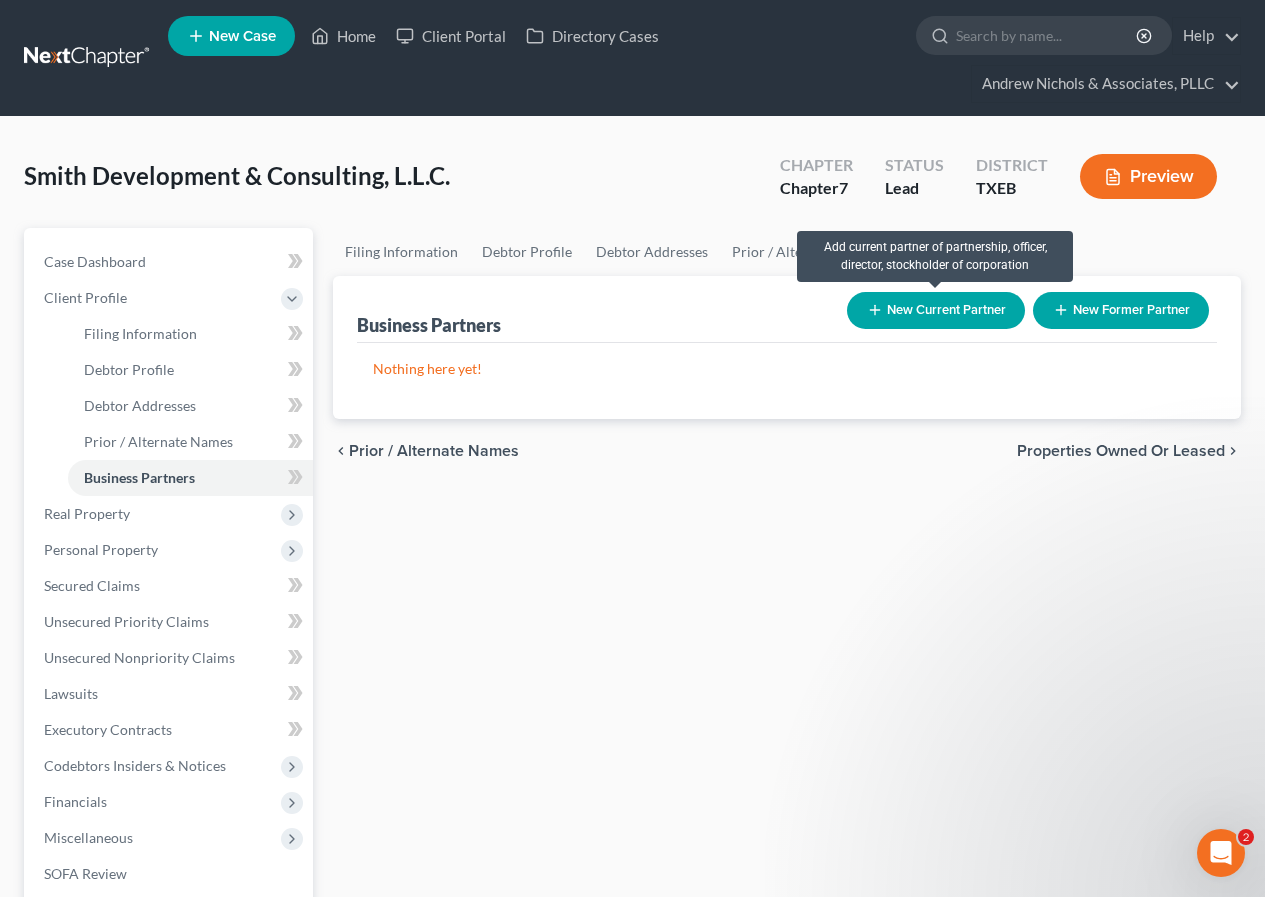 click on "New Current Partner" at bounding box center [936, 310] 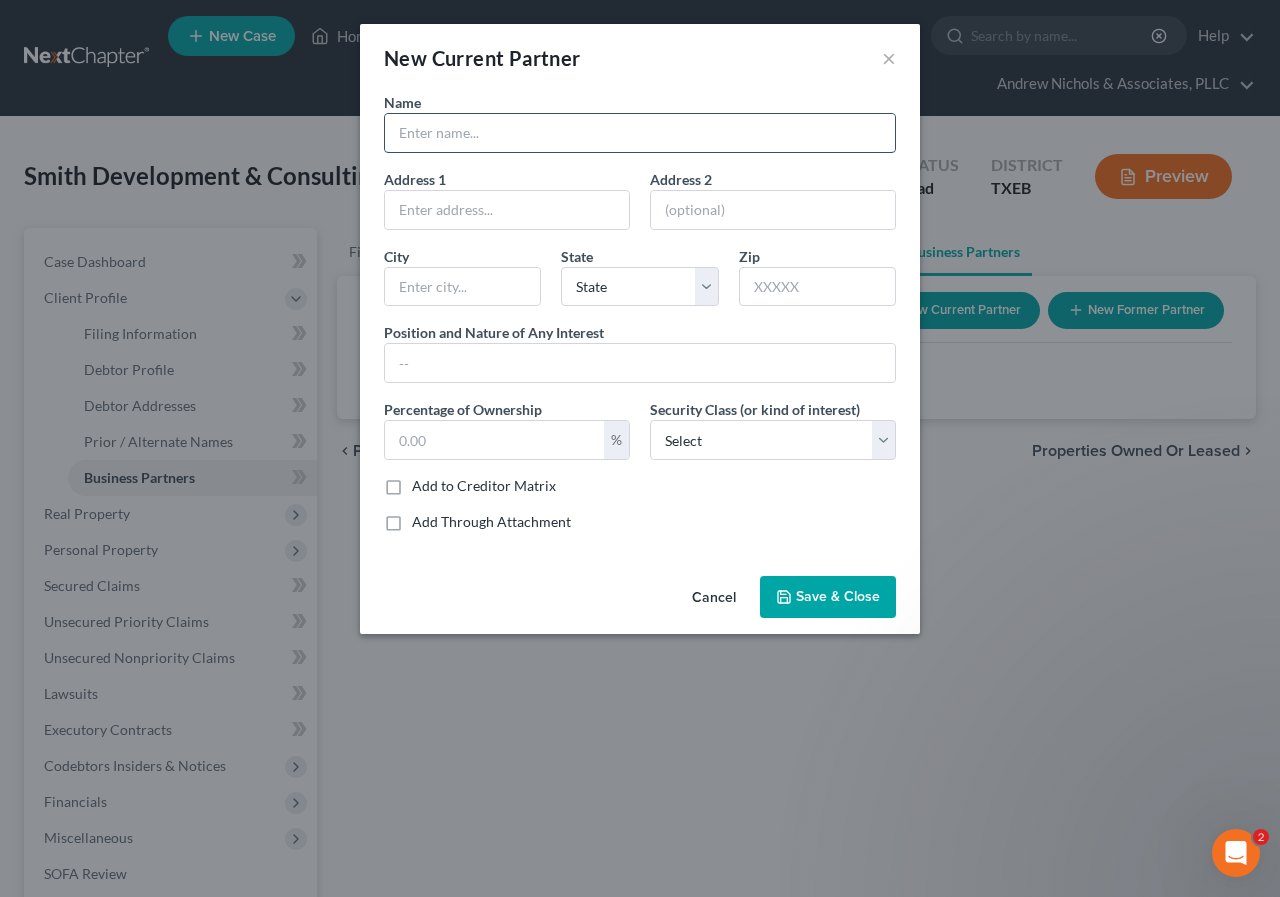 click at bounding box center [640, 133] 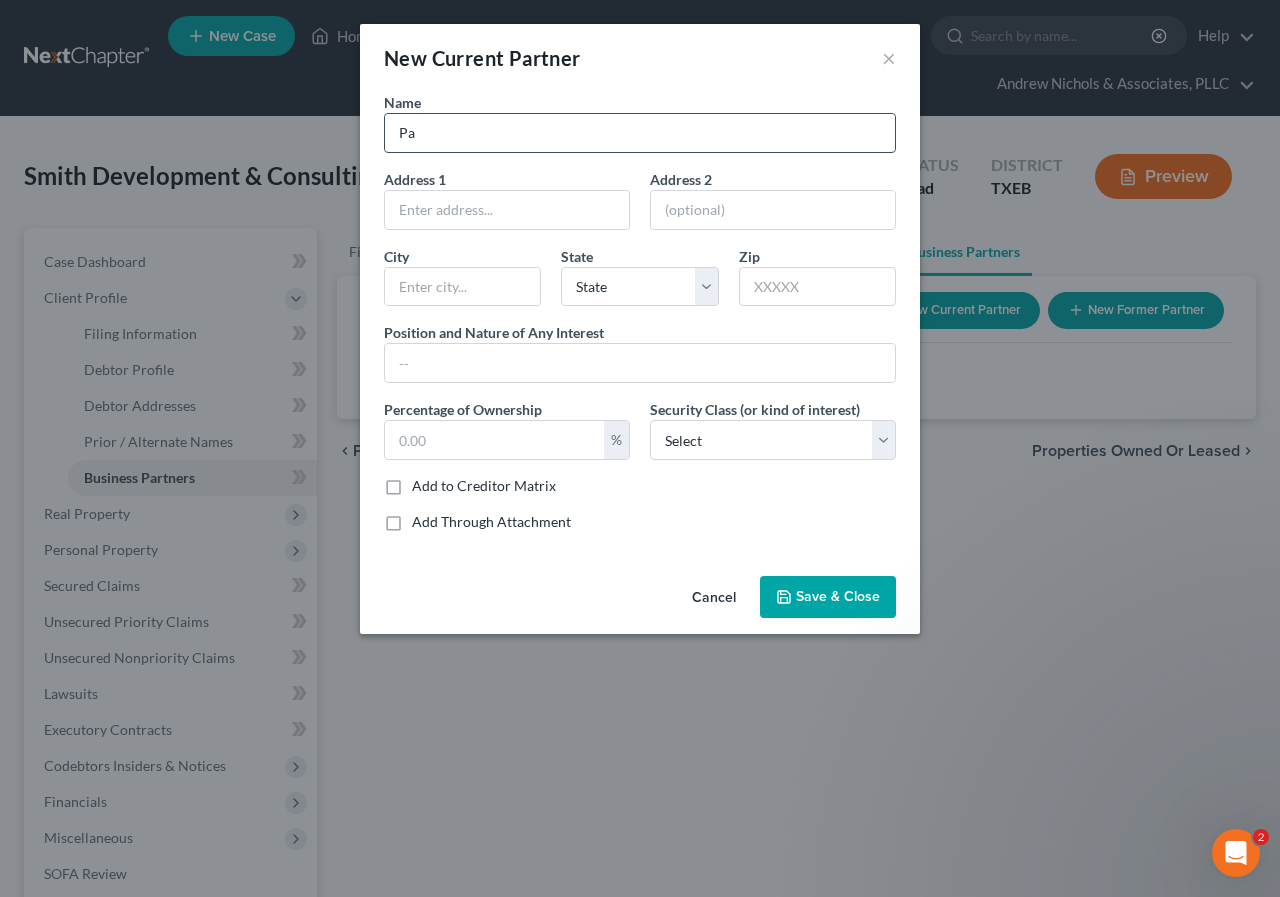 type on "[FIRST] [LAST]" 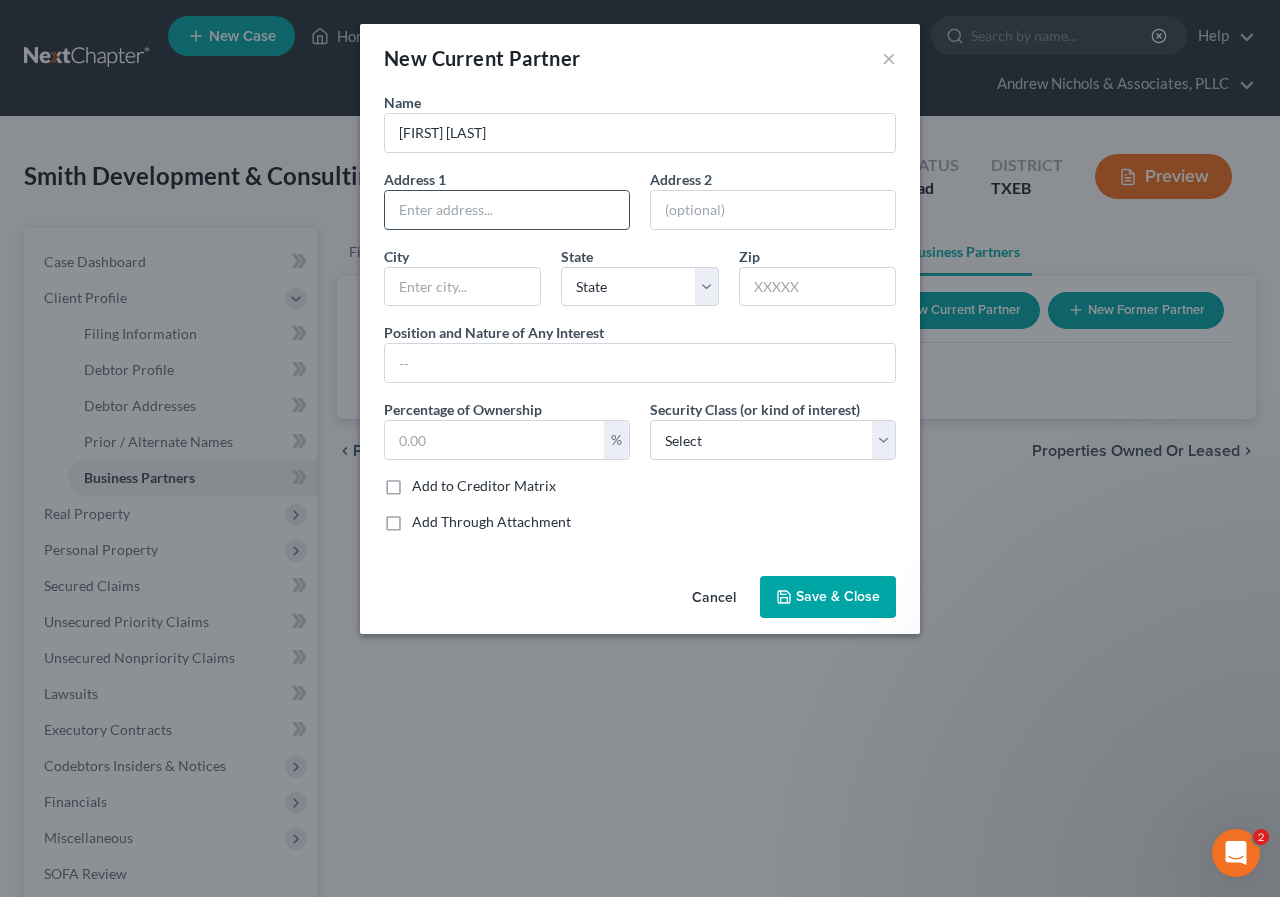 paste on "[NUMBER] [STREET], #[NUMBER], [CITY], [STATE] [ZIP]" 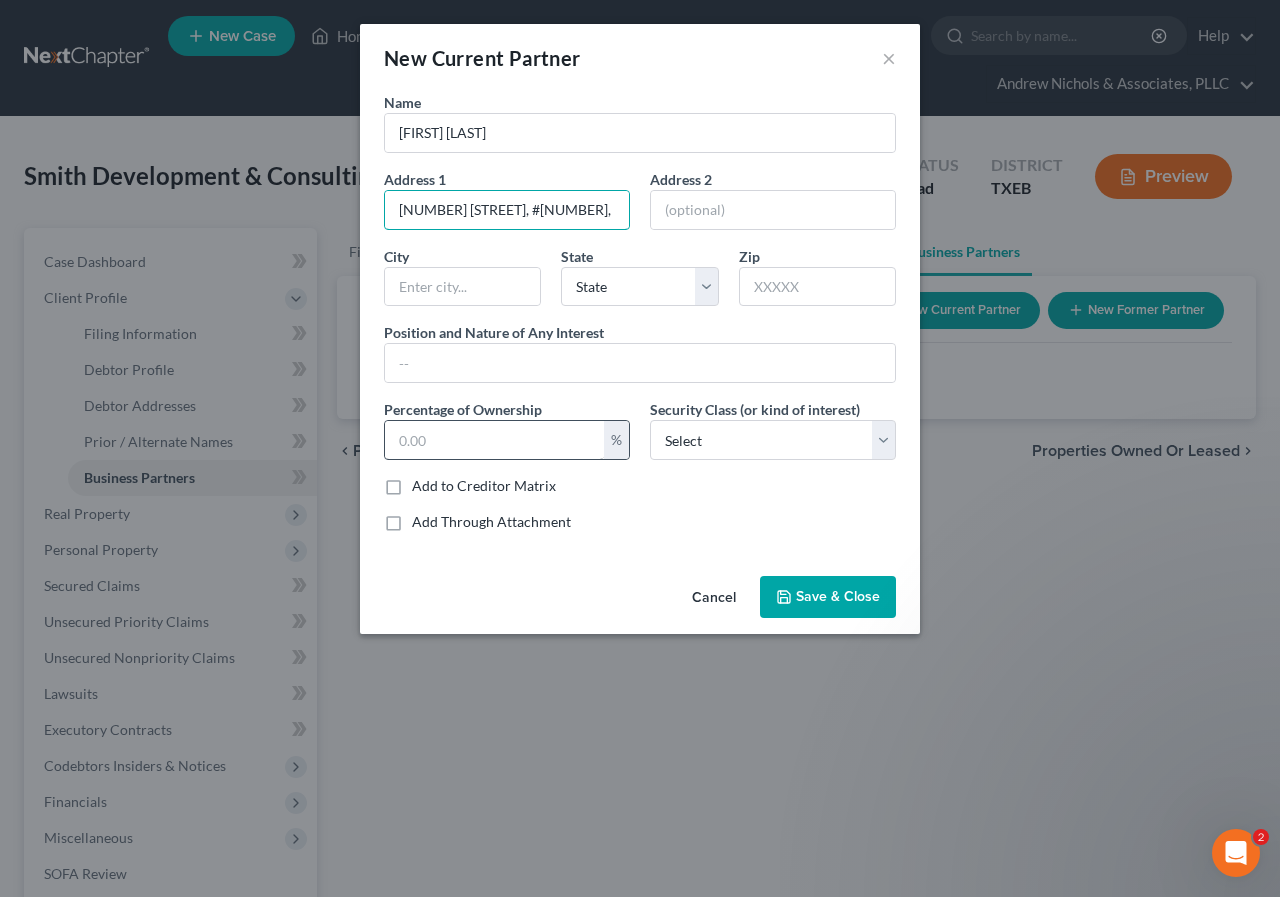 scroll, scrollTop: 0, scrollLeft: 57, axis: horizontal 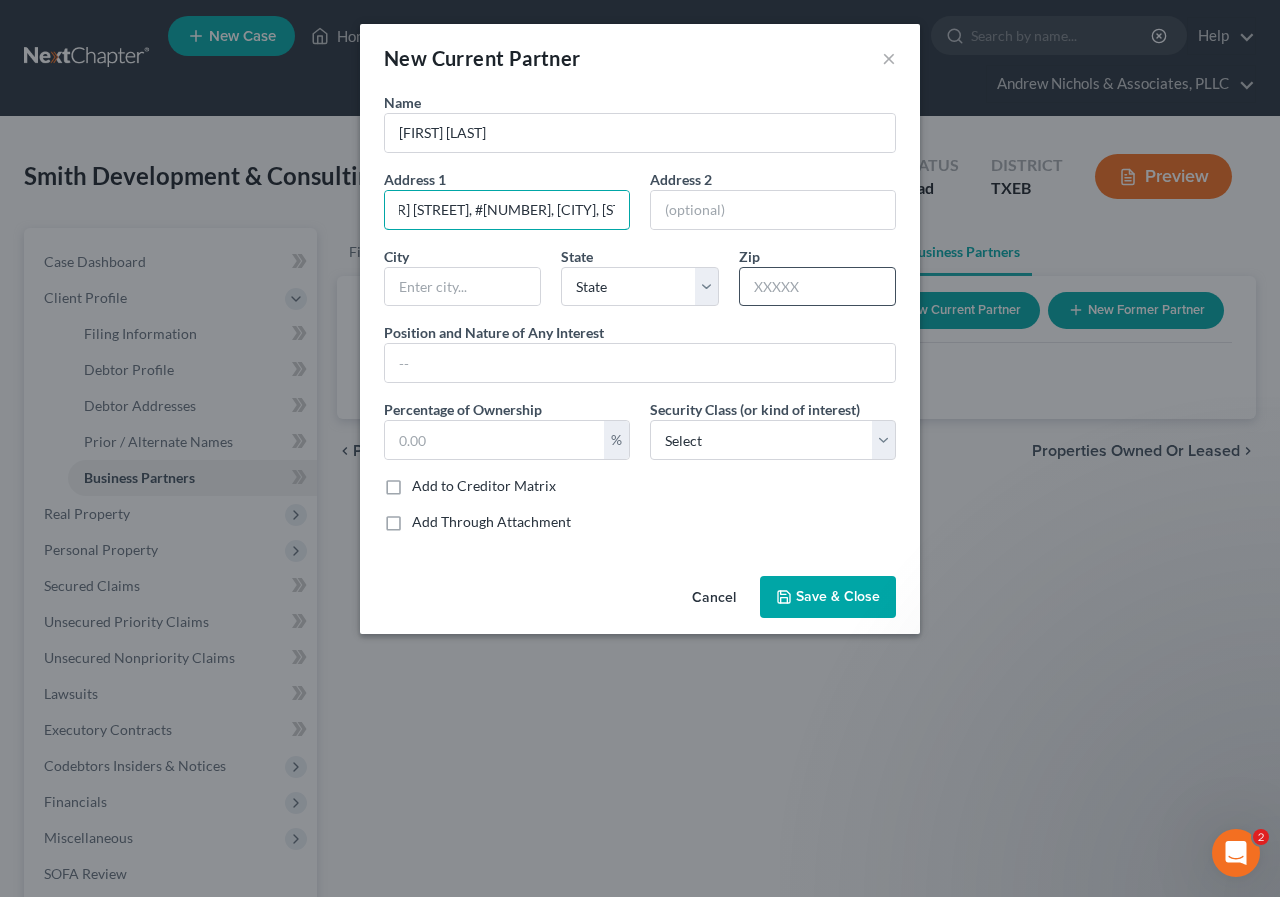 type on "[NUMBER] [STREET], #[NUMBER], [CITY], [STATE] [ZIP]" 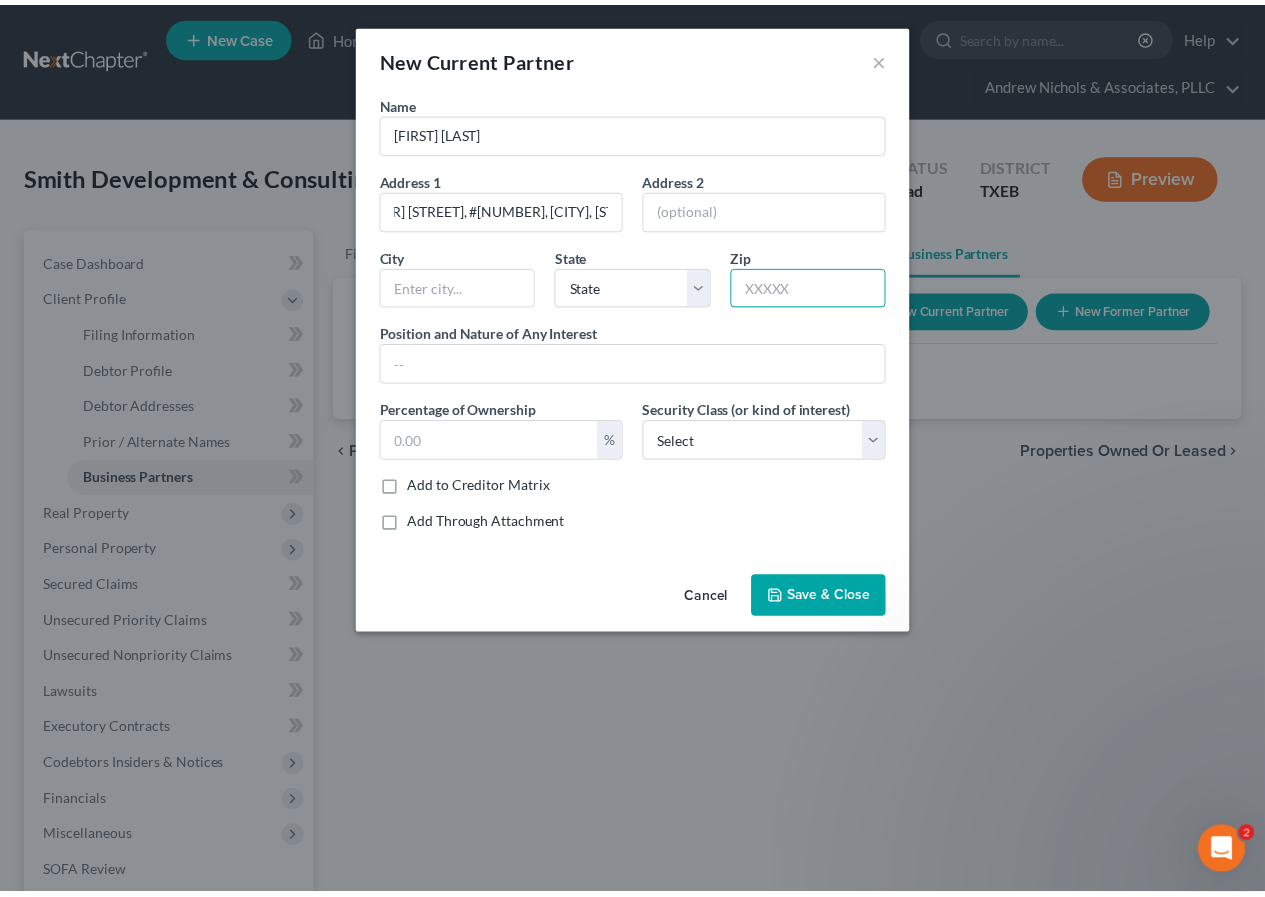 scroll, scrollTop: 0, scrollLeft: 0, axis: both 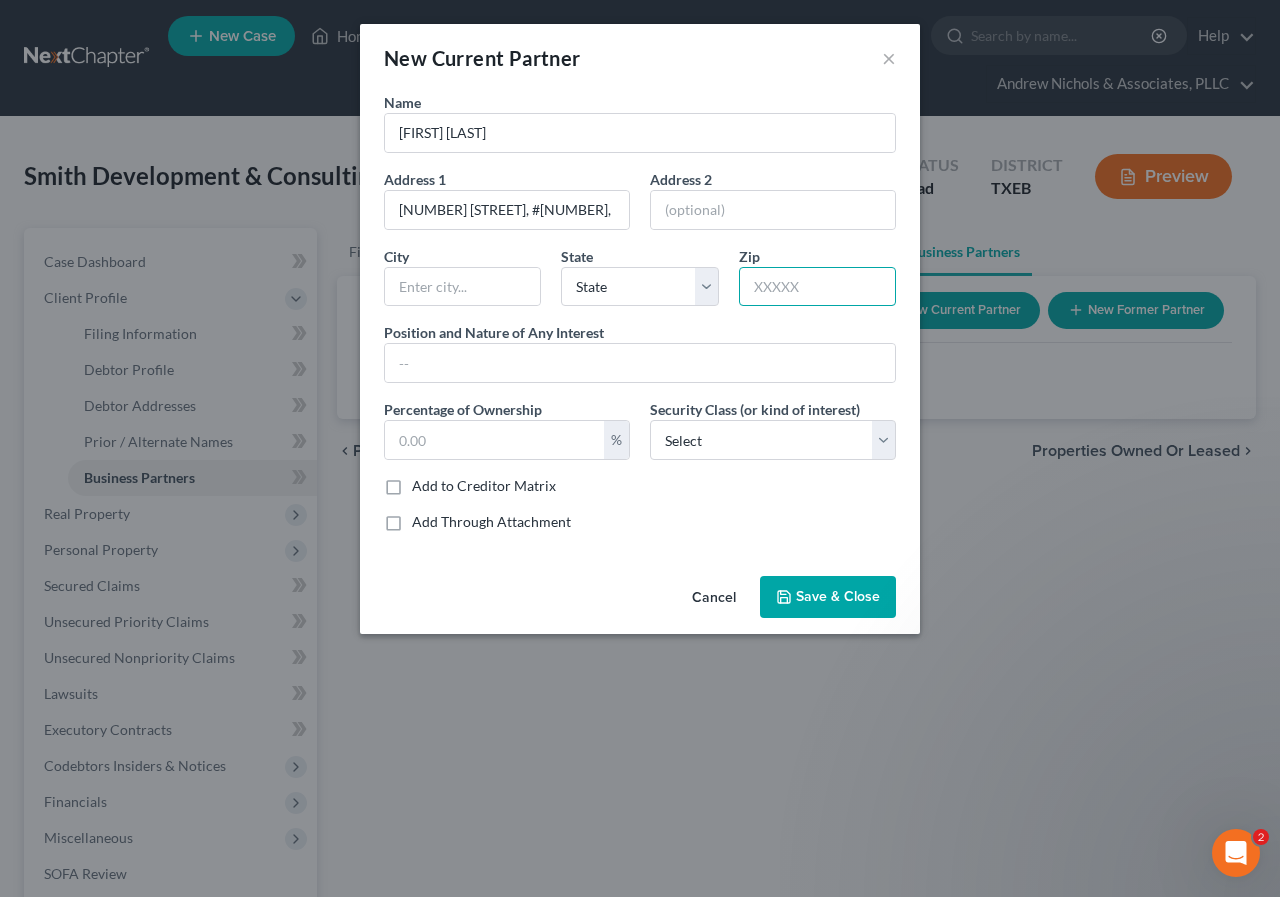 click at bounding box center [817, 287] 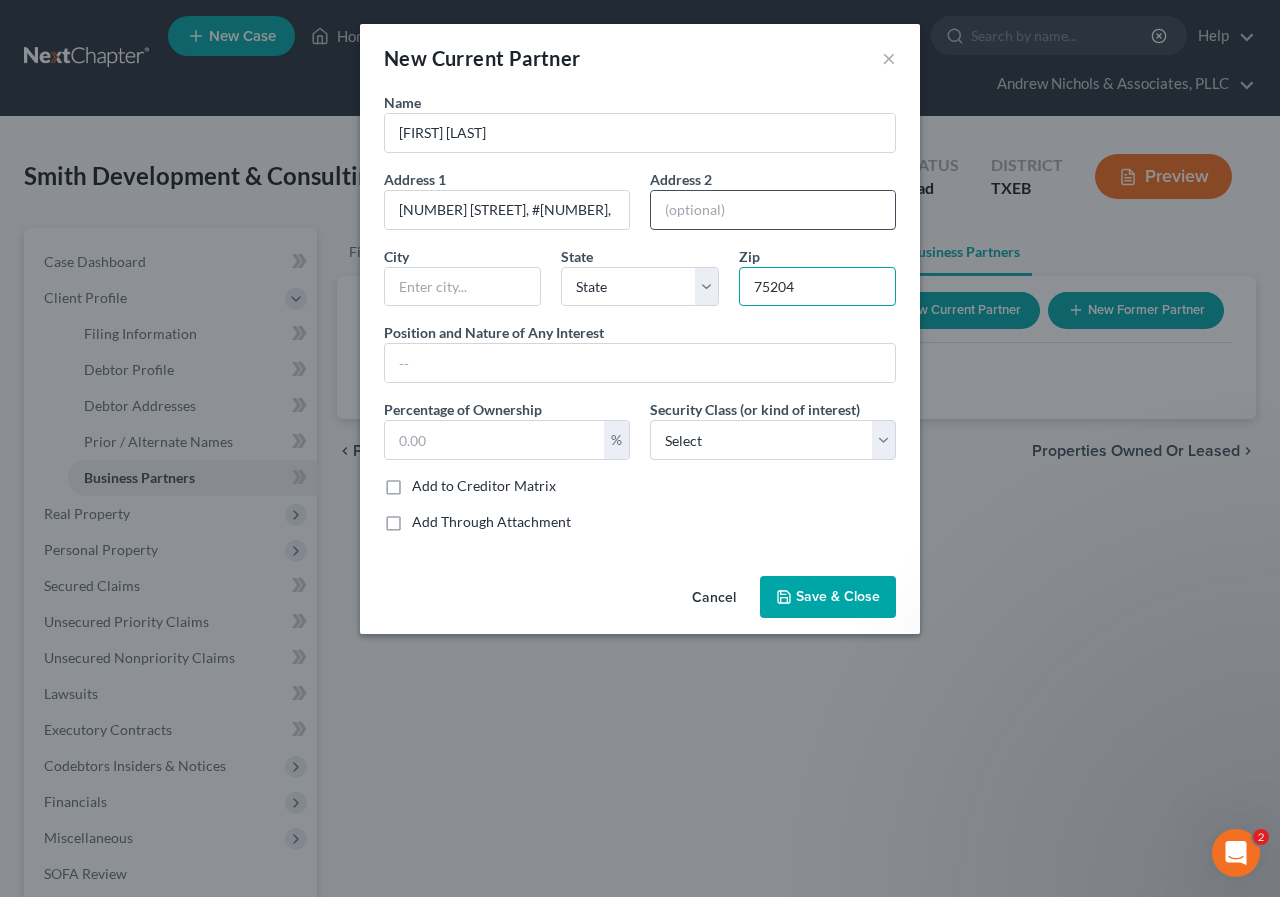 type on "75204" 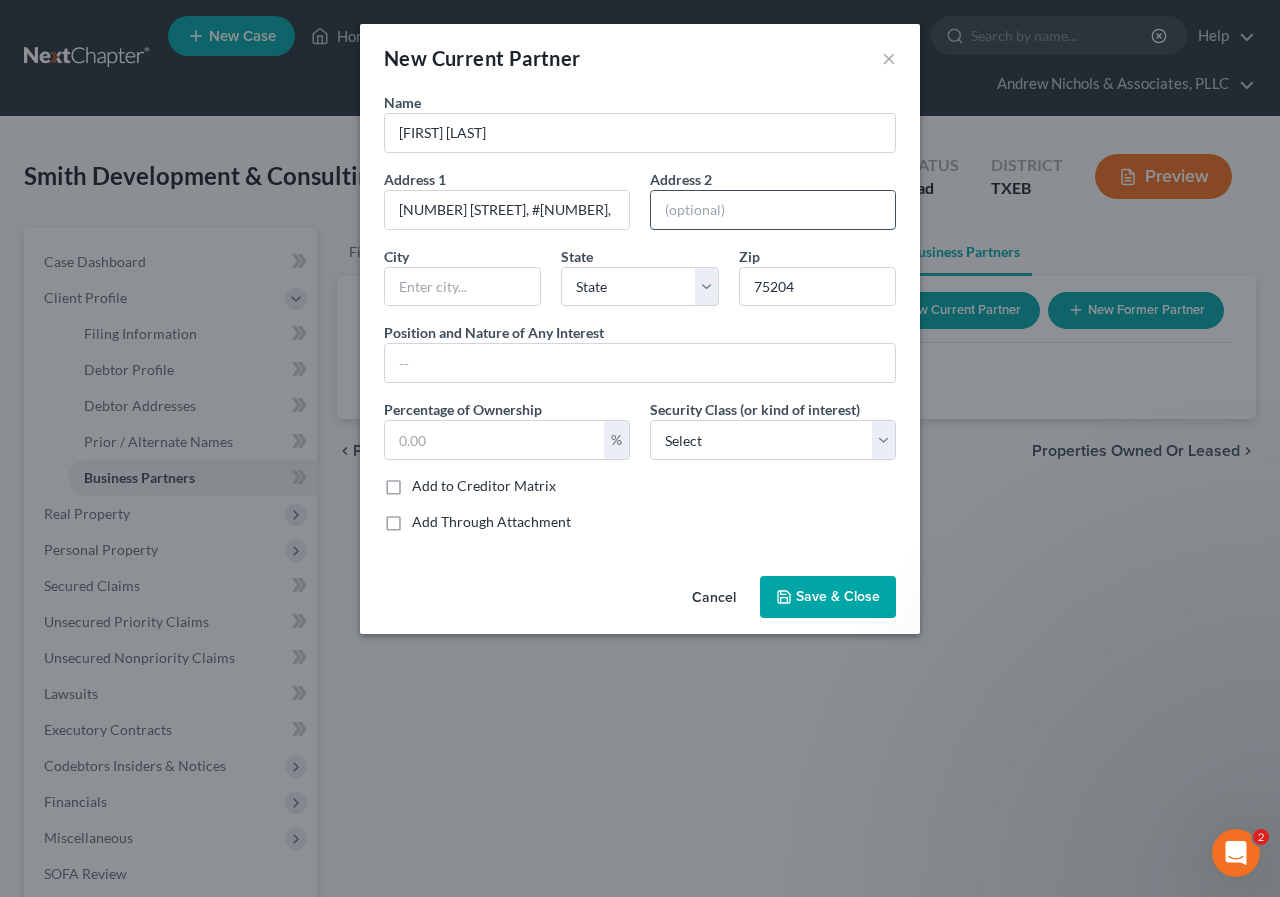 click at bounding box center [773, 210] 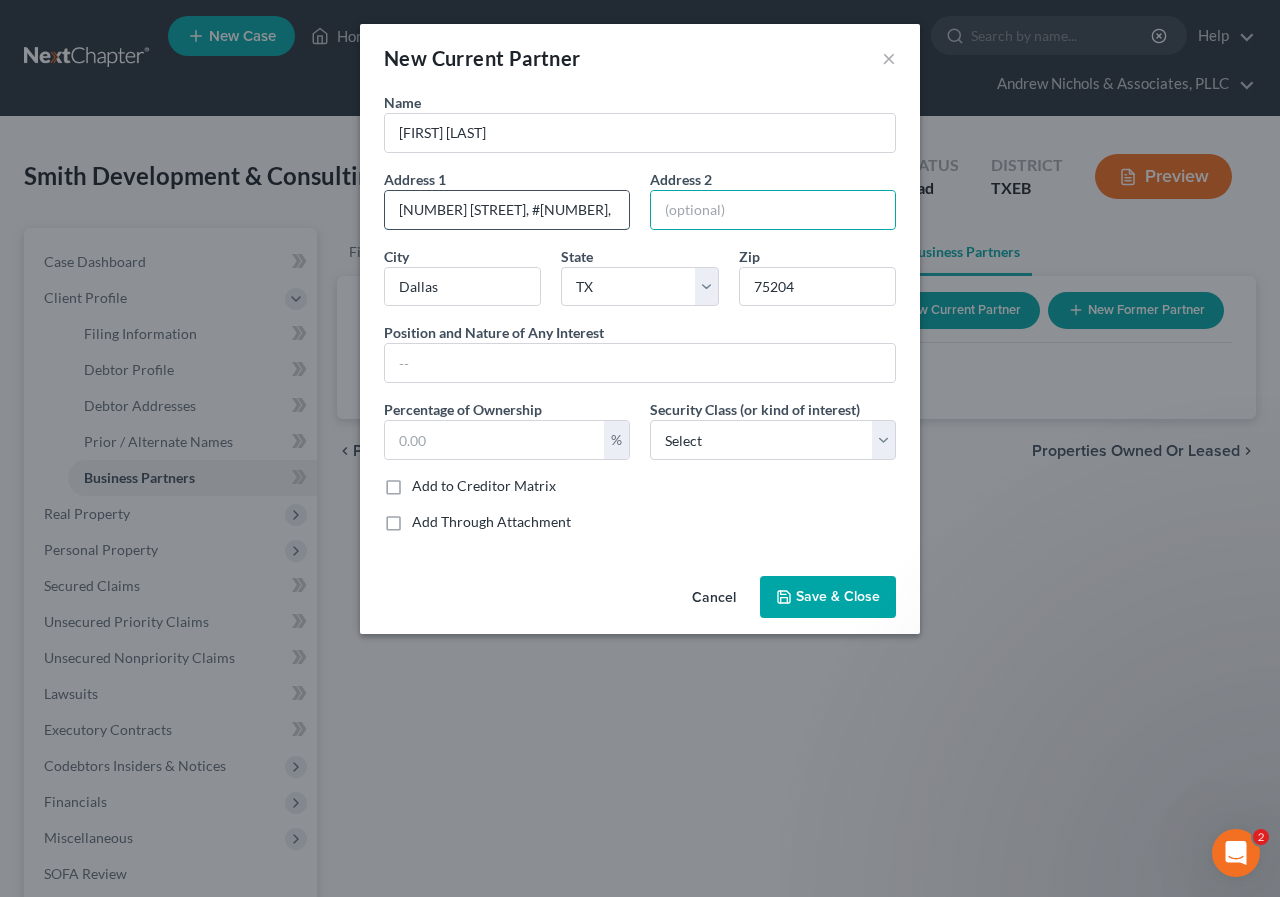 drag, startPoint x: 560, startPoint y: 211, endPoint x: 568, endPoint y: 229, distance: 19.697716 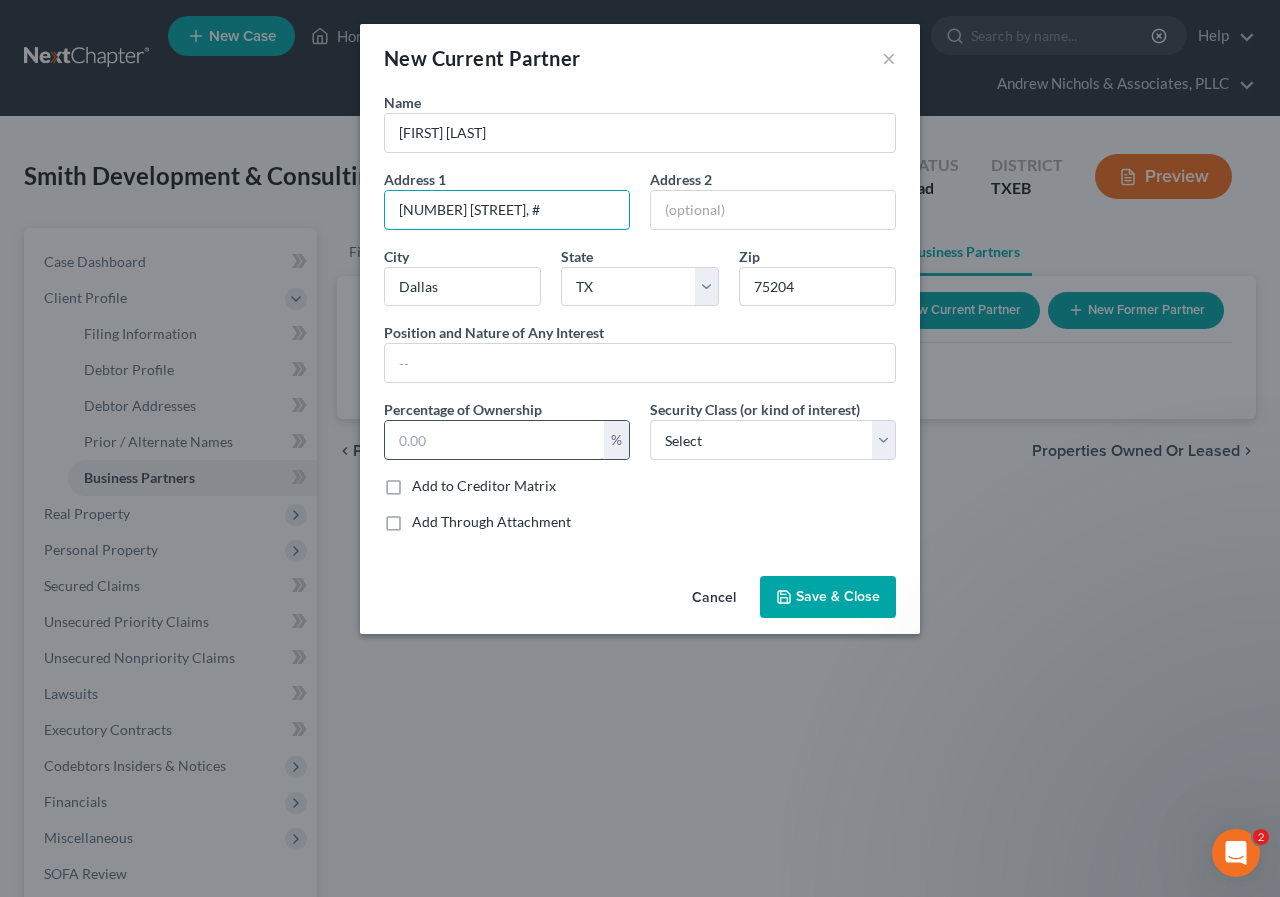 type on "[NUMBER] [STREET], #" 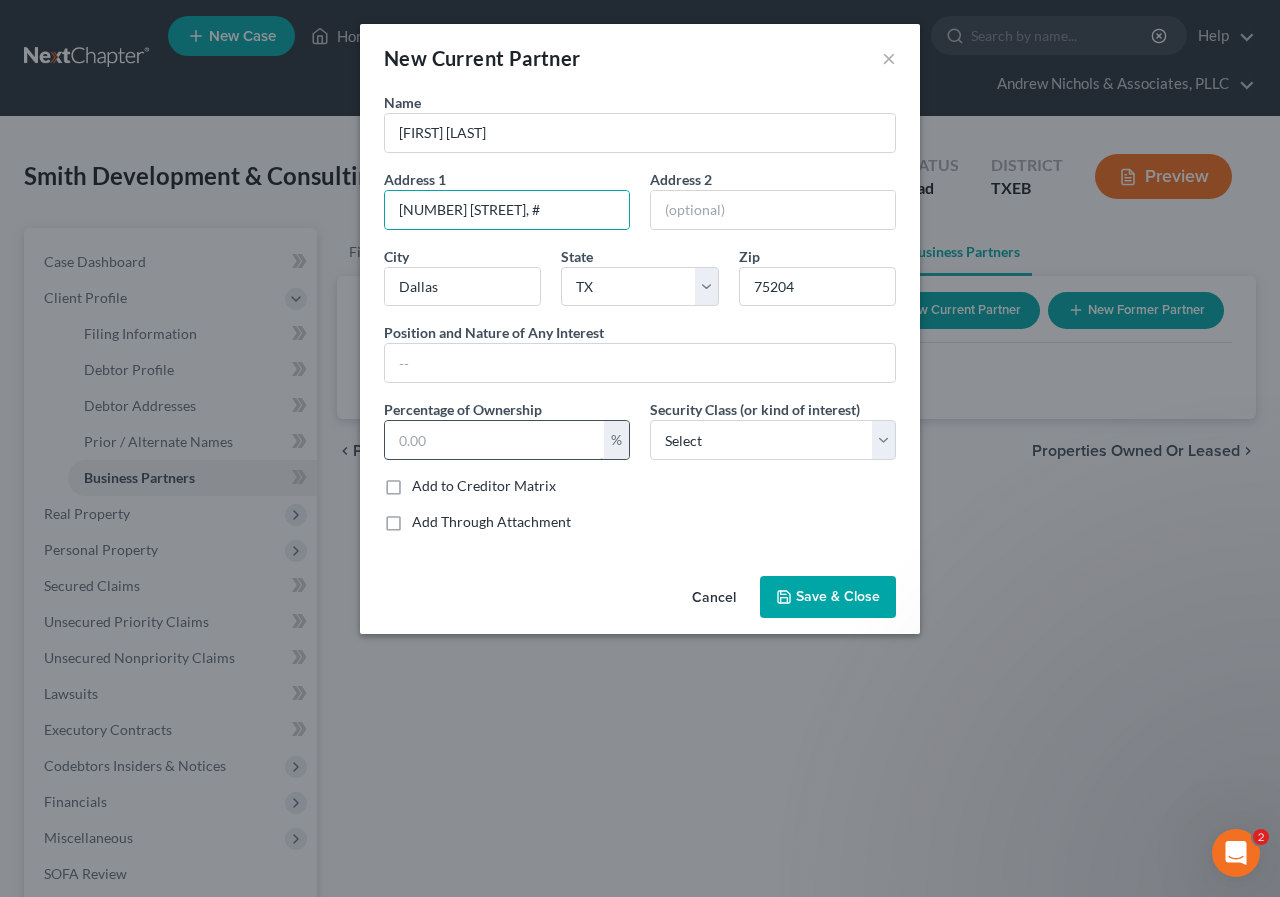 click at bounding box center [494, 440] 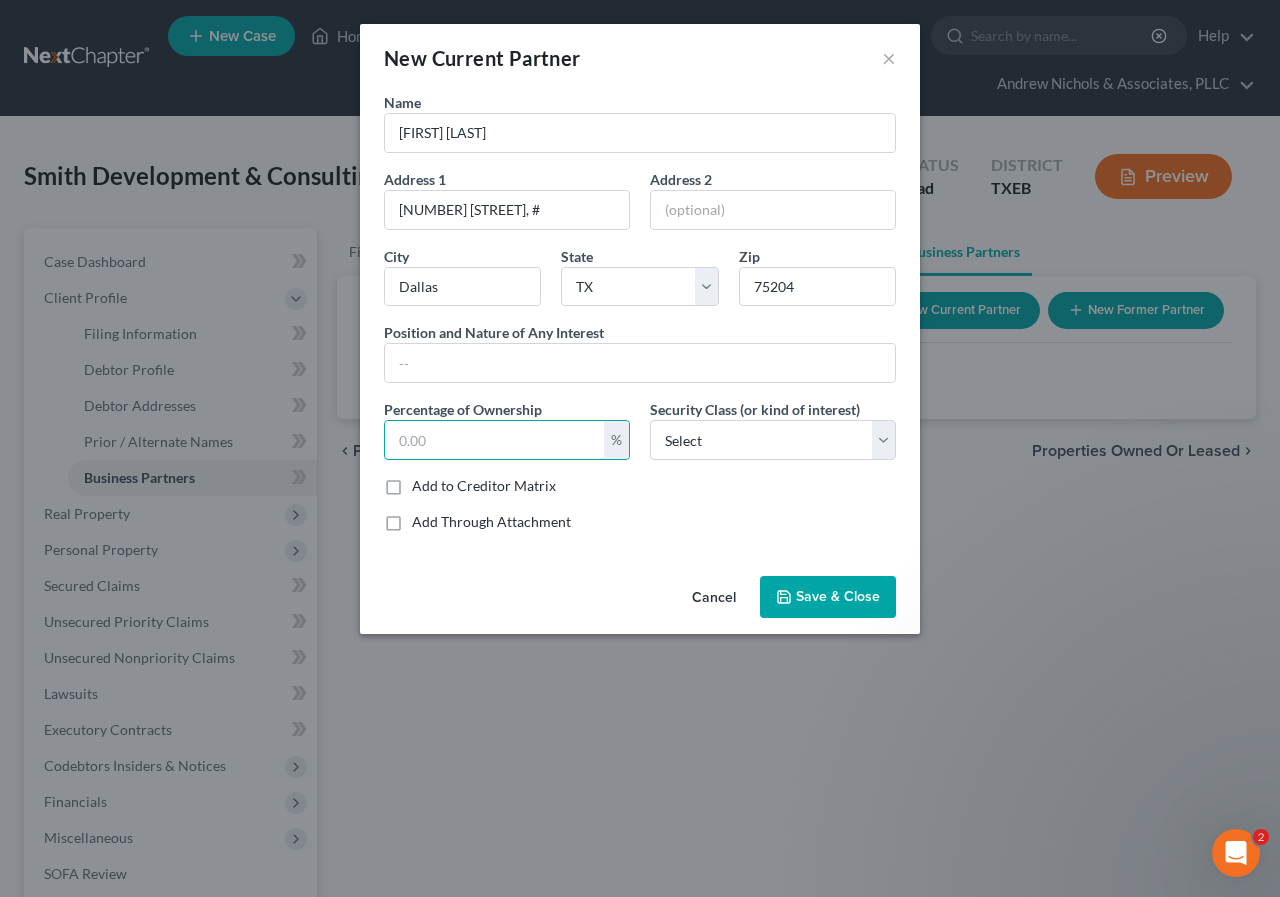 type on "100" 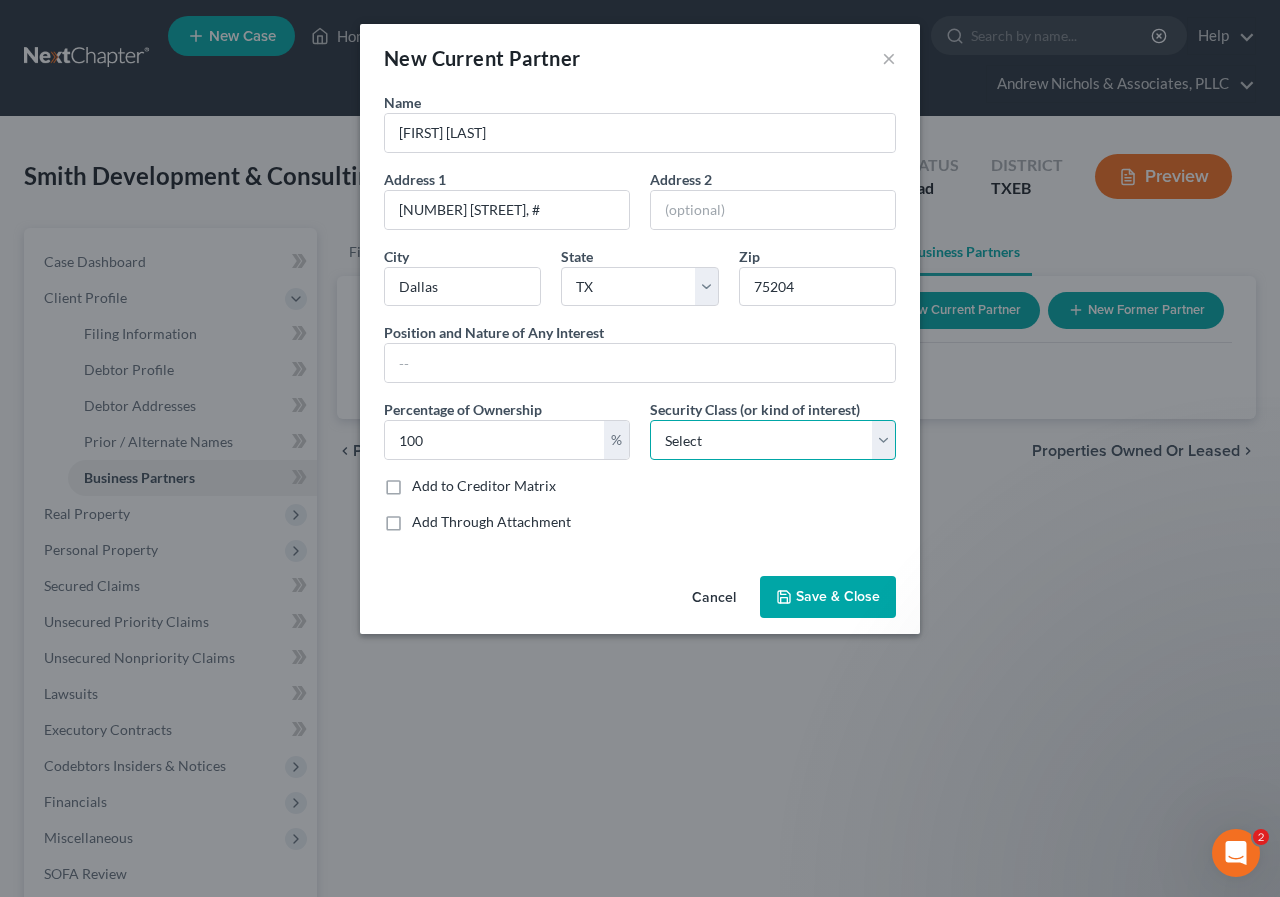 click on "Select Select Common Stockholder General Partner Limited Partner Managing Member Preferred Stockholder President Other" at bounding box center [773, 440] 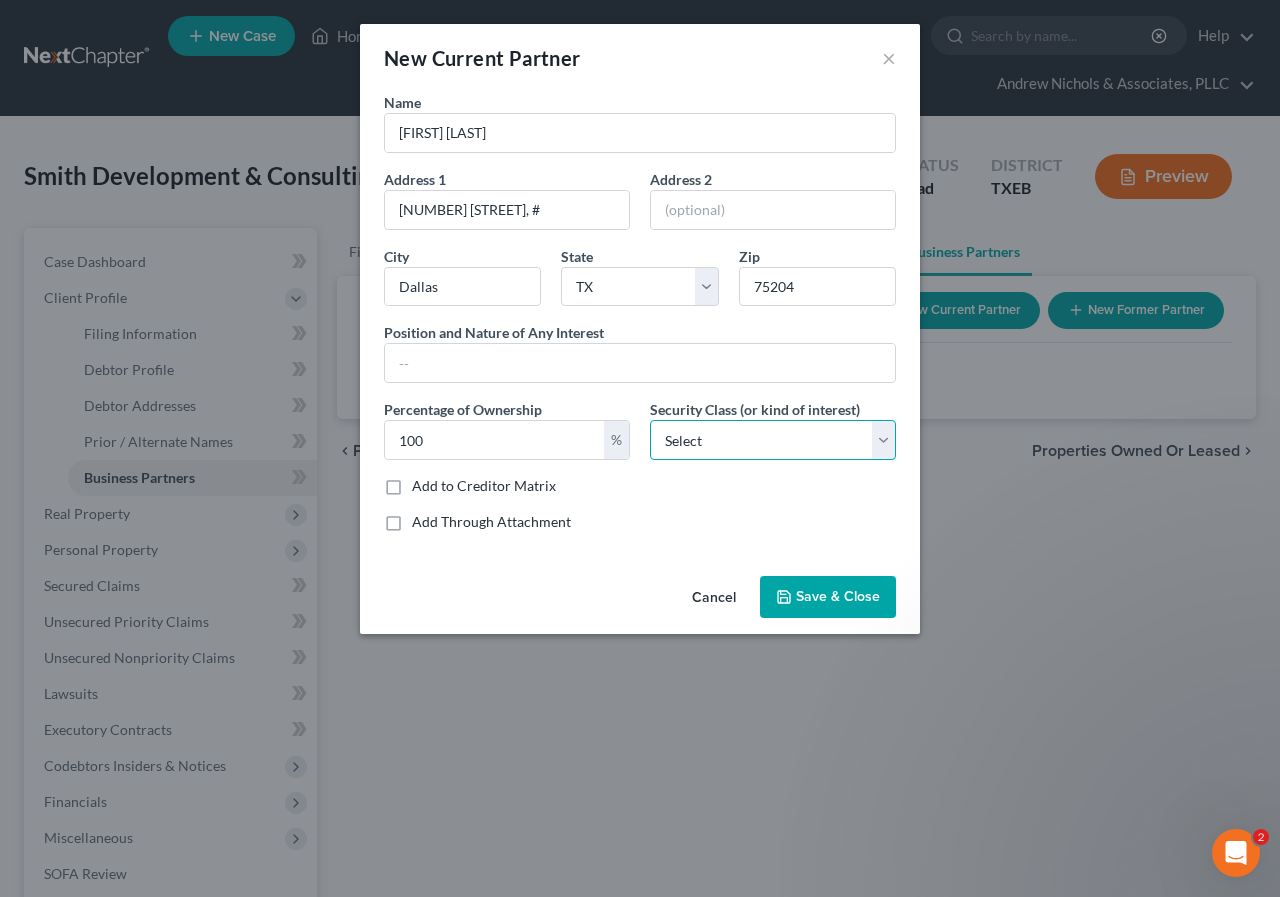 select on "3" 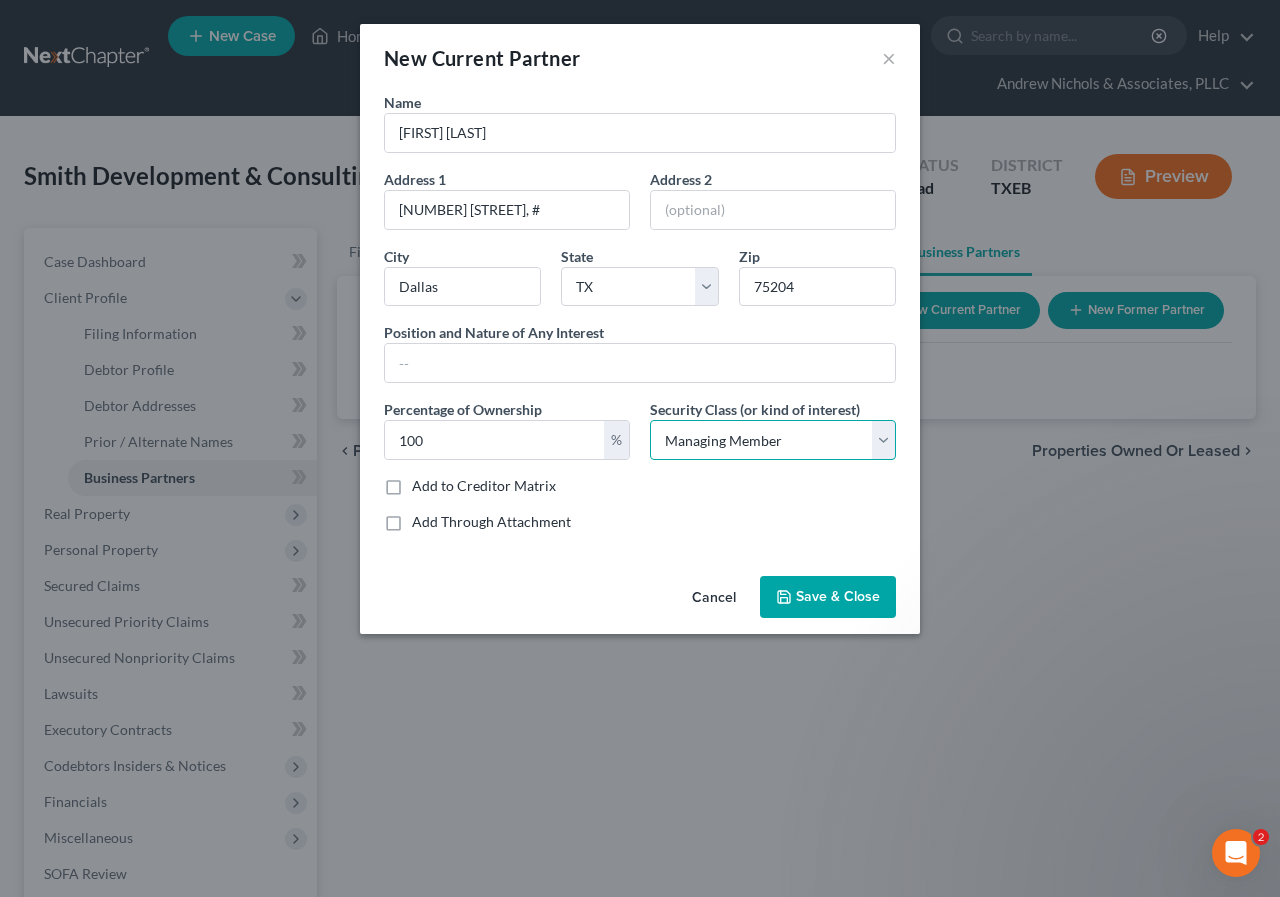 click on "Select Select Common Stockholder General Partner Limited Partner Managing Member Preferred Stockholder President Other" at bounding box center (773, 440) 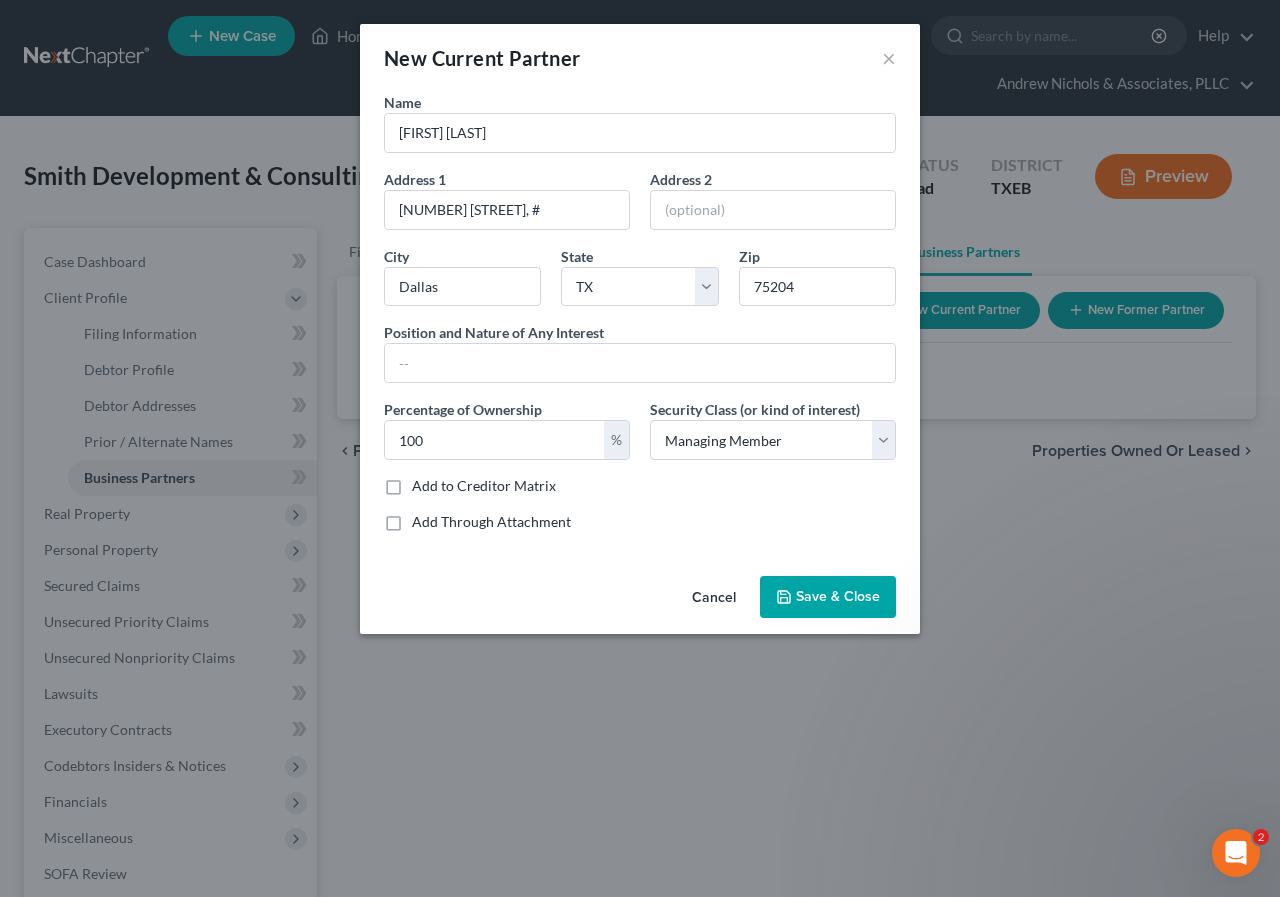 click on "Save & Close" at bounding box center [838, 596] 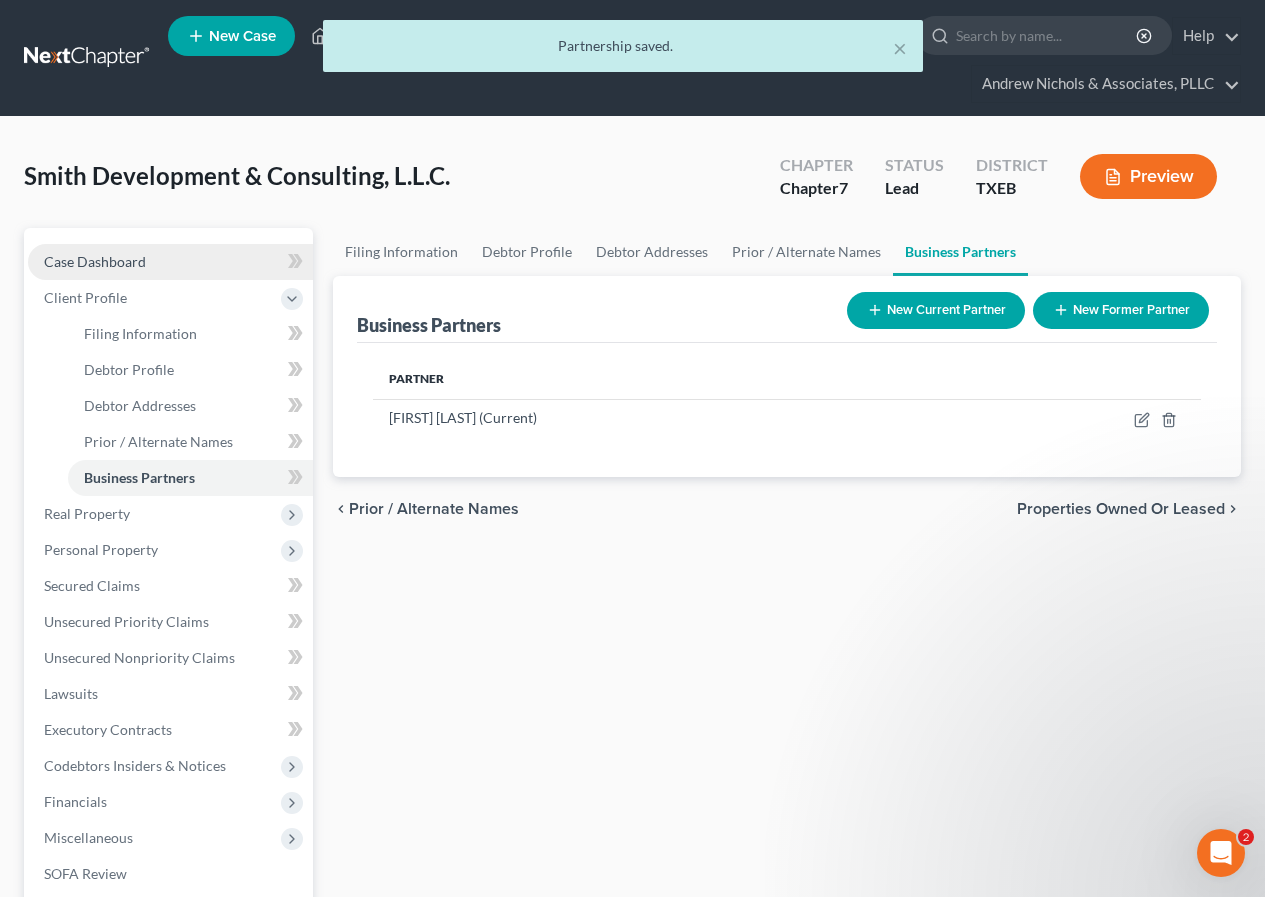 click on "Case Dashboard" at bounding box center [95, 261] 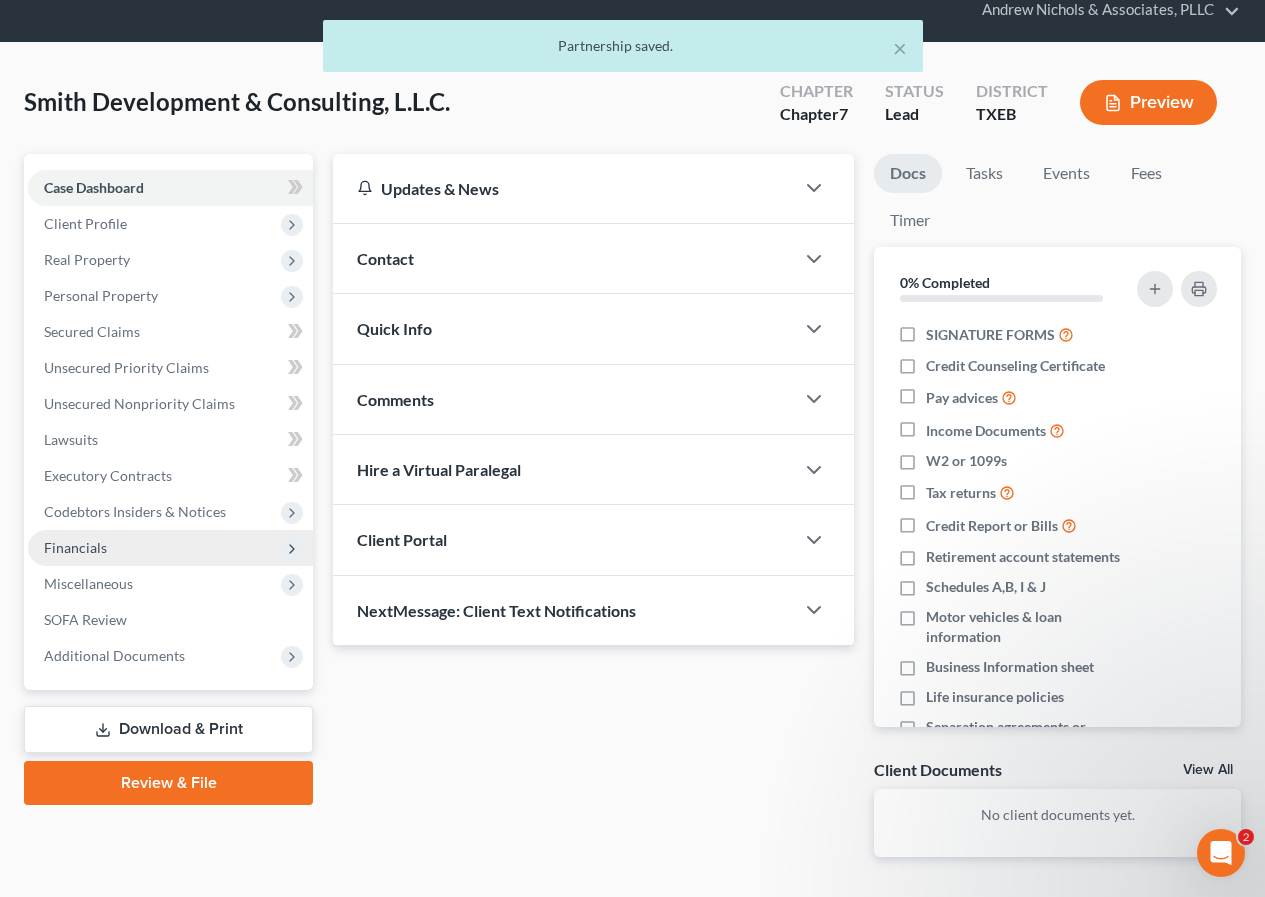 scroll, scrollTop: 142, scrollLeft: 0, axis: vertical 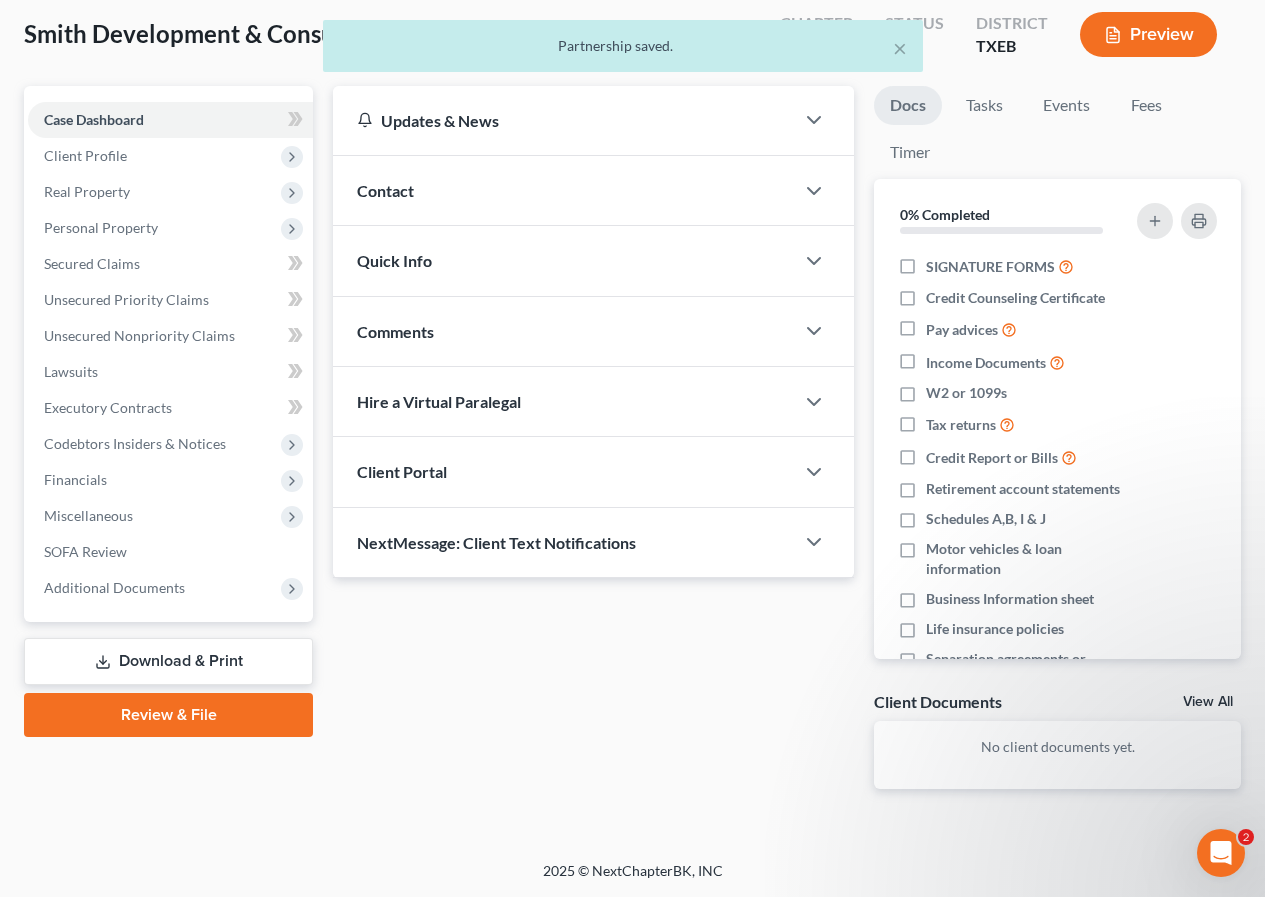 click on "Review & File" at bounding box center [168, 715] 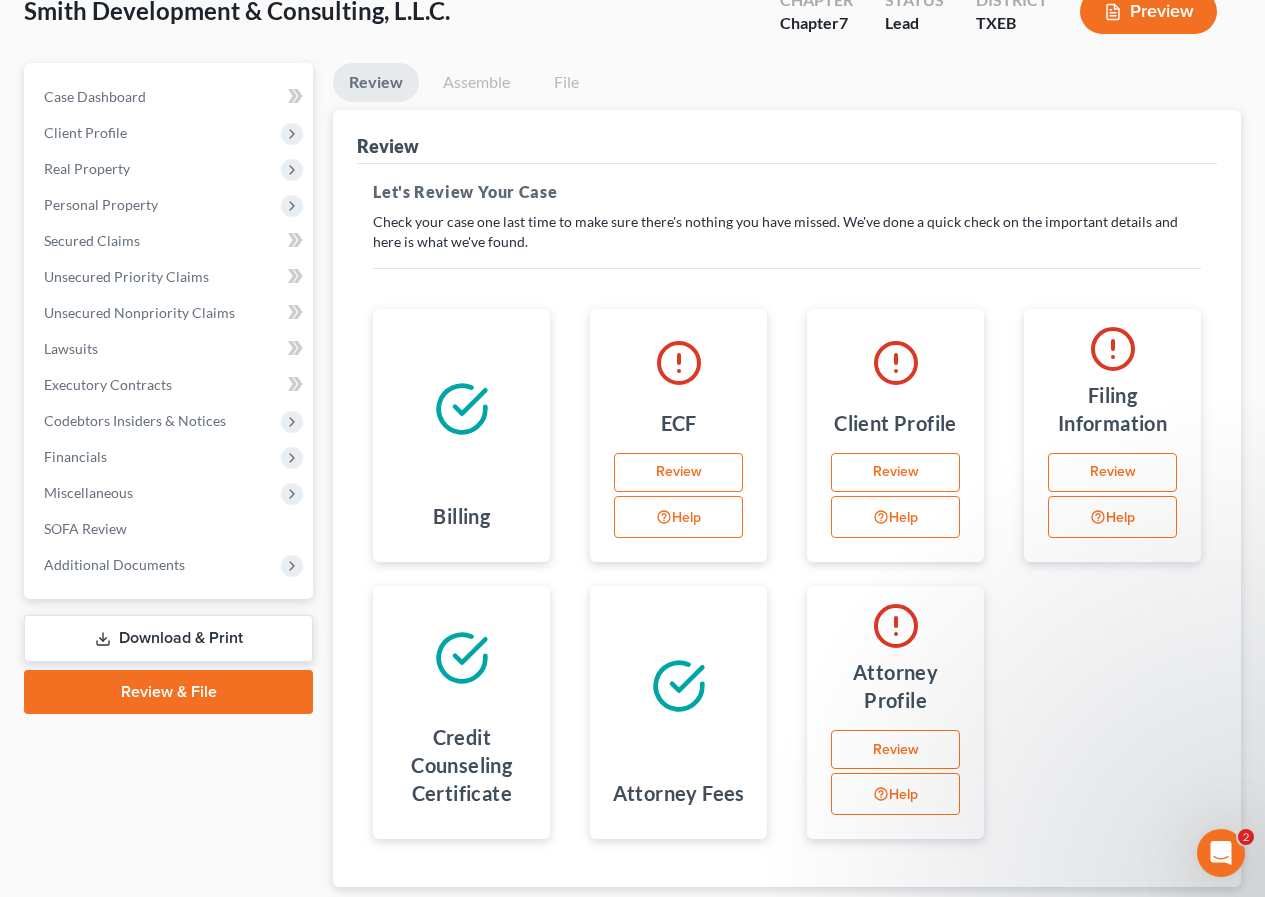 scroll, scrollTop: 200, scrollLeft: 0, axis: vertical 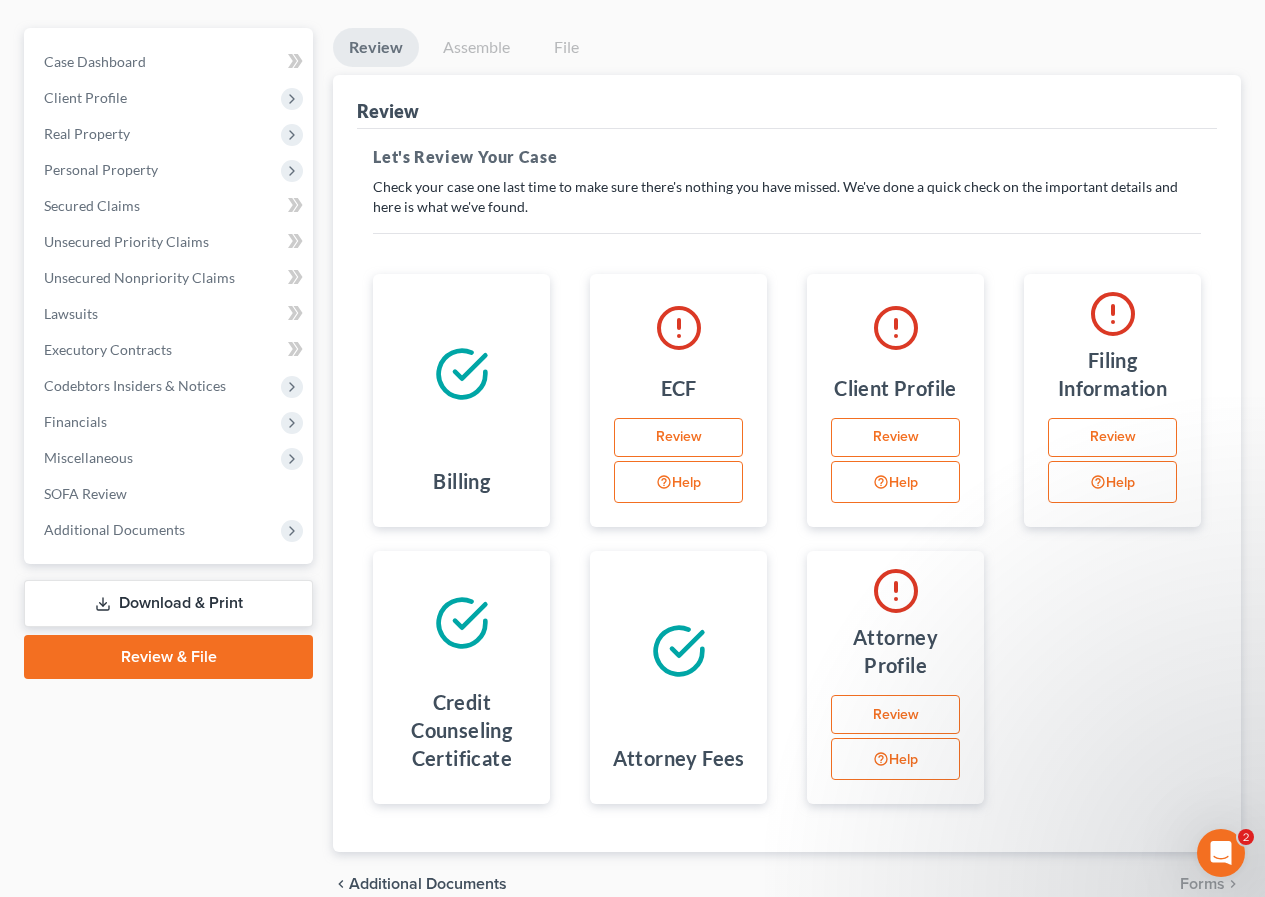 click on "Review" at bounding box center (1112, 438) 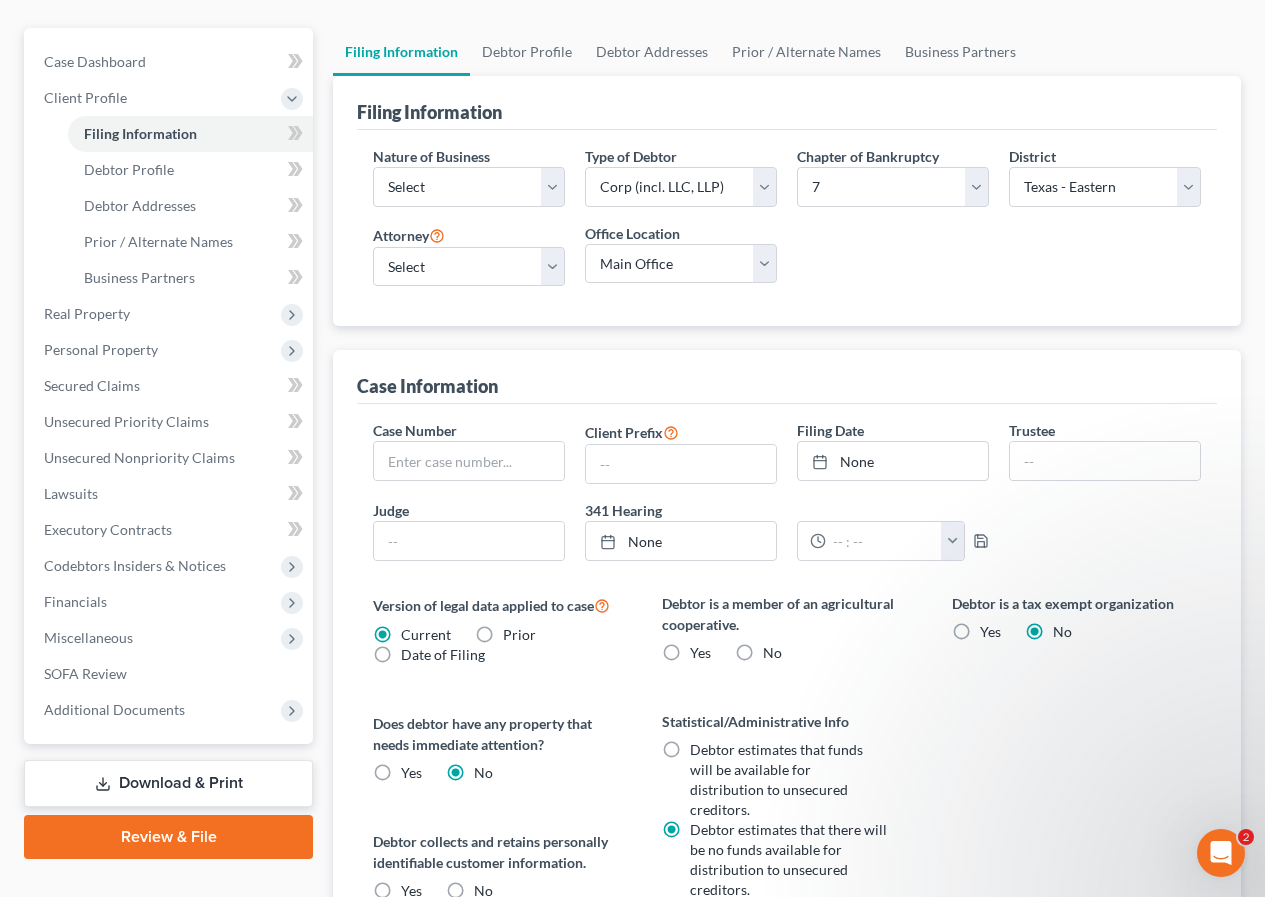 scroll, scrollTop: 0, scrollLeft: 0, axis: both 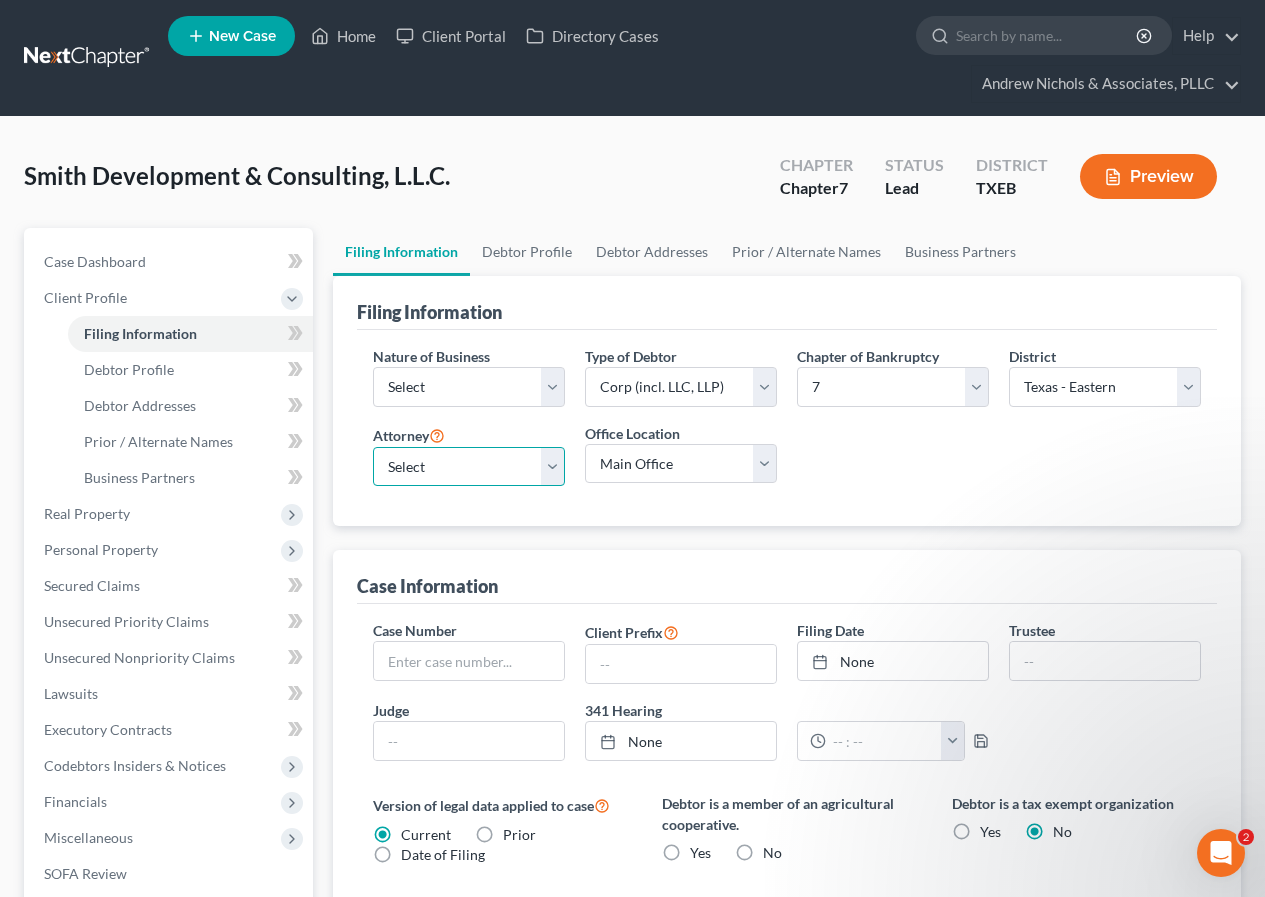 click on "Select [FIRST] [LAST] - TXEB [FIRST] [LAST] - TXEB [FIRST] [LAST] - TXNB" at bounding box center (469, 467) 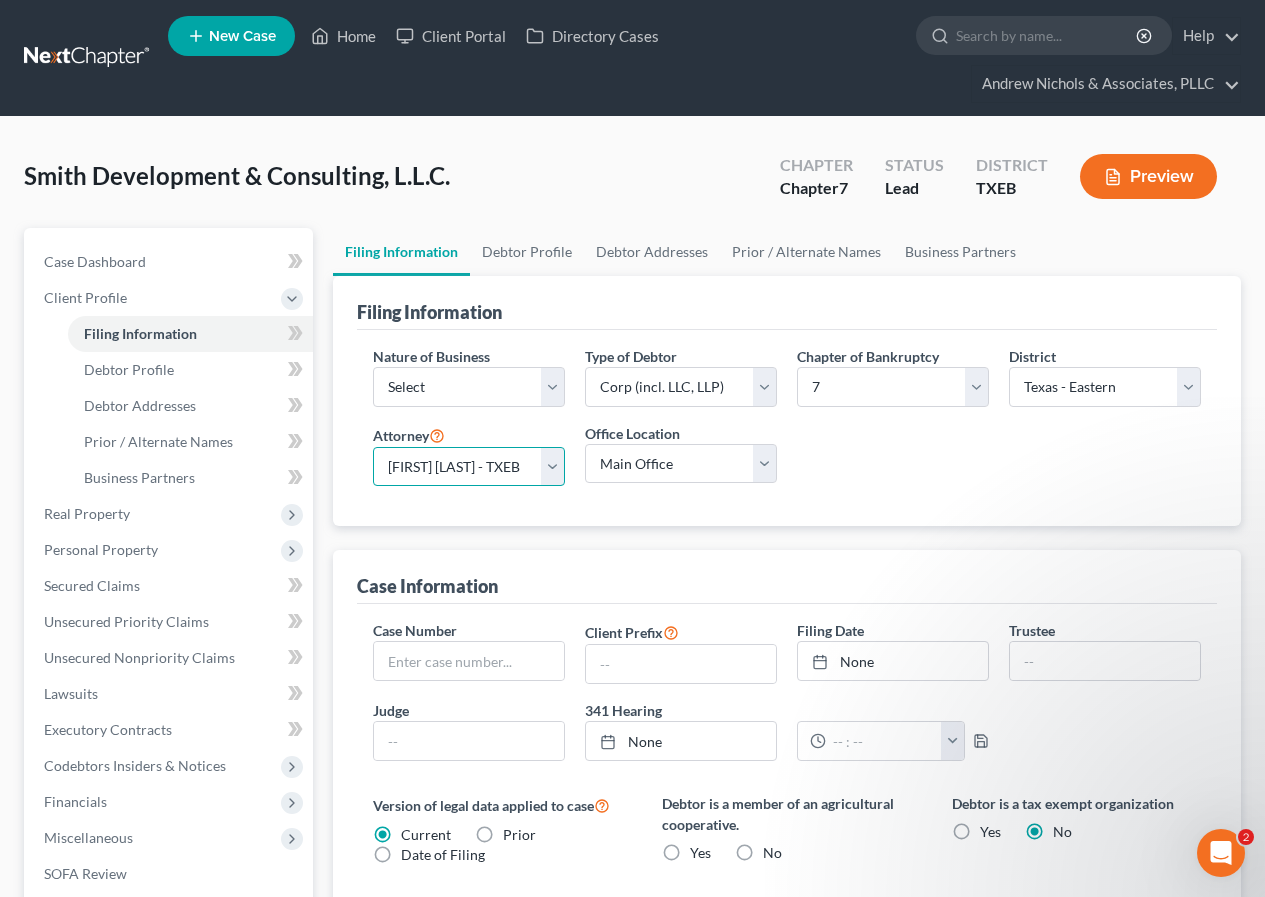 click on "Select [FIRST] [LAST] - TXEB [FIRST] [LAST] - TXEB [FIRST] [LAST] - TXNB" at bounding box center [469, 467] 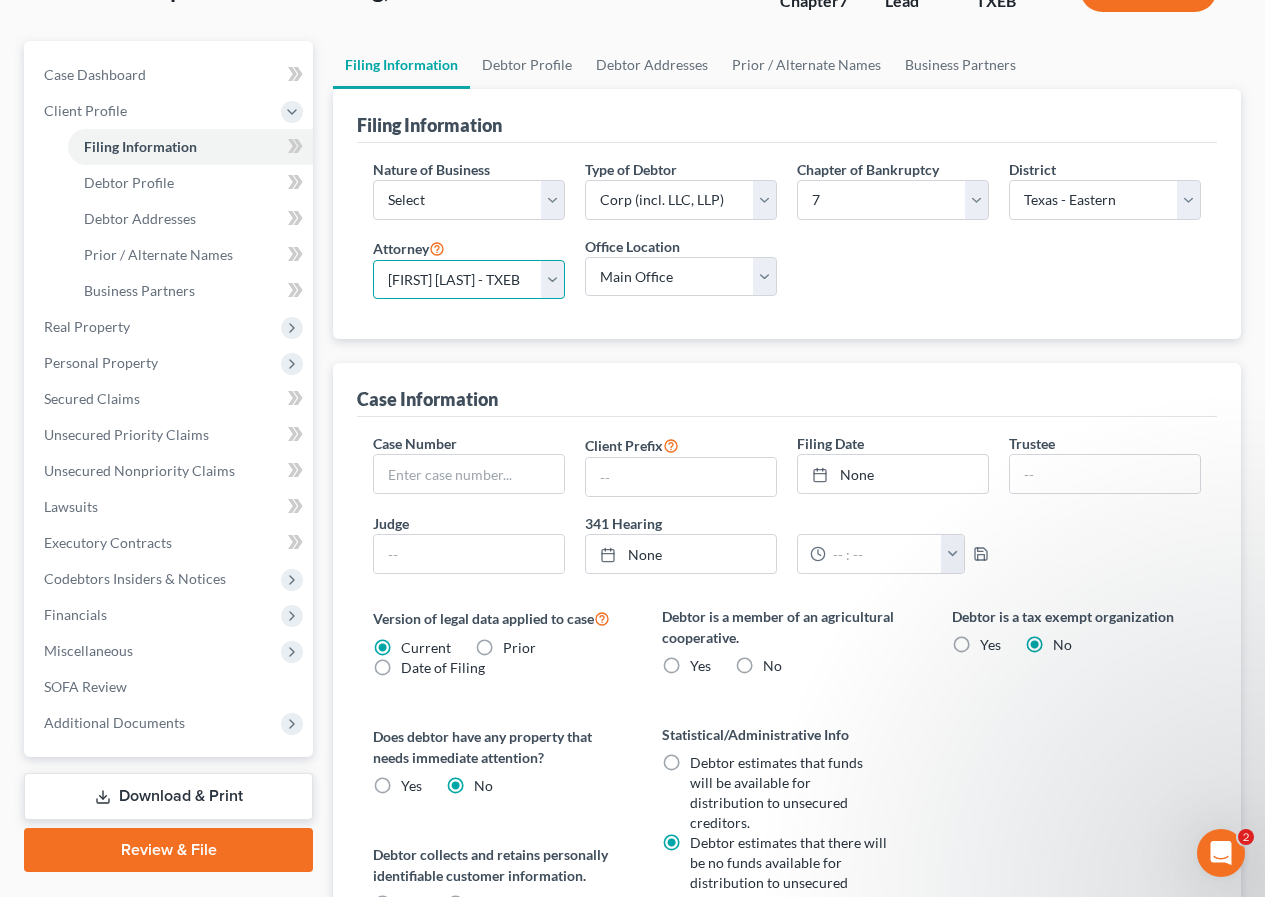 scroll, scrollTop: 300, scrollLeft: 0, axis: vertical 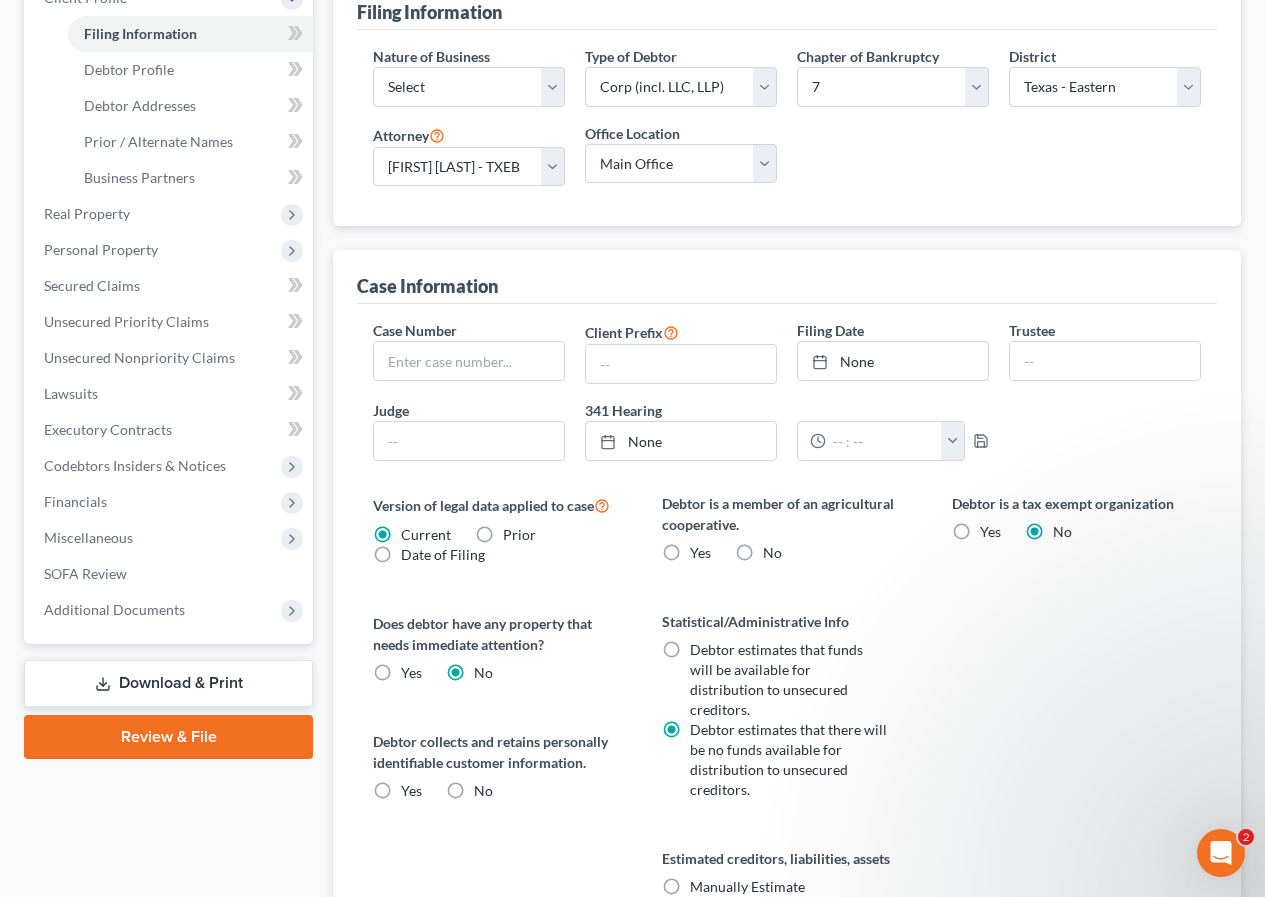 click on "No" at bounding box center [772, 553] 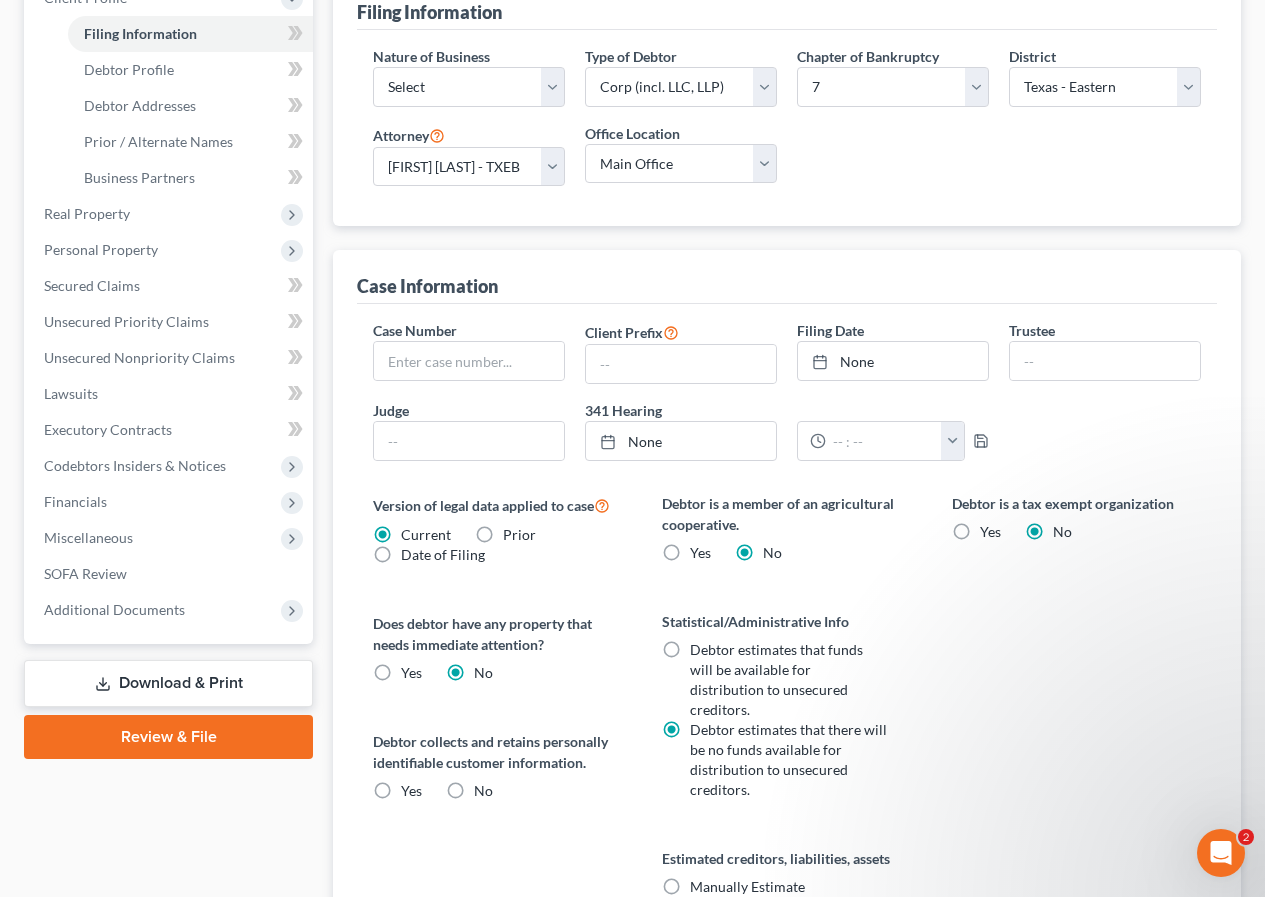 drag, startPoint x: 457, startPoint y: 793, endPoint x: 1124, endPoint y: 709, distance: 672.26855 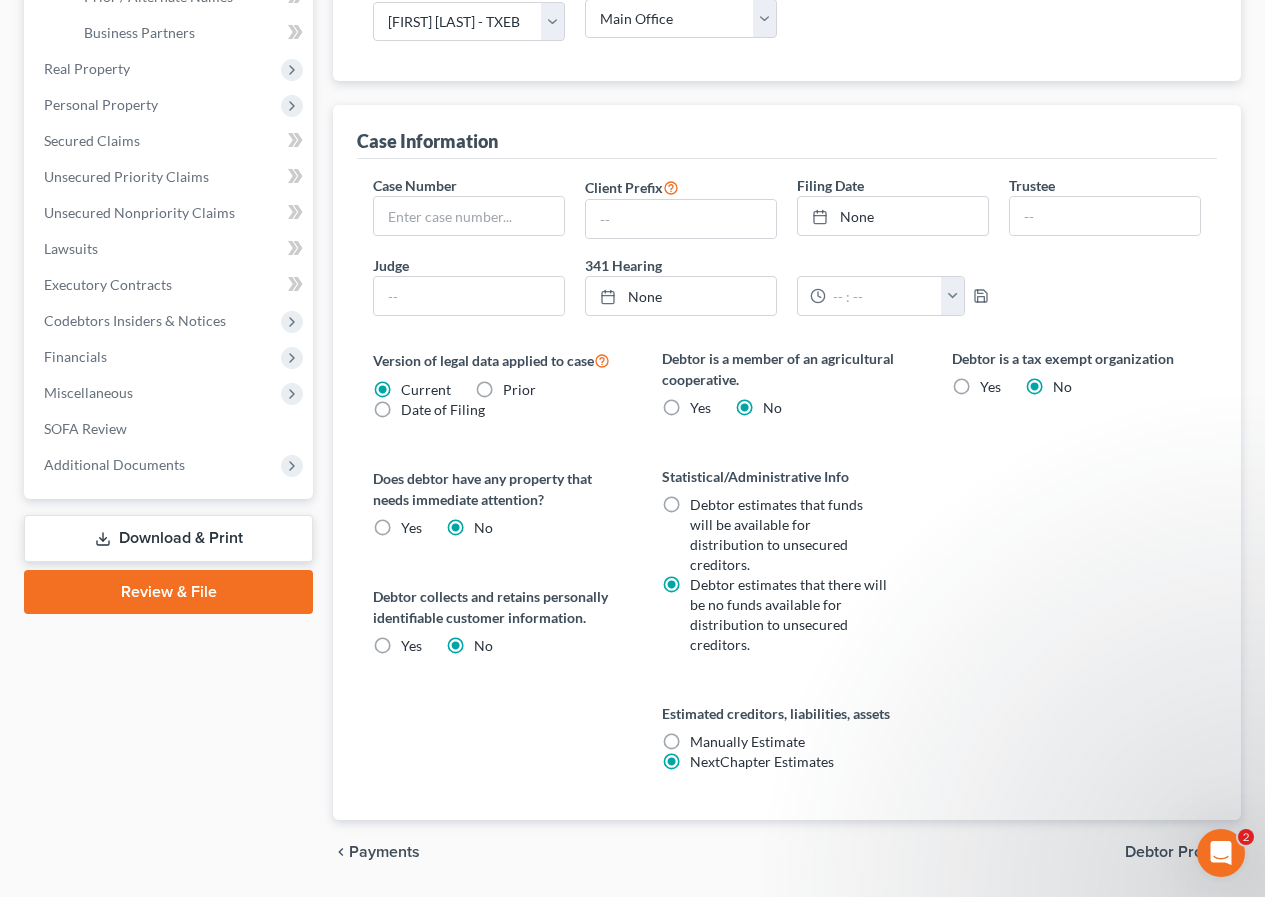 scroll, scrollTop: 488, scrollLeft: 0, axis: vertical 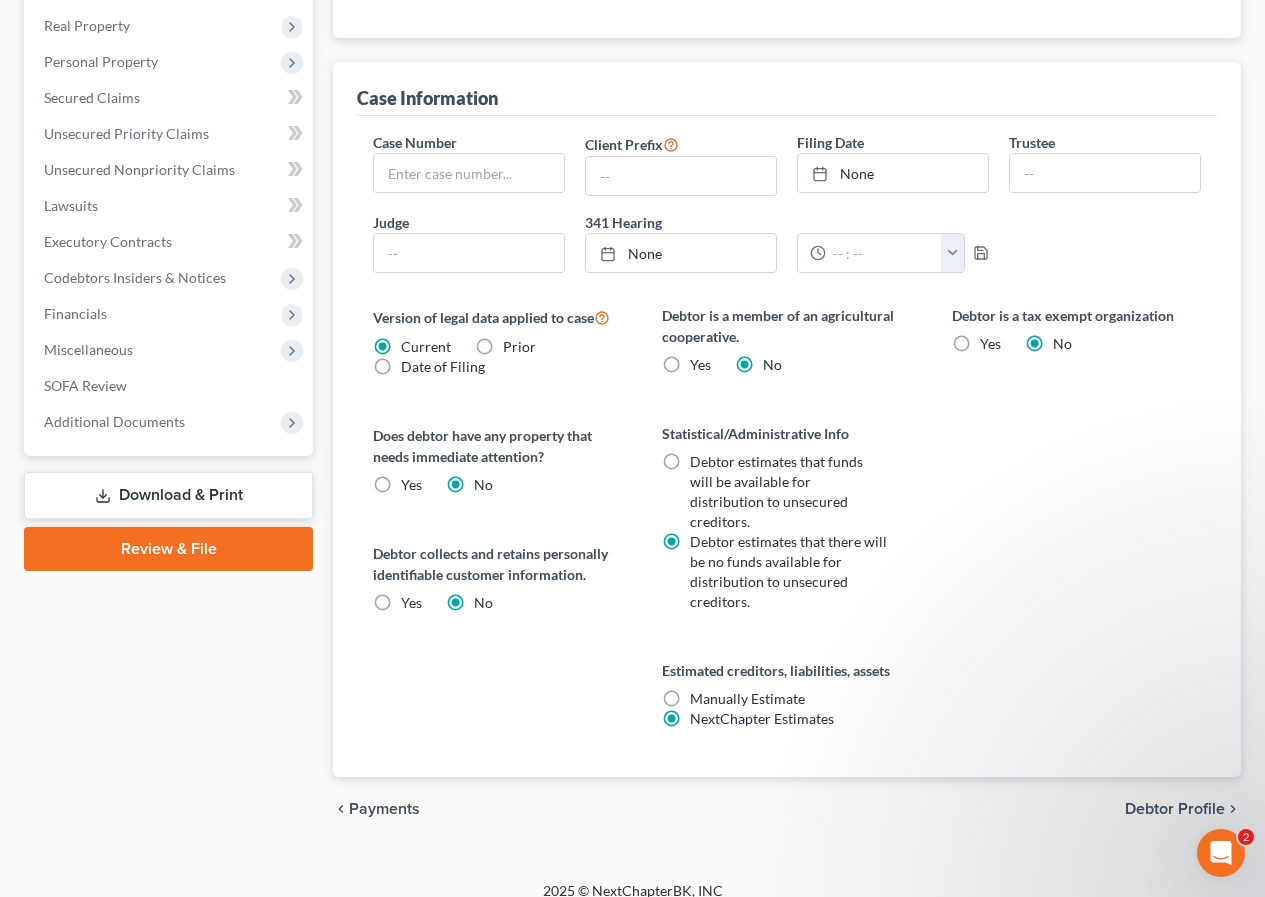 click on "Debtor Profile" at bounding box center [1175, 809] 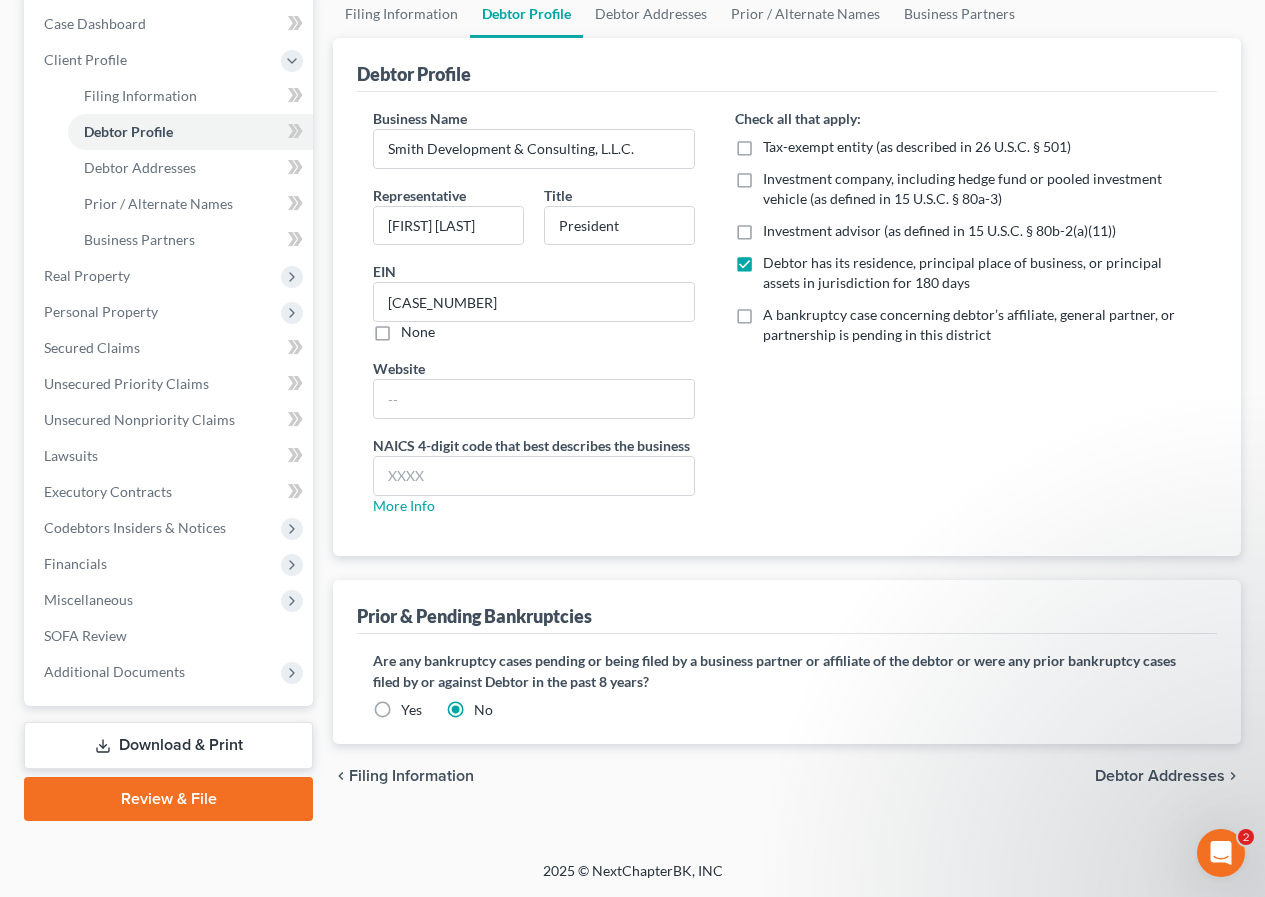 scroll, scrollTop: 0, scrollLeft: 0, axis: both 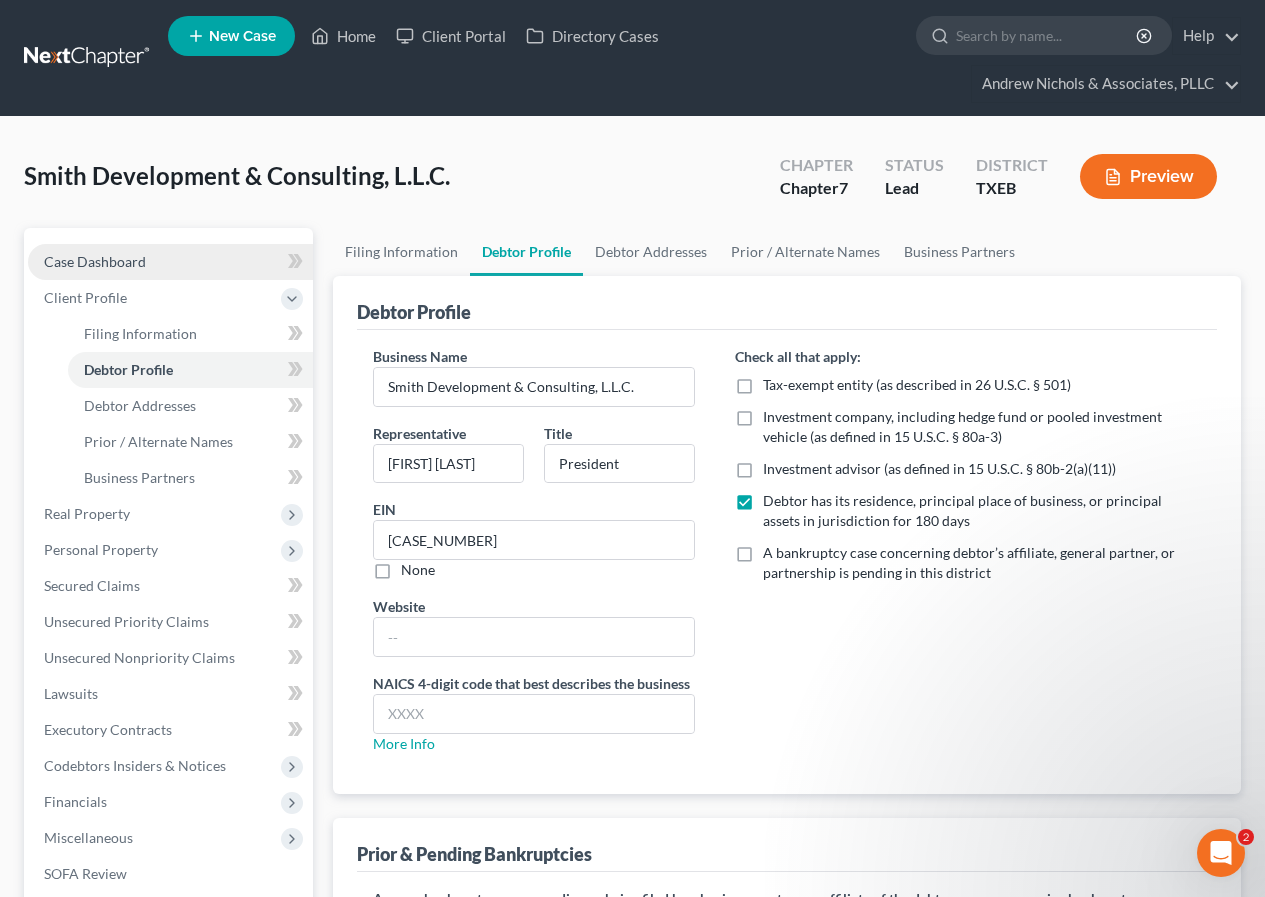 click on "Case Dashboard" at bounding box center [95, 261] 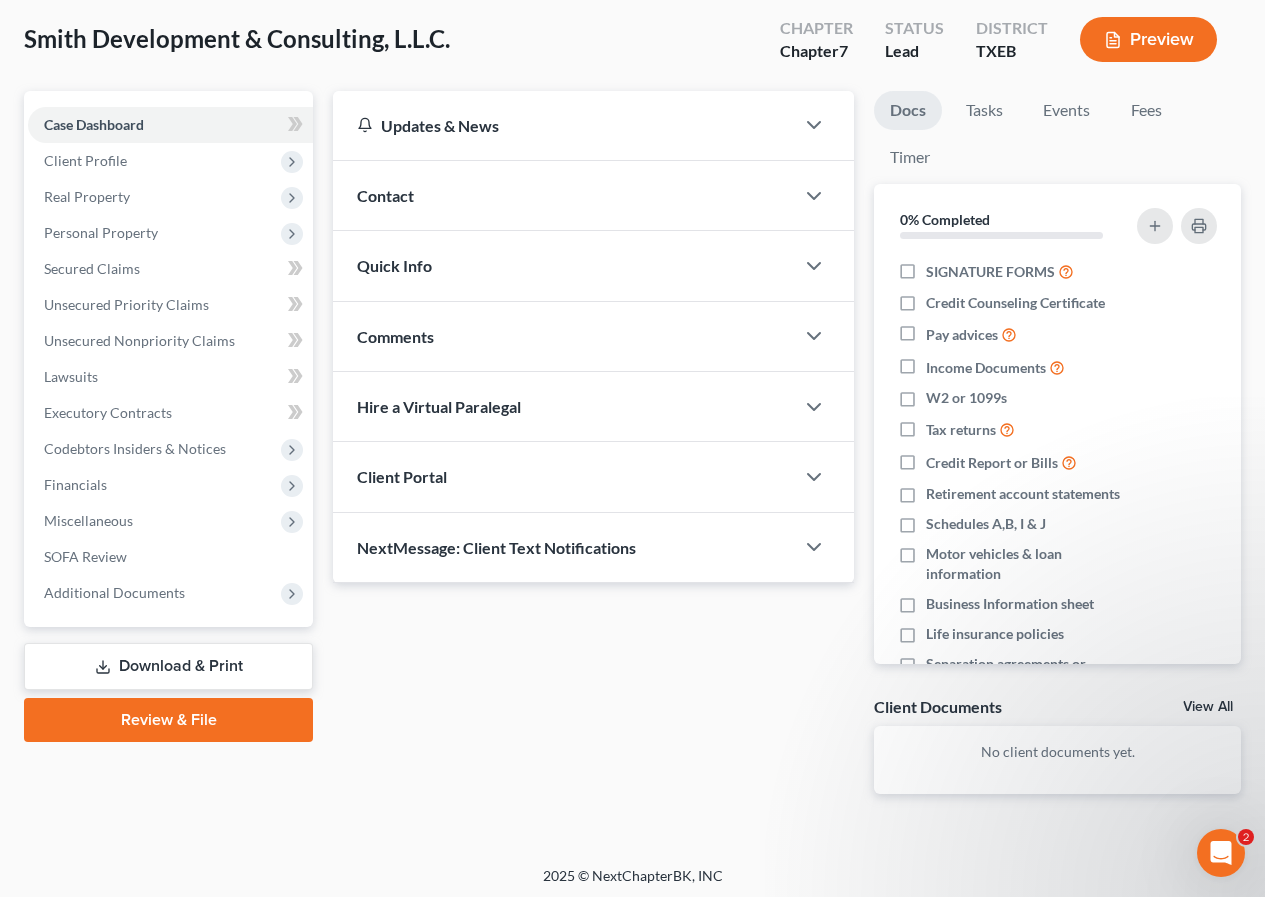 scroll, scrollTop: 142, scrollLeft: 0, axis: vertical 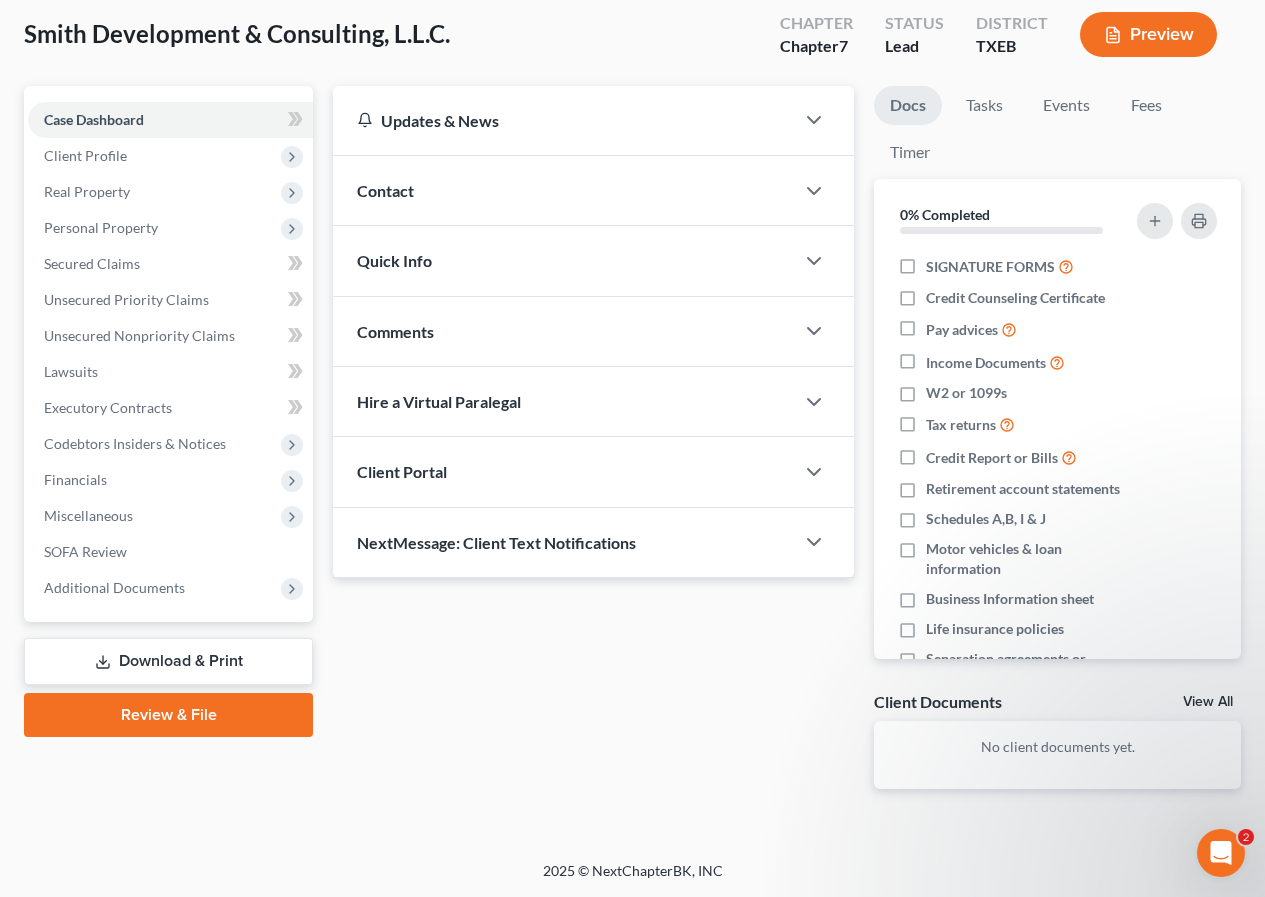click on "Review & File" at bounding box center (168, 715) 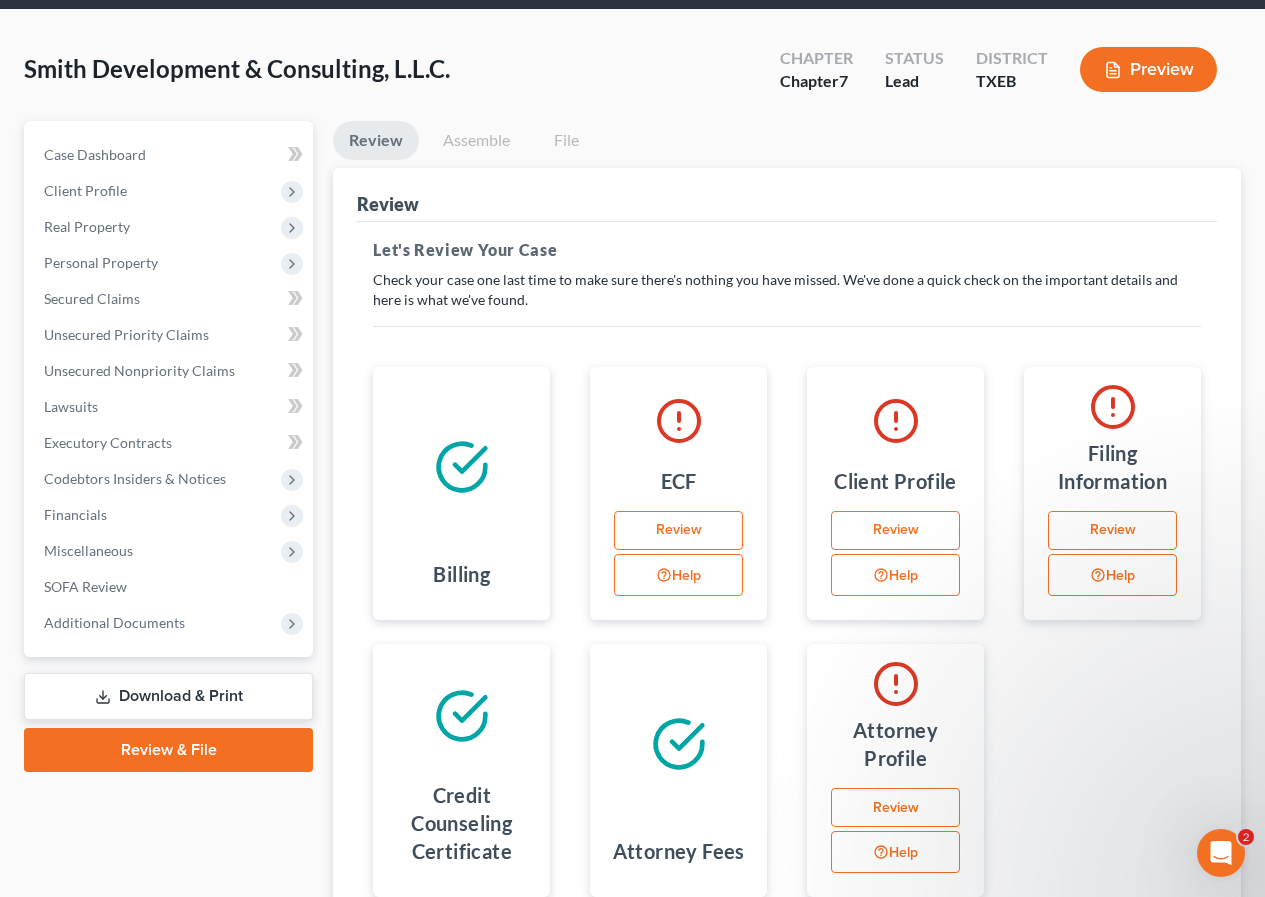 scroll, scrollTop: 200, scrollLeft: 0, axis: vertical 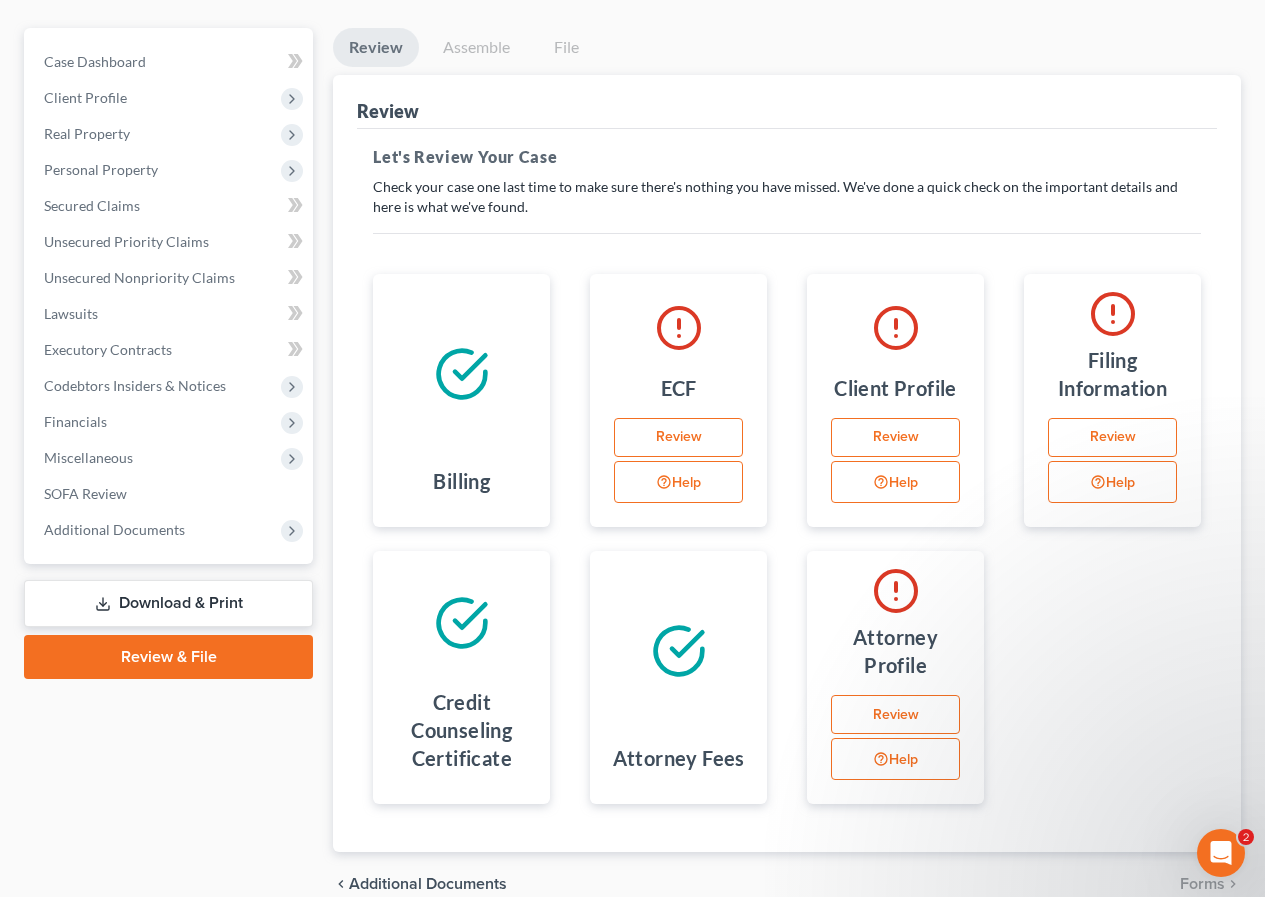 click on "Review" at bounding box center [678, 438] 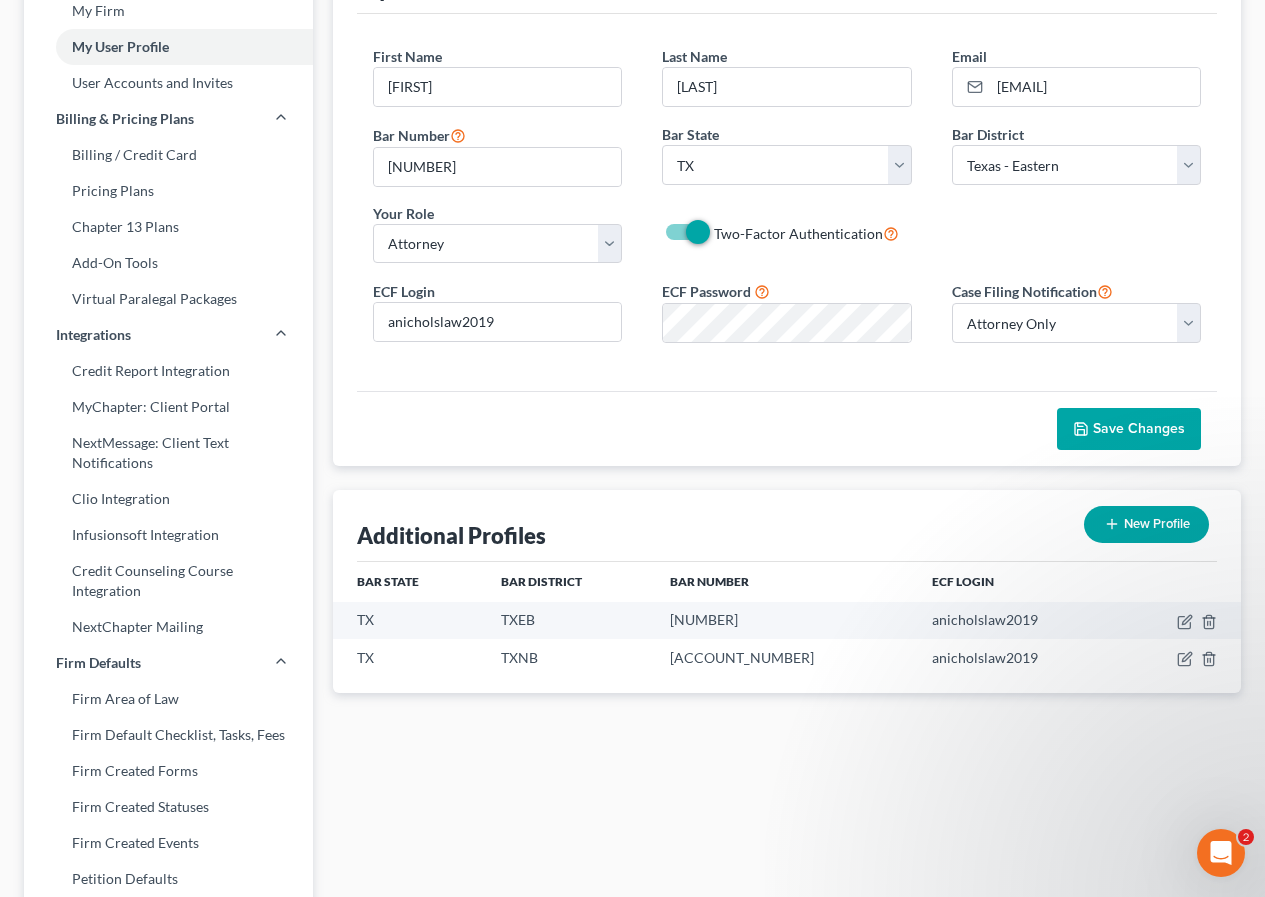 scroll, scrollTop: 0, scrollLeft: 0, axis: both 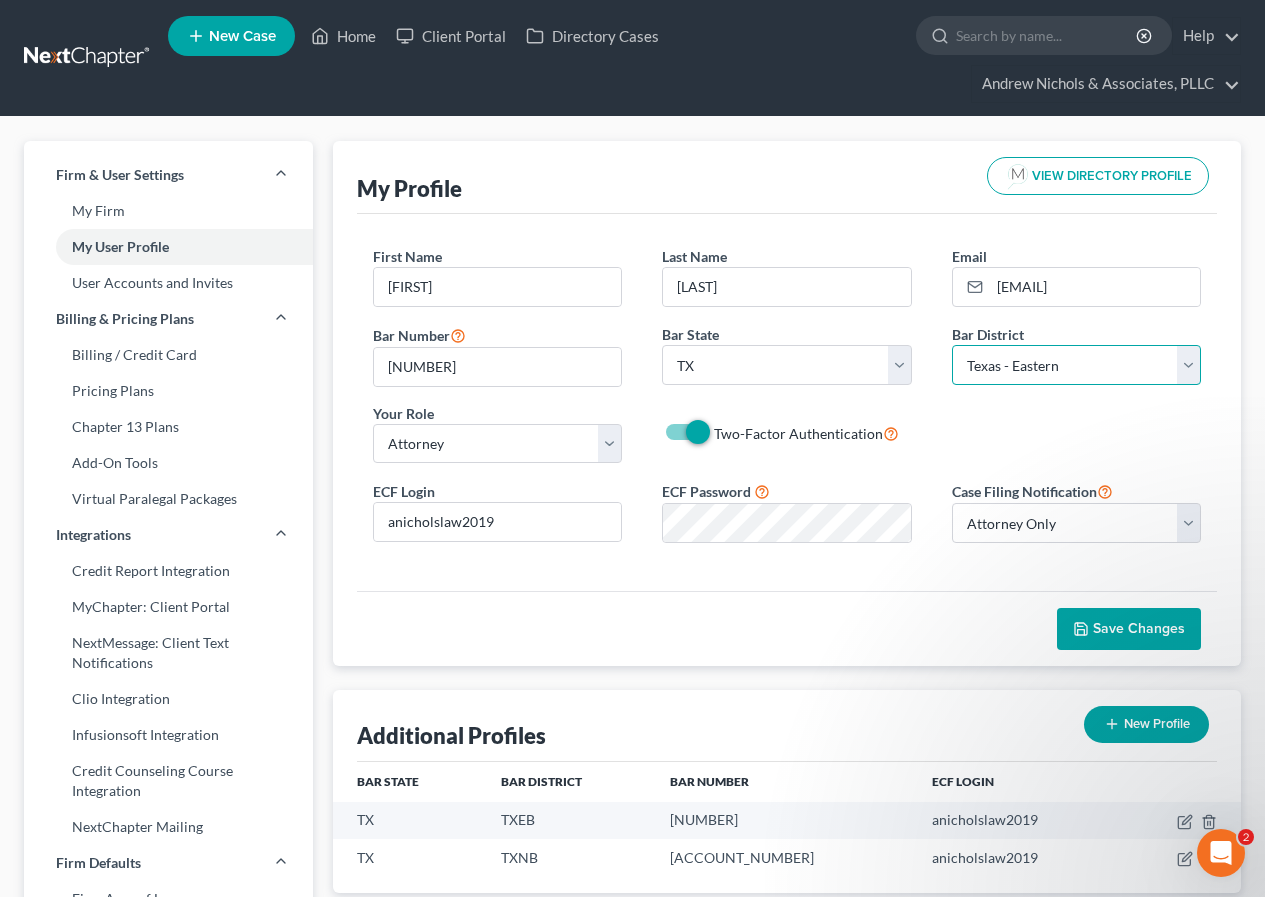 click on "Select Alabama - Middle Alabama - Northern Alabama - Southern Alaska Arizona Arkansas - Eastern Arkansas - Western California - Central California - Eastern California - Northern California - Southern Colorado Connecticut Delaware District of Columbia Florida - Middle Florida - Northern Florida - Southern Georgia - Middle Georgia - Northern Georgia - Southern Guam Hawaii Idaho Illinois - Central Illinois - Northern Illinois - Southern Indiana - Northern Indiana - Southern Iowa - Northern Iowa - Southern Kansas Kentucky - Eastern Kentucky - Western Louisiana - Eastern Louisiana - Middle Louisiana - Western Maine Maryland Massachusetts Michigan - Eastern Michigan - Western Minnesota Mississippi - Northern Mississippi - Southern Missouri - Eastern Missouri - Western Montana Nebraska Nevada New Hampshire New Jersey New Mexico New York - Eastern New York - Northern New York - Southern New York - Western North Carolina - Eastern North Carolina - Middle North Carolina - Western North Dakota Ohio - Northern Oregon" at bounding box center [1076, 365] 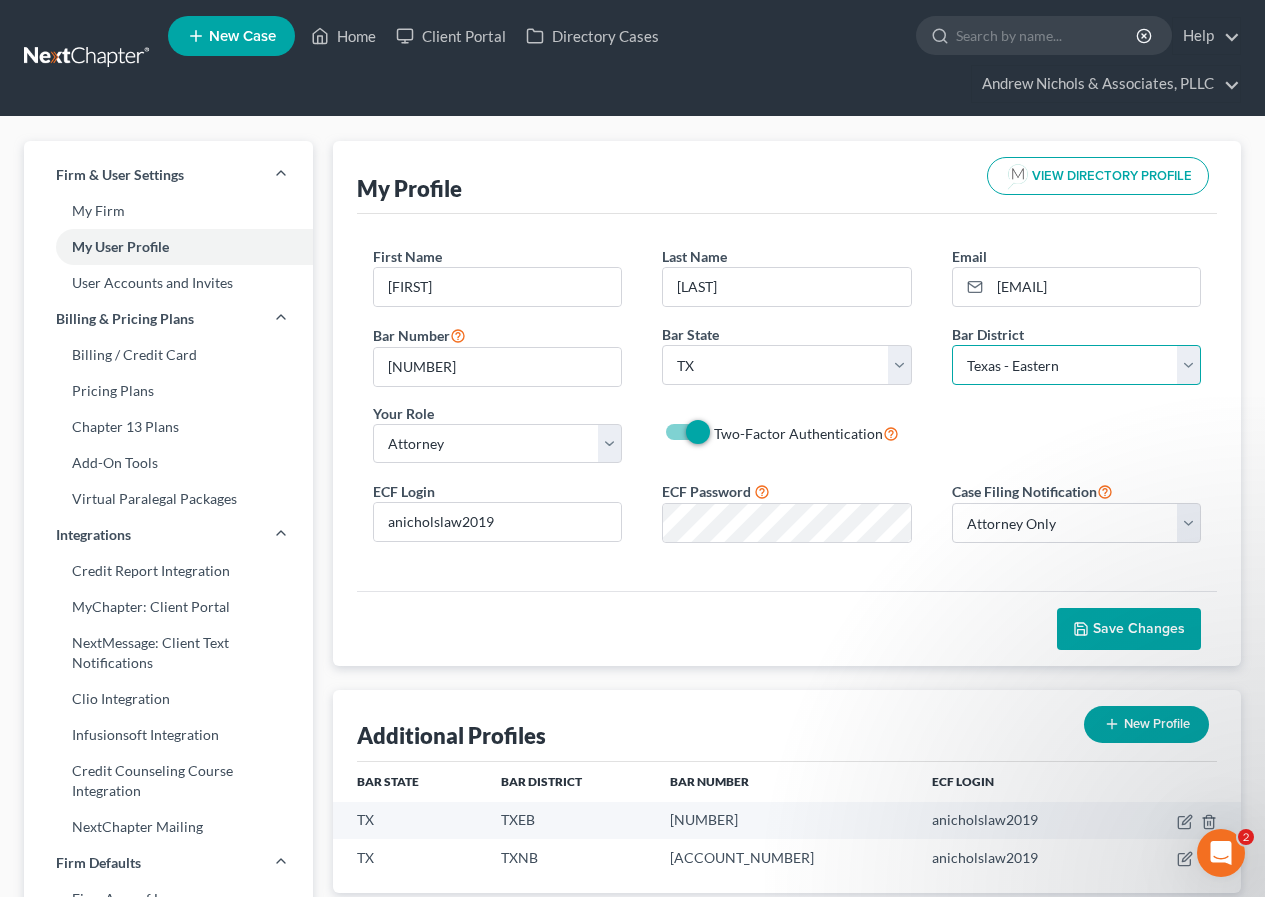click on "Select Alabama - Middle Alabama - Northern Alabama - Southern Alaska Arizona Arkansas - Eastern Arkansas - Western California - Central California - Eastern California - Northern California - Southern Colorado Connecticut Delaware District of Columbia Florida - Middle Florida - Northern Florida - Southern Georgia - Middle Georgia - Northern Georgia - Southern Guam Hawaii Idaho Illinois - Central Illinois - Northern Illinois - Southern Indiana - Northern Indiana - Southern Iowa - Northern Iowa - Southern Kansas Kentucky - Eastern Kentucky - Western Louisiana - Eastern Louisiana - Middle Louisiana - Western Maine Maryland Massachusetts Michigan - Eastern Michigan - Western Minnesota Mississippi - Northern Mississippi - Southern Missouri - Eastern Missouri - Western Montana Nebraska Nevada New Hampshire New Jersey New Mexico New York - Eastern New York - Northern New York - Southern New York - Western North Carolina - Eastern North Carolina - Middle North Carolina - Western North Dakota Ohio - Northern Oregon" at bounding box center [1076, 365] 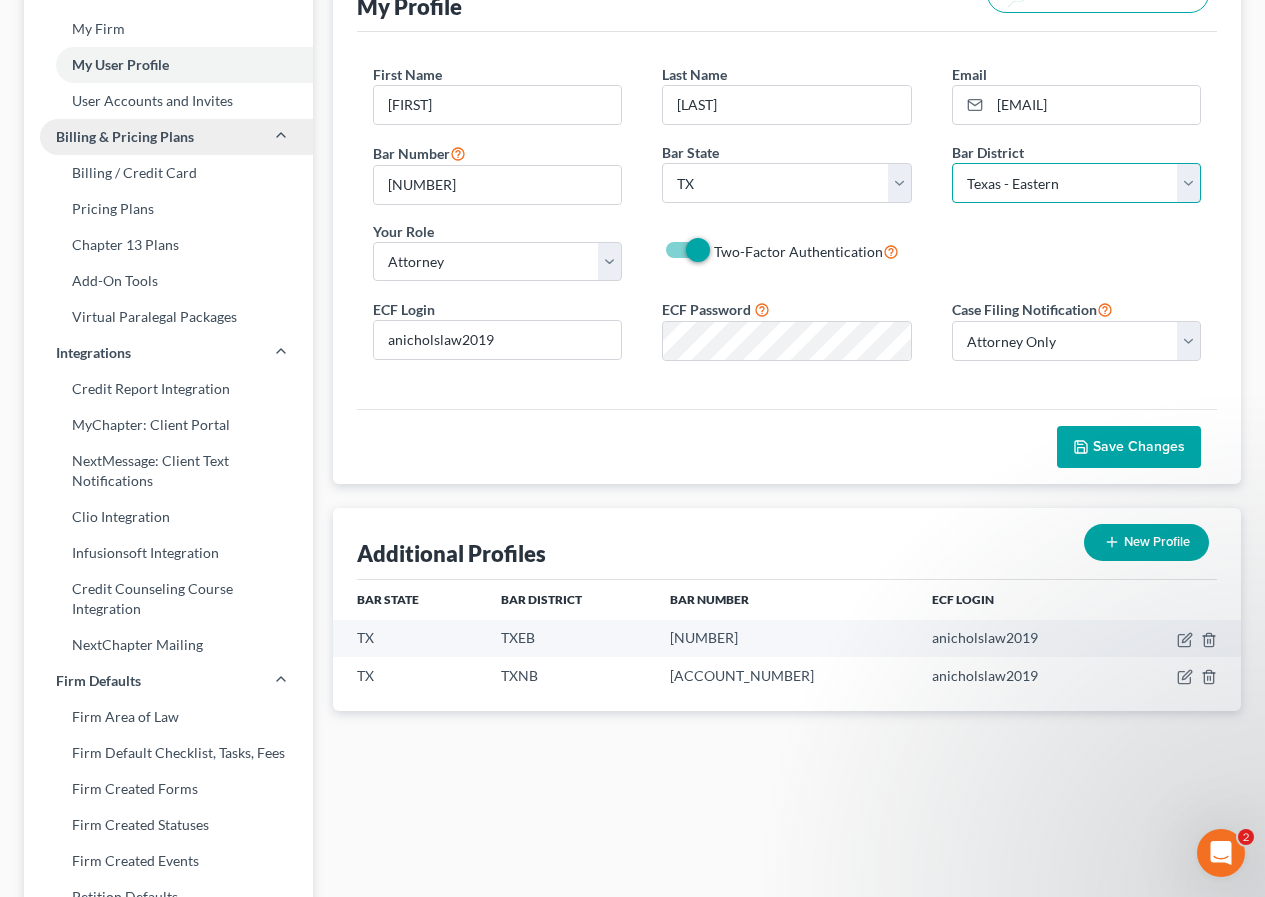 scroll, scrollTop: 0, scrollLeft: 0, axis: both 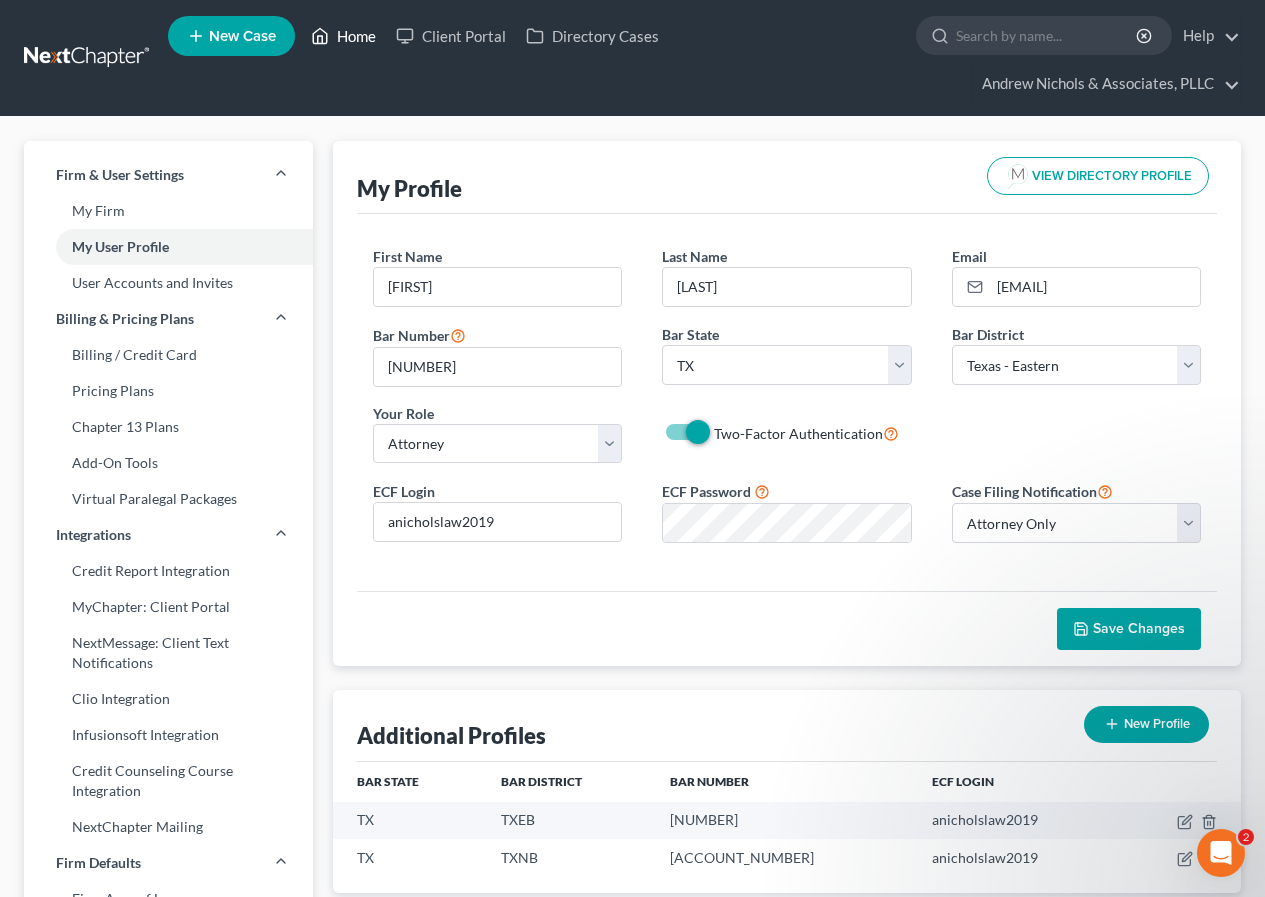 click on "Home" at bounding box center (343, 36) 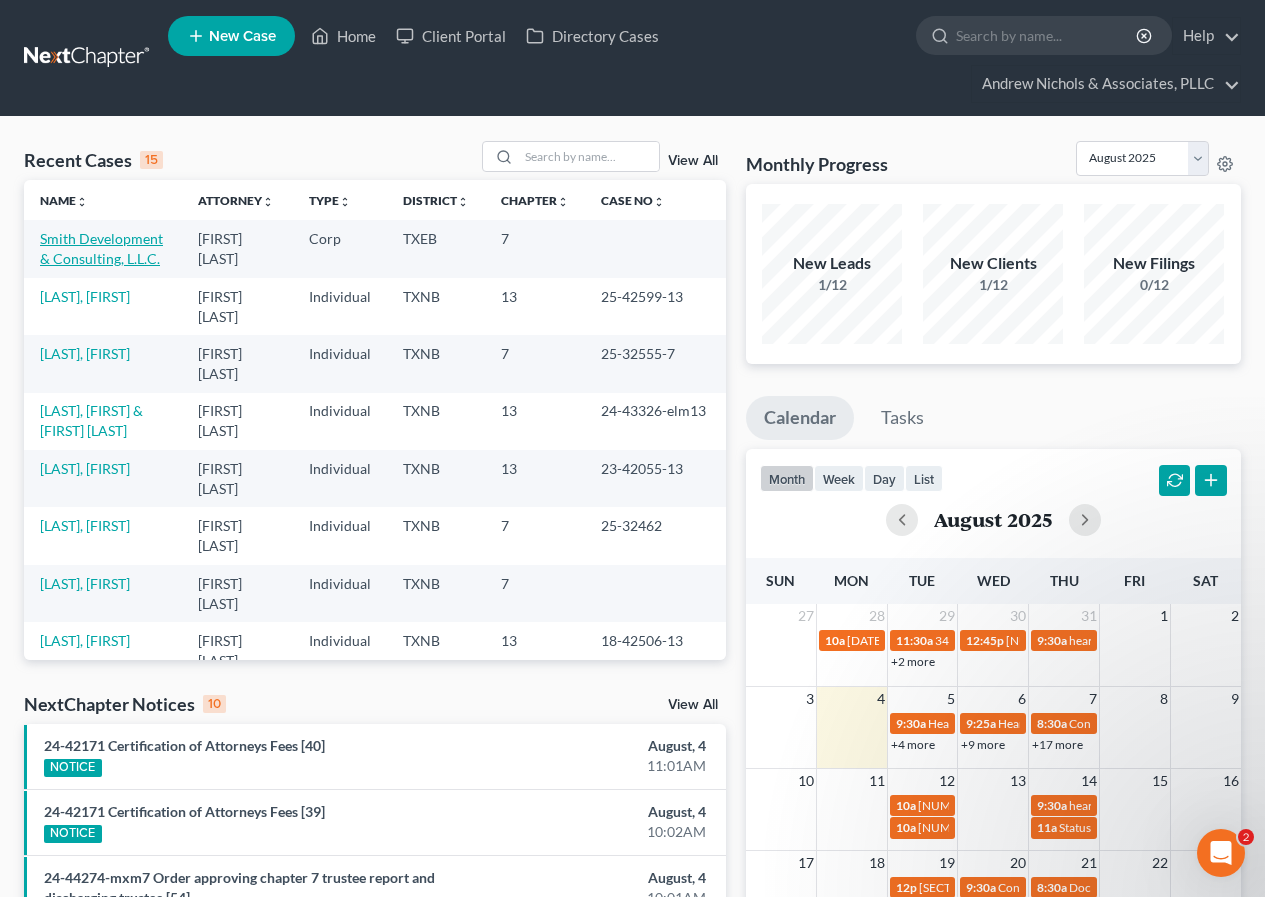 click on "Smith Development & Consulting, L.L.C." at bounding box center [101, 248] 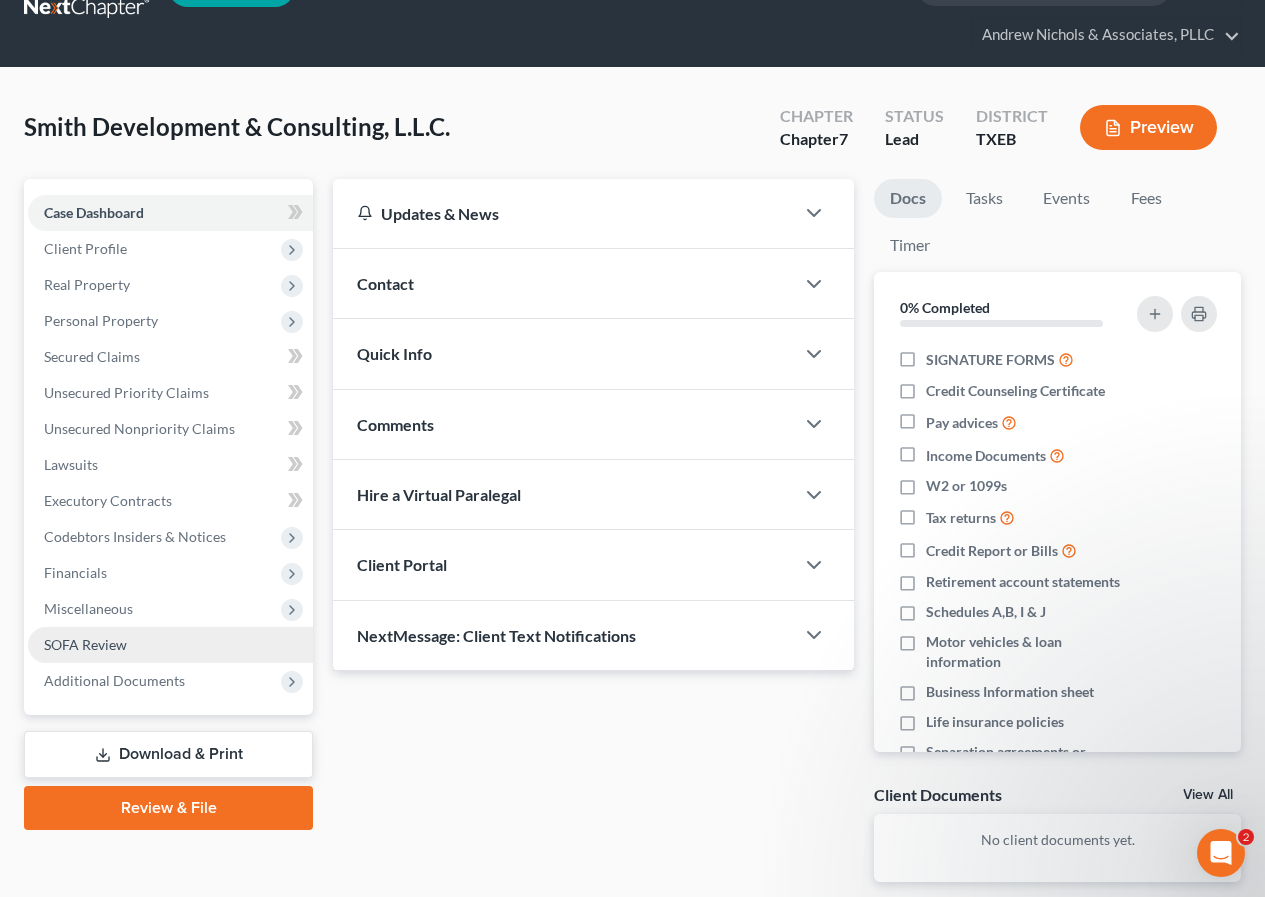 scroll, scrollTop: 142, scrollLeft: 0, axis: vertical 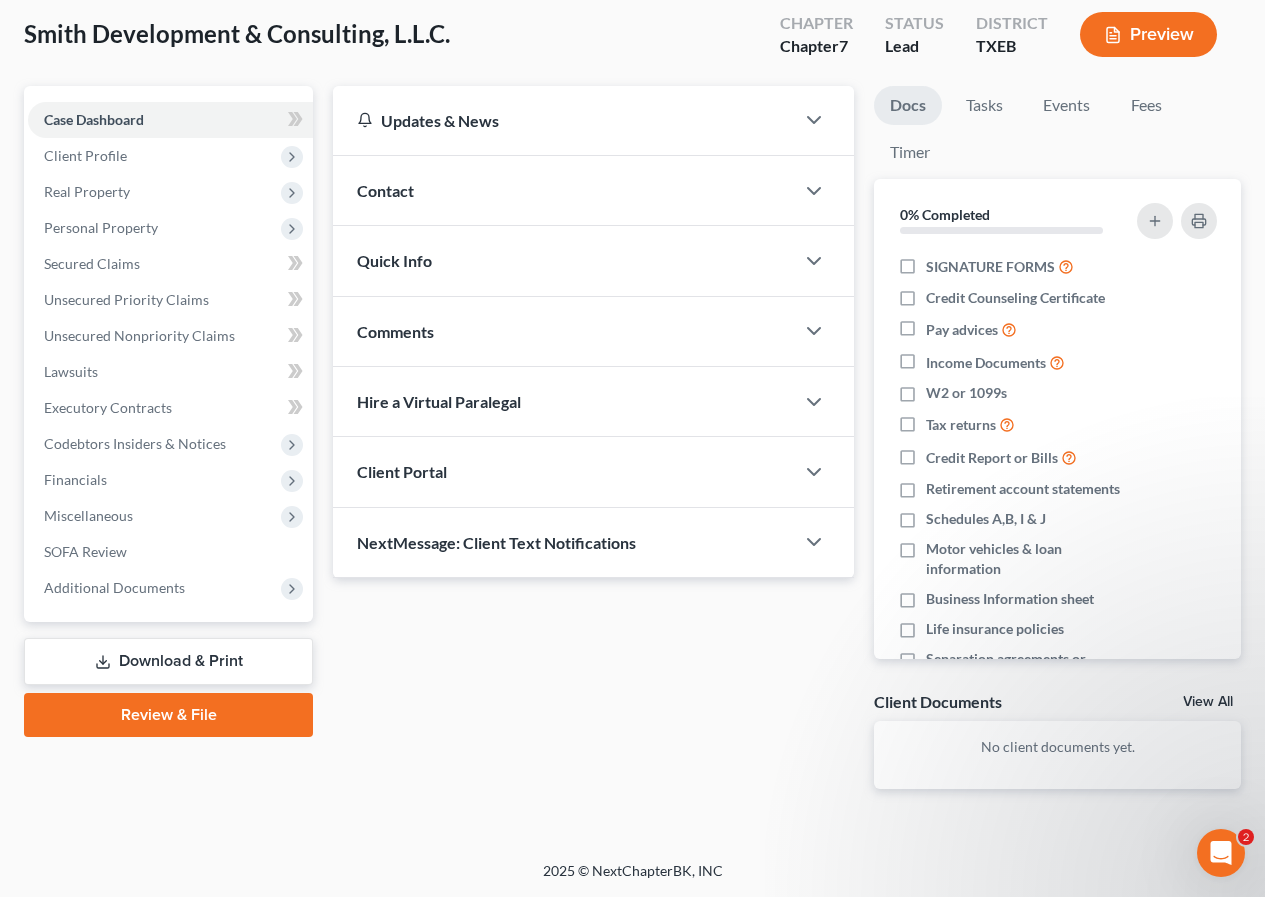 click on "Review & File" at bounding box center (168, 715) 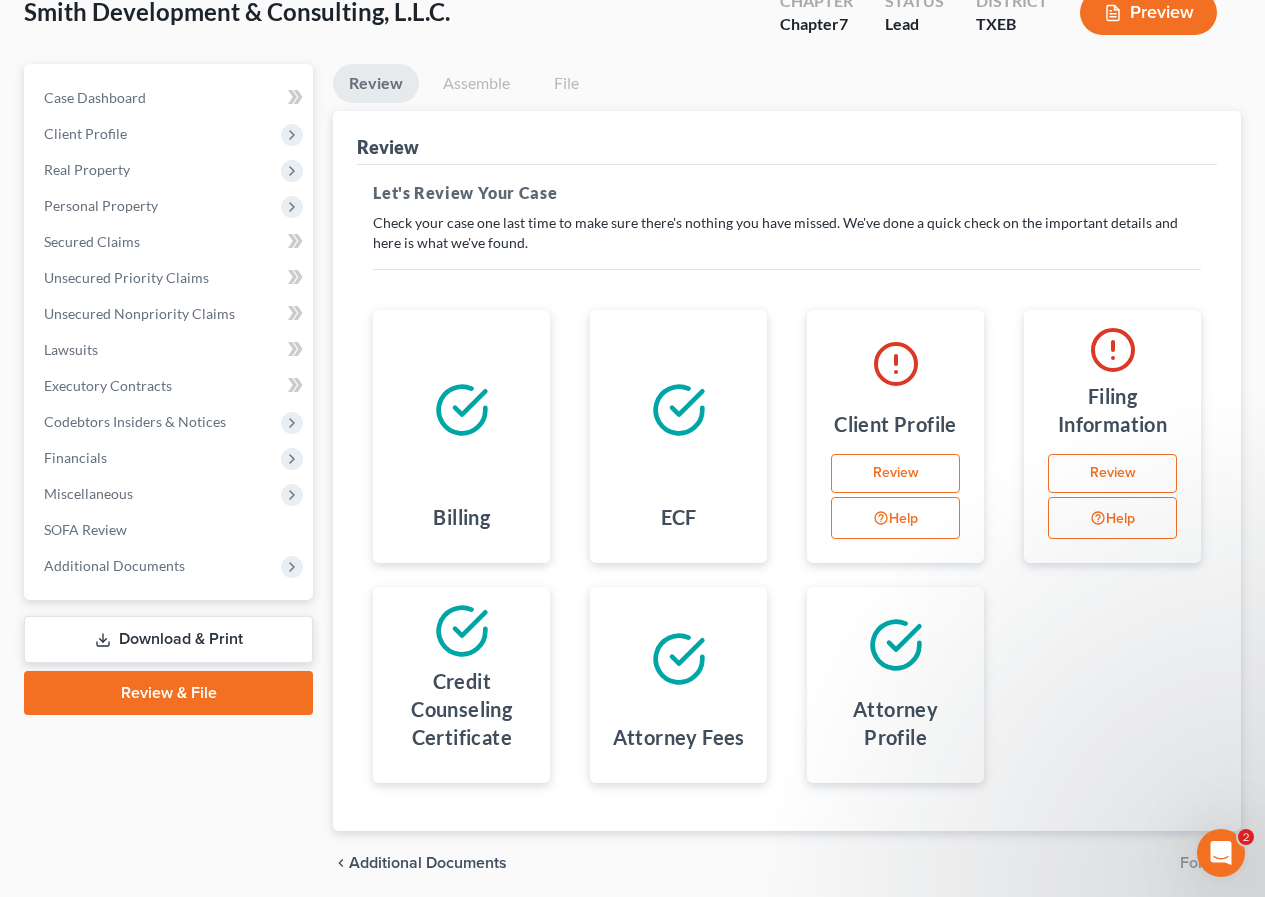 scroll, scrollTop: 200, scrollLeft: 0, axis: vertical 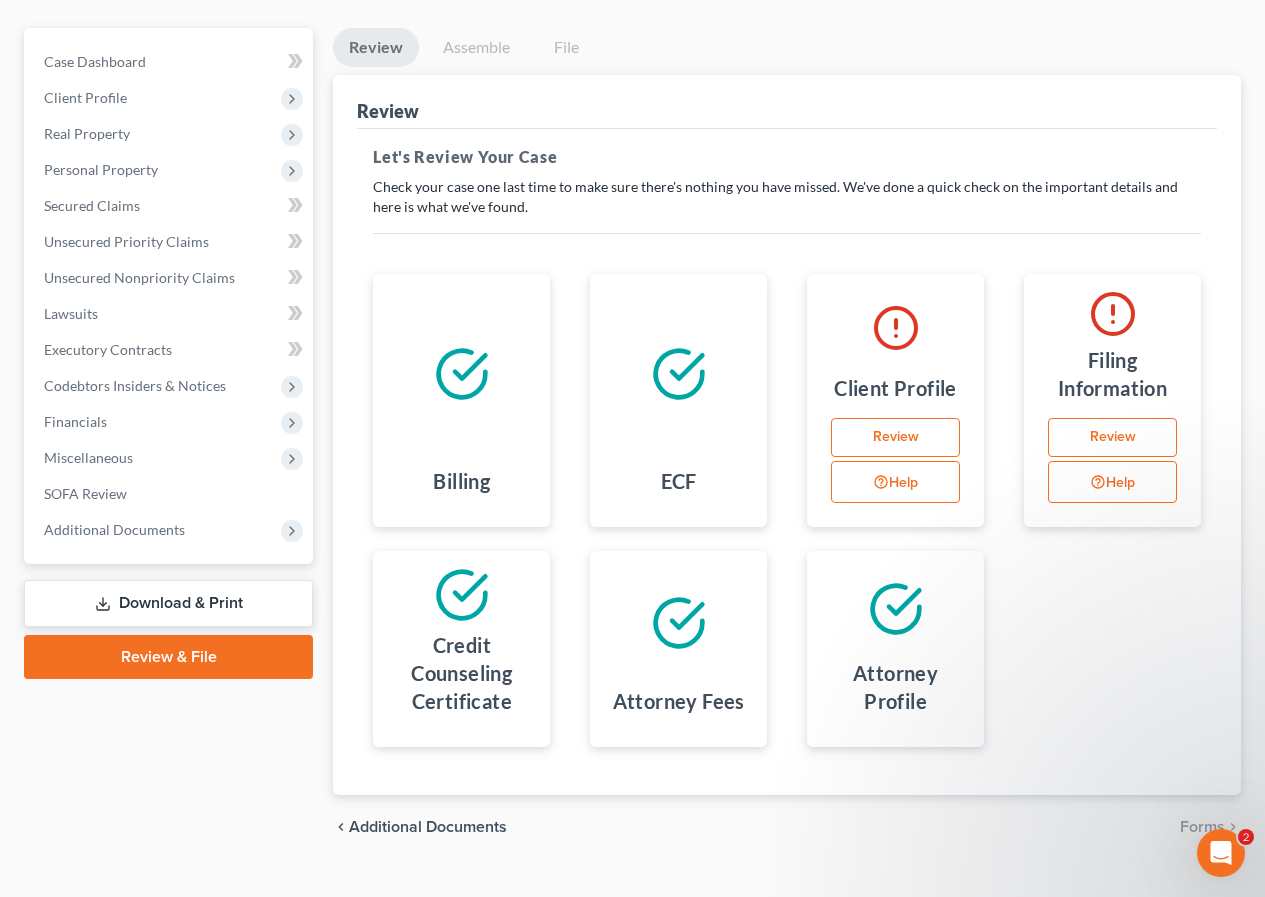 click on "Review" at bounding box center (895, 438) 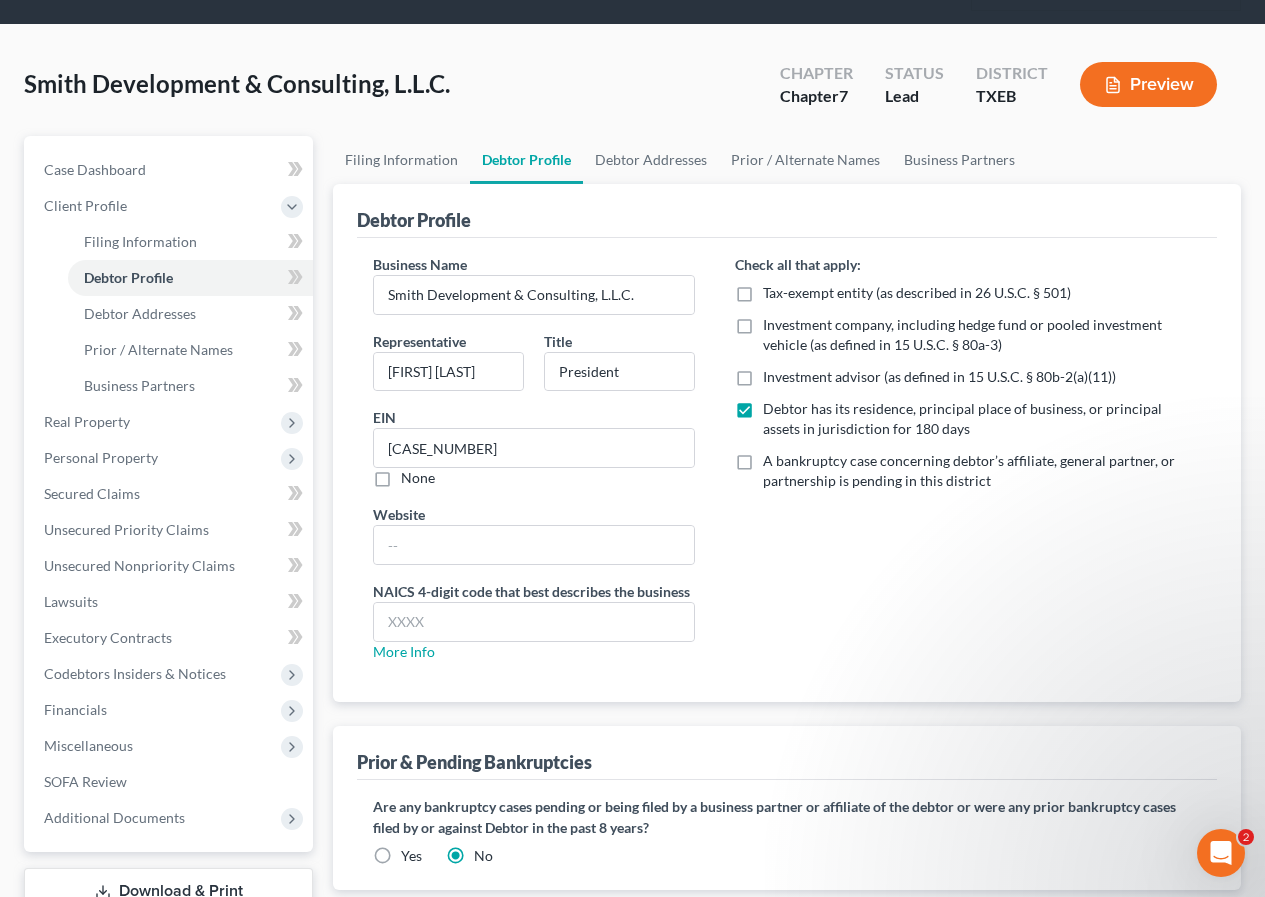 scroll, scrollTop: 38, scrollLeft: 0, axis: vertical 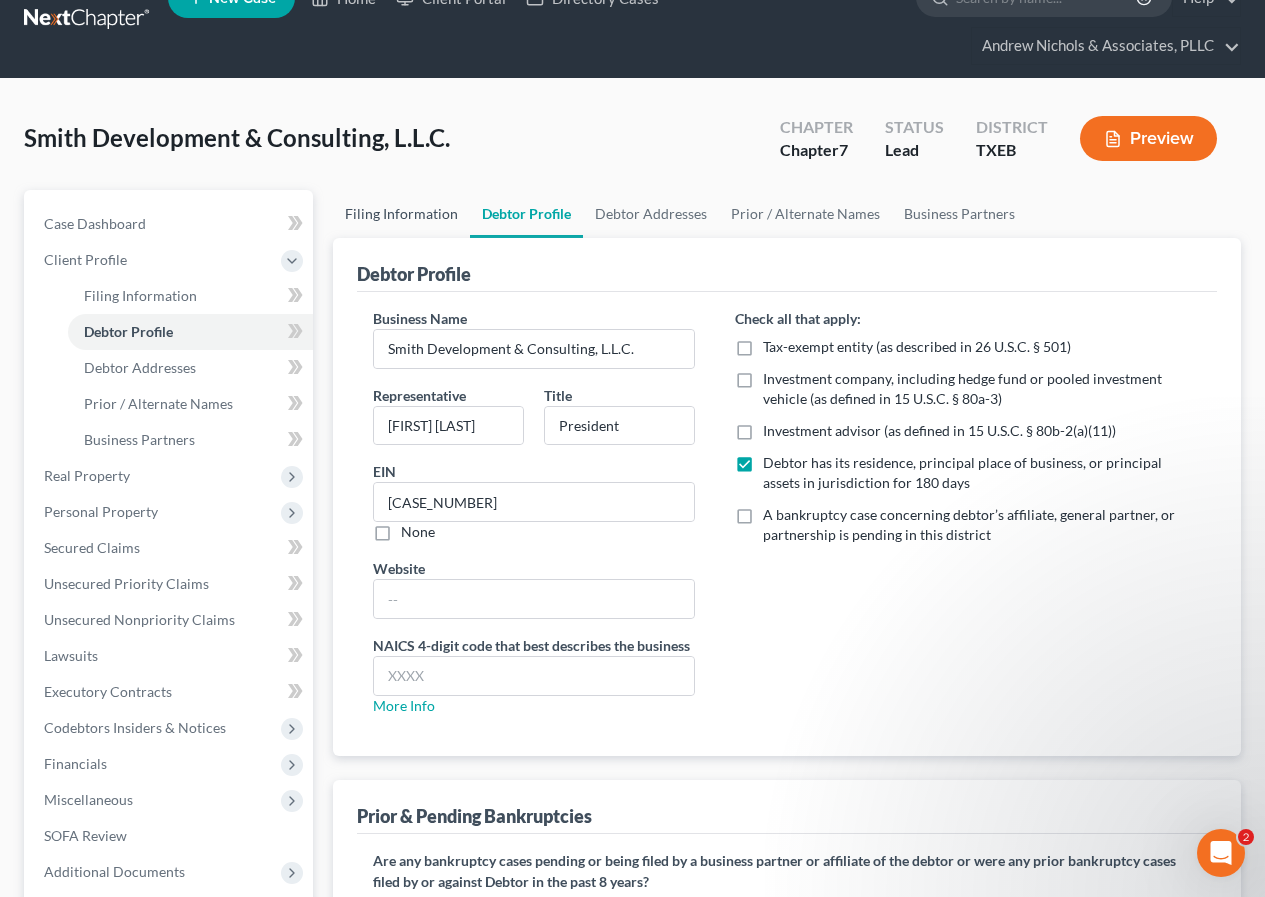 click on "Filing Information" at bounding box center [401, 214] 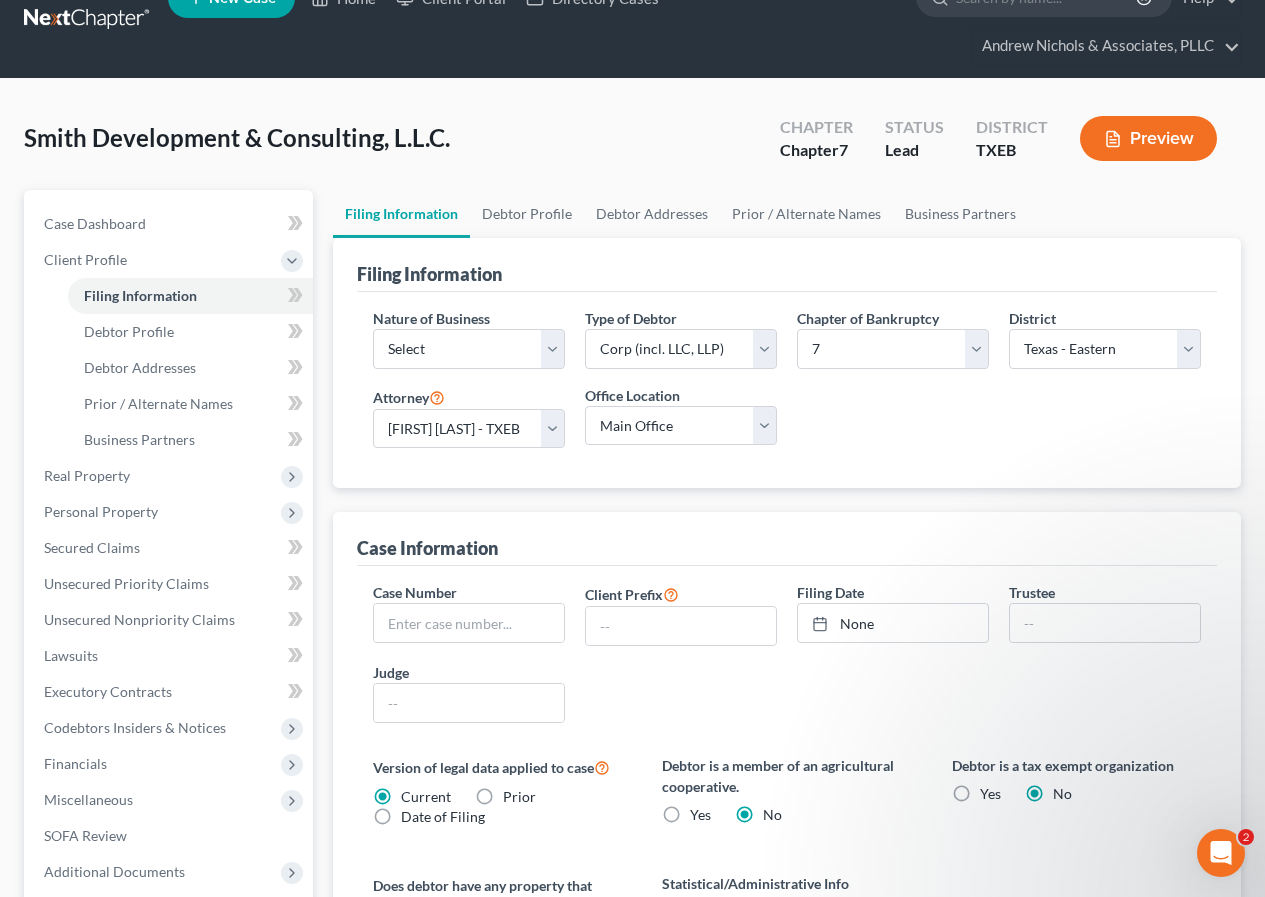 scroll, scrollTop: 0, scrollLeft: 0, axis: both 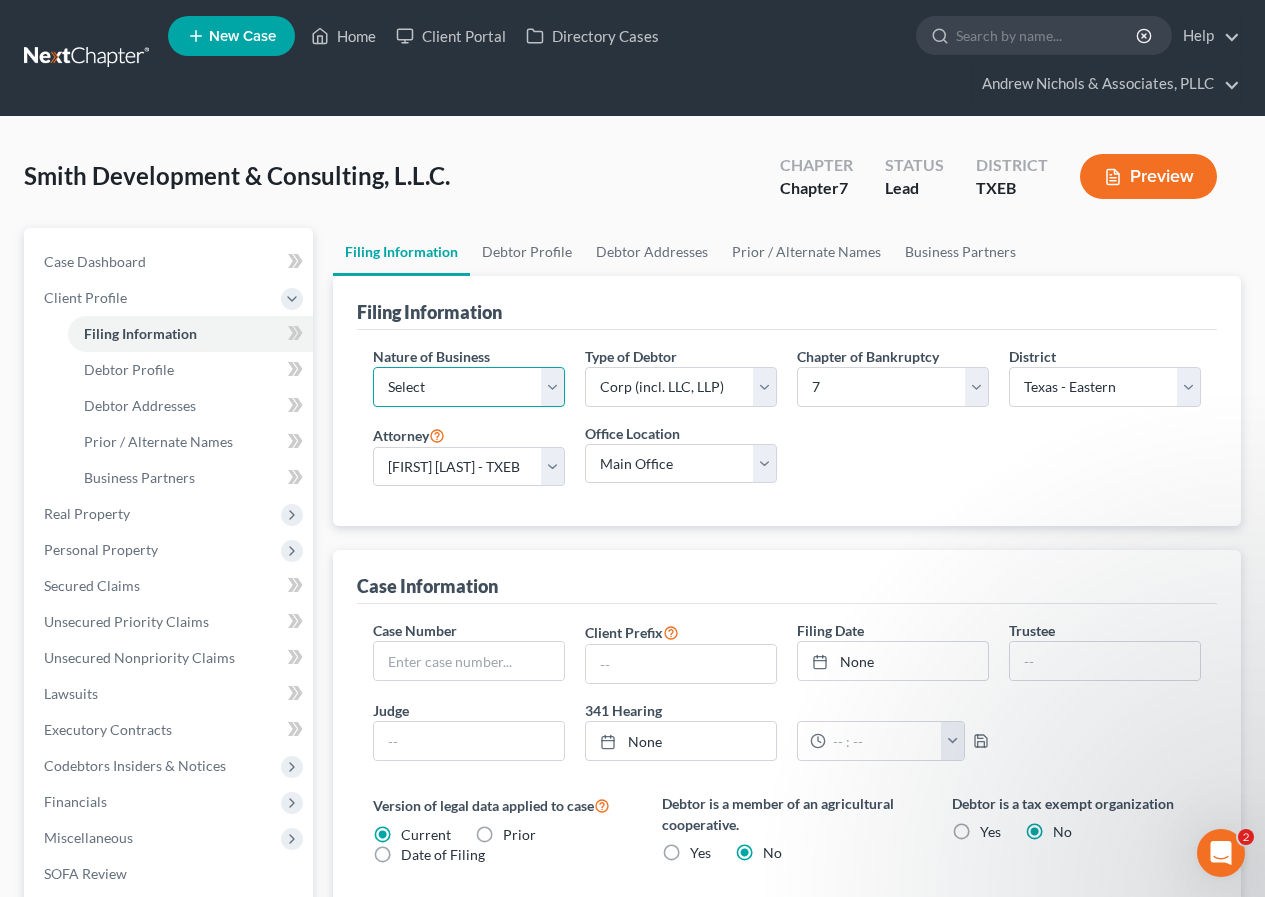 click on "Select Clearing Bank Commodity Broker Health Care Business Other Railroad Single Asset Real Estate As Defined In 11 USC § 101(51B) Stockbroker" at bounding box center (469, 387) 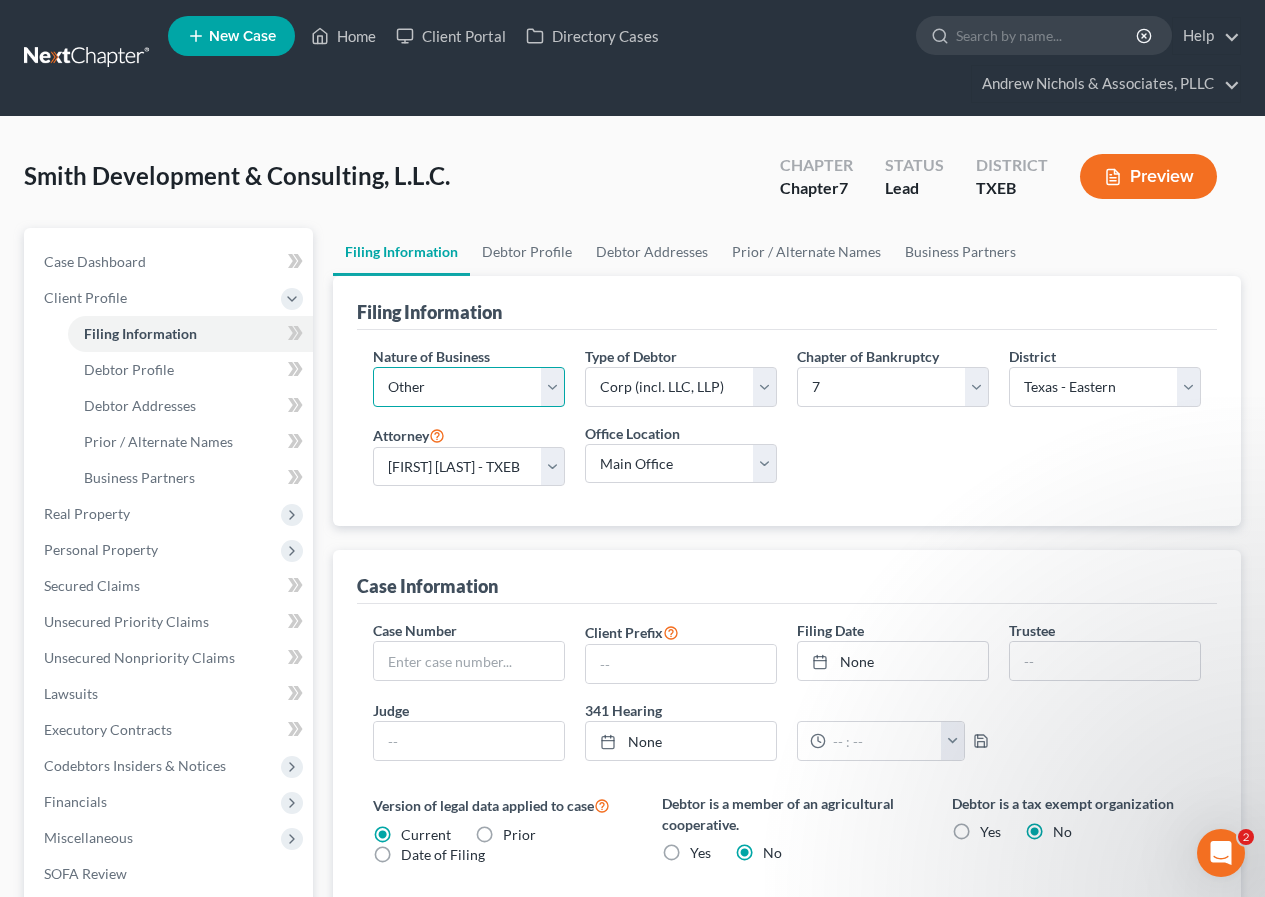 click on "Select Clearing Bank Commodity Broker Health Care Business Other Railroad Single Asset Real Estate As Defined In 11 USC § 101(51B) Stockbroker" at bounding box center (469, 387) 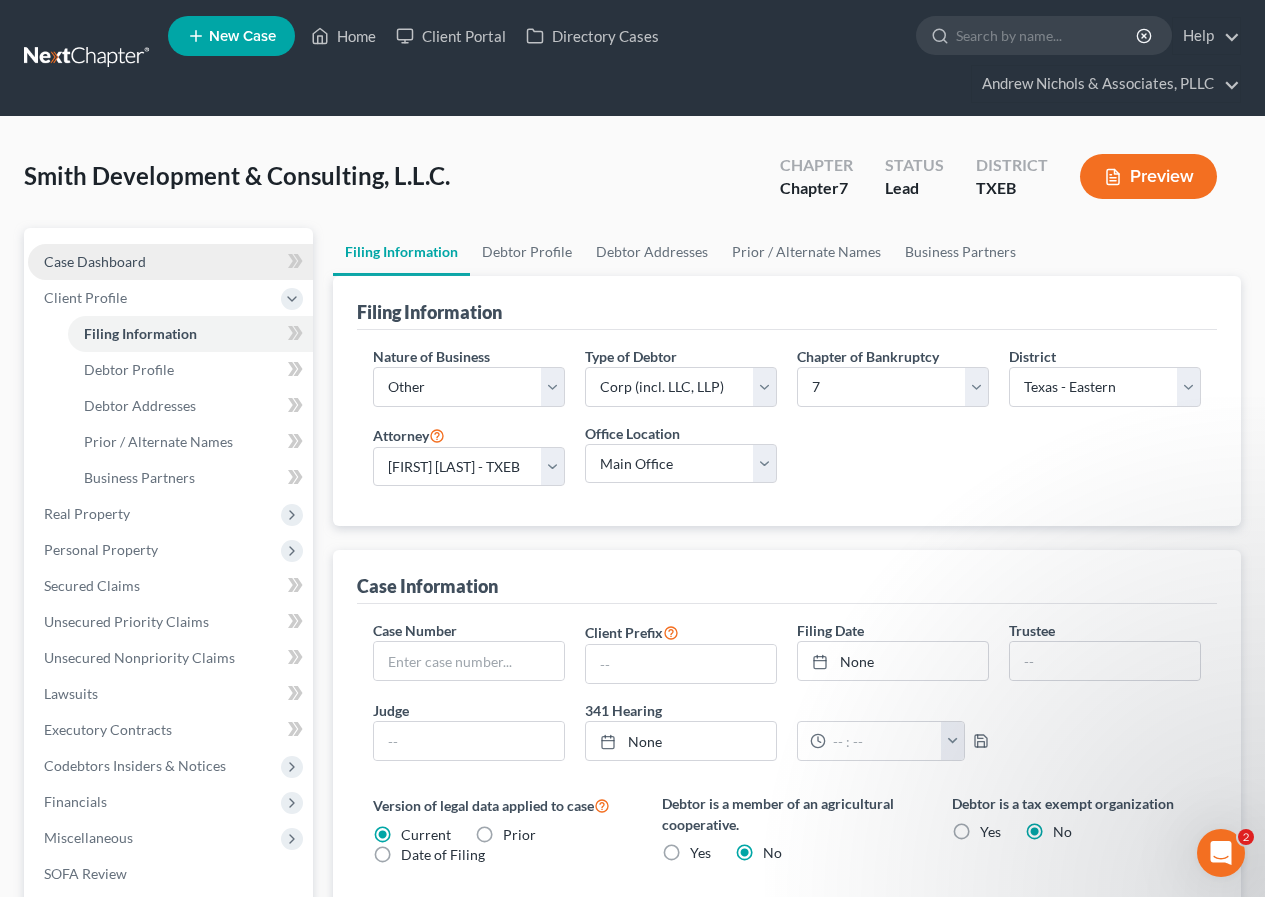 click on "Case Dashboard" at bounding box center [95, 261] 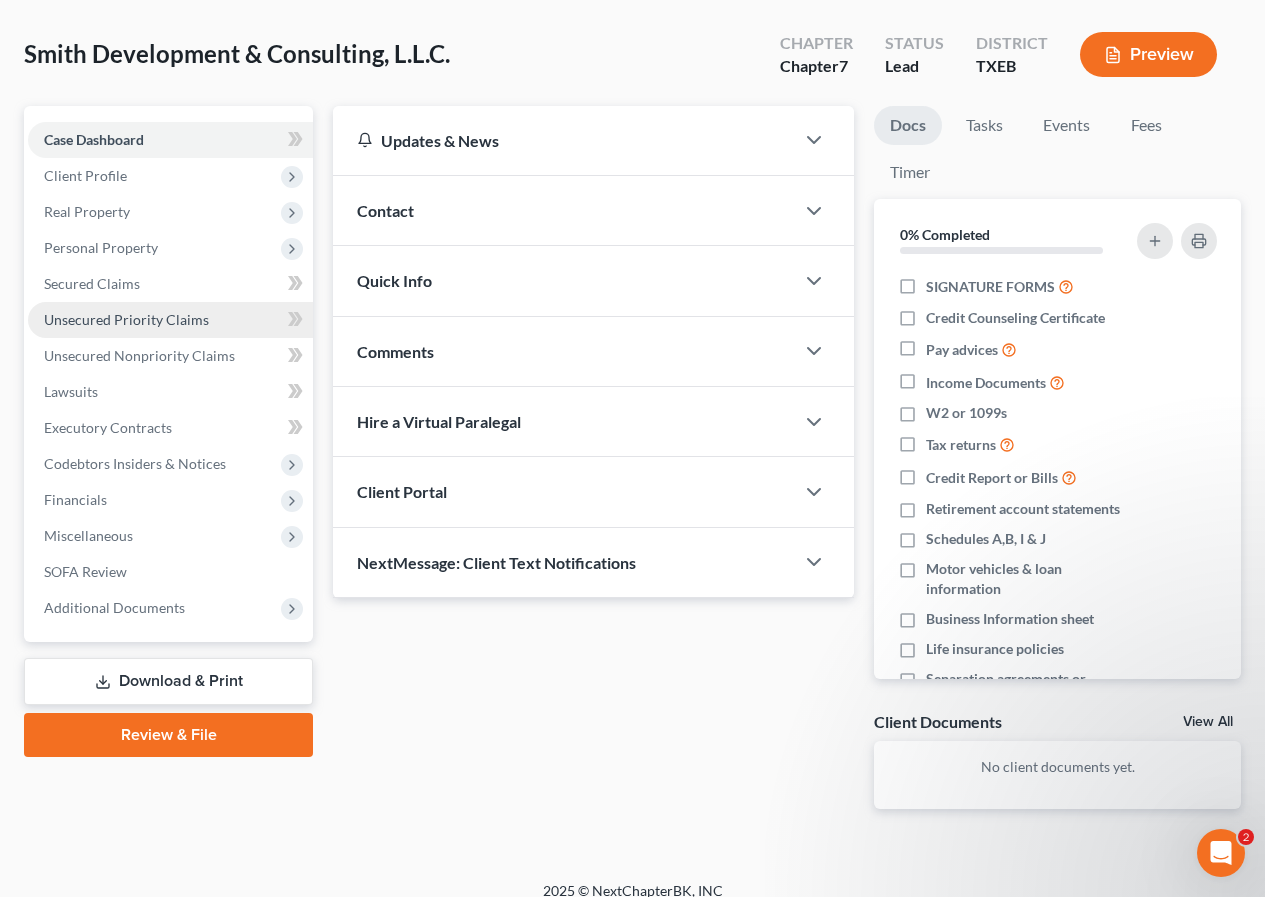 scroll, scrollTop: 142, scrollLeft: 0, axis: vertical 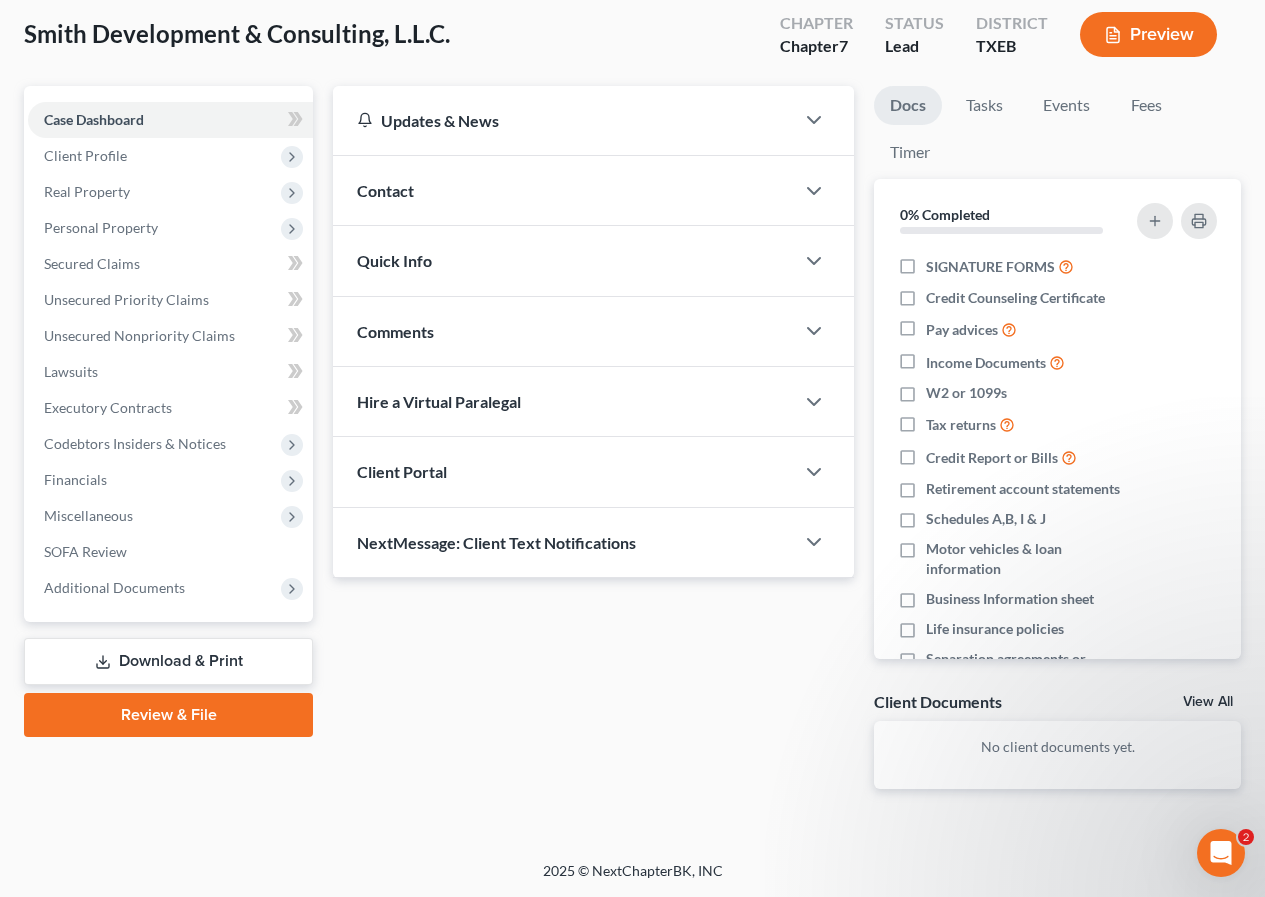 click on "Review & File" at bounding box center (168, 715) 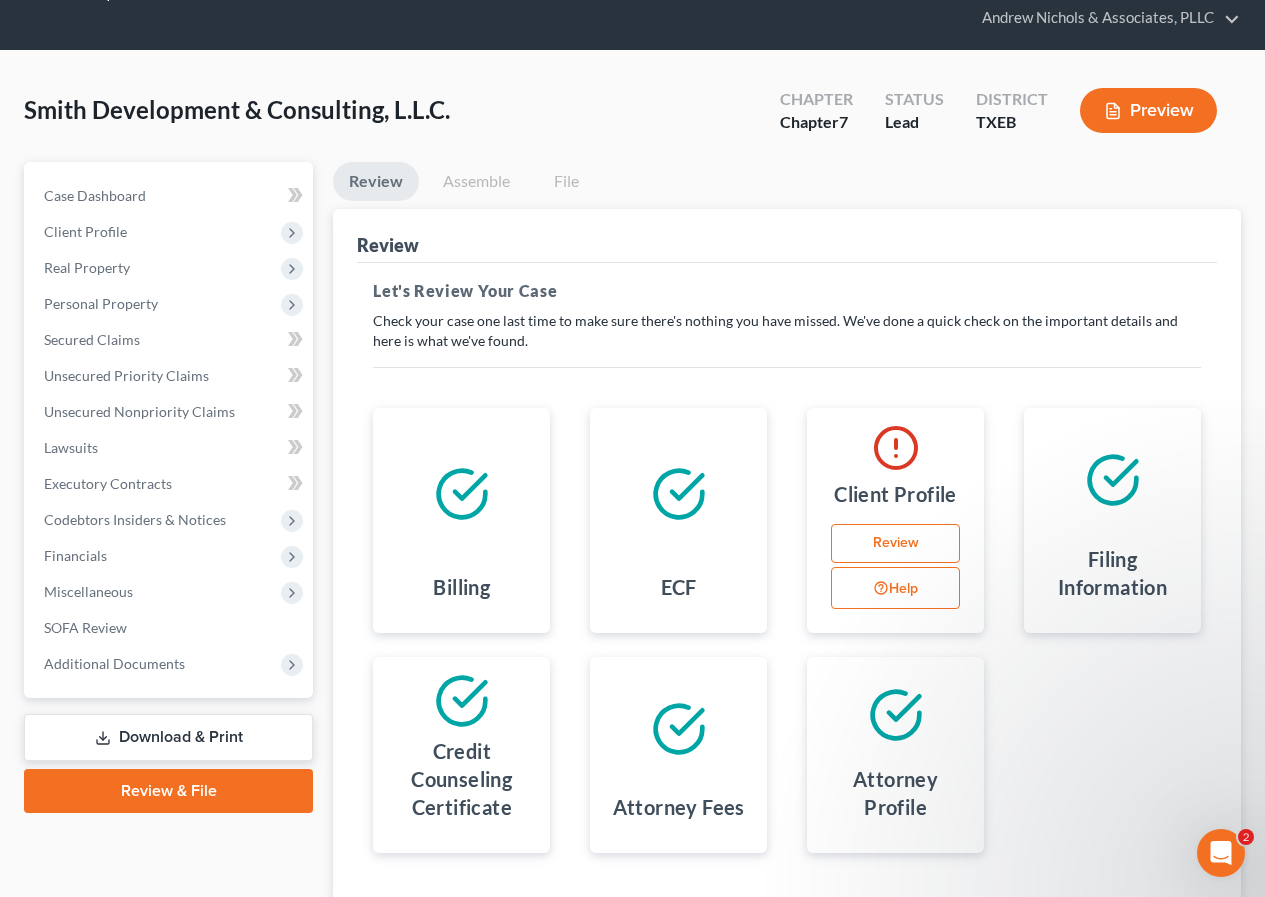 scroll, scrollTop: 200, scrollLeft: 0, axis: vertical 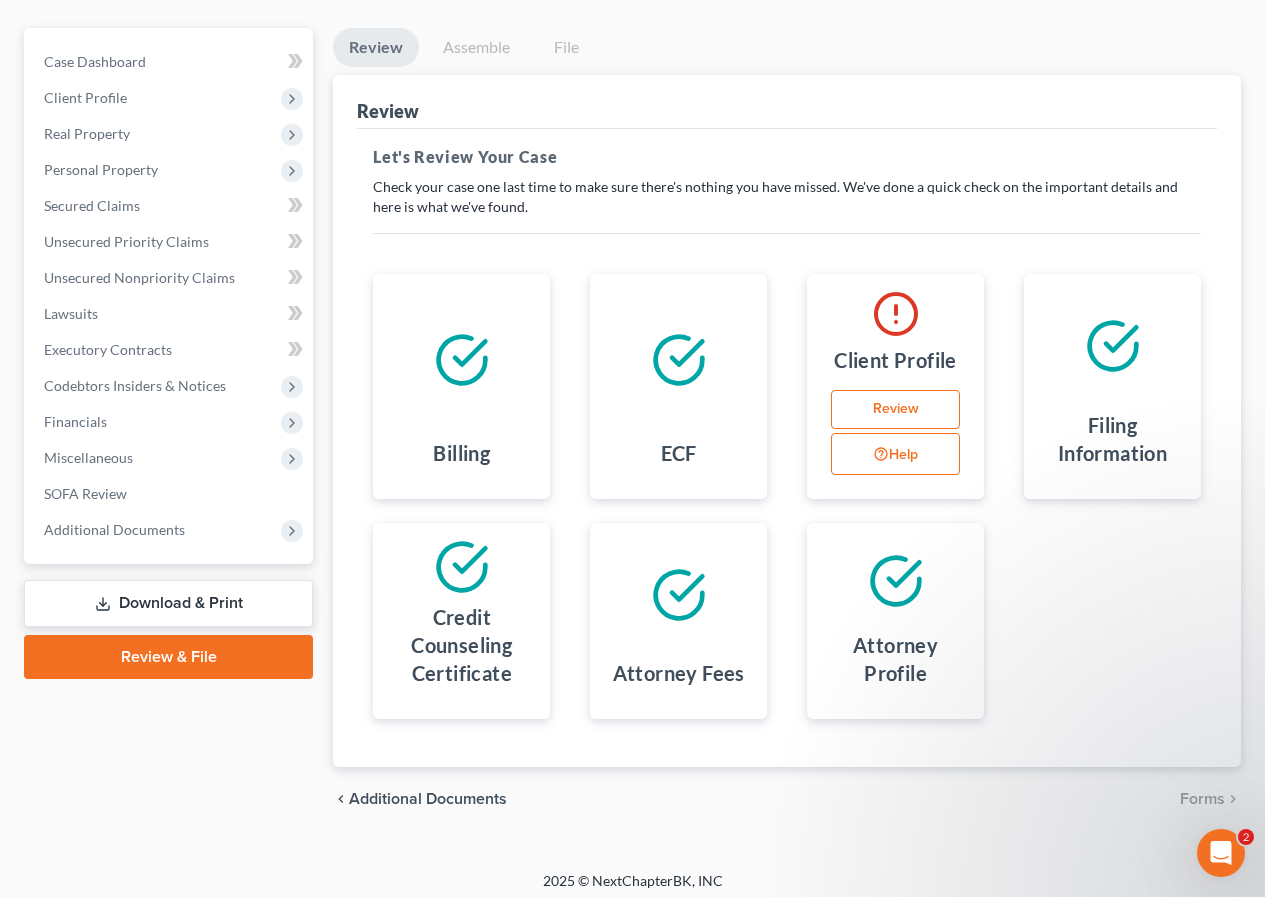 click on "Review" at bounding box center (895, 410) 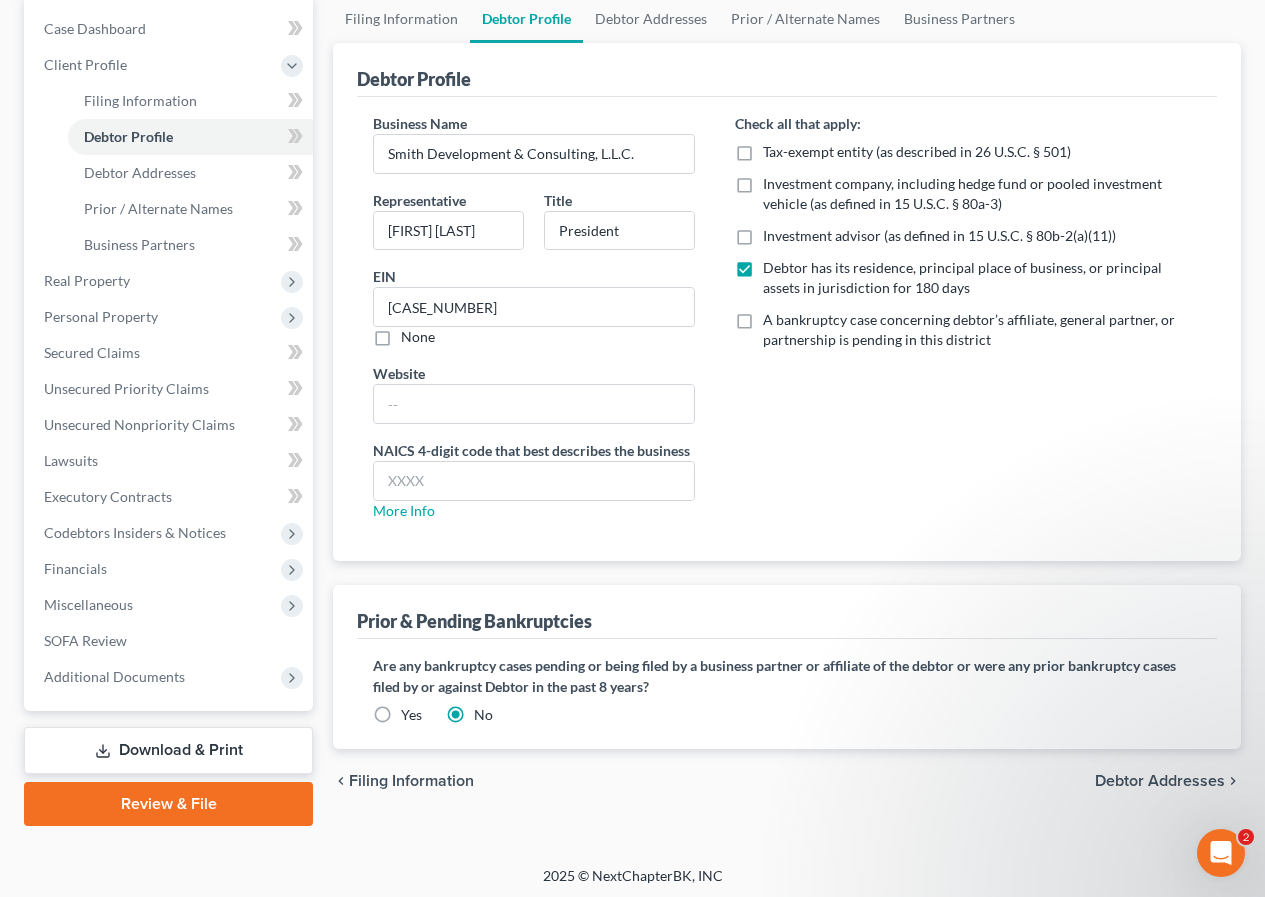scroll, scrollTop: 238, scrollLeft: 0, axis: vertical 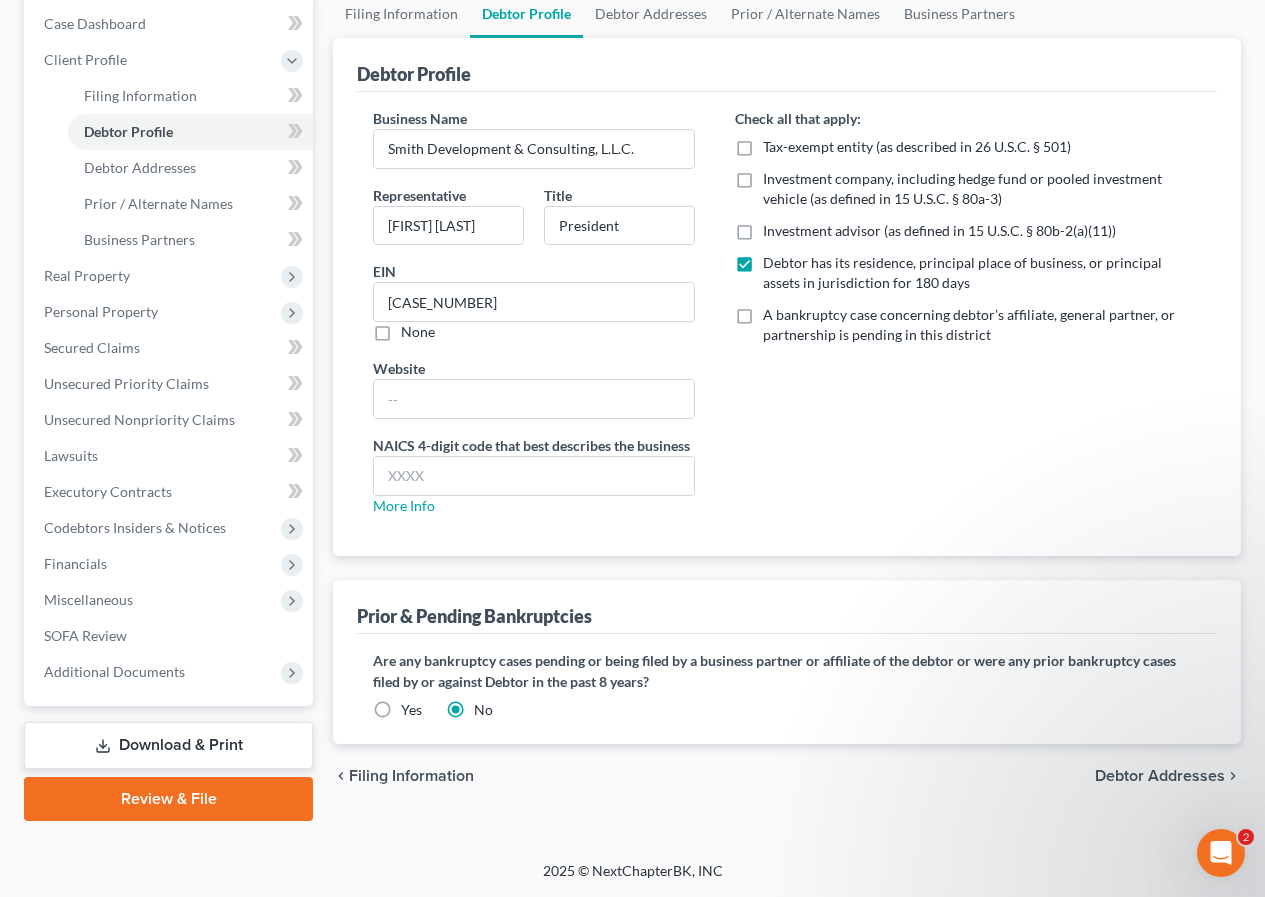 drag, startPoint x: 1117, startPoint y: 774, endPoint x: 978, endPoint y: 727, distance: 146.73105 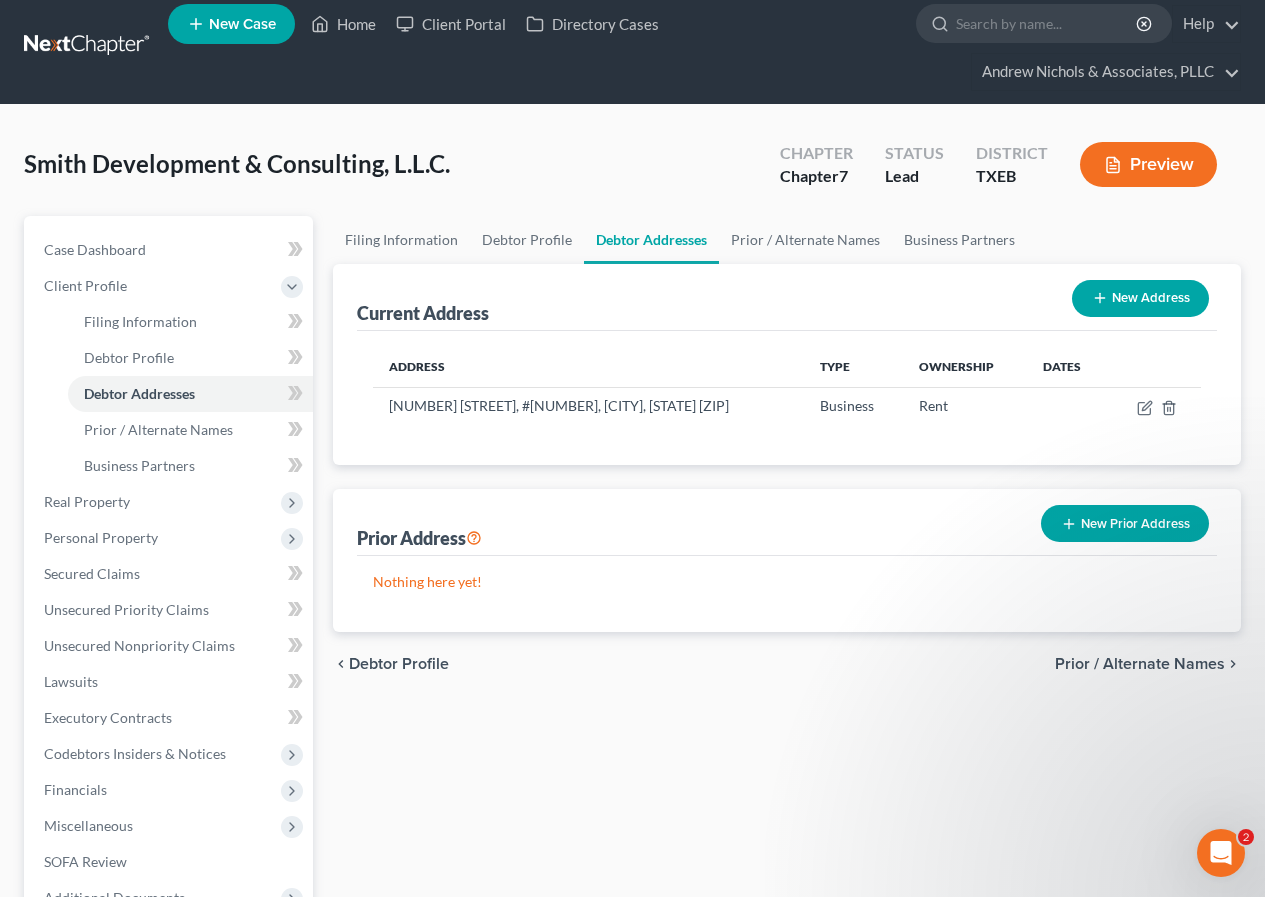 scroll, scrollTop: 0, scrollLeft: 0, axis: both 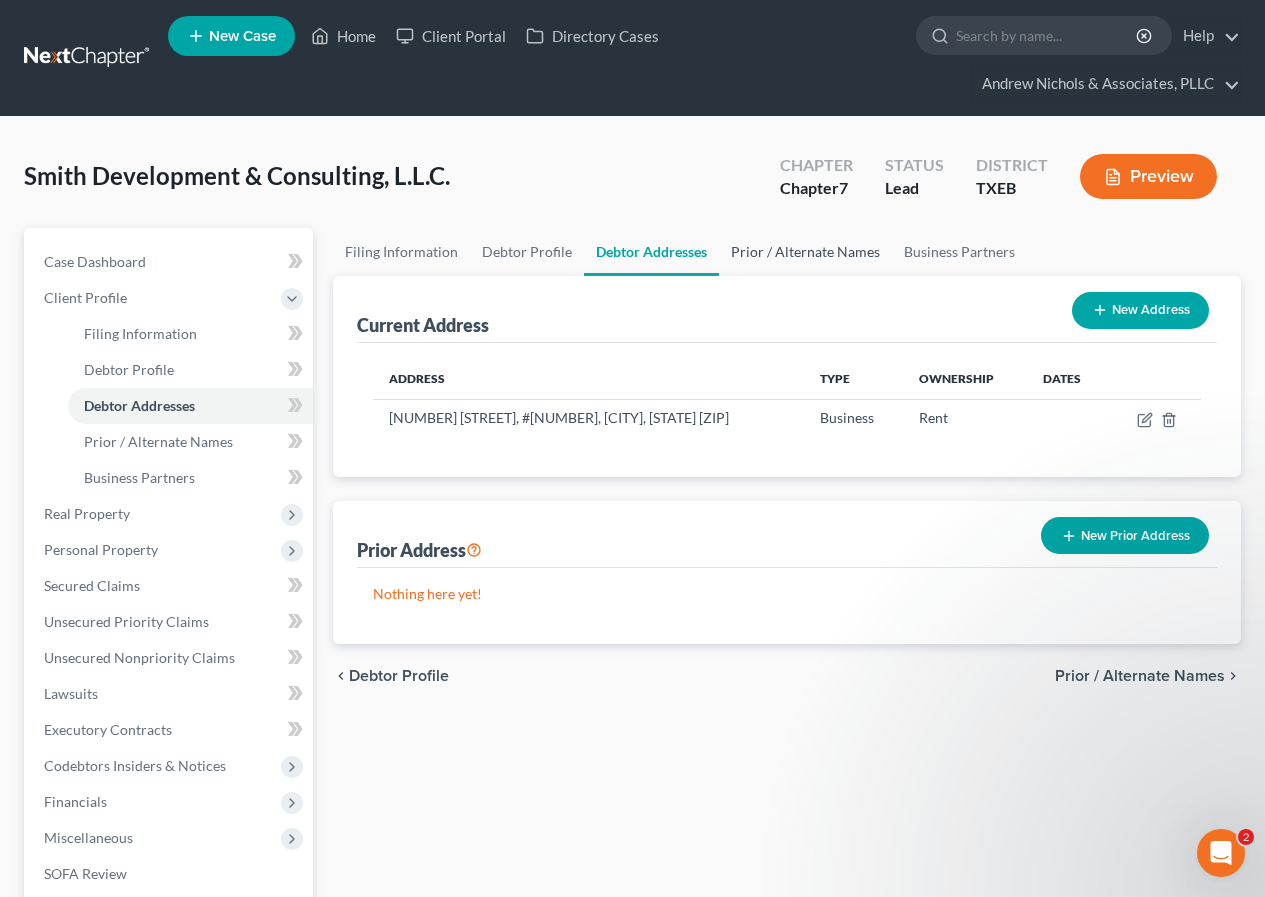 click on "Prior / Alternate Names" at bounding box center (805, 252) 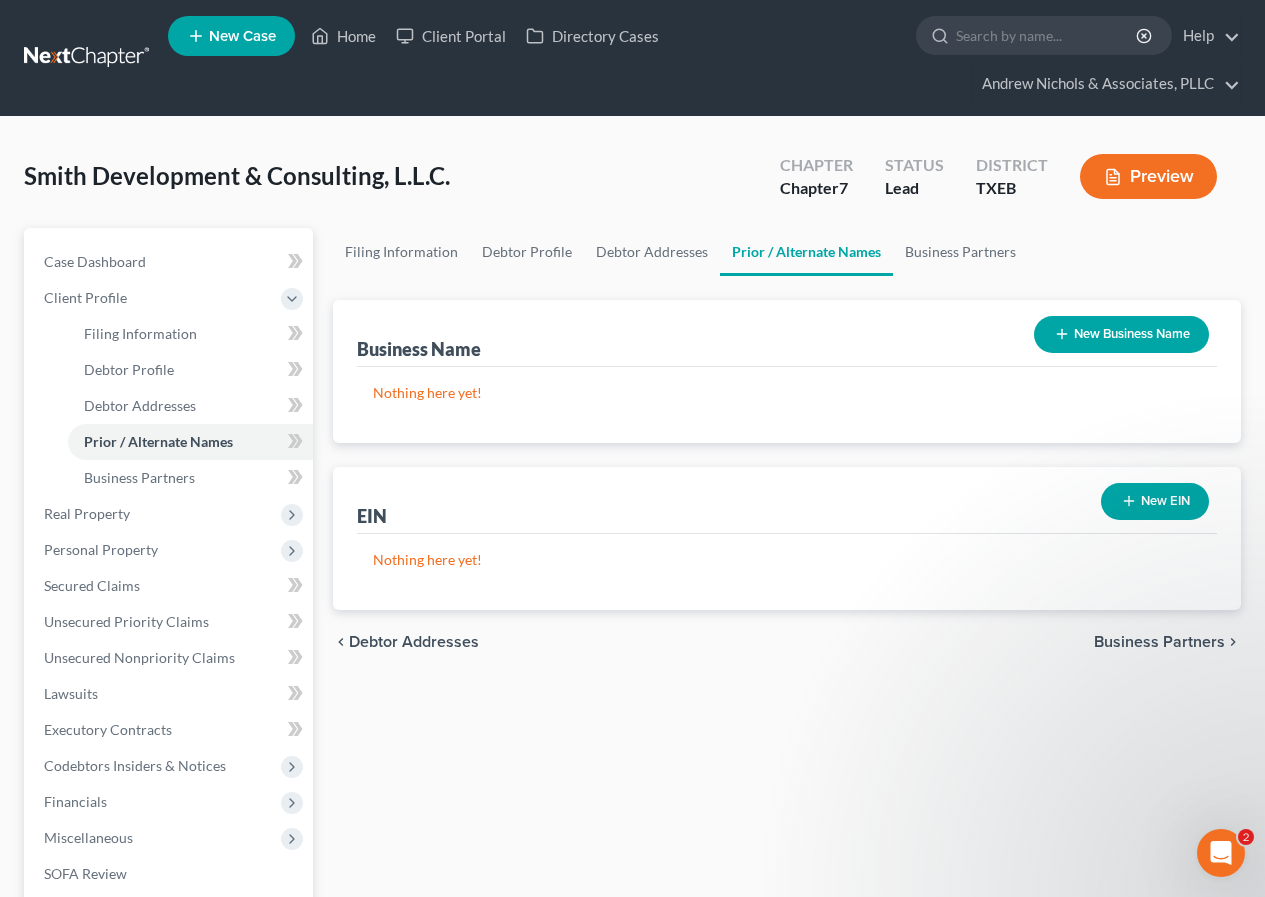 click on "New EIN" at bounding box center (1155, 501) 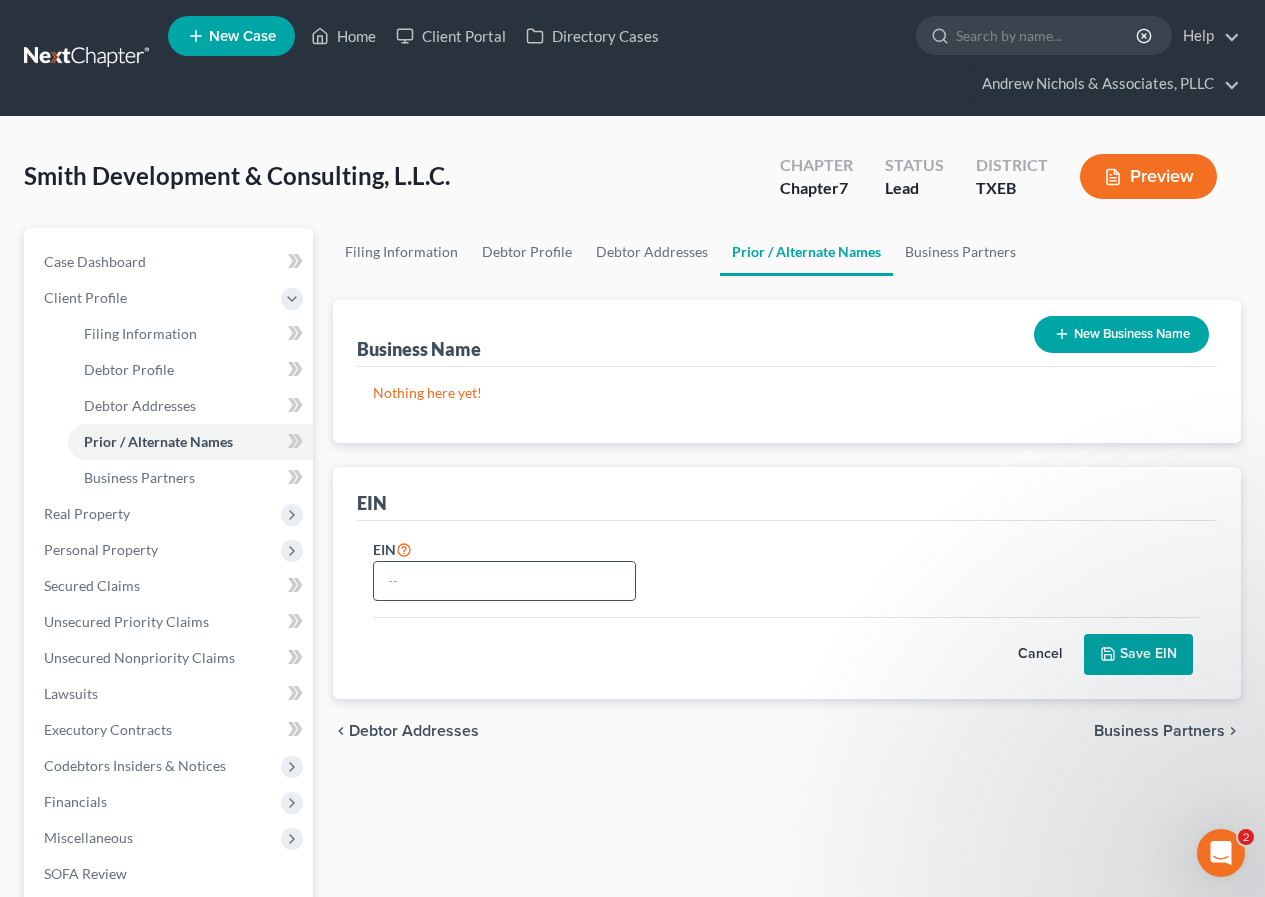 click at bounding box center [504, 581] 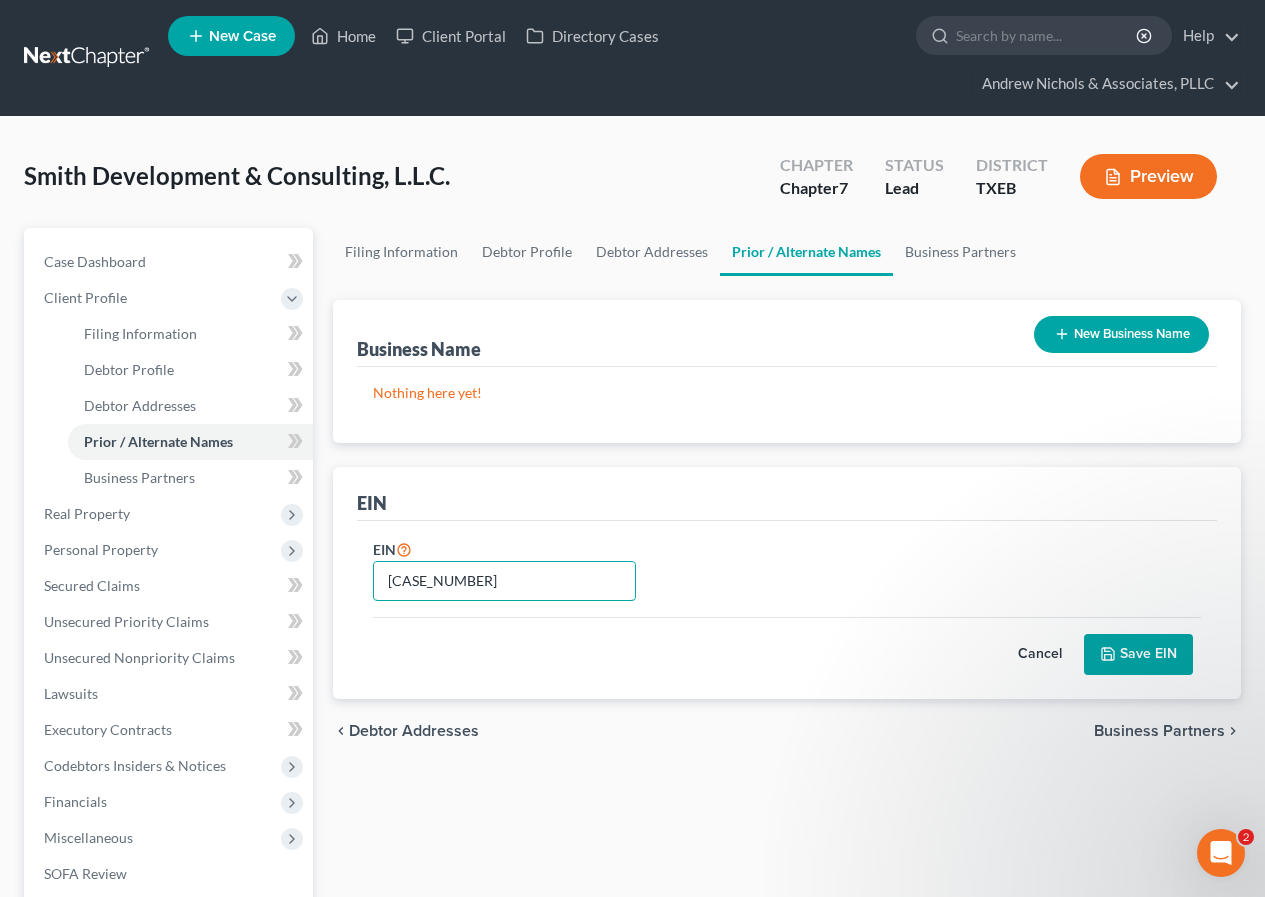 type on "[CASE_NUMBER]" 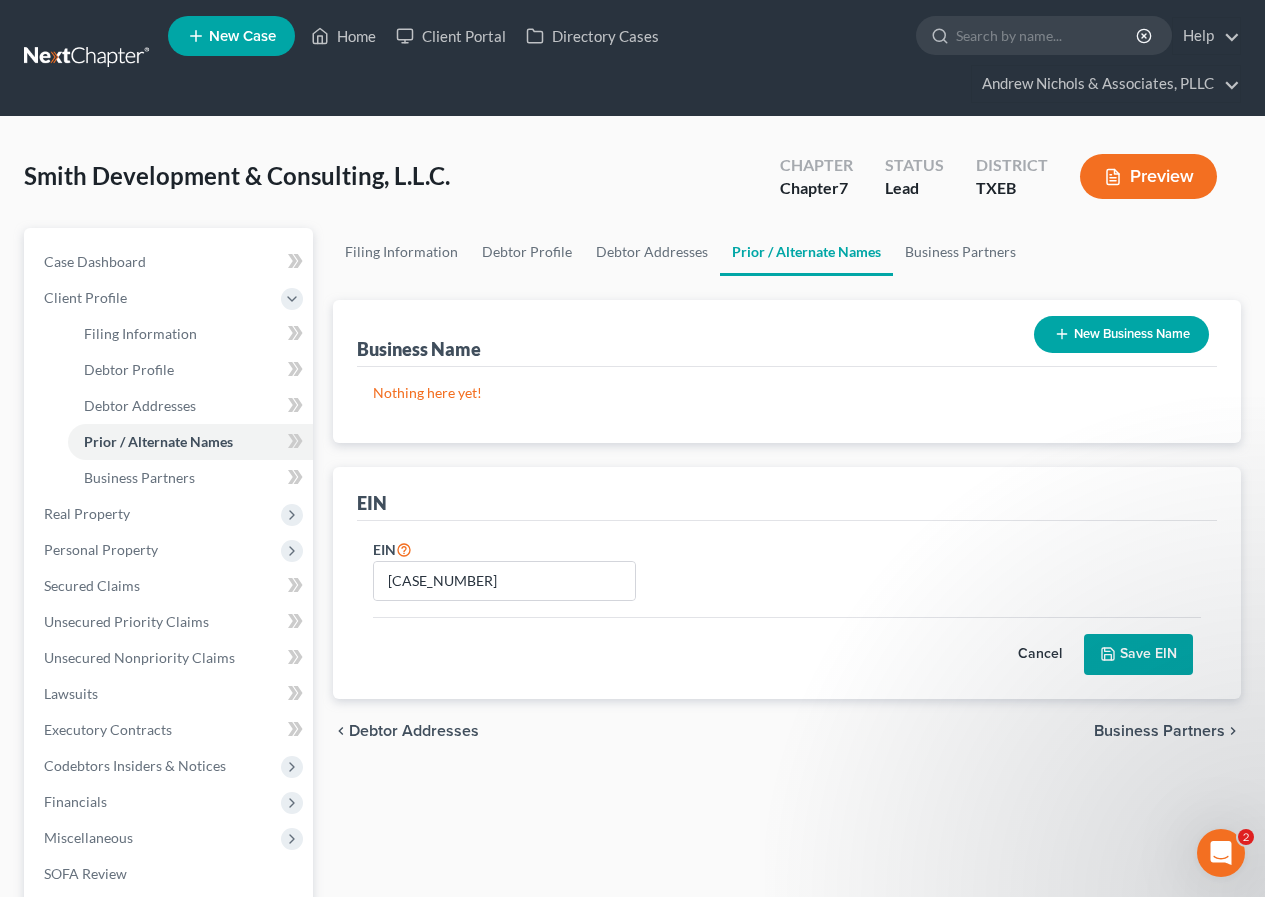 click on "Save EIN" at bounding box center (1138, 655) 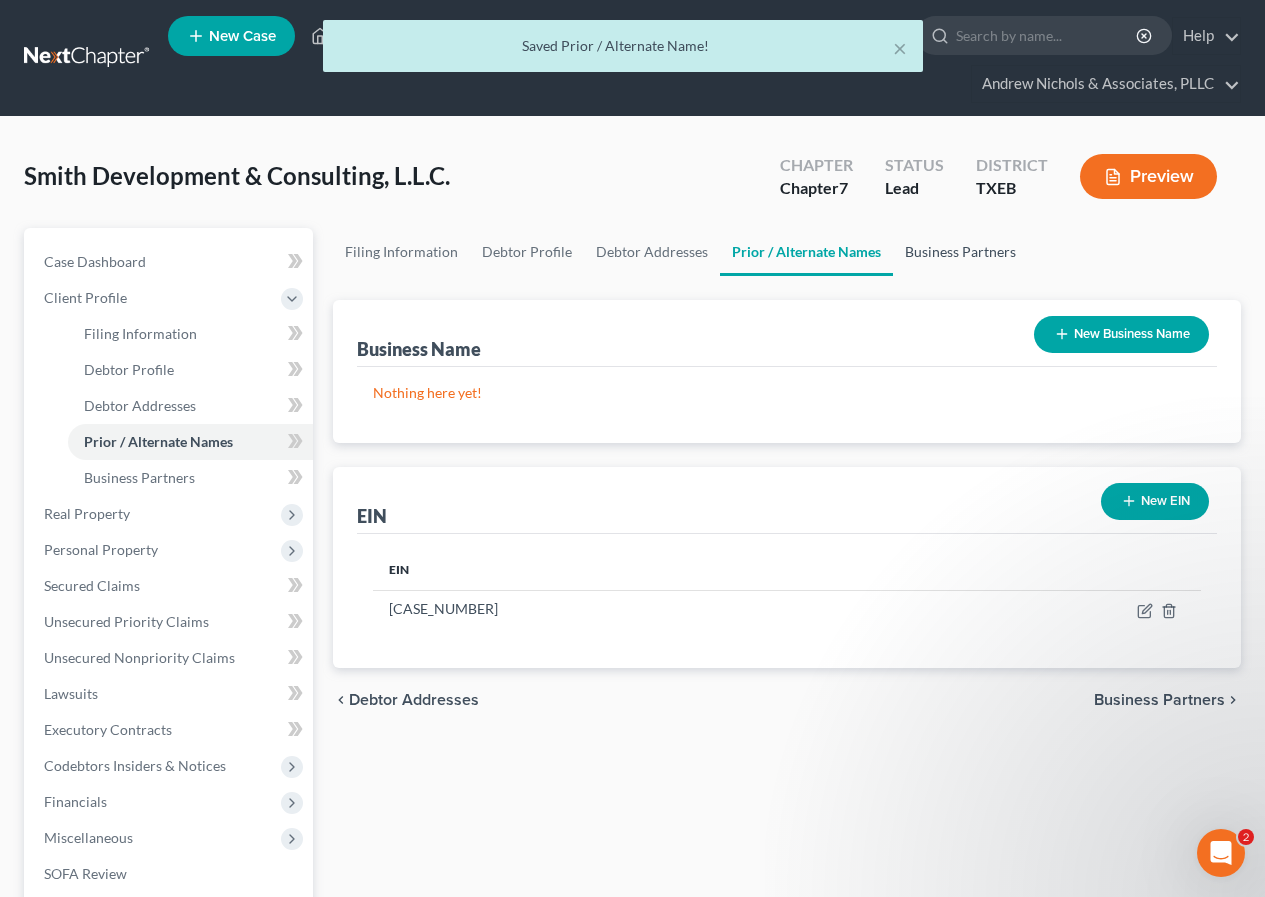 click on "Business Partners" at bounding box center [960, 252] 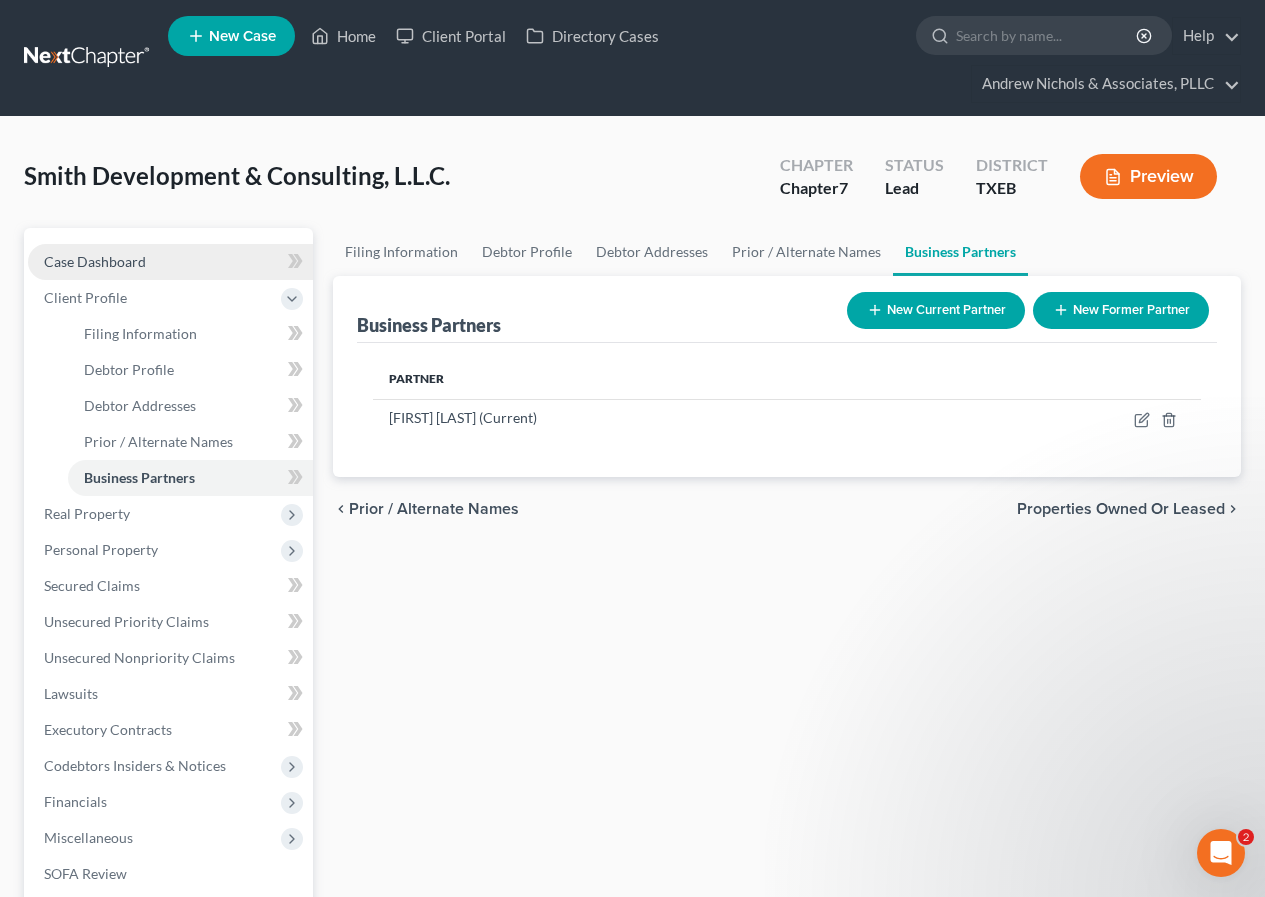 click on "Case Dashboard" at bounding box center [95, 261] 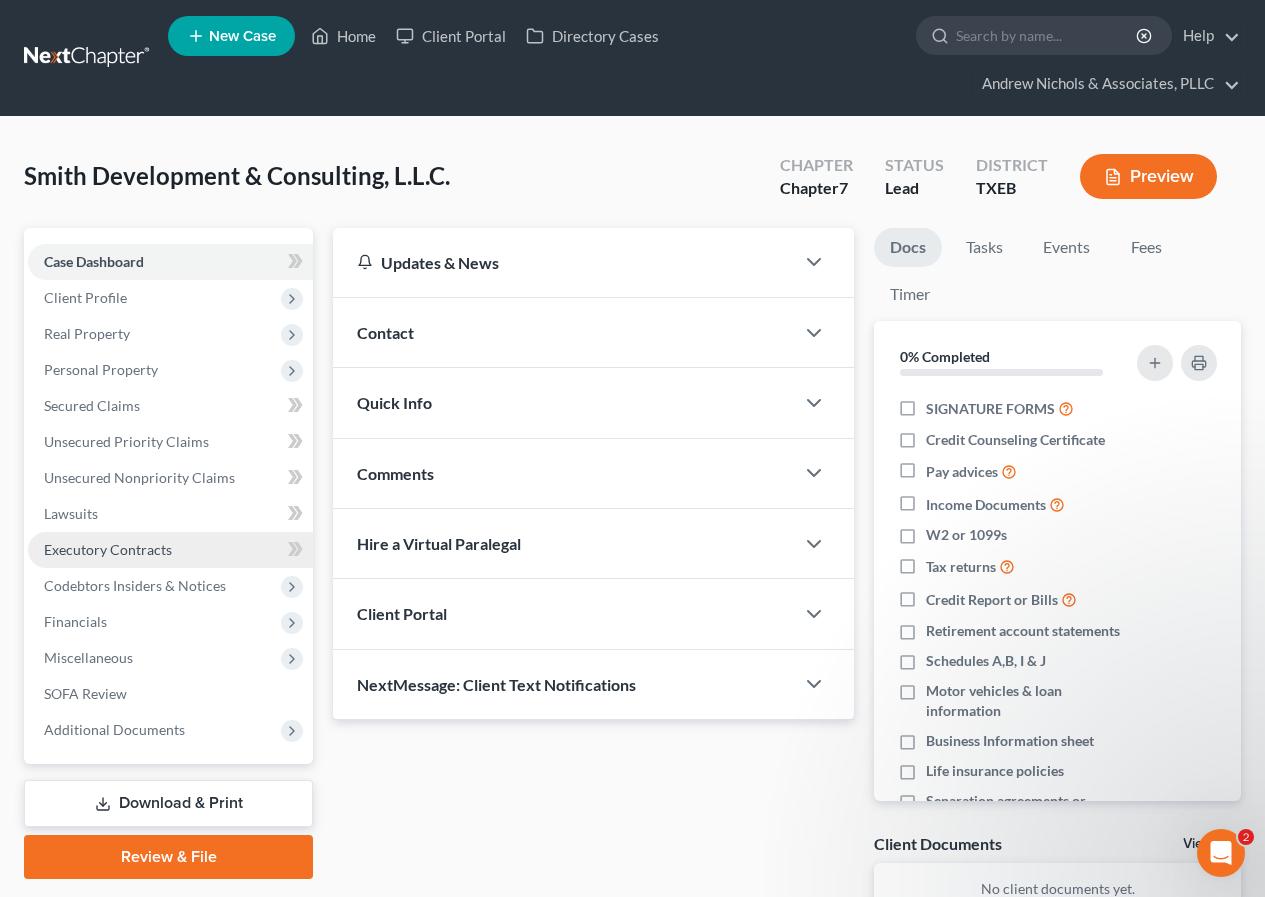 scroll, scrollTop: 142, scrollLeft: 0, axis: vertical 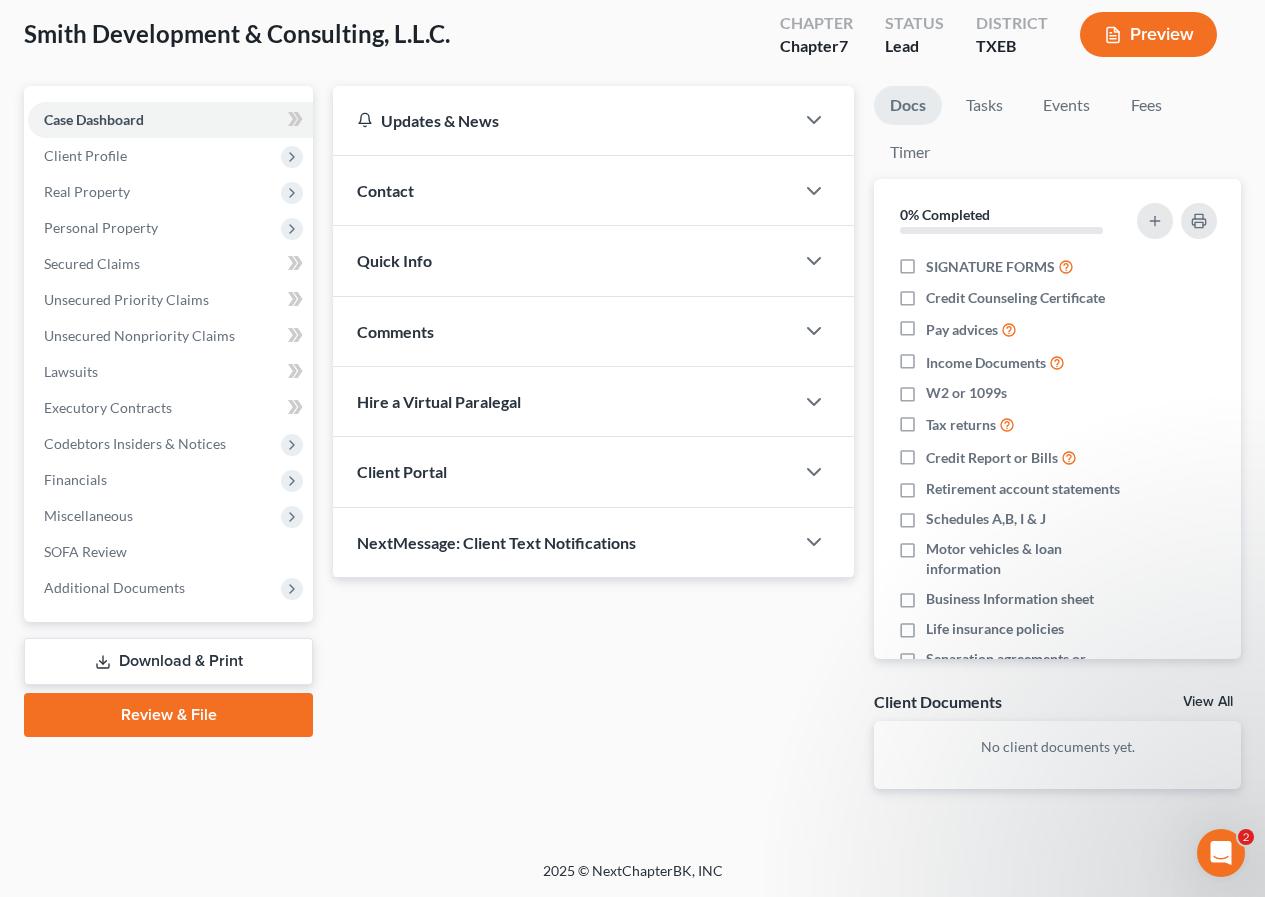 click on "Review & File" at bounding box center [168, 715] 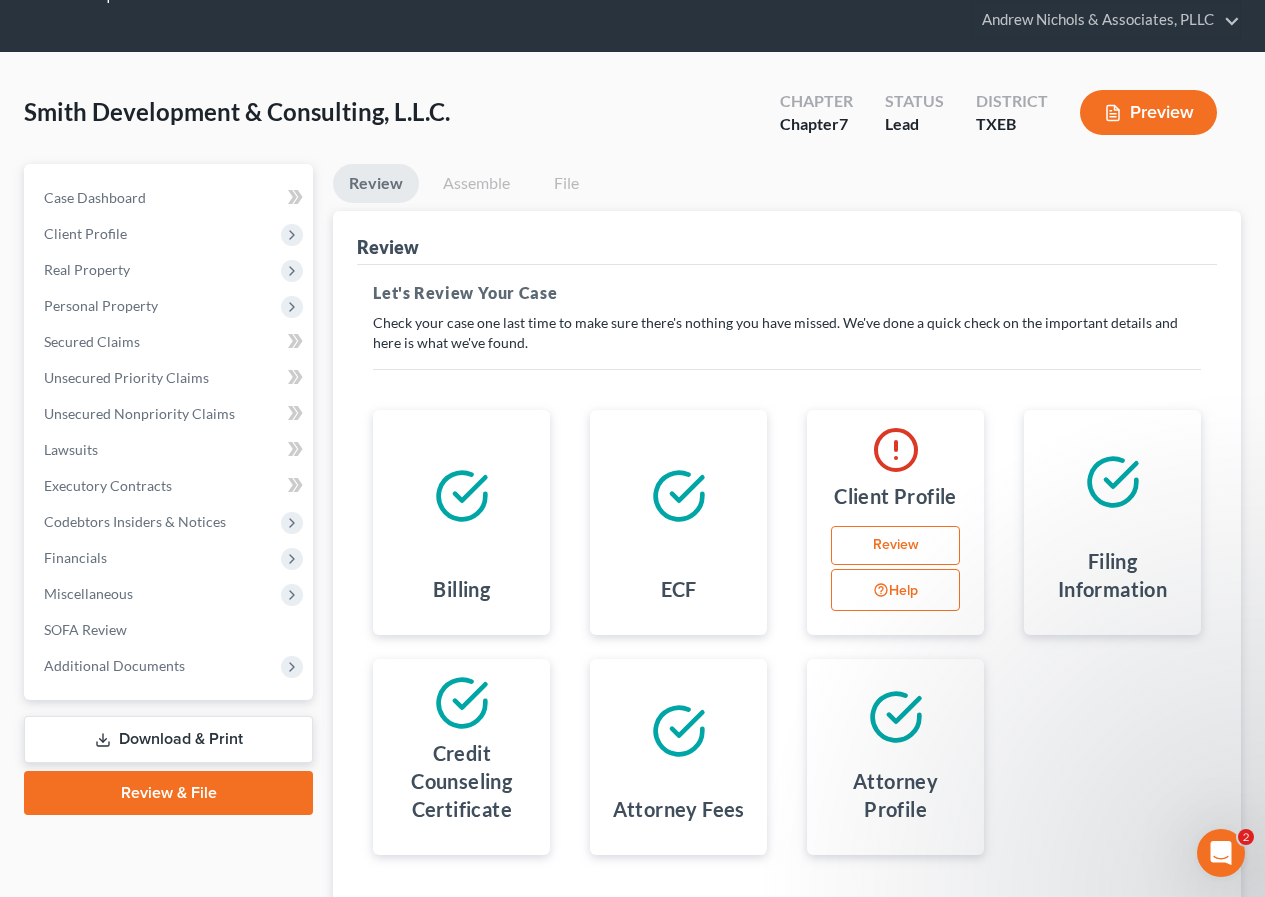 scroll, scrollTop: 200, scrollLeft: 0, axis: vertical 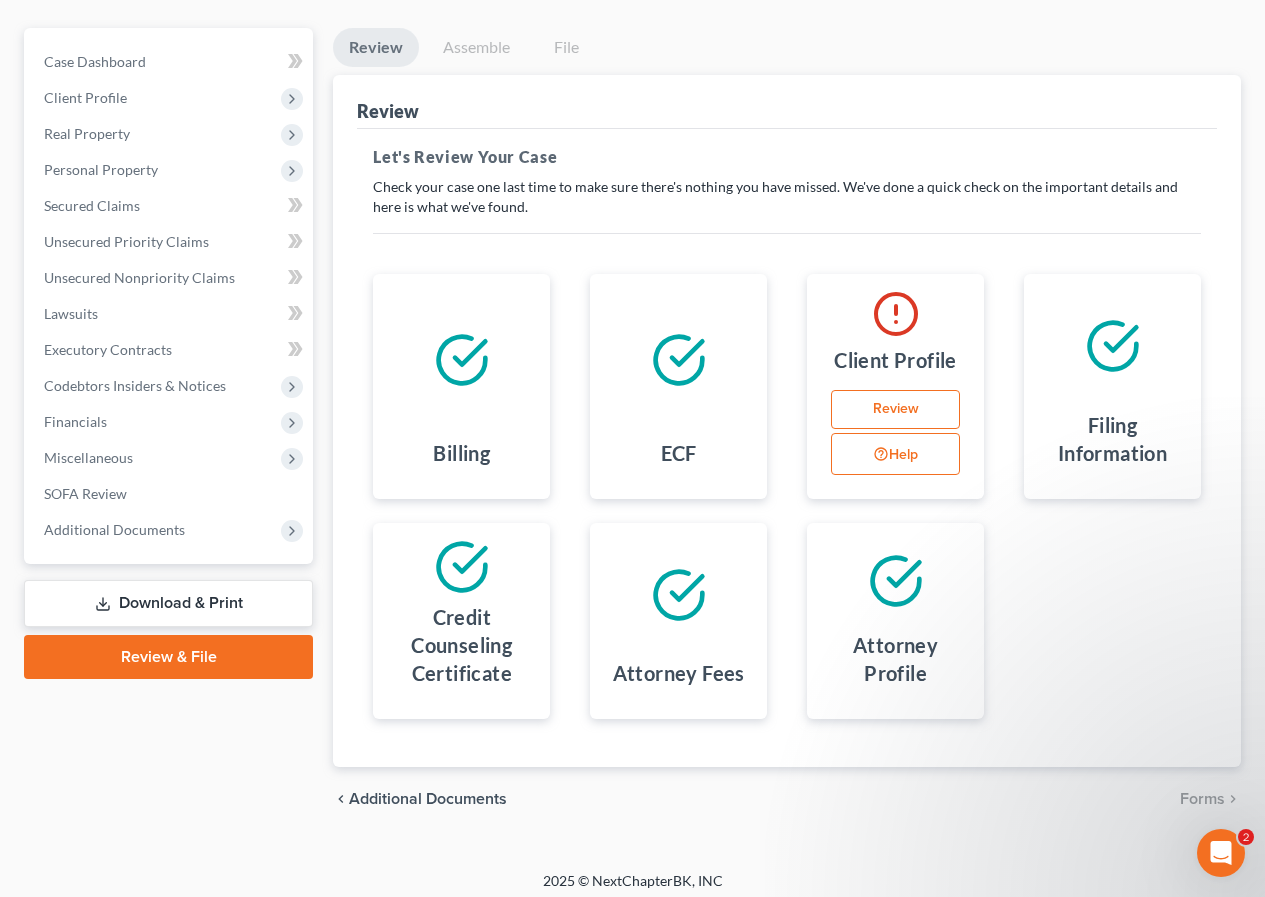 click on "Review" at bounding box center [895, 410] 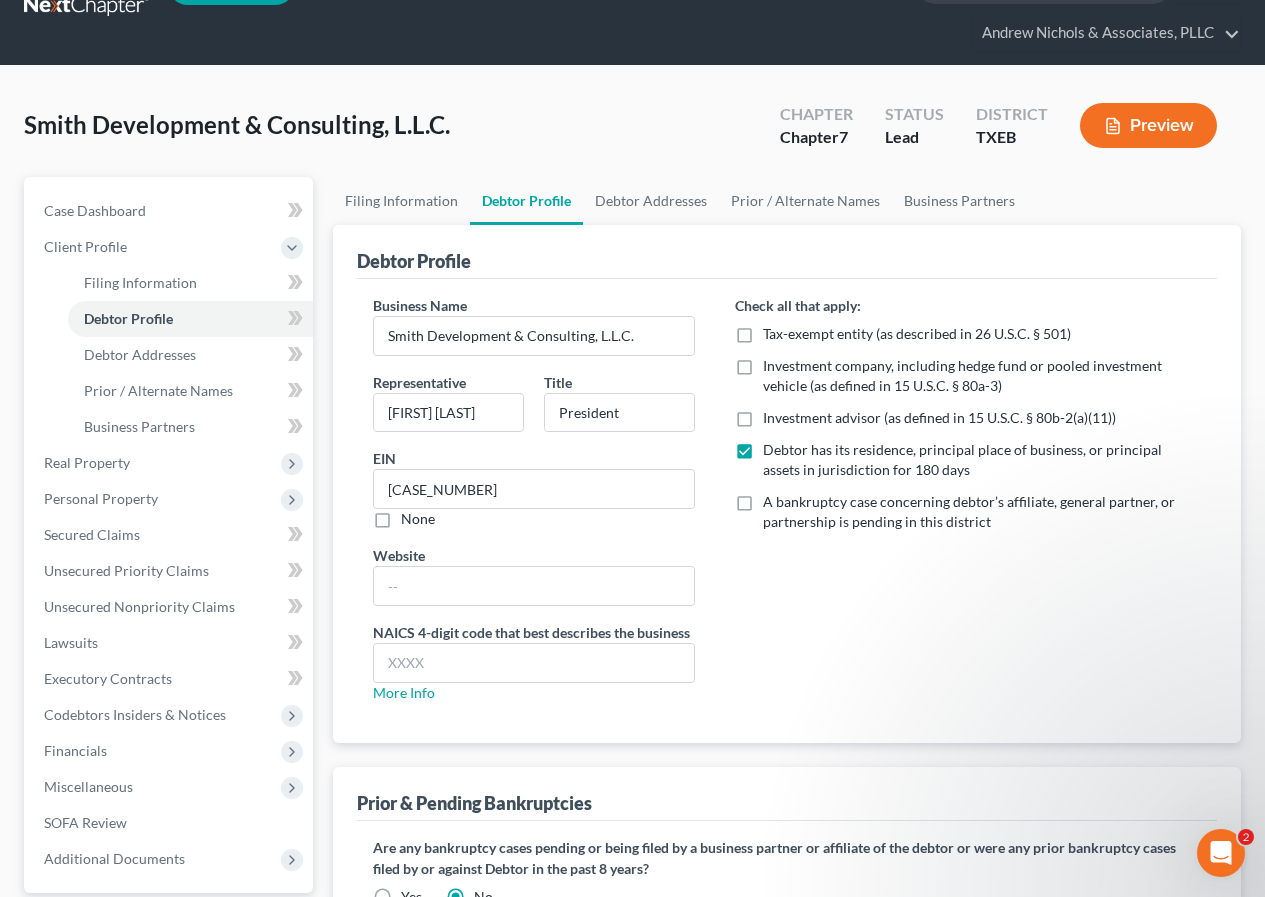 scroll, scrollTop: 100, scrollLeft: 0, axis: vertical 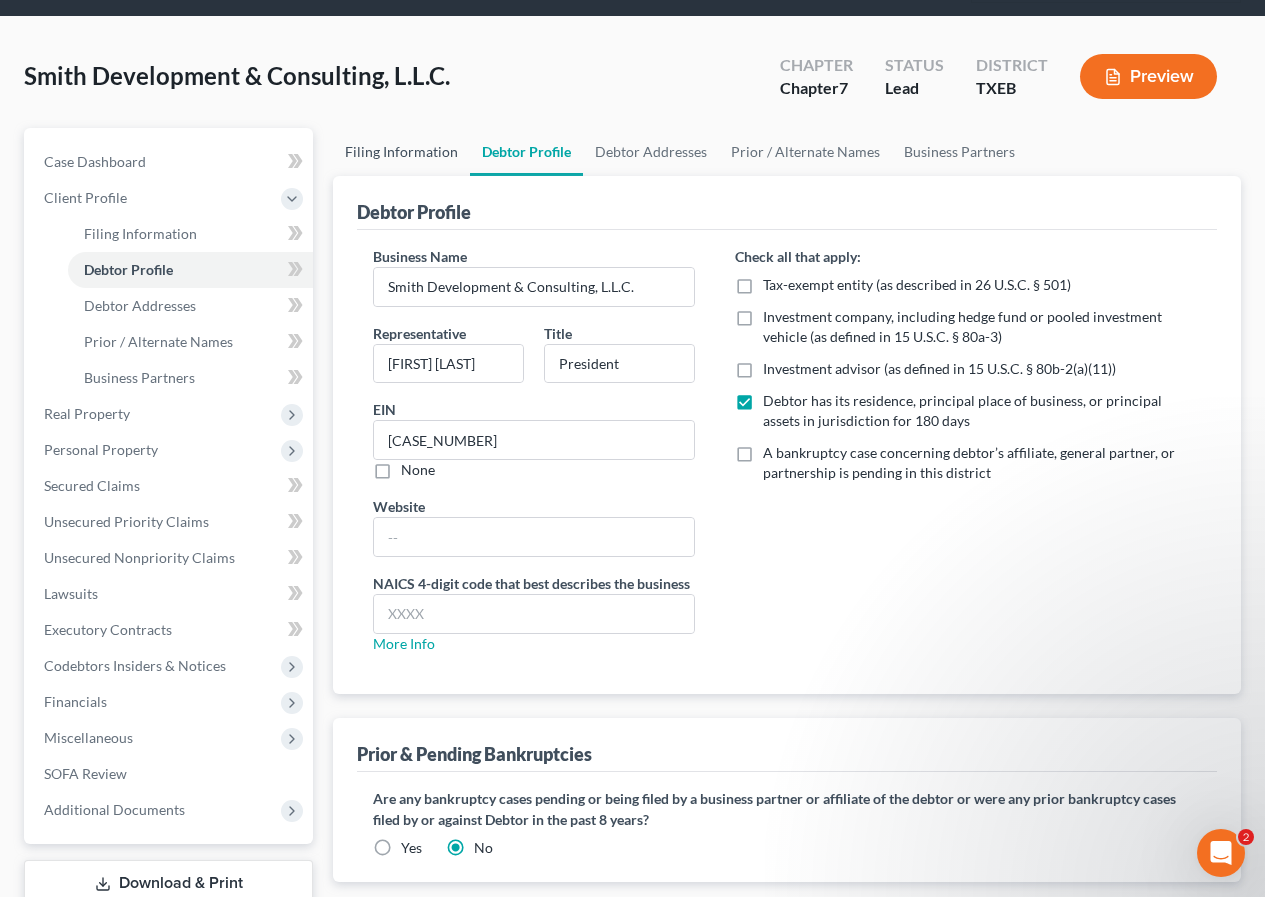 click on "Filing Information" at bounding box center (401, 152) 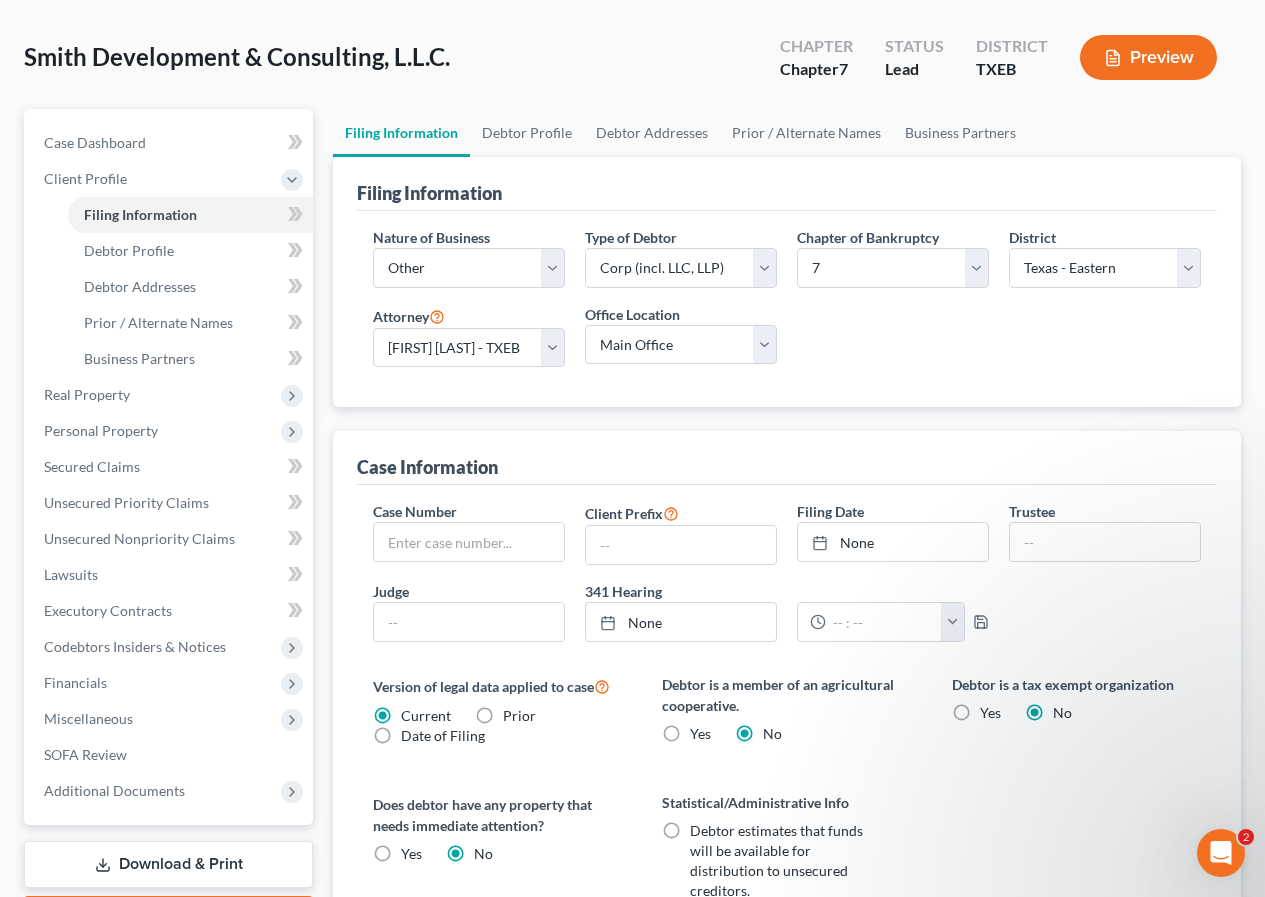 scroll, scrollTop: 100, scrollLeft: 0, axis: vertical 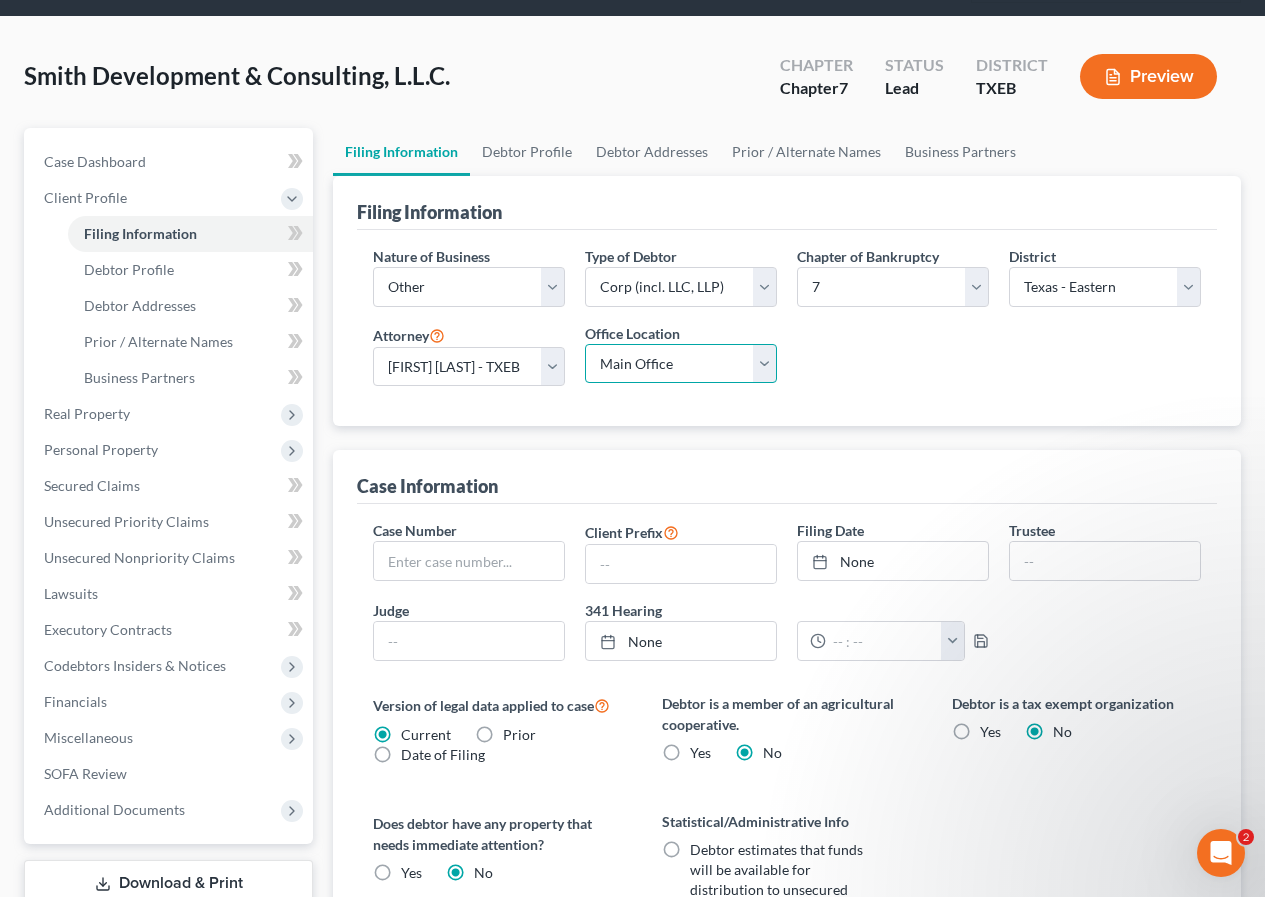 click on "Main Office [FIRST] [LAST] & Associates" at bounding box center (681, 364) 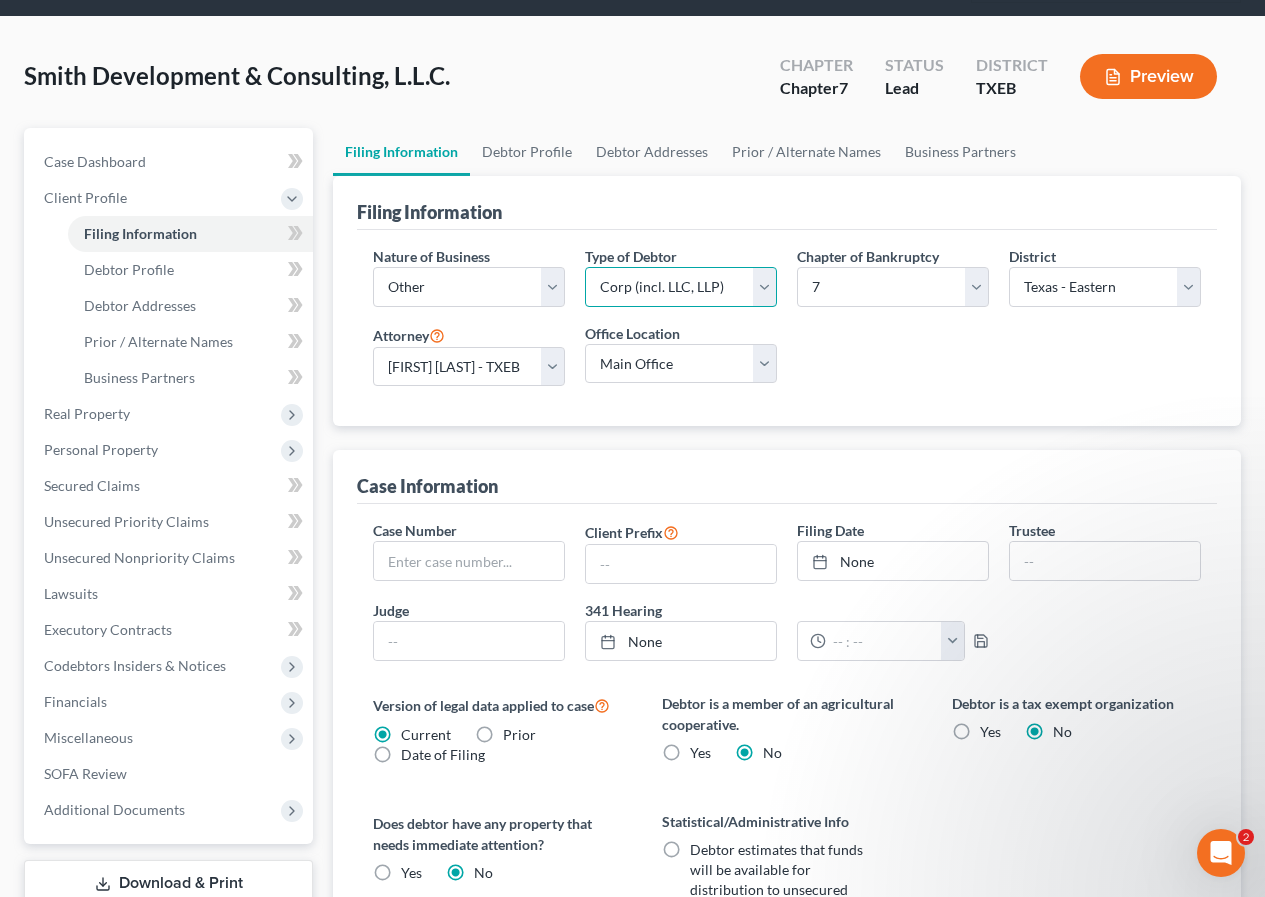 click on "Select Partnership Corp (incl. LLC, LLP) Other" at bounding box center [681, 287] 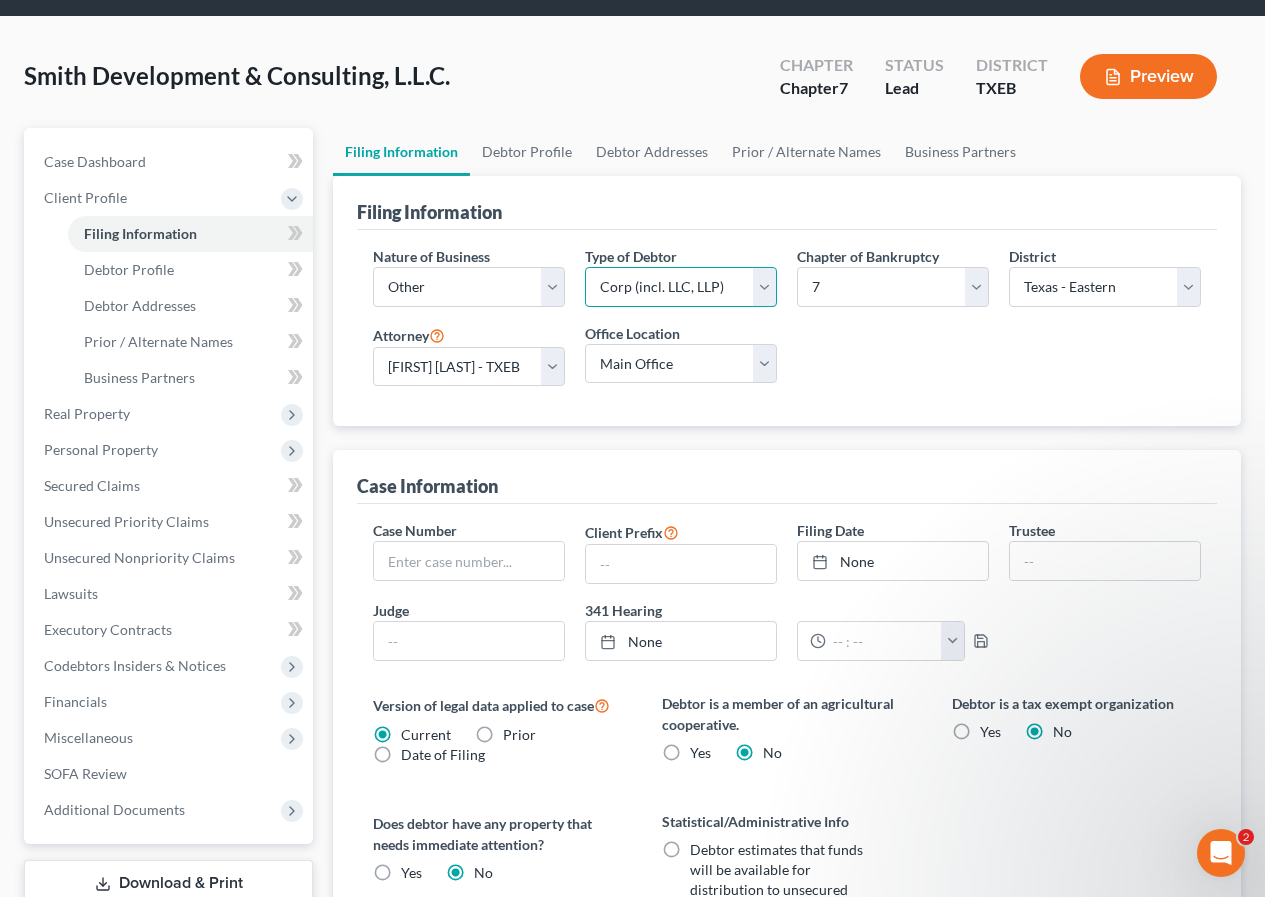 click on "Select Partnership Corp (incl. LLC, LLP) Other" at bounding box center [681, 287] 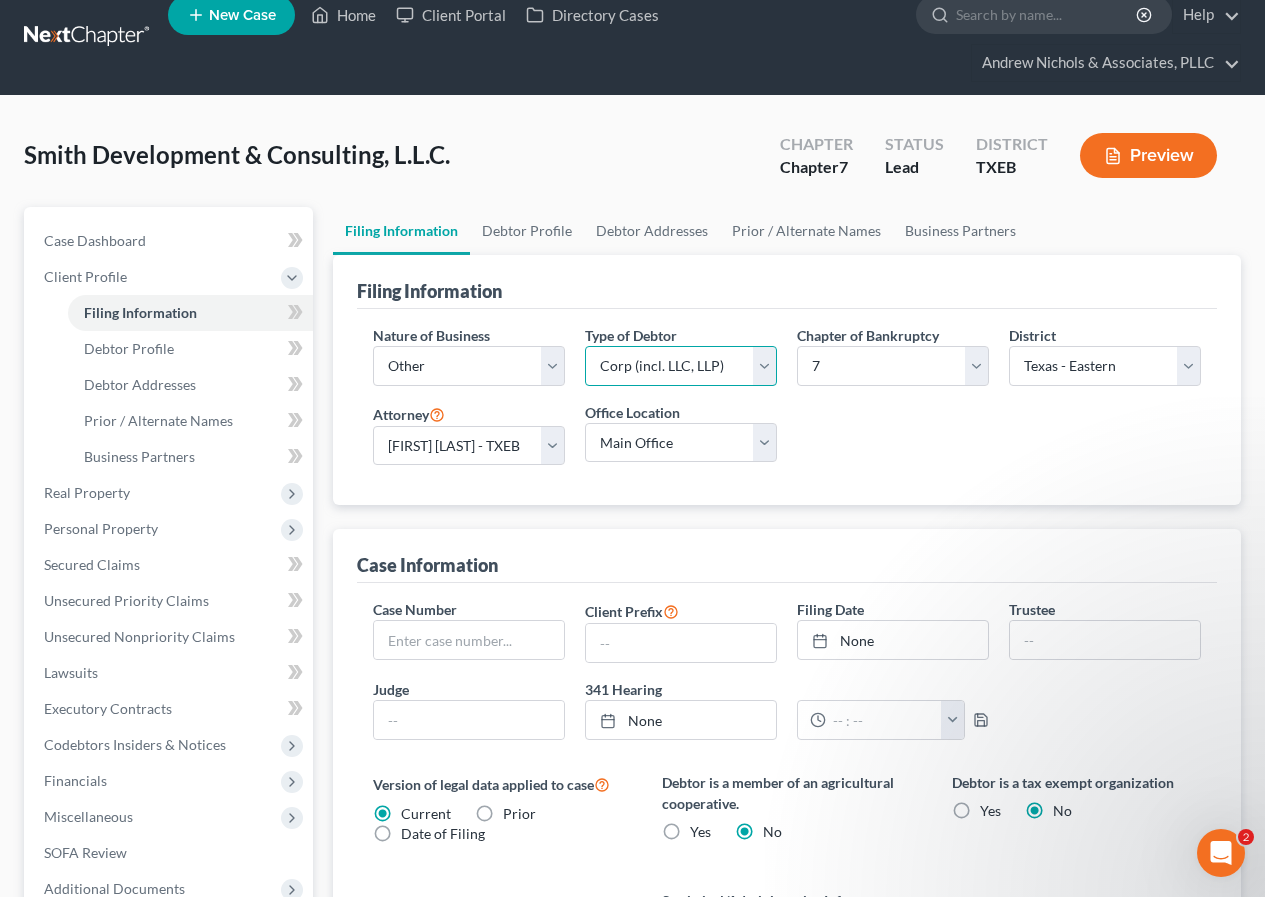 scroll, scrollTop: 0, scrollLeft: 0, axis: both 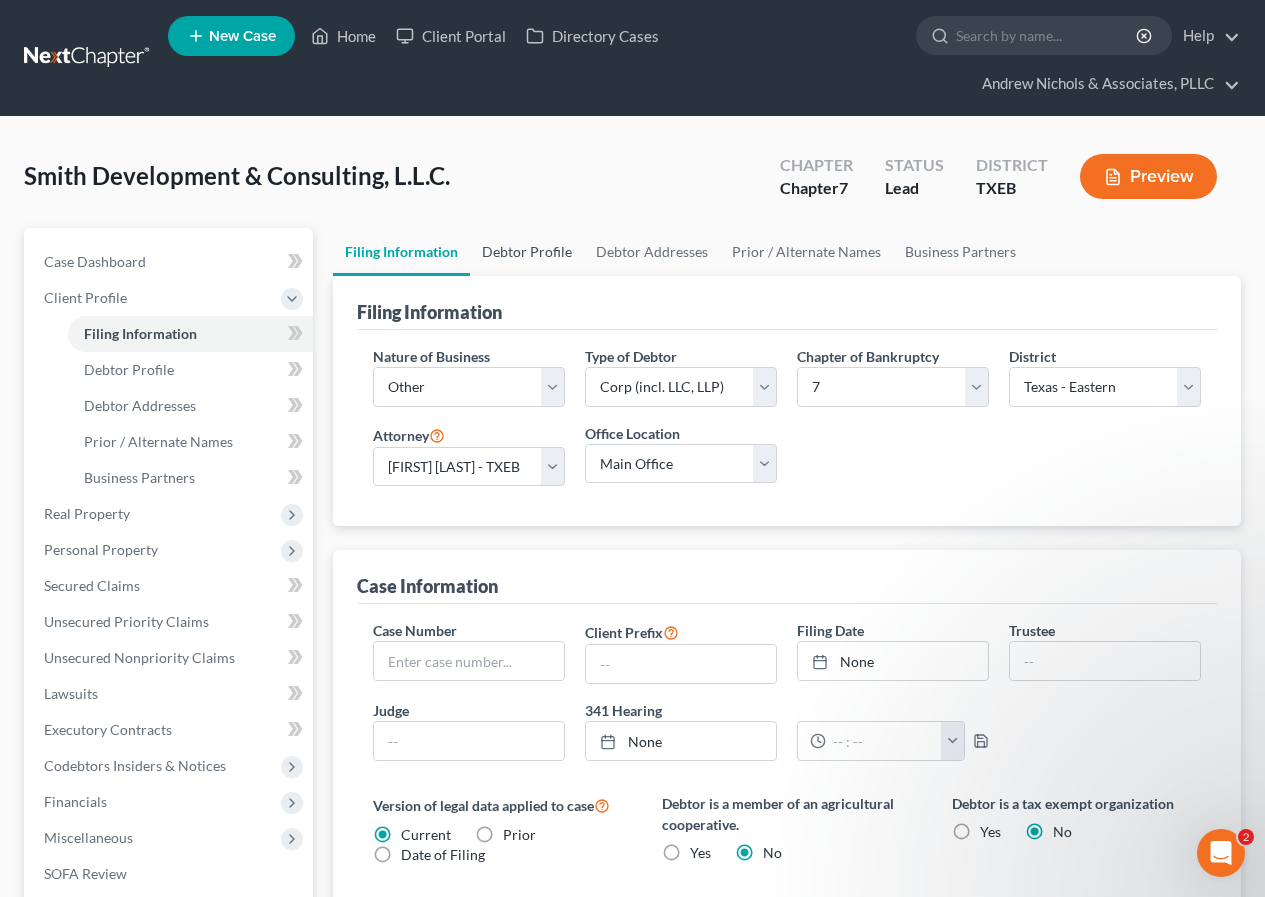 click on "Debtor Profile" at bounding box center [527, 252] 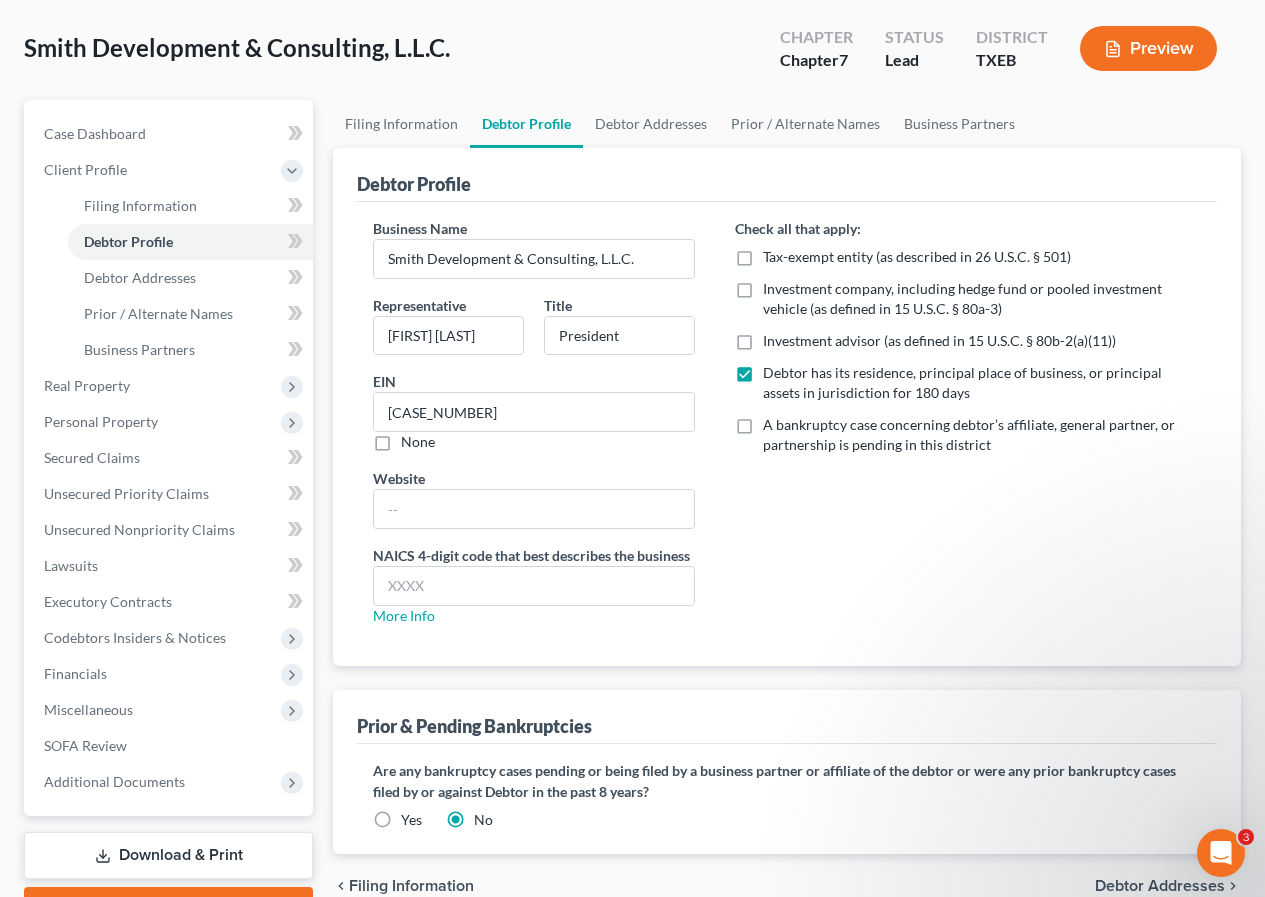 scroll, scrollTop: 38, scrollLeft: 0, axis: vertical 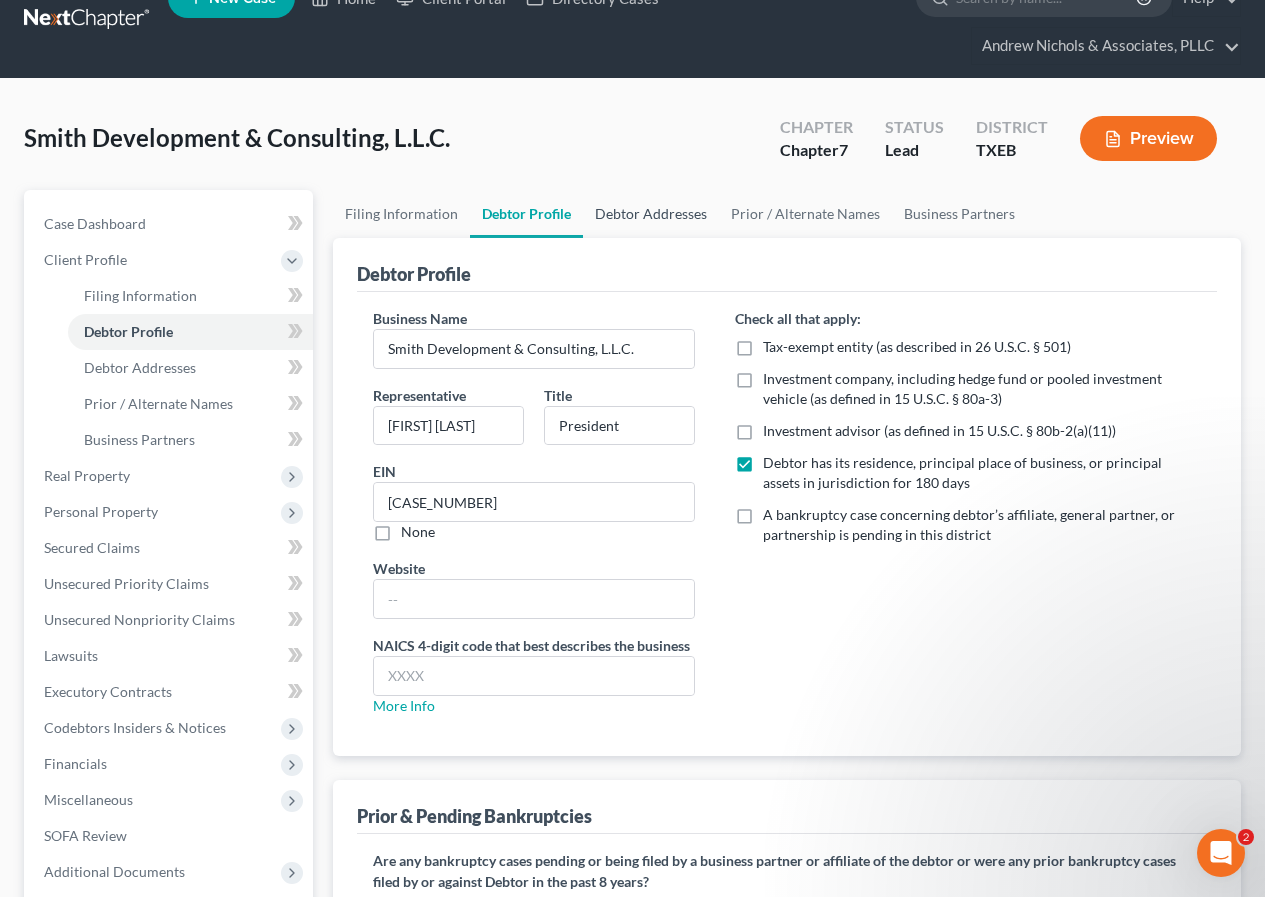 click on "Debtor Addresses" at bounding box center [651, 214] 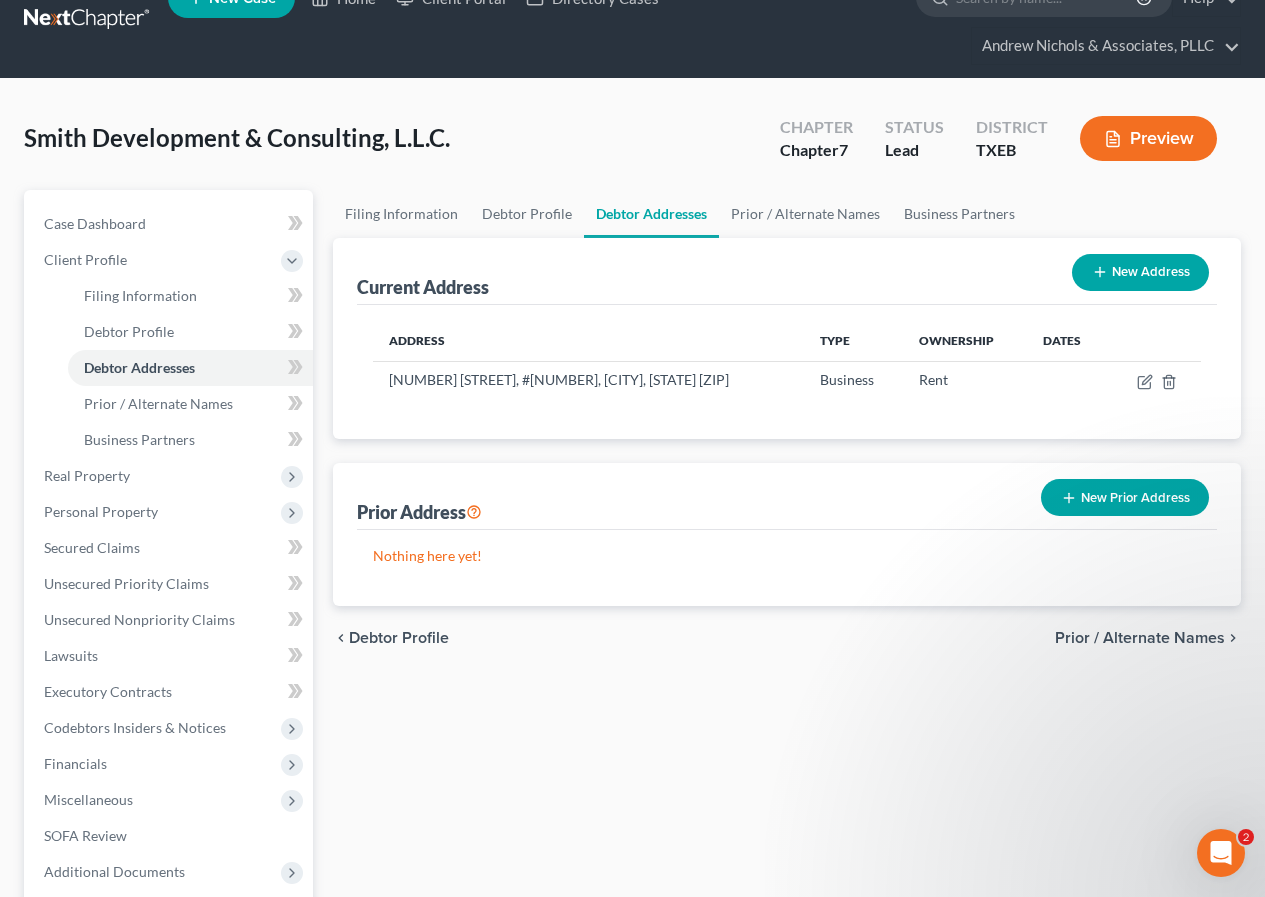 scroll, scrollTop: 0, scrollLeft: 0, axis: both 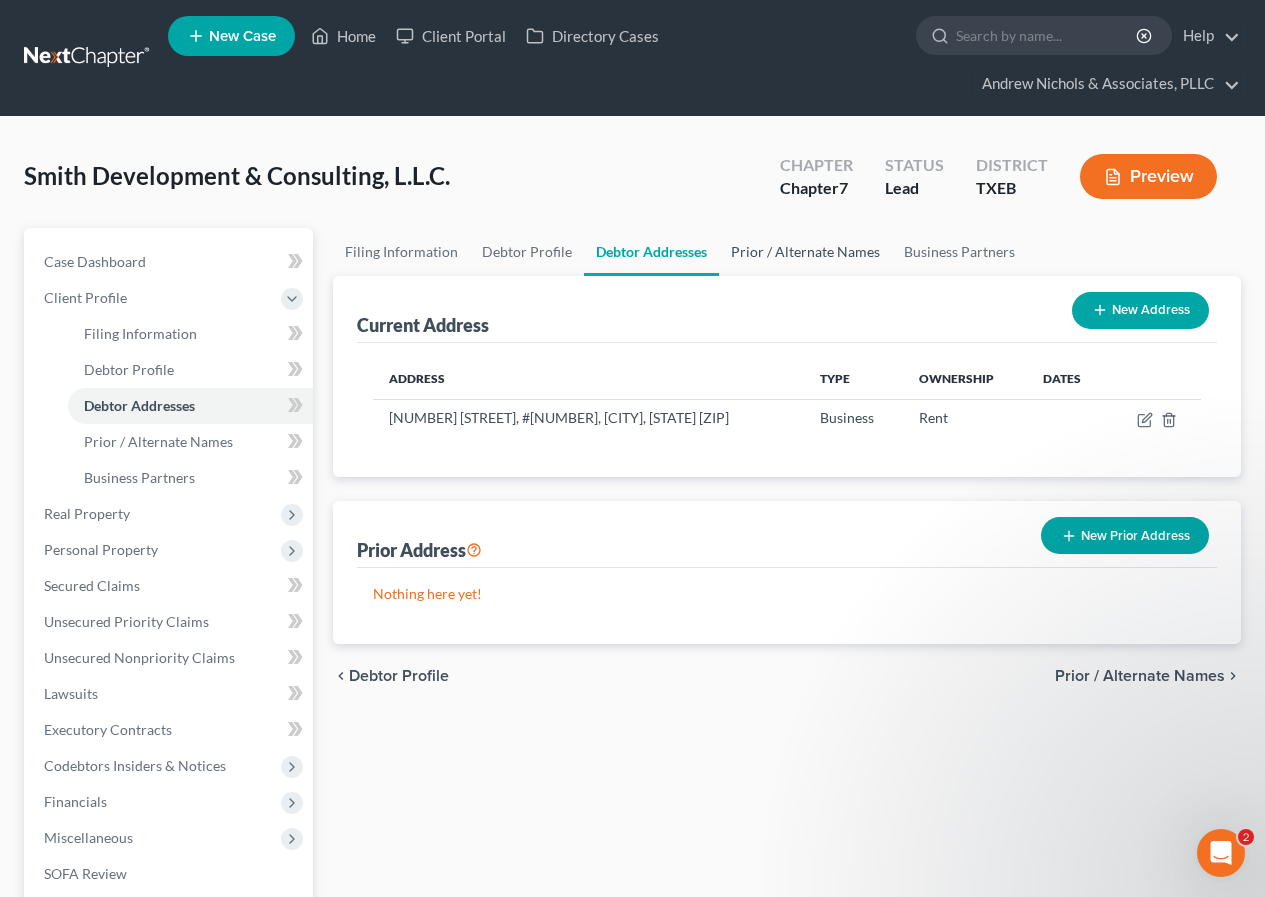 click on "Prior / Alternate Names" at bounding box center [805, 252] 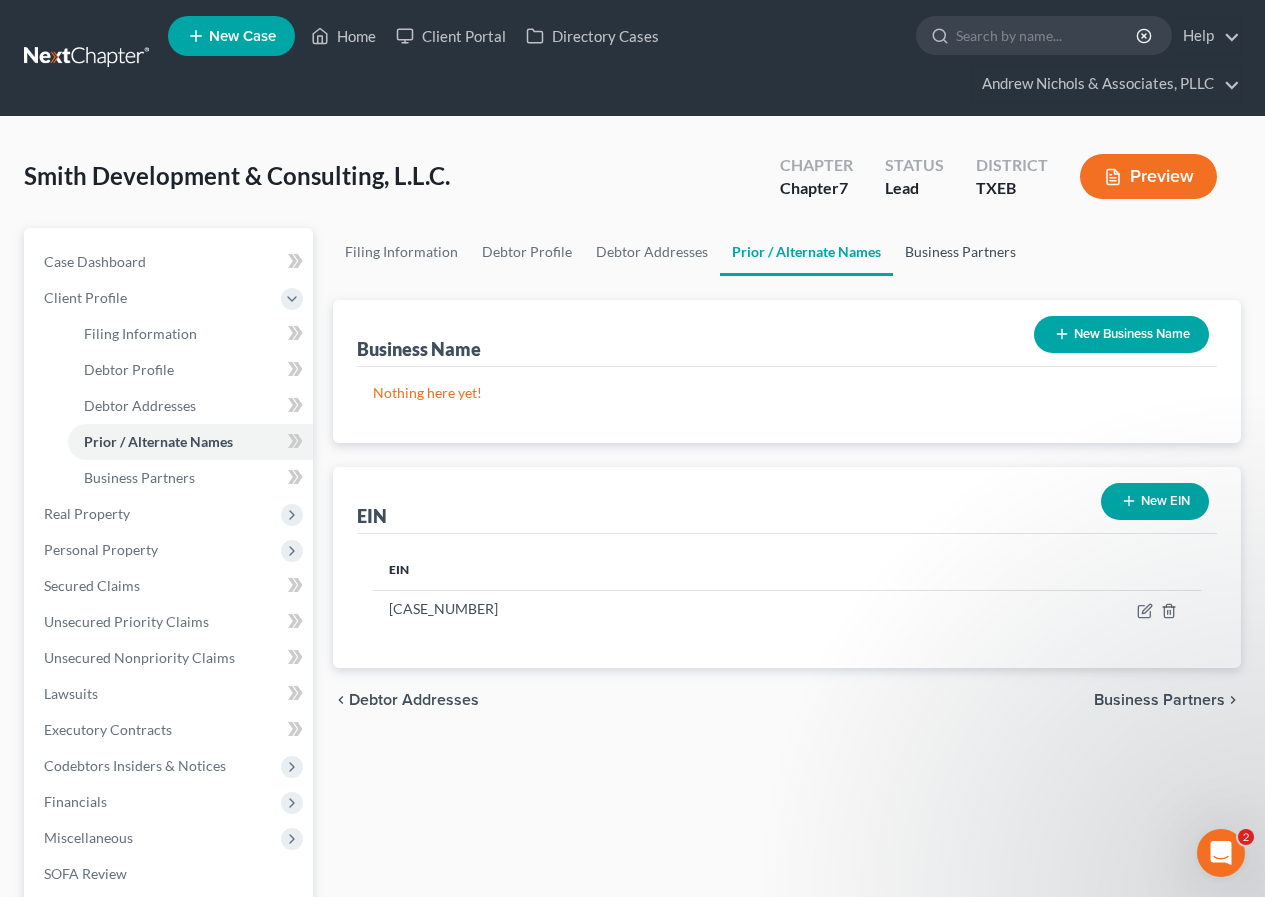 click on "Business Partners" at bounding box center (960, 252) 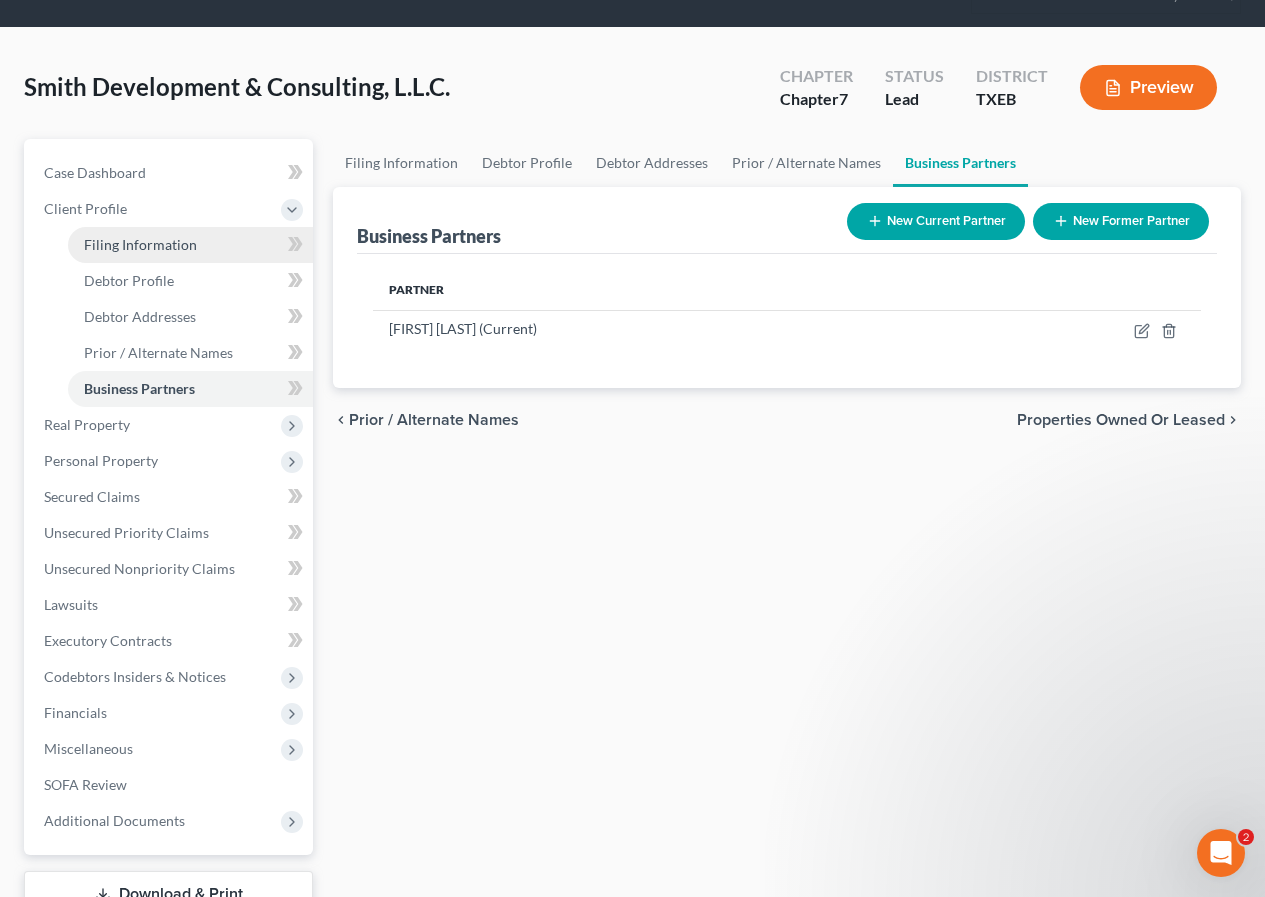 scroll, scrollTop: 0, scrollLeft: 0, axis: both 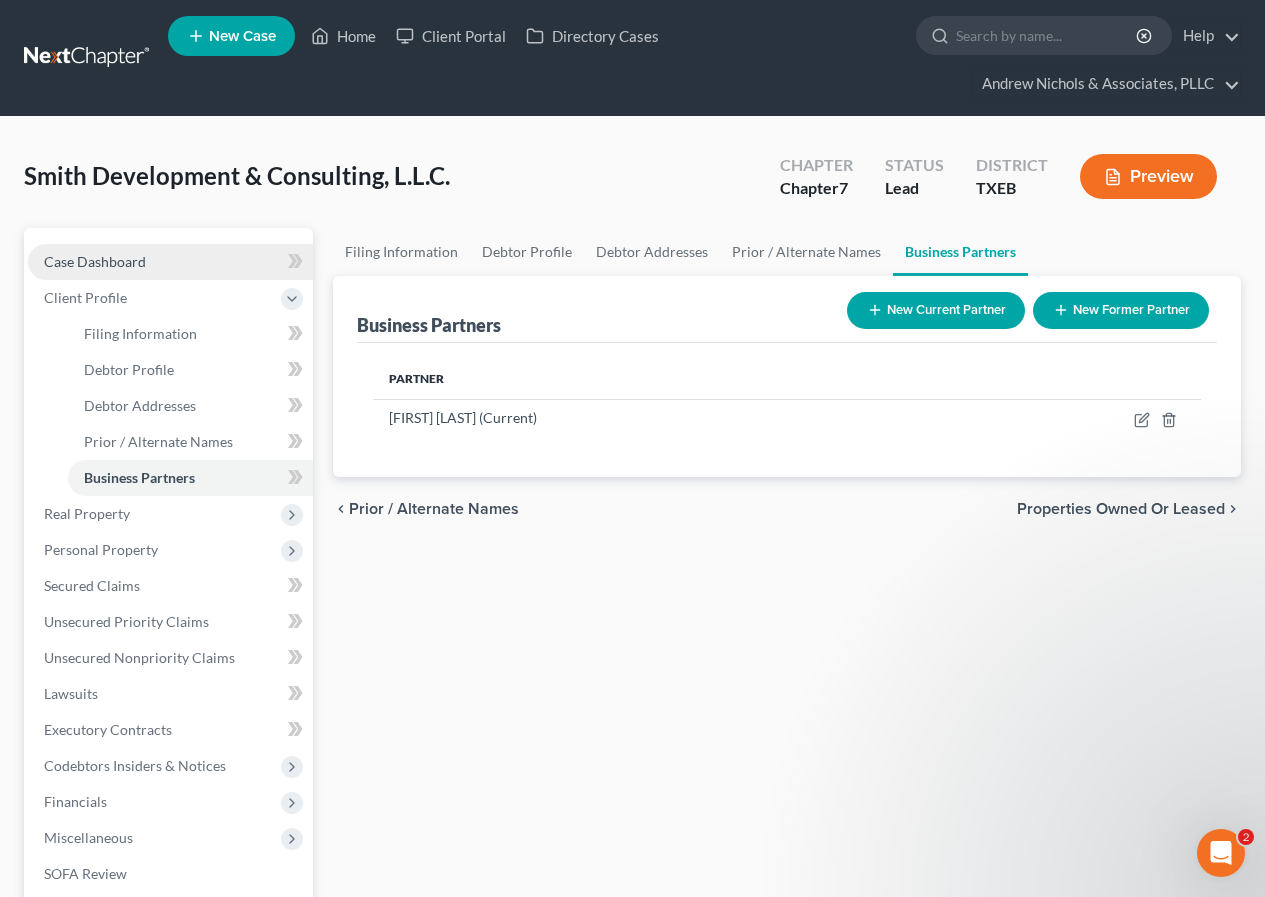 click on "Case Dashboard" at bounding box center [95, 261] 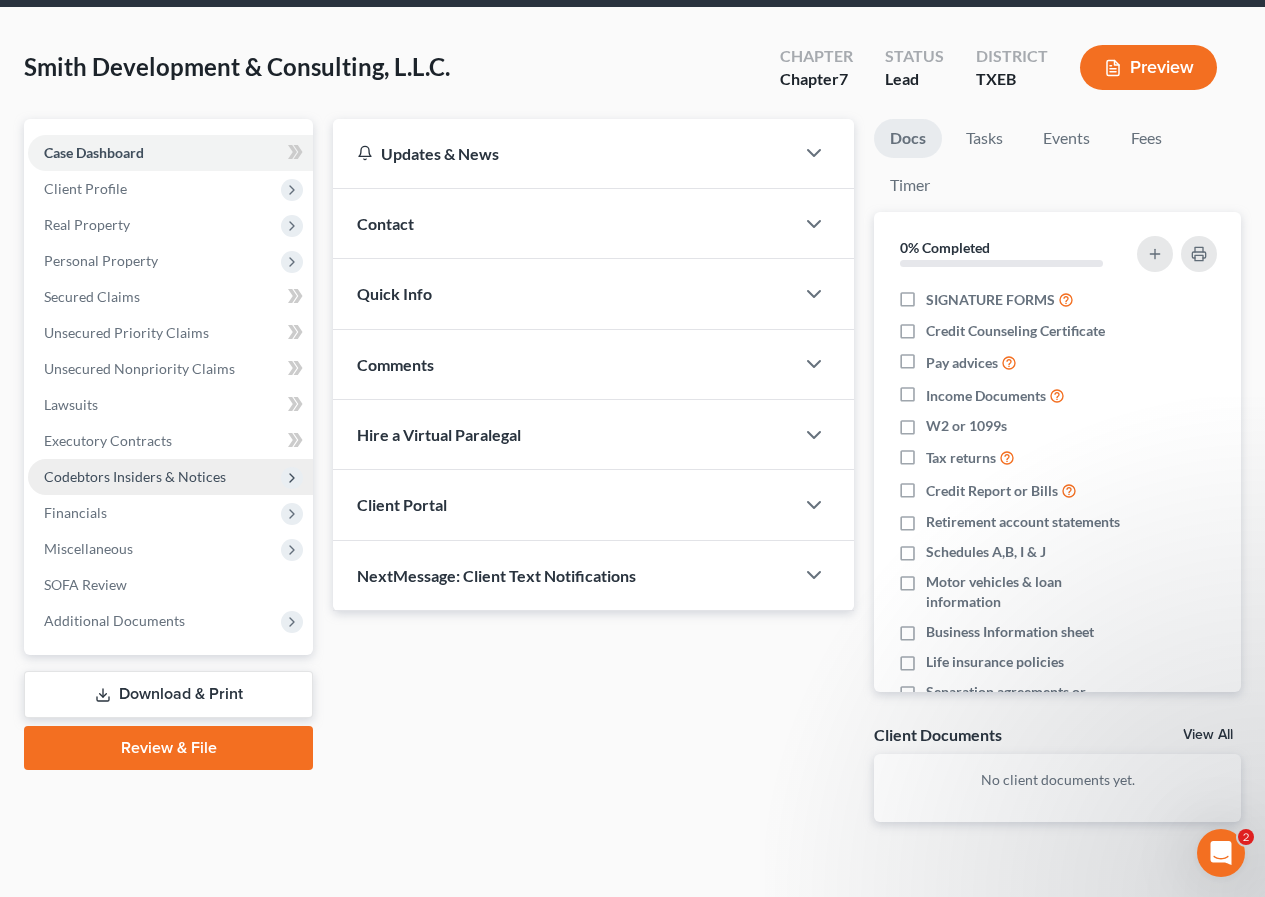 scroll, scrollTop: 142, scrollLeft: 0, axis: vertical 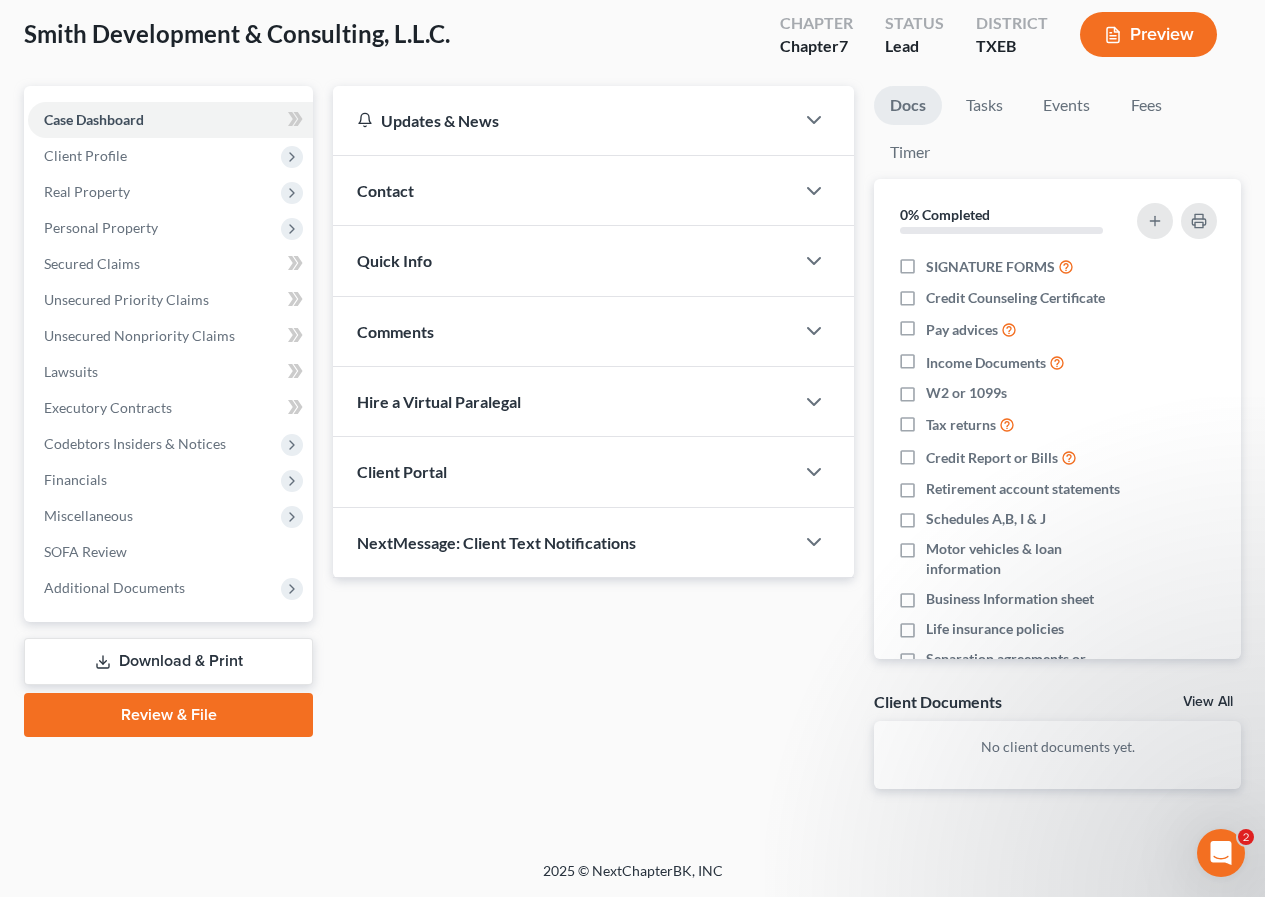 click on "Review & File" at bounding box center [168, 715] 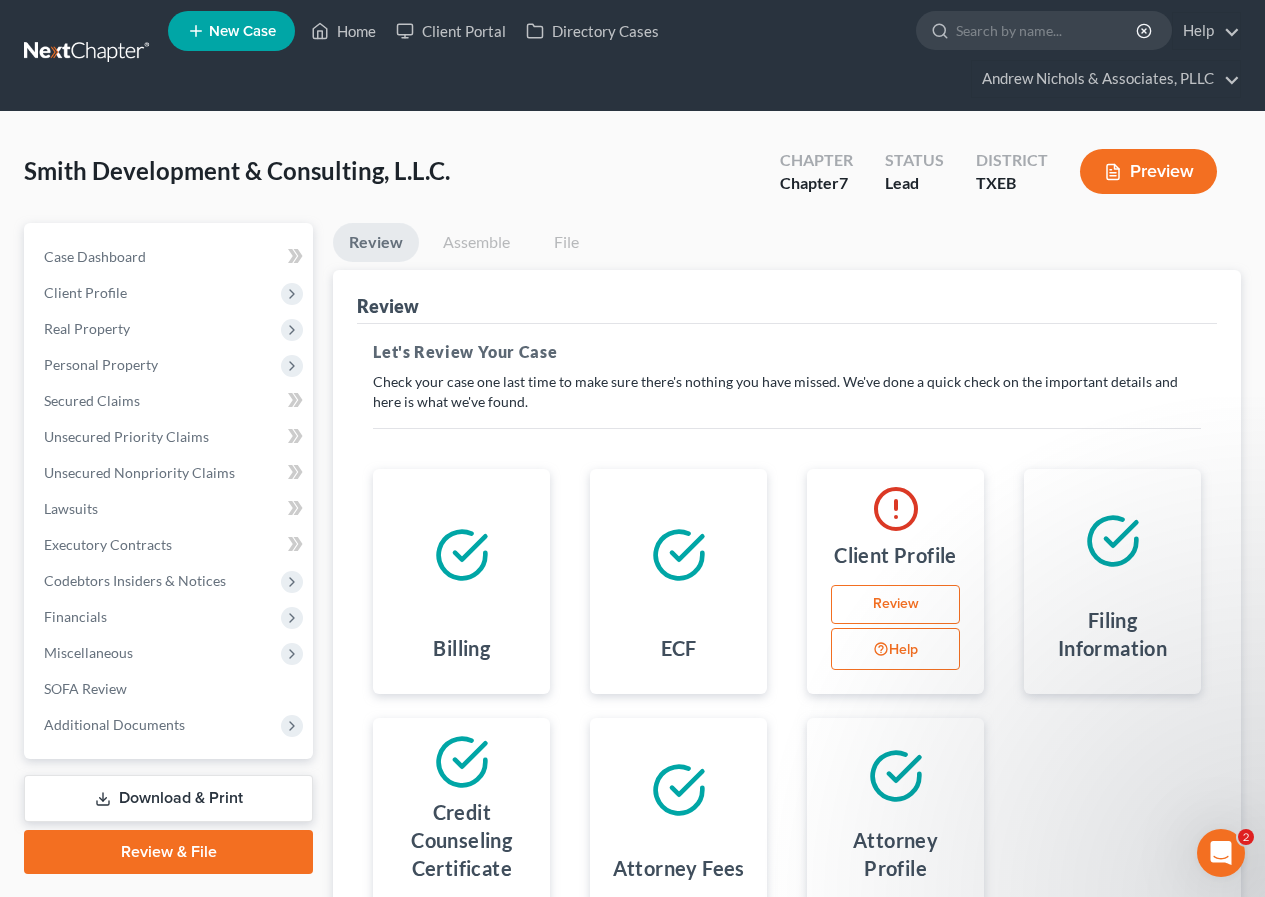 scroll, scrollTop: 0, scrollLeft: 0, axis: both 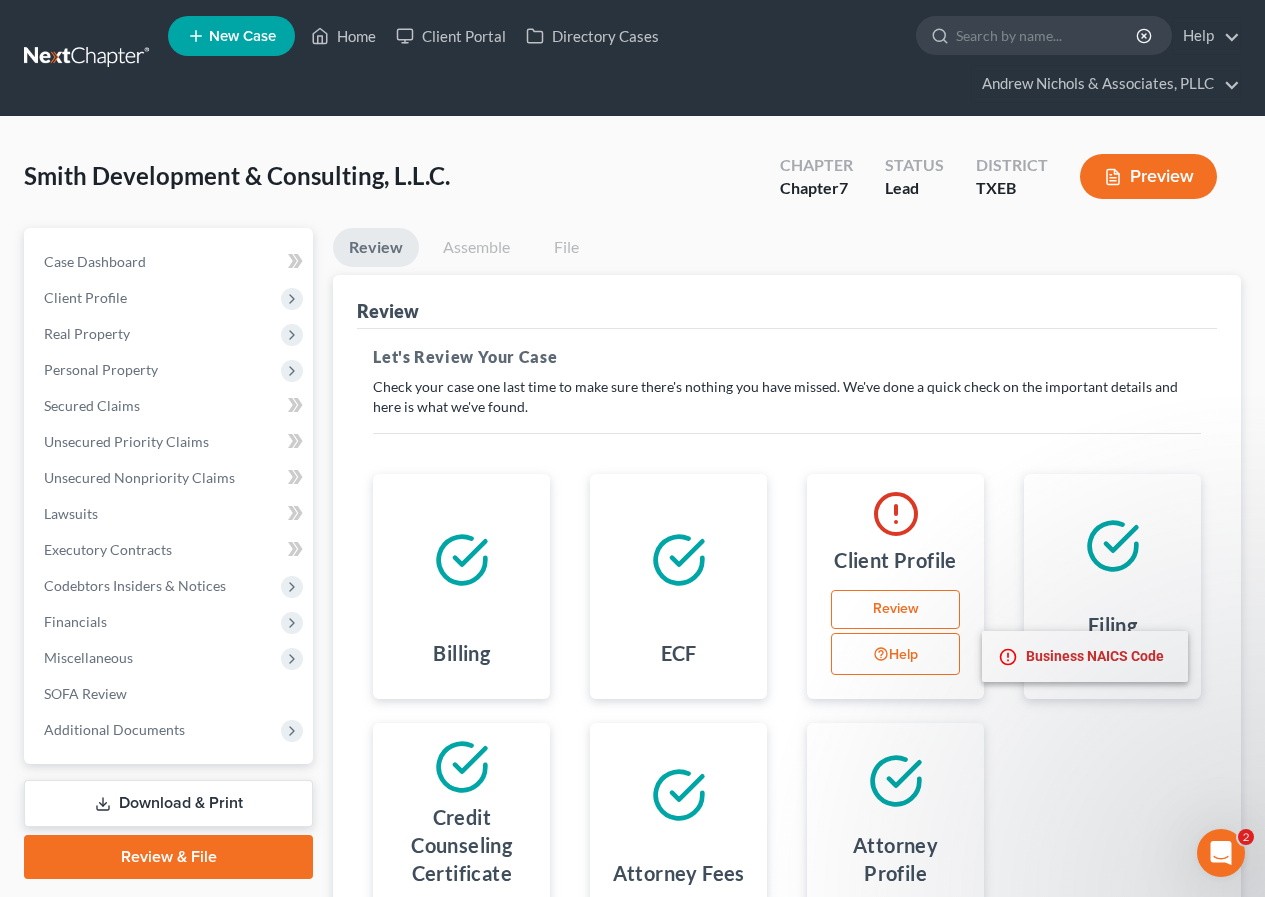 click at bounding box center (881, 654) 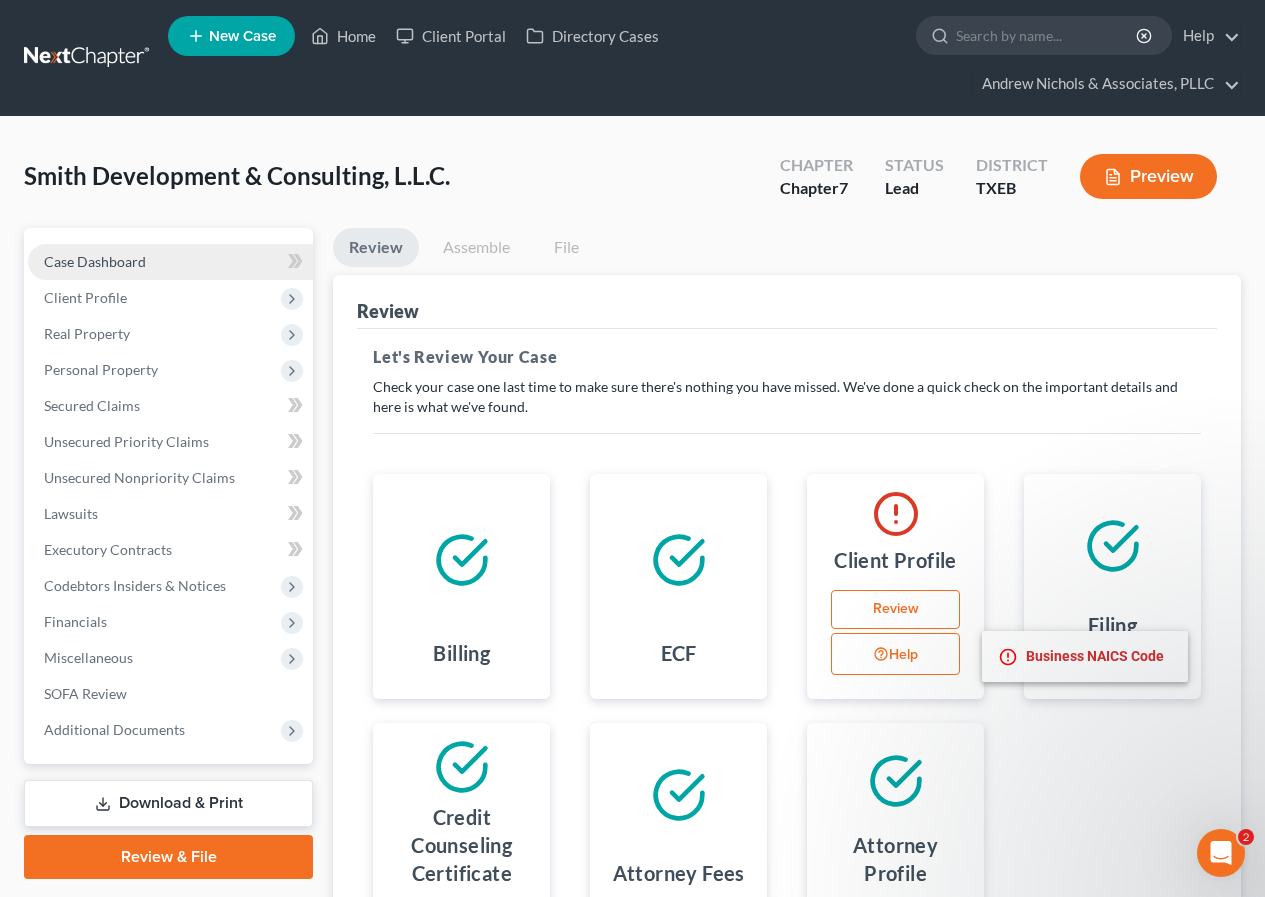 click on "Case Dashboard" at bounding box center [95, 261] 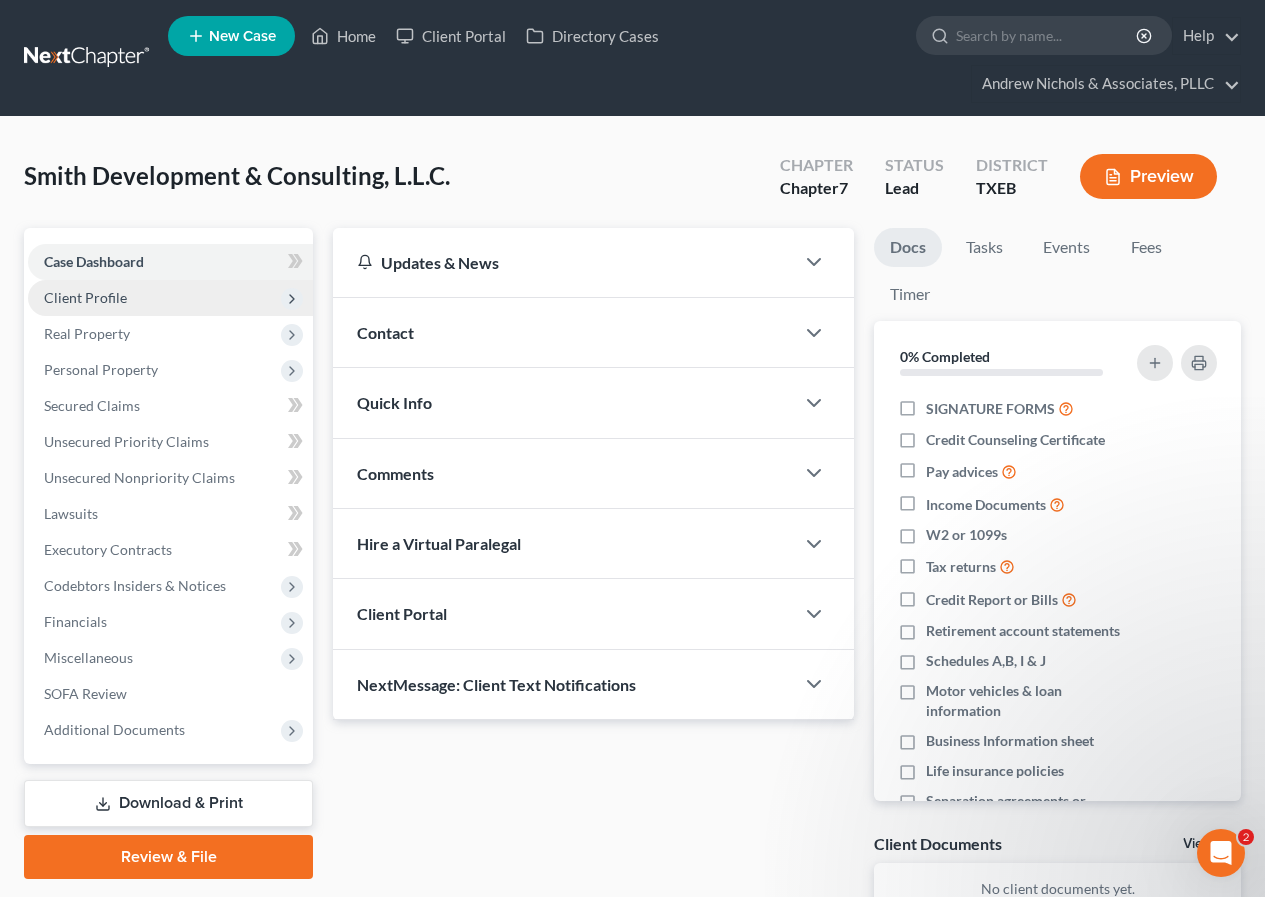 click on "Client Profile" at bounding box center [170, 298] 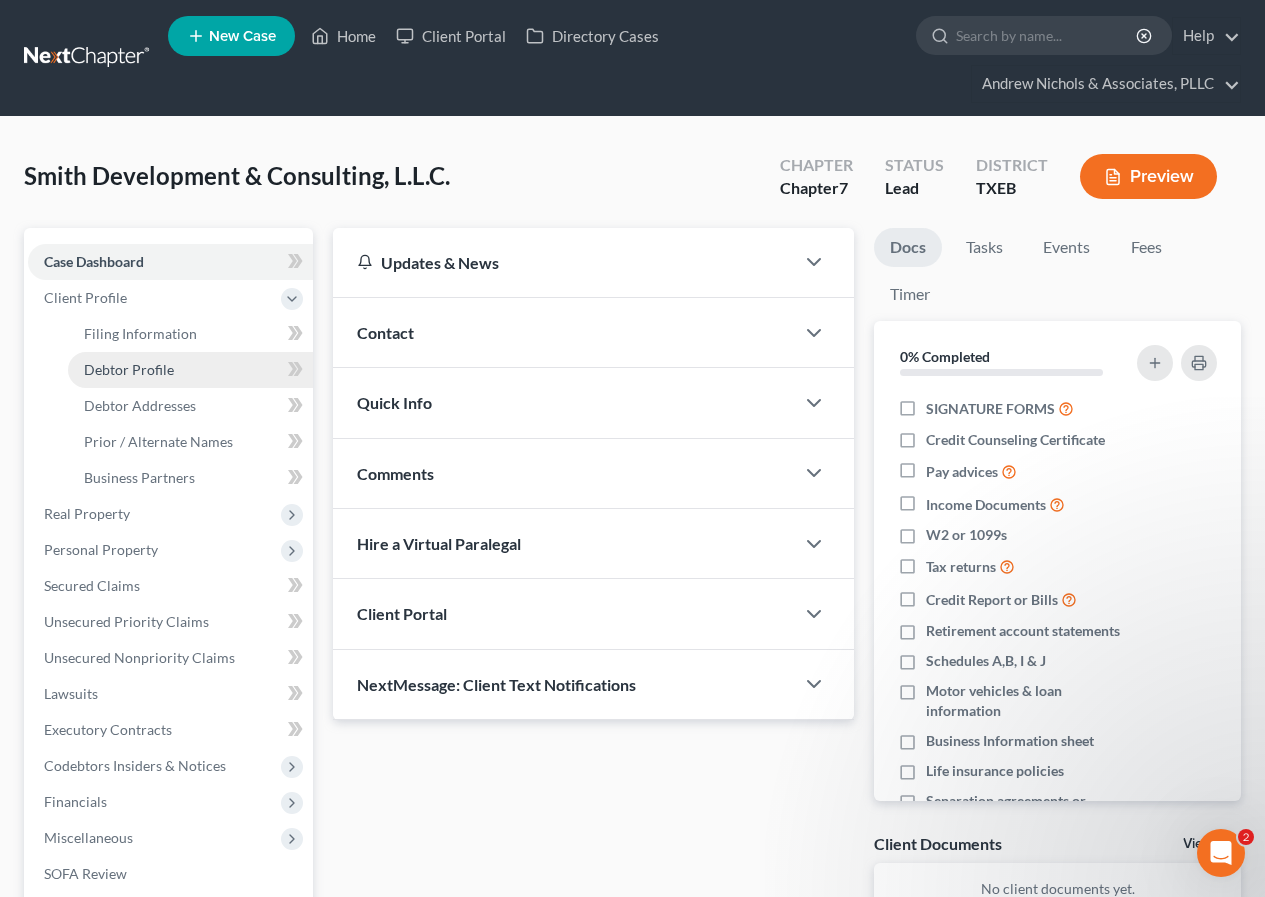 click on "Debtor Profile" at bounding box center [129, 369] 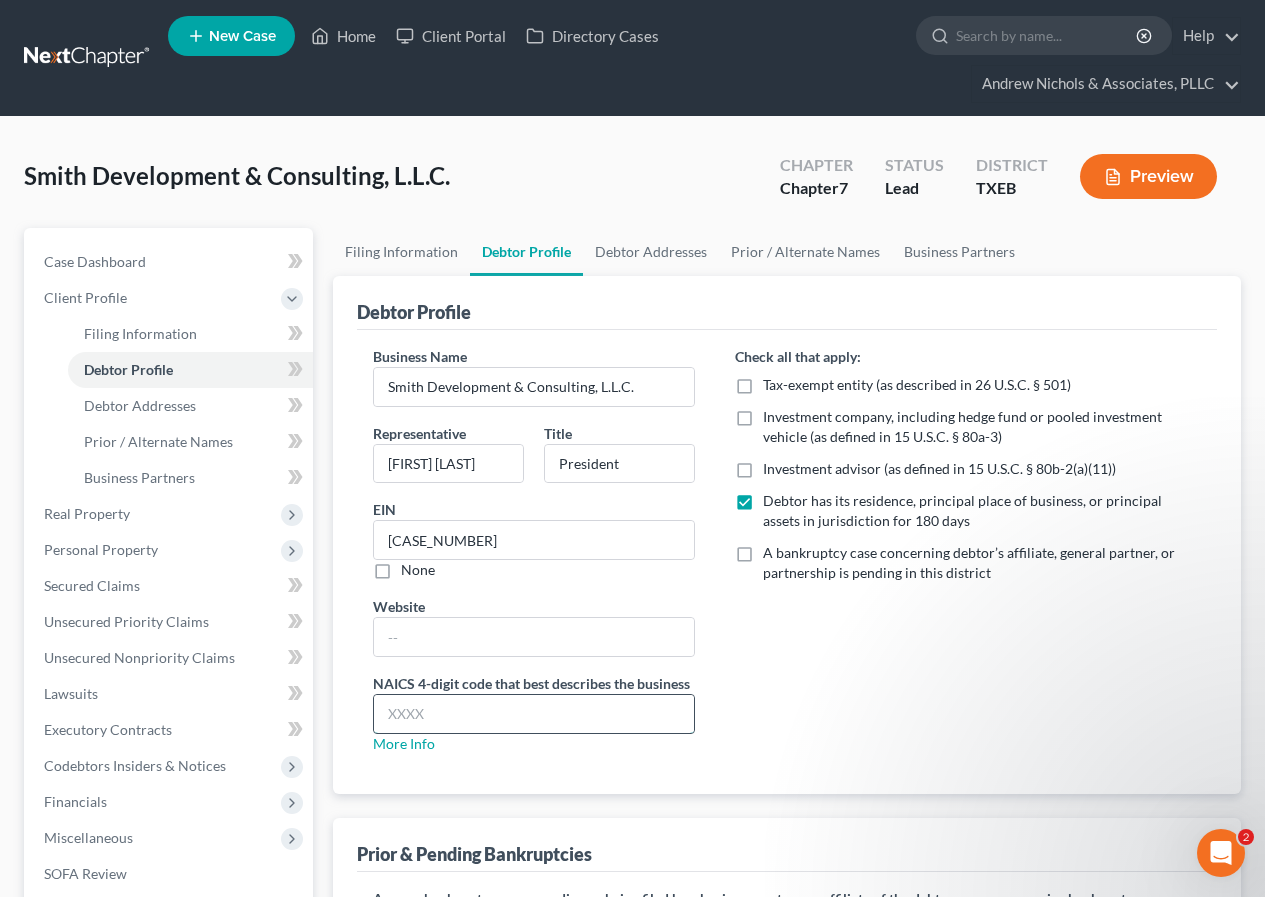 click at bounding box center [534, 714] 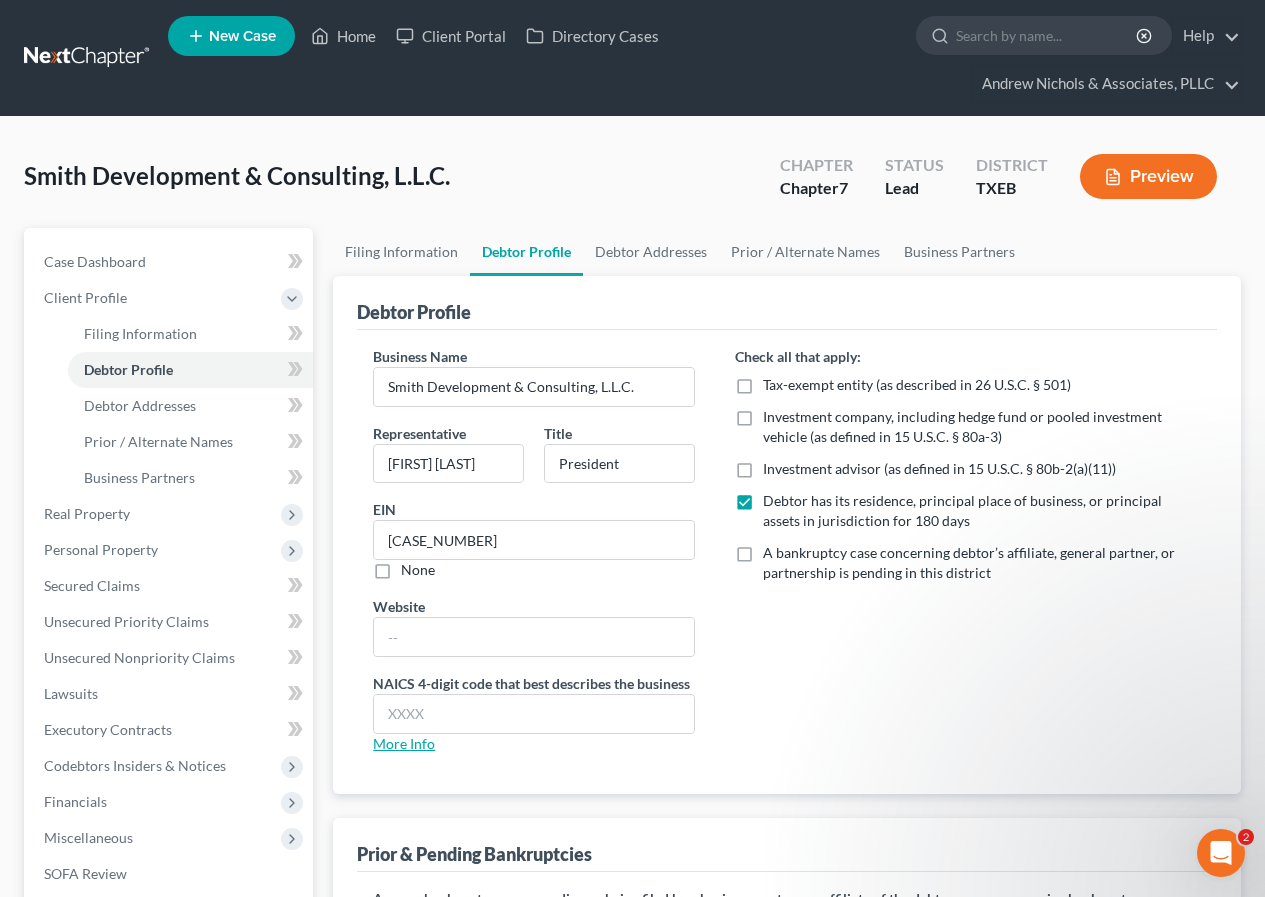 click on "More Info" at bounding box center (404, 743) 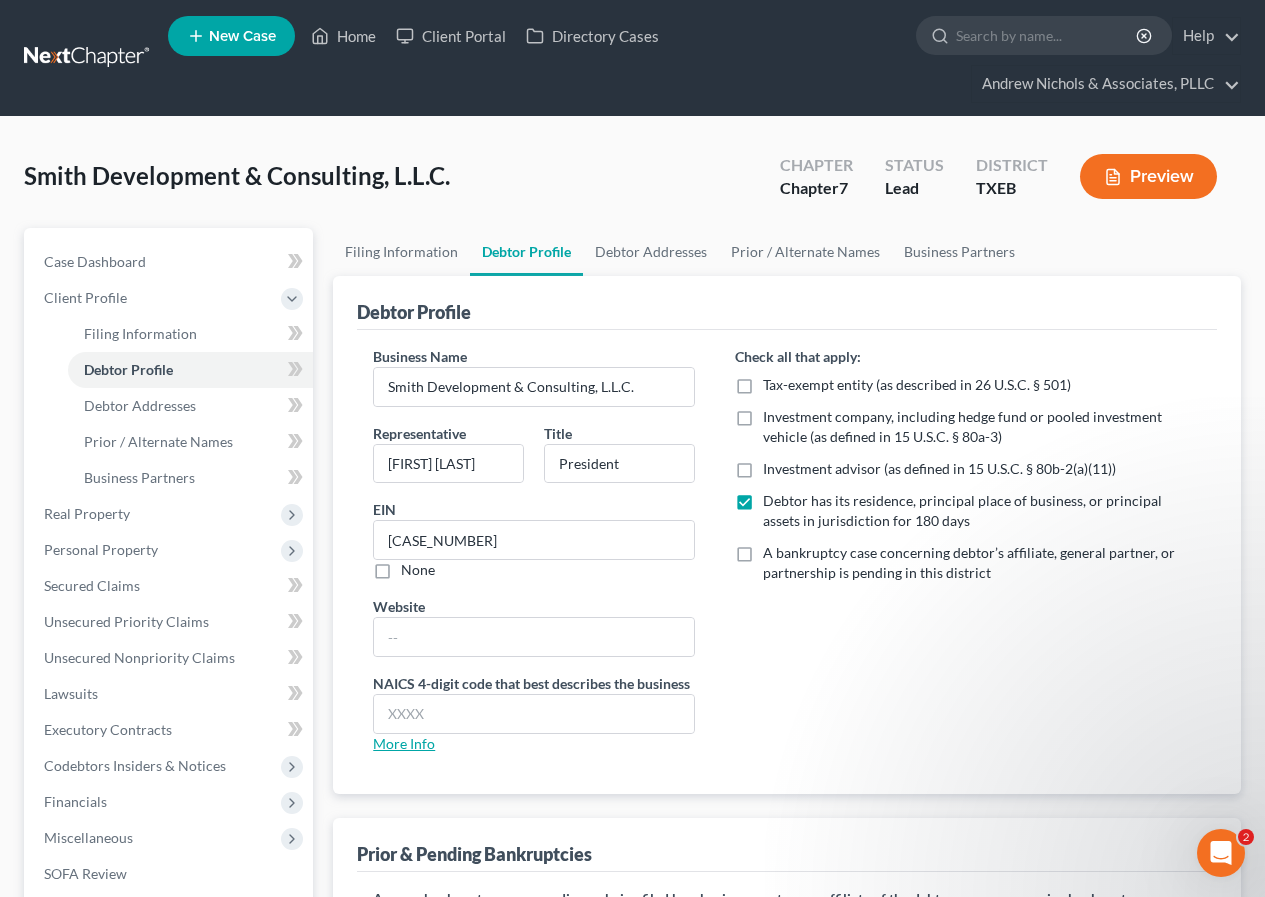 click on "More Info" at bounding box center (404, 743) 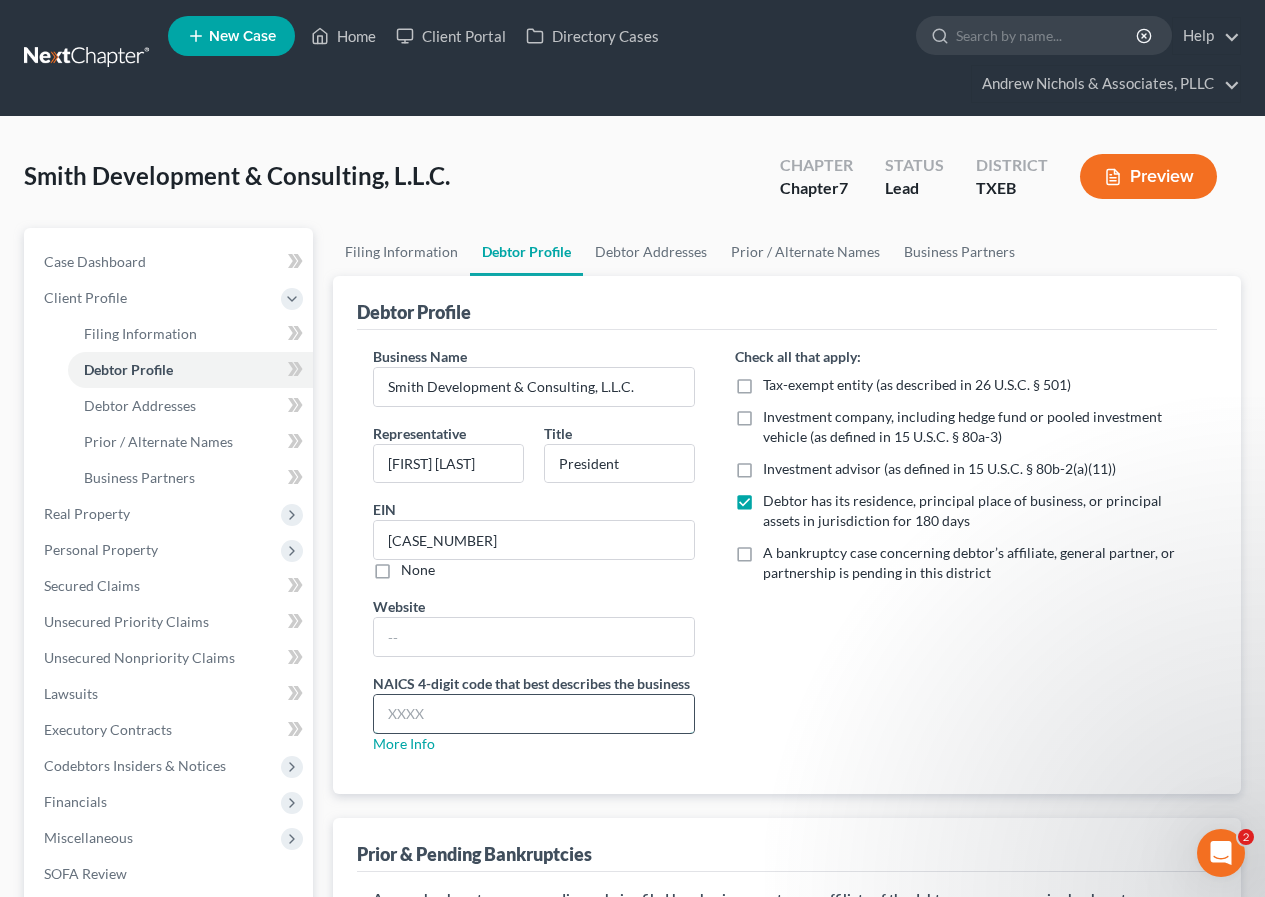 click at bounding box center (534, 714) 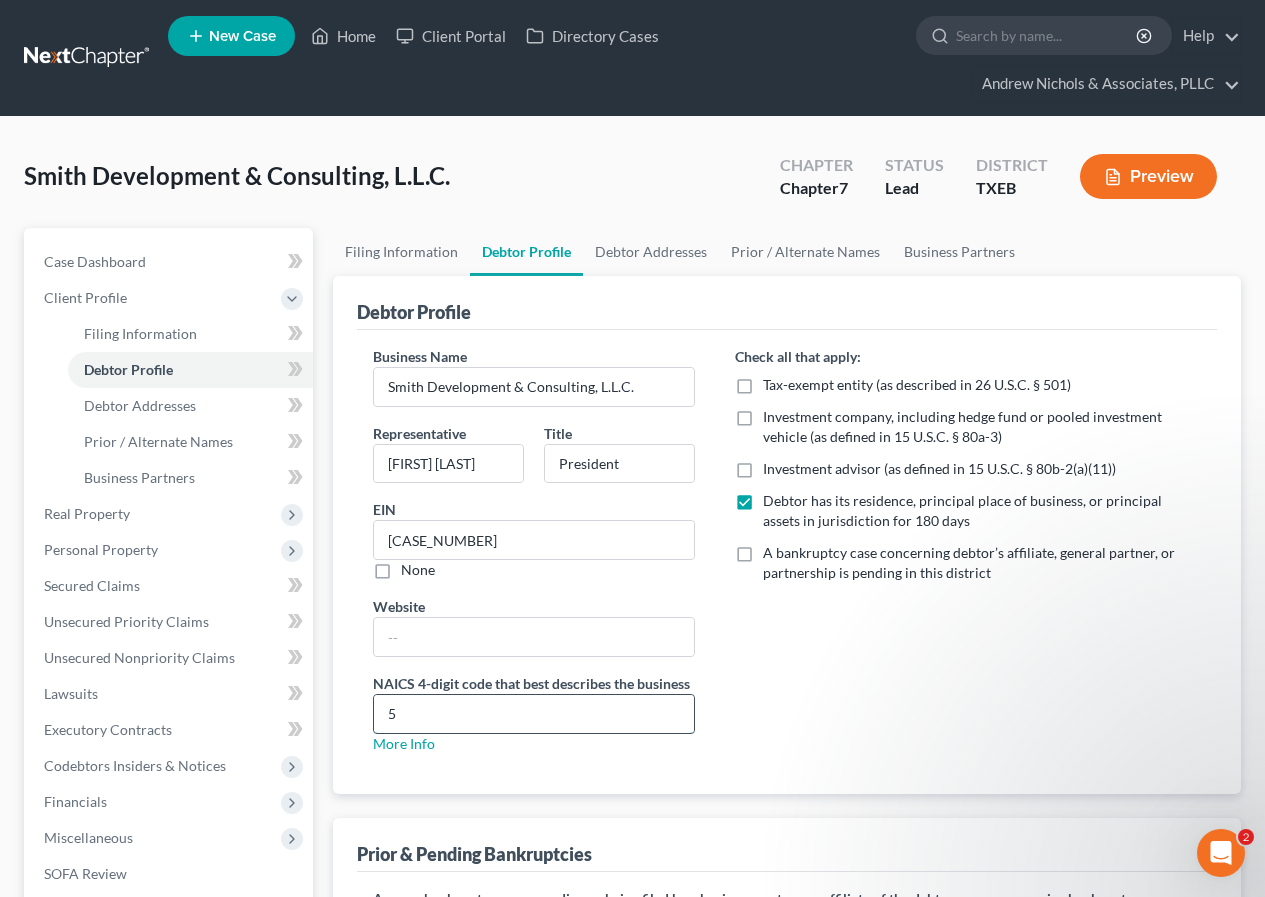 type on "55" 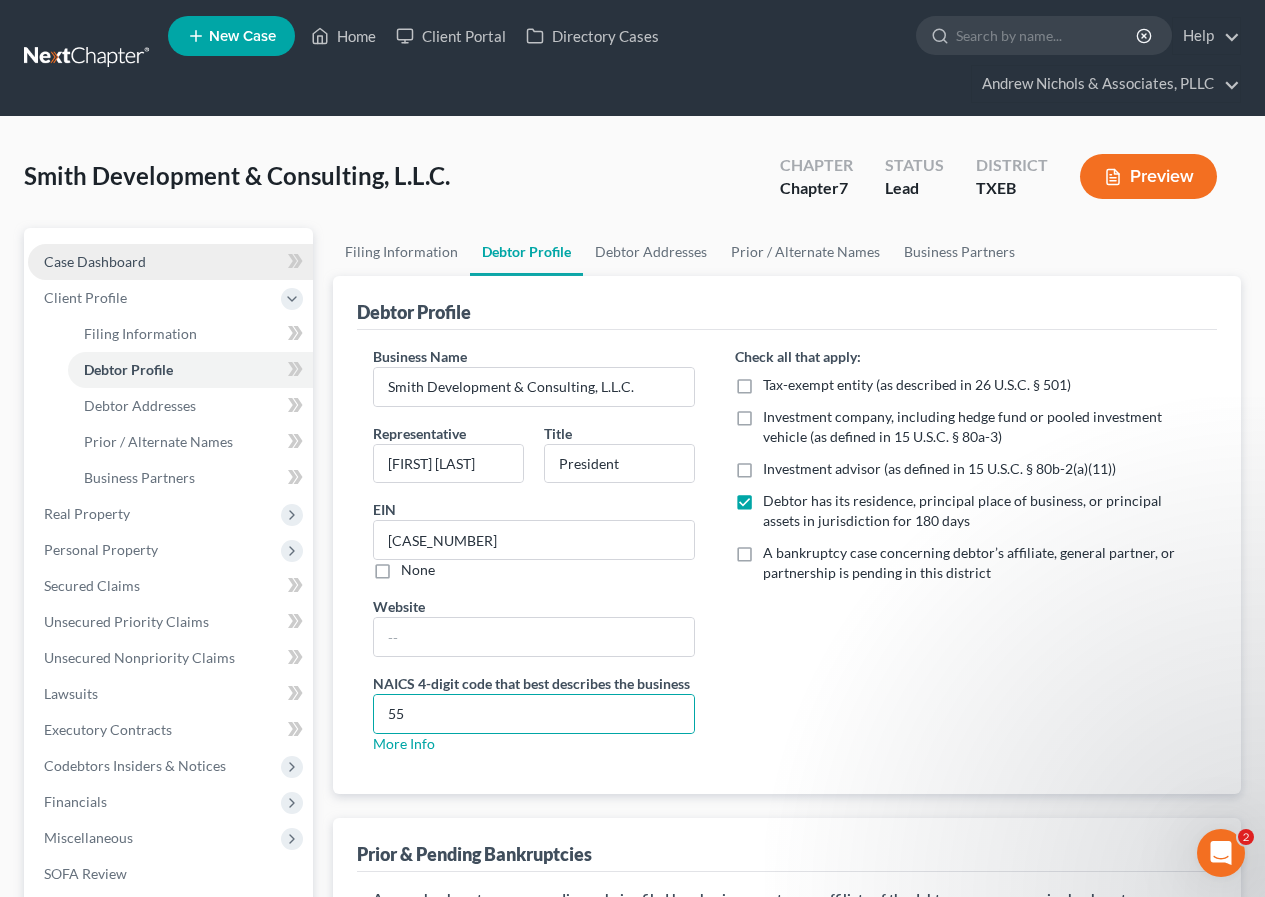 click on "Case Dashboard" at bounding box center [95, 261] 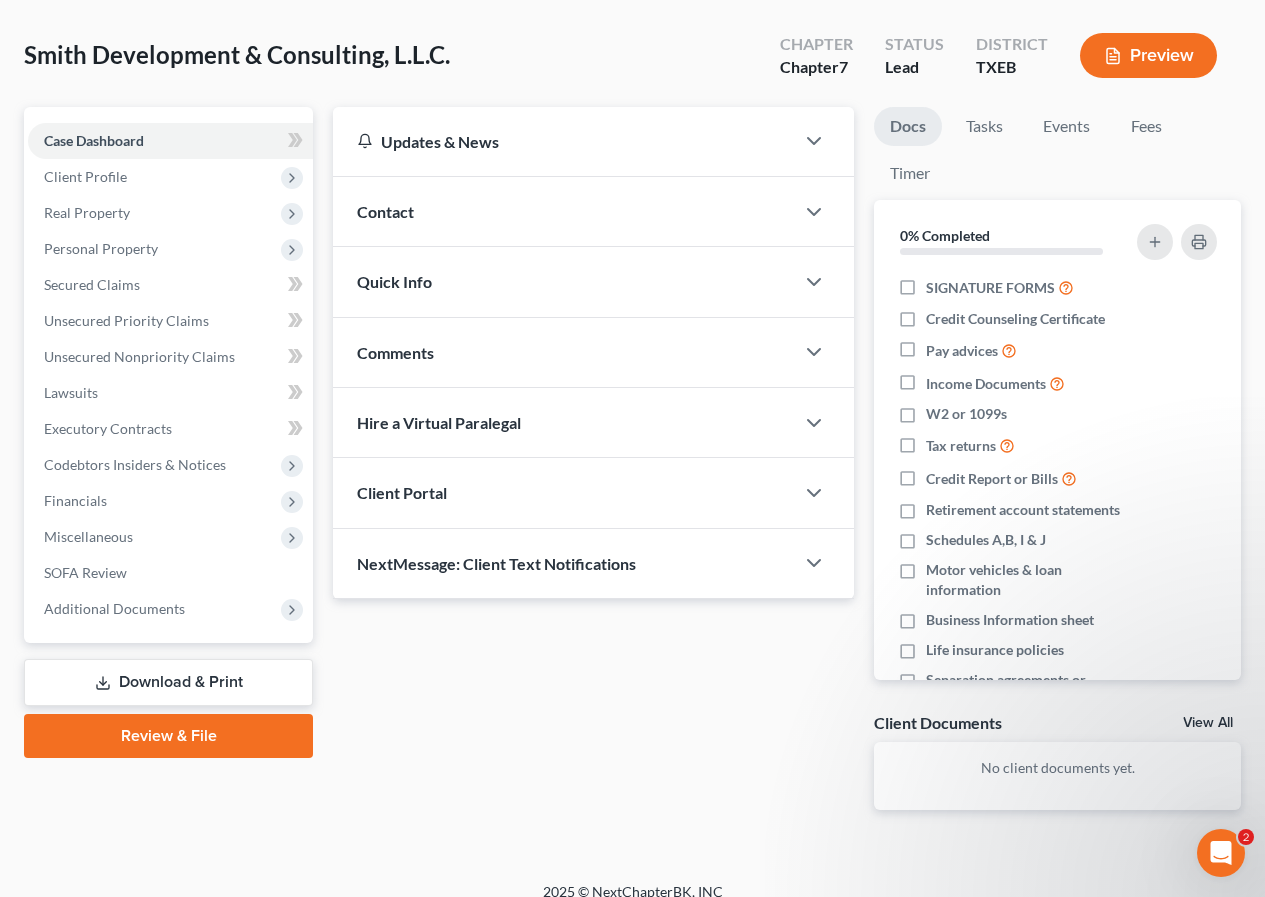 scroll, scrollTop: 142, scrollLeft: 0, axis: vertical 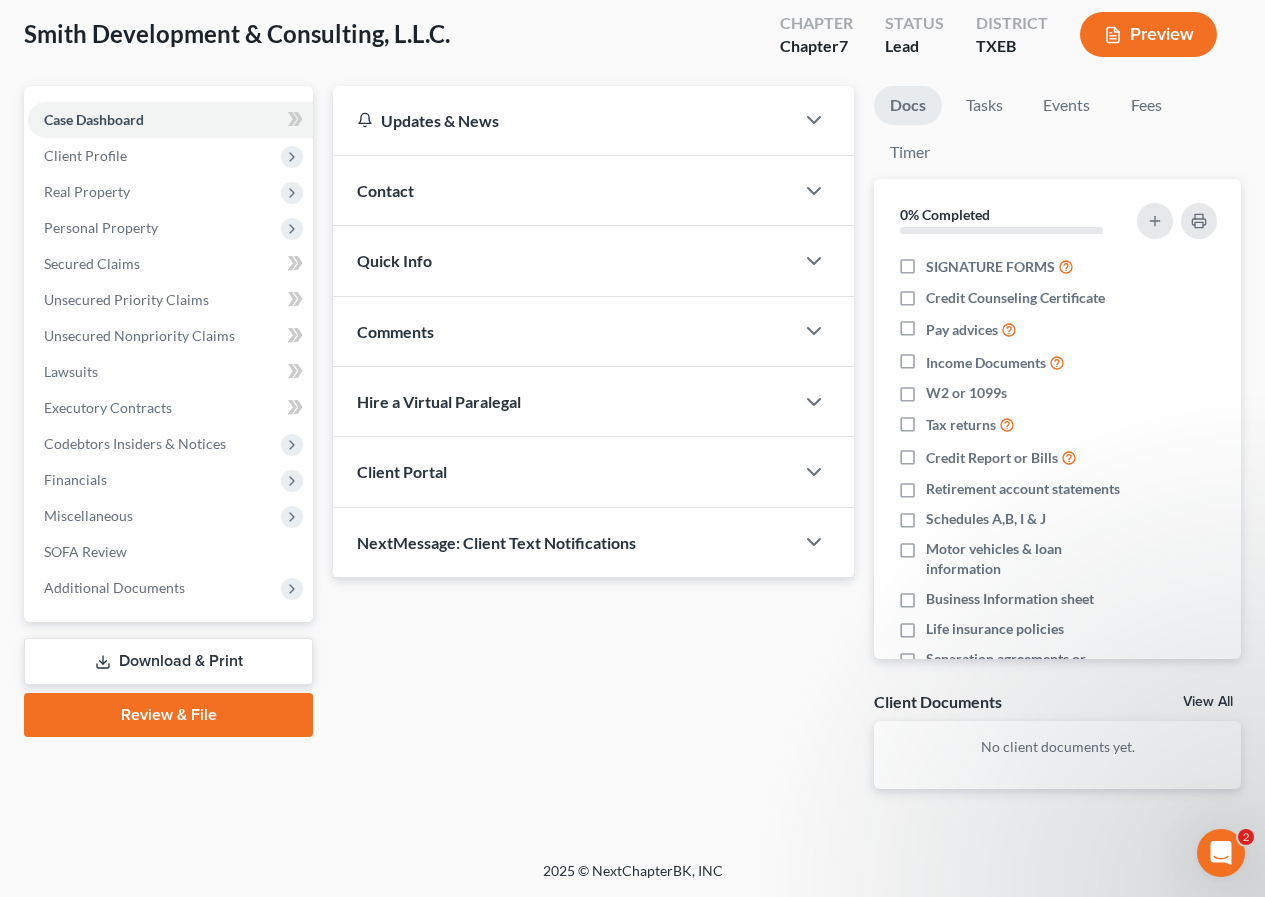 click on "Review & File" at bounding box center [168, 715] 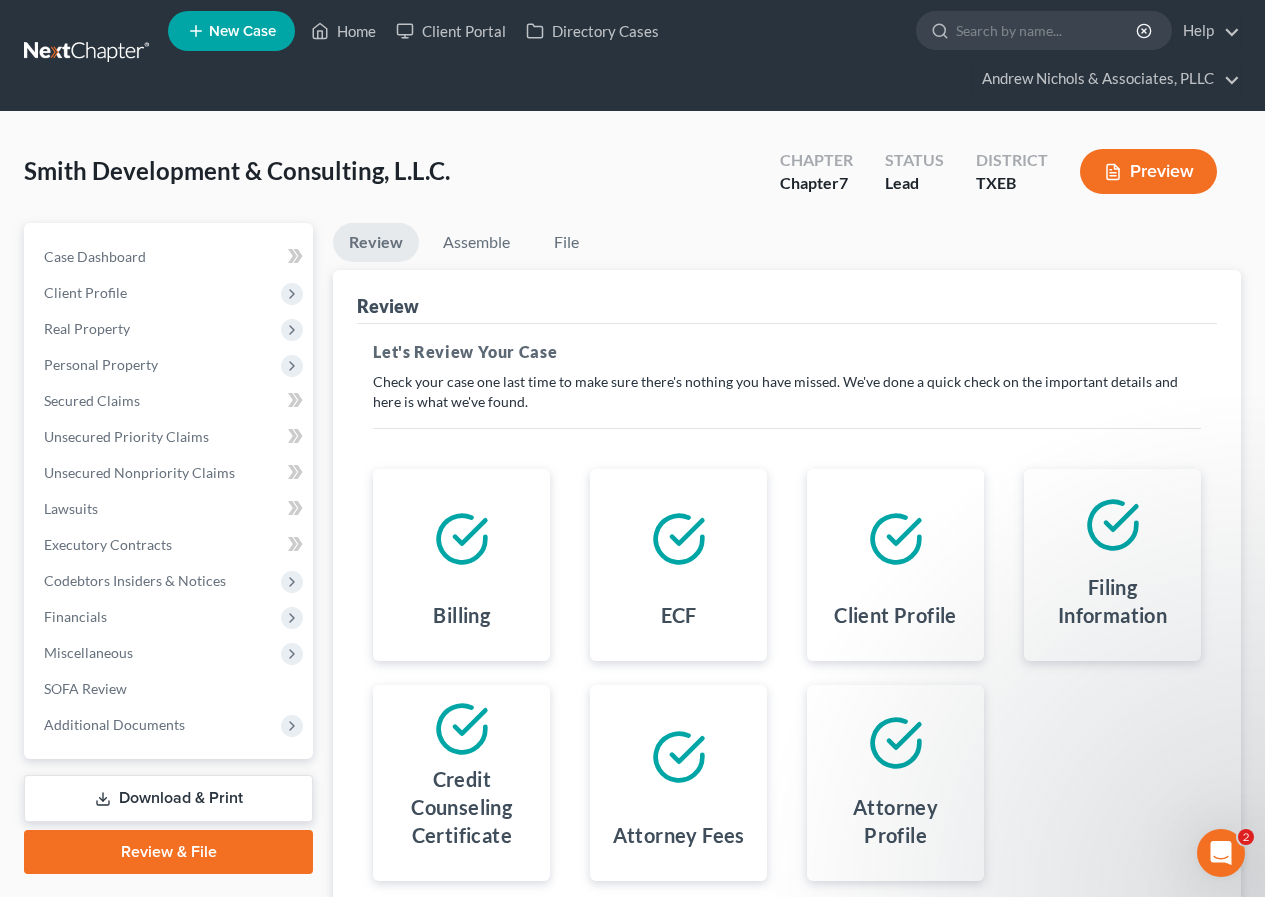 scroll, scrollTop: 0, scrollLeft: 0, axis: both 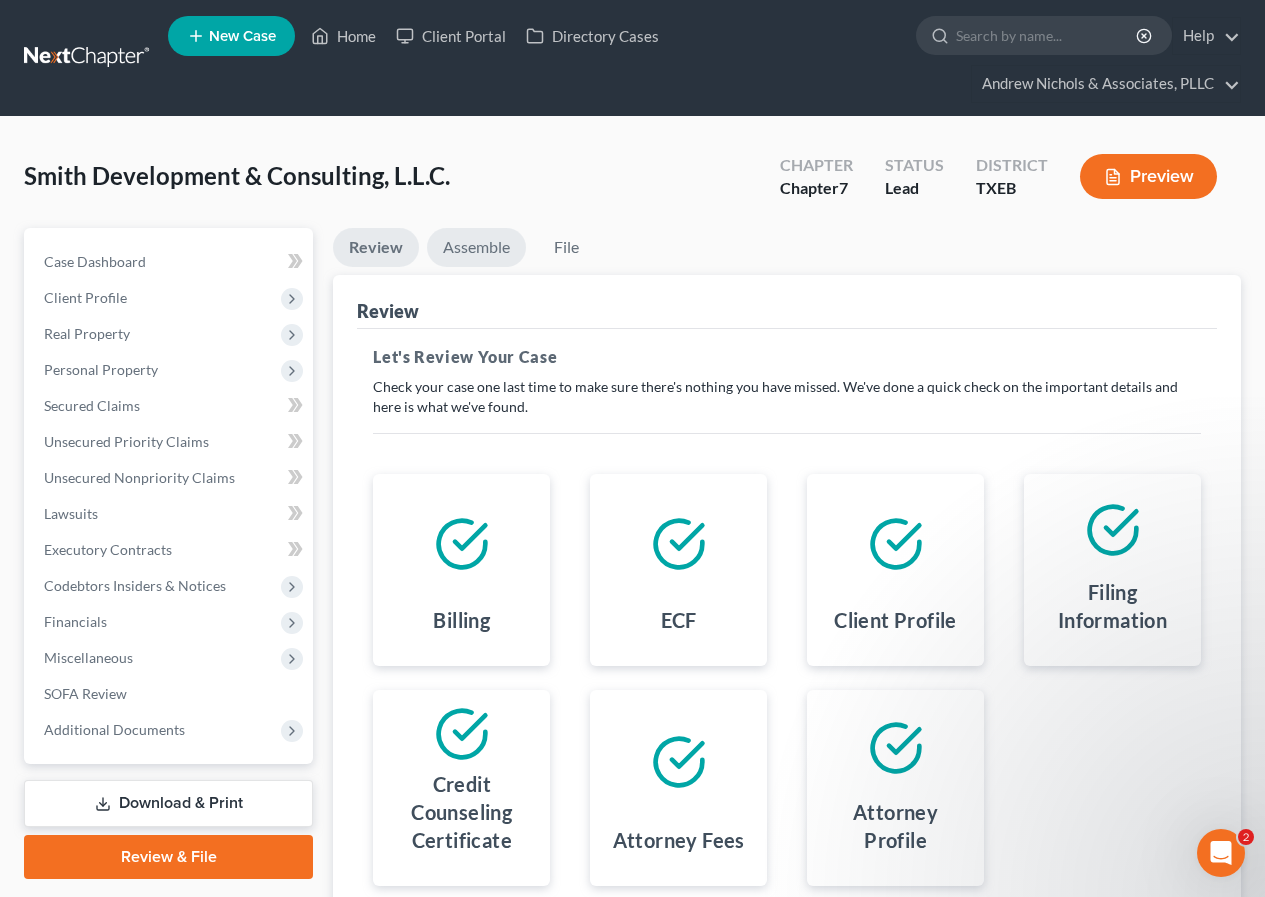 click on "Assemble" at bounding box center (476, 247) 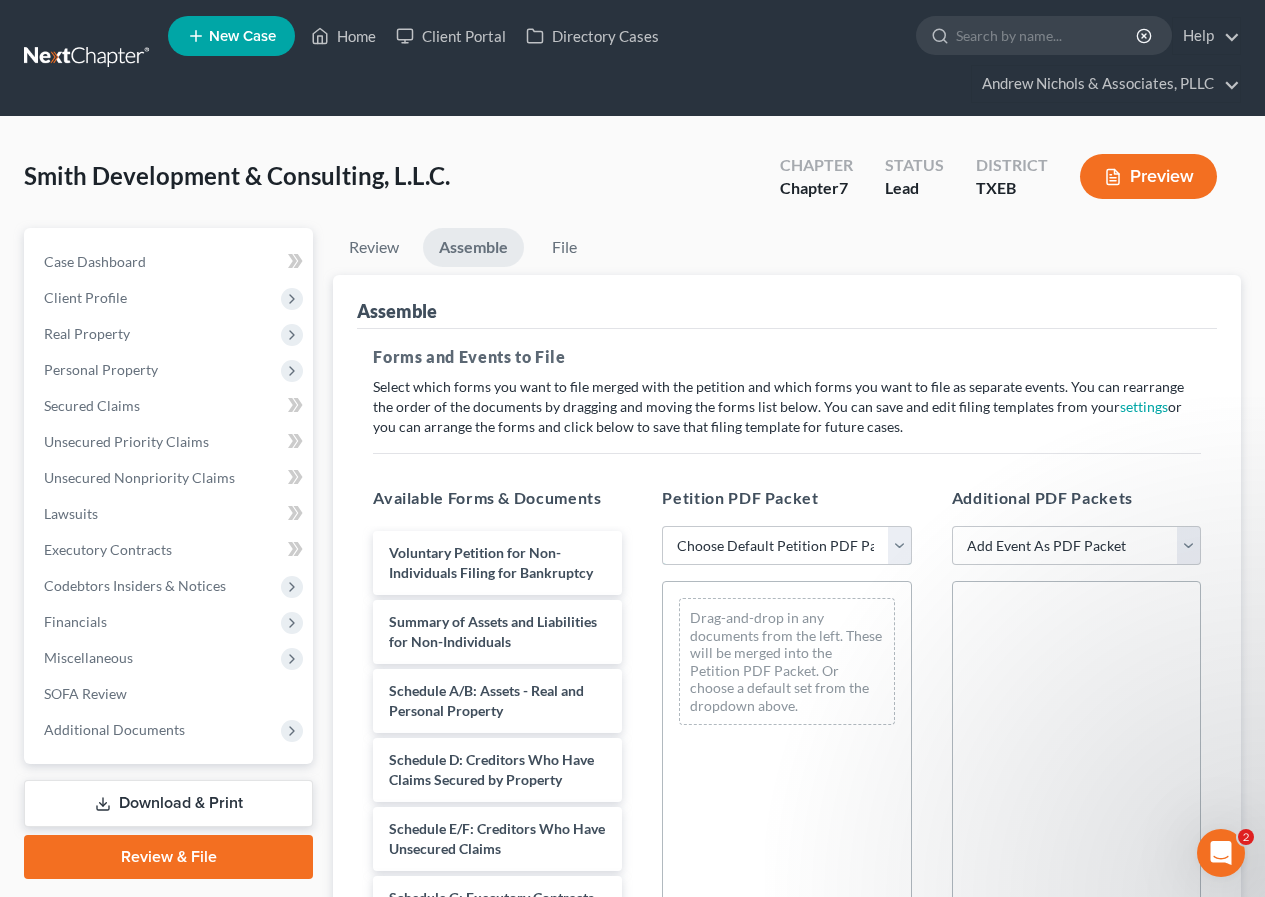 click on "Choose Default Petition PDF Packet Complete Bankruptcy Petition (all forms and schedules) Emergency Filing (Voluntary Petition and Creditor List Only)" at bounding box center [786, 546] 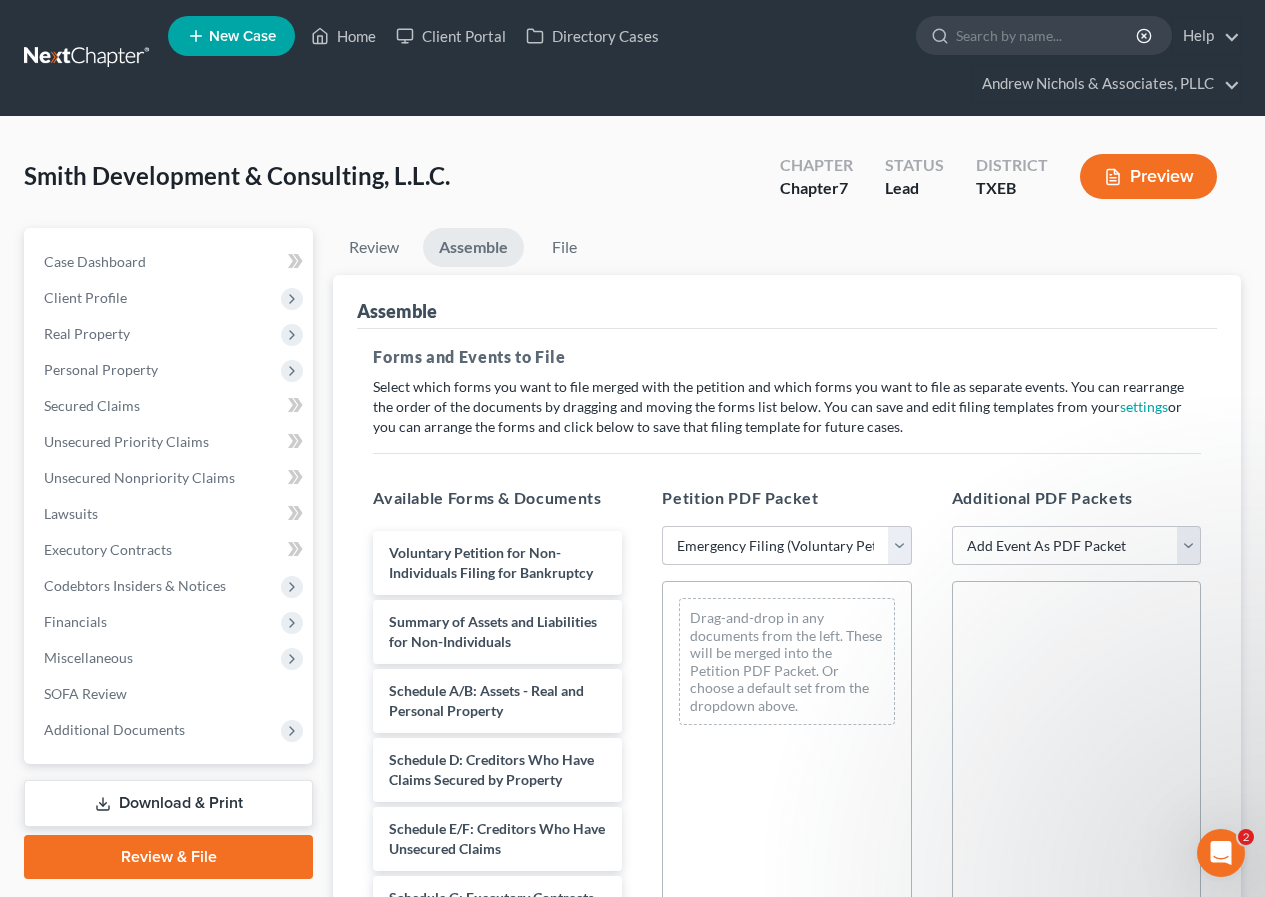 click on "Choose Default Petition PDF Packet Complete Bankruptcy Petition (all forms and schedules) Emergency Filing (Voluntary Petition and Creditor List Only)" at bounding box center [786, 546] 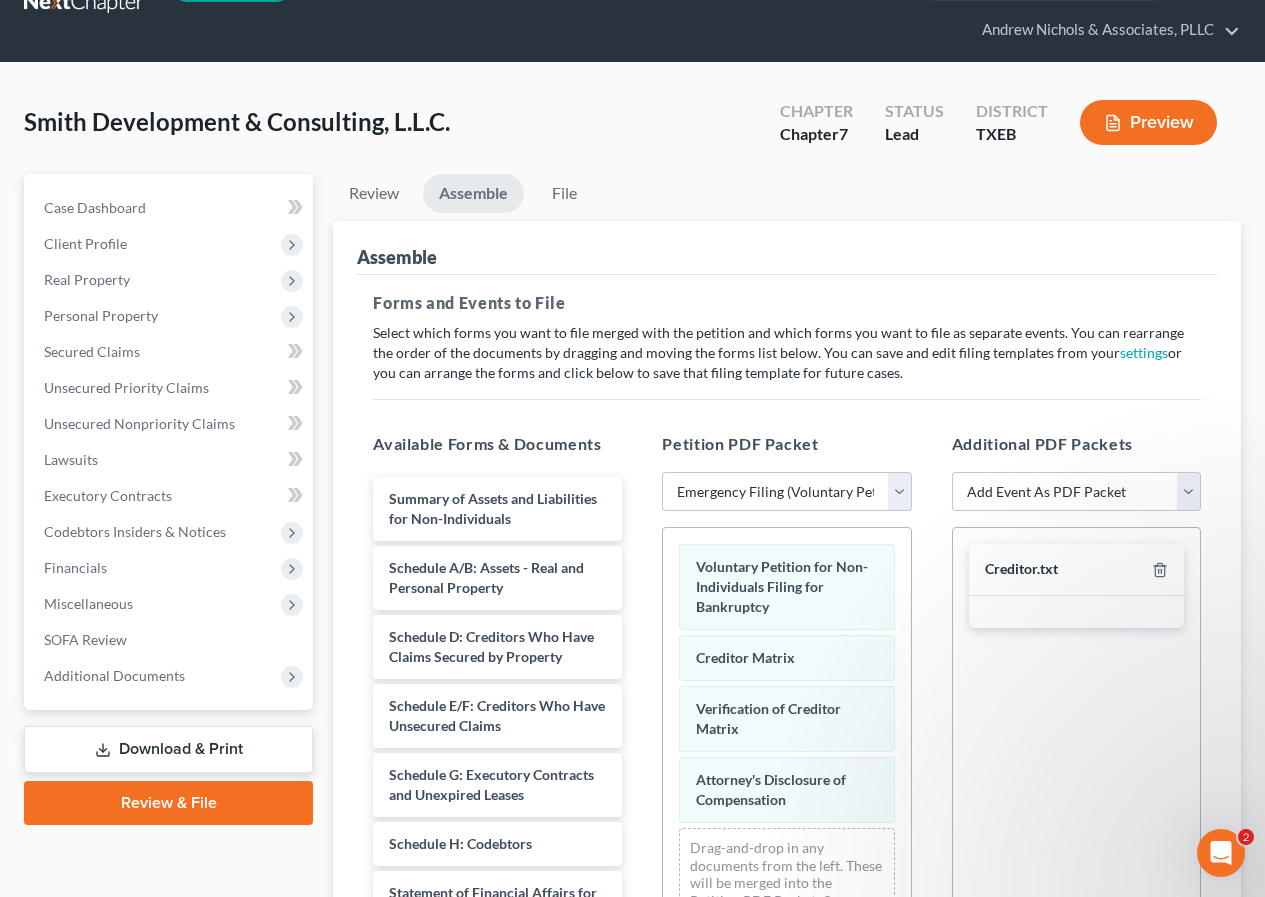 scroll, scrollTop: 200, scrollLeft: 0, axis: vertical 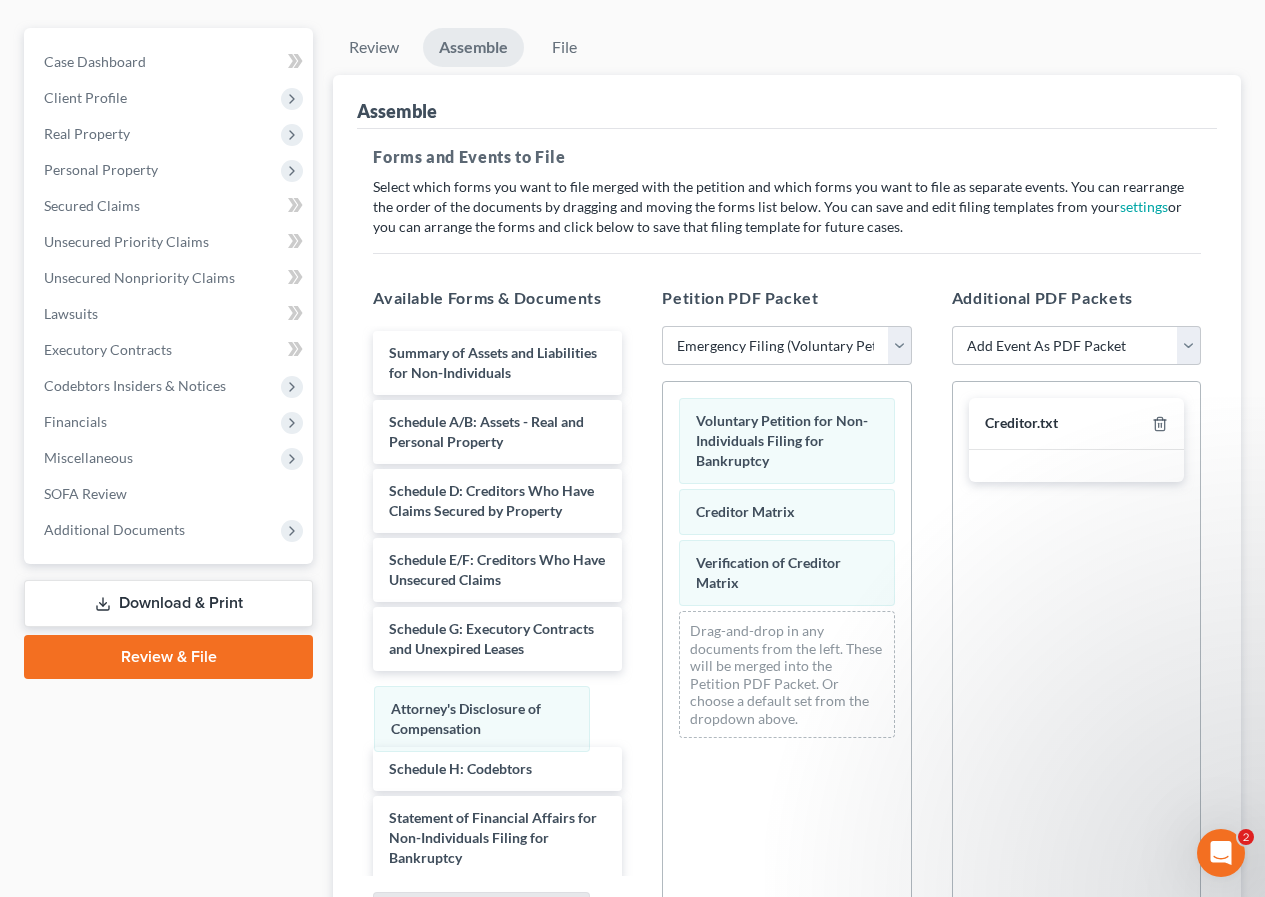 drag, startPoint x: 762, startPoint y: 649, endPoint x: 727, endPoint y: 725, distance: 83.67198 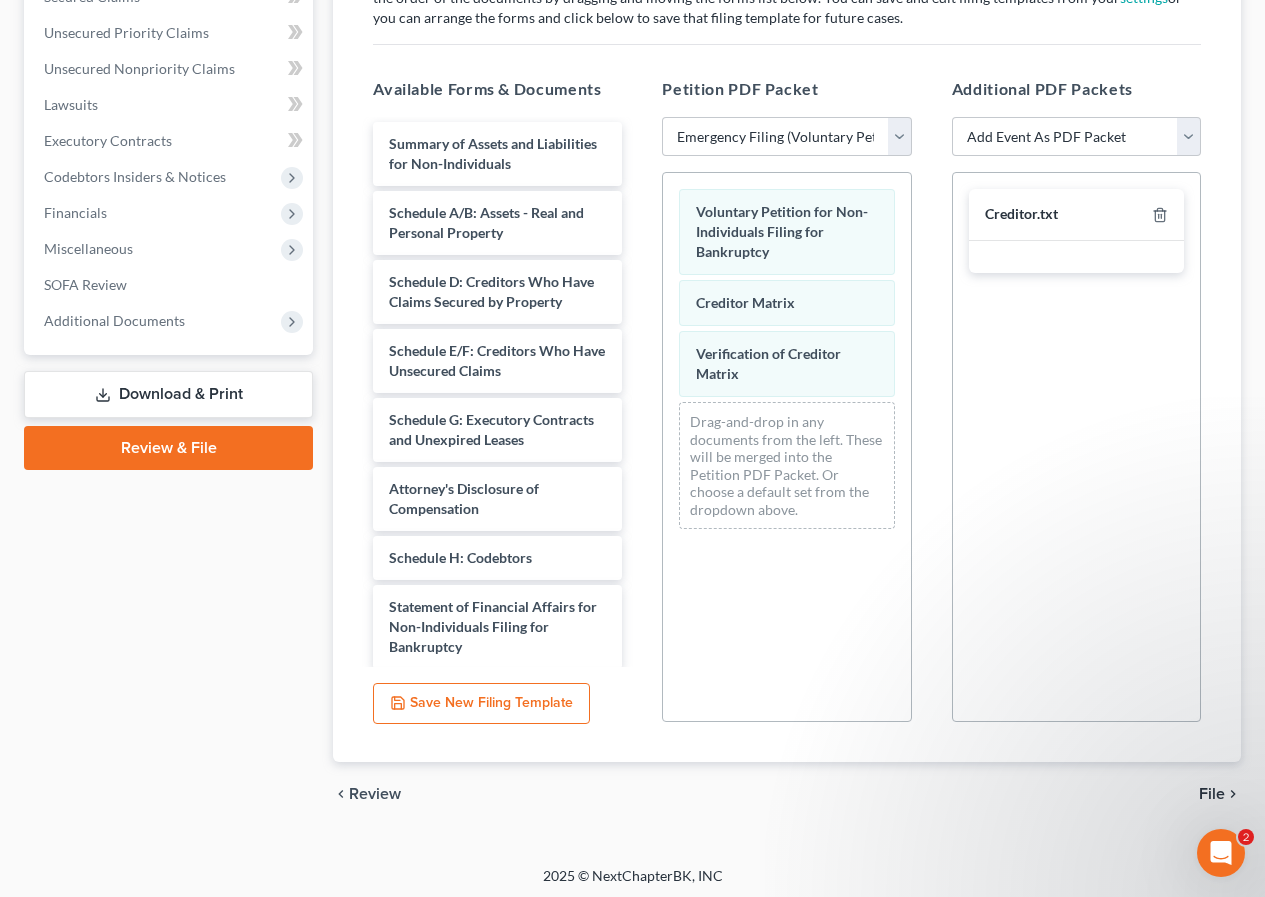 scroll, scrollTop: 414, scrollLeft: 0, axis: vertical 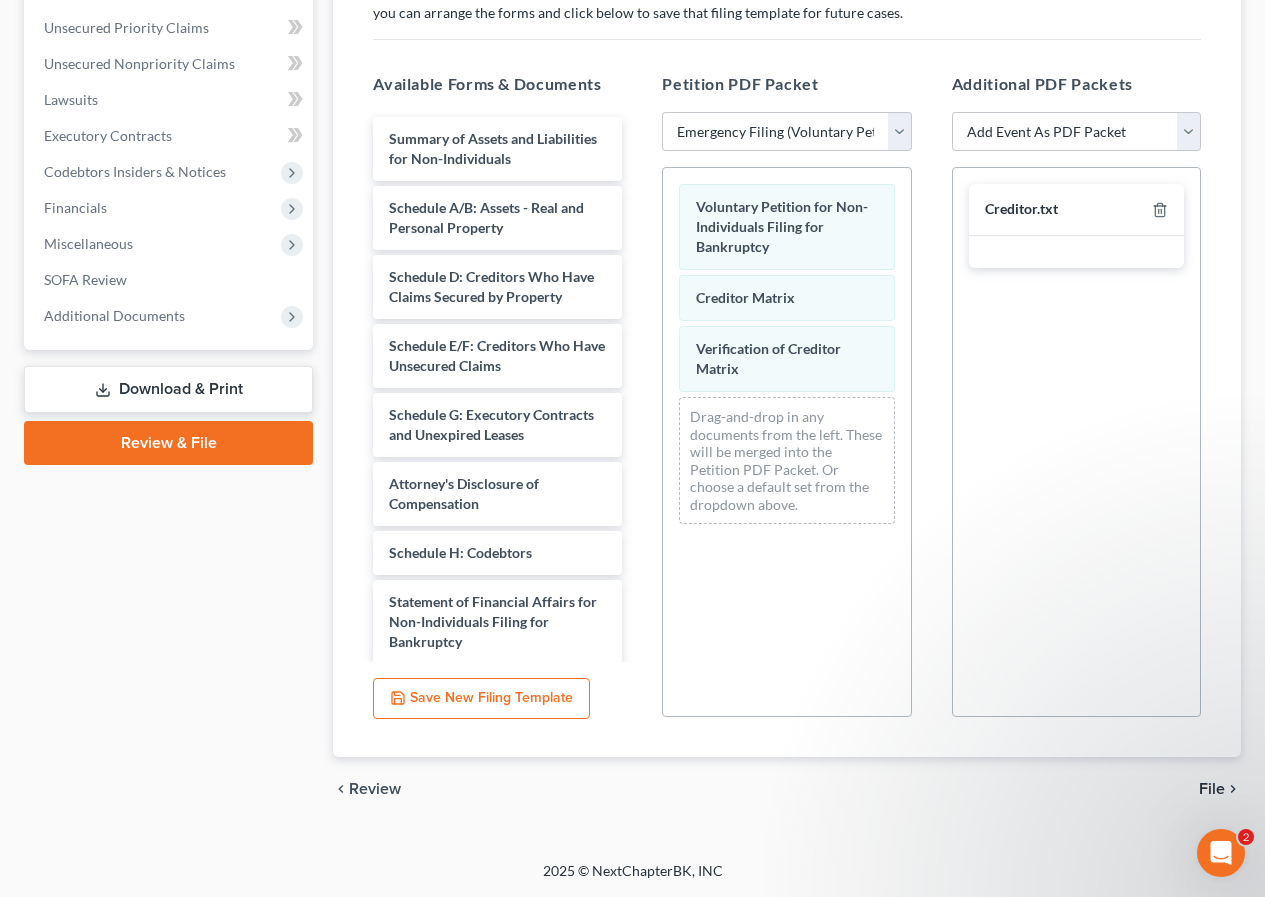 click on "File" at bounding box center (1212, 789) 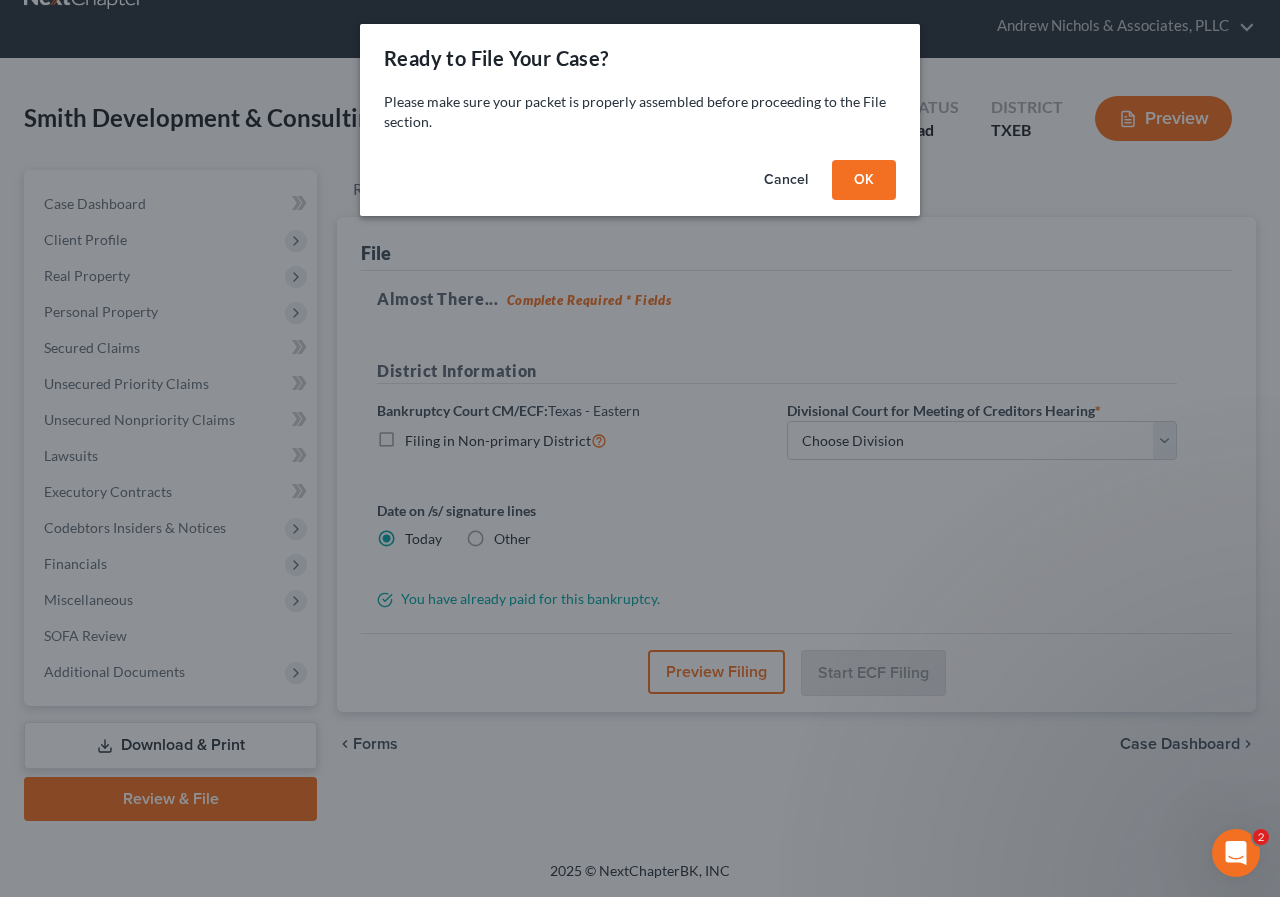 click on "OK" at bounding box center [864, 180] 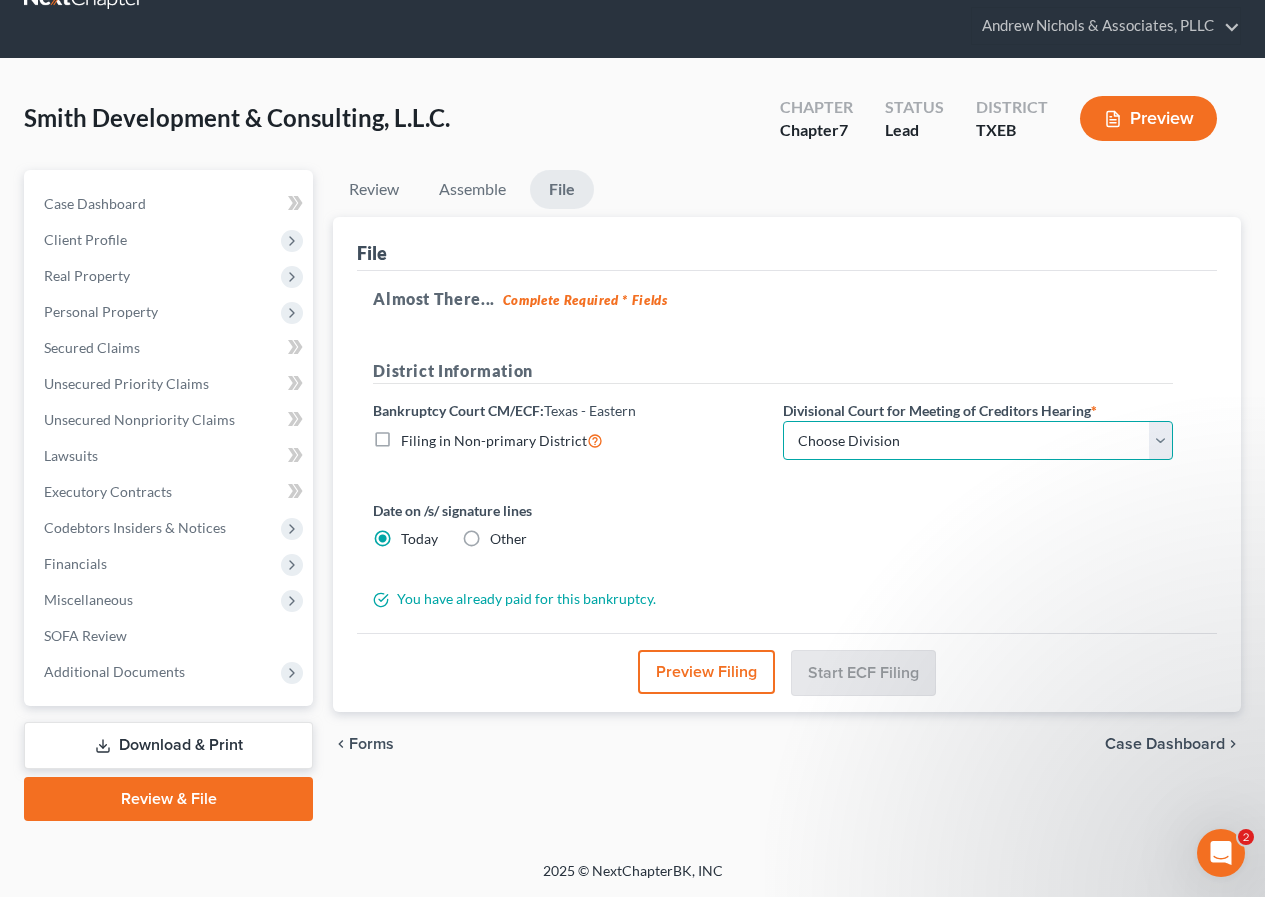 click on "Choose Division Beaumont Lufkin Marshall Sherman (Paris) Texarkana Tyler" at bounding box center (978, 441) 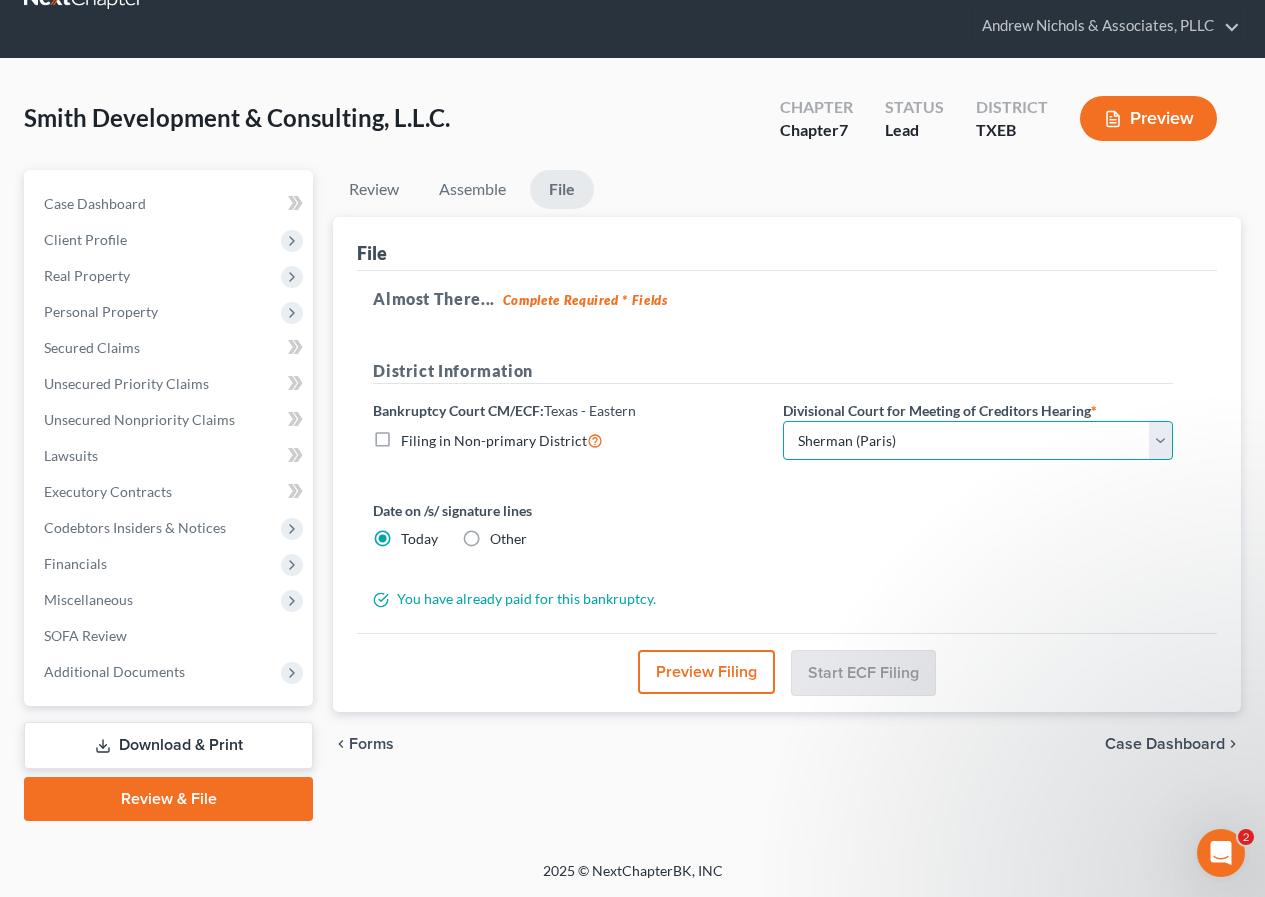click on "Choose Division Beaumont Lufkin Marshall Sherman (Paris) Texarkana Tyler" at bounding box center [978, 441] 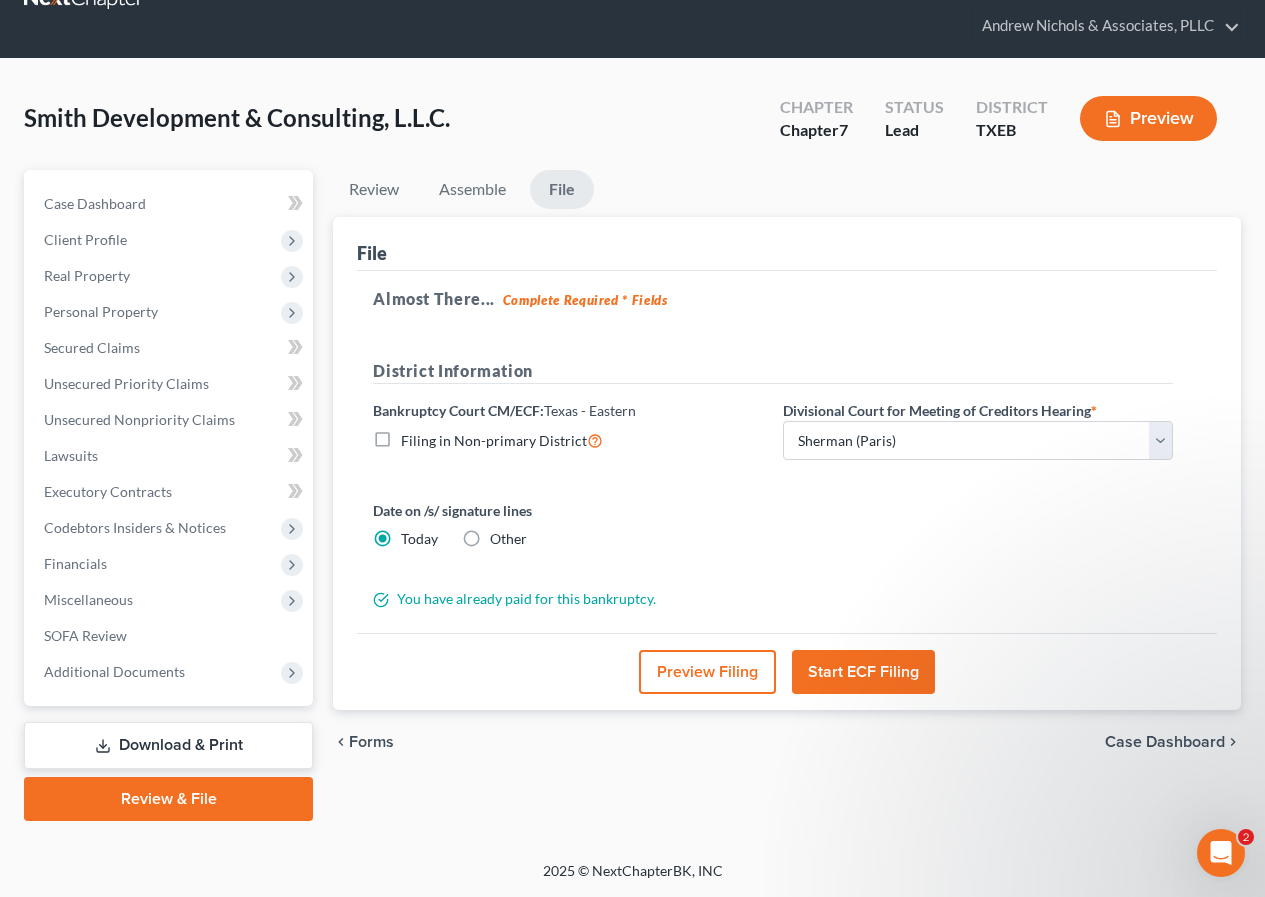 click on "Start ECF Filing" at bounding box center [863, 672] 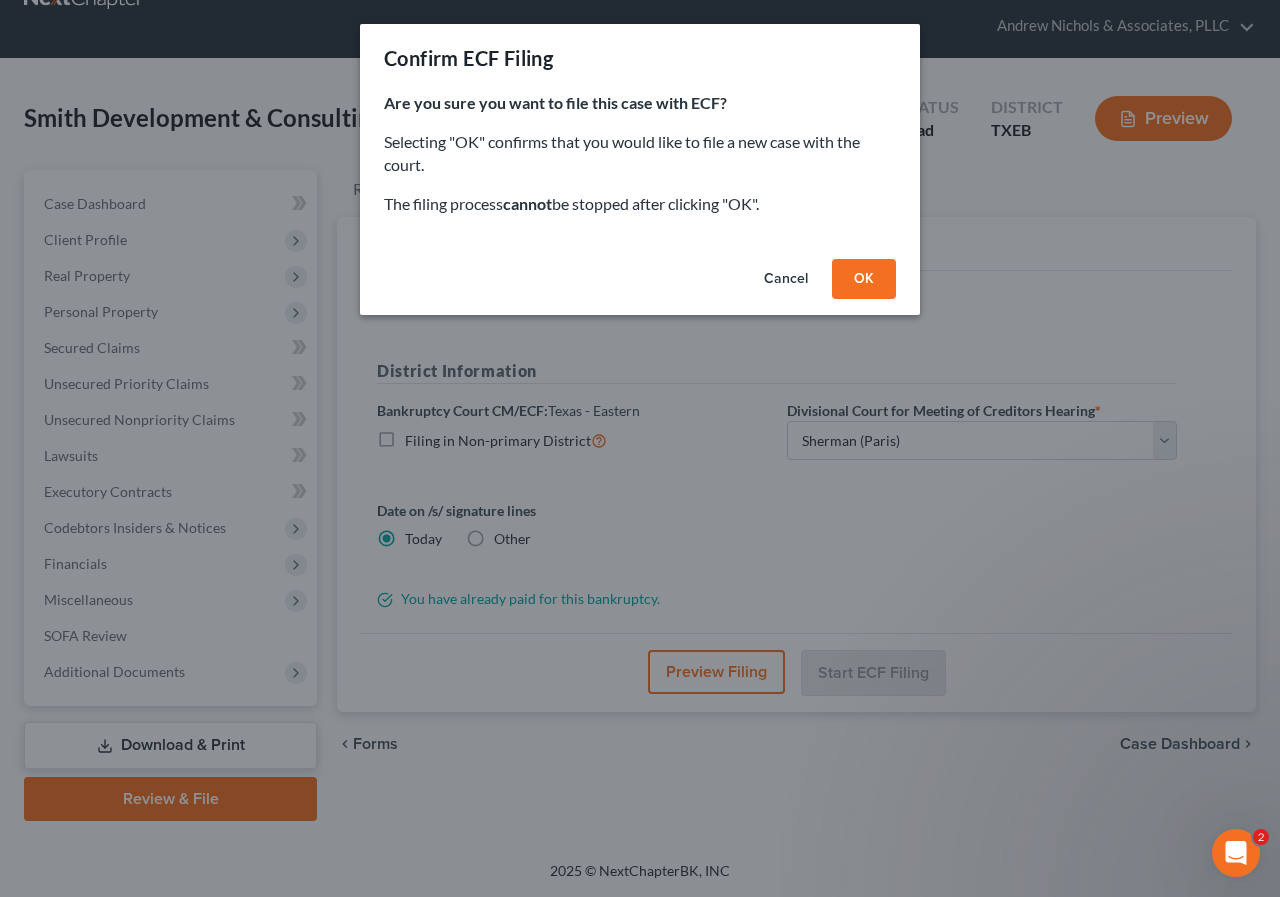 click on "OK" at bounding box center (864, 279) 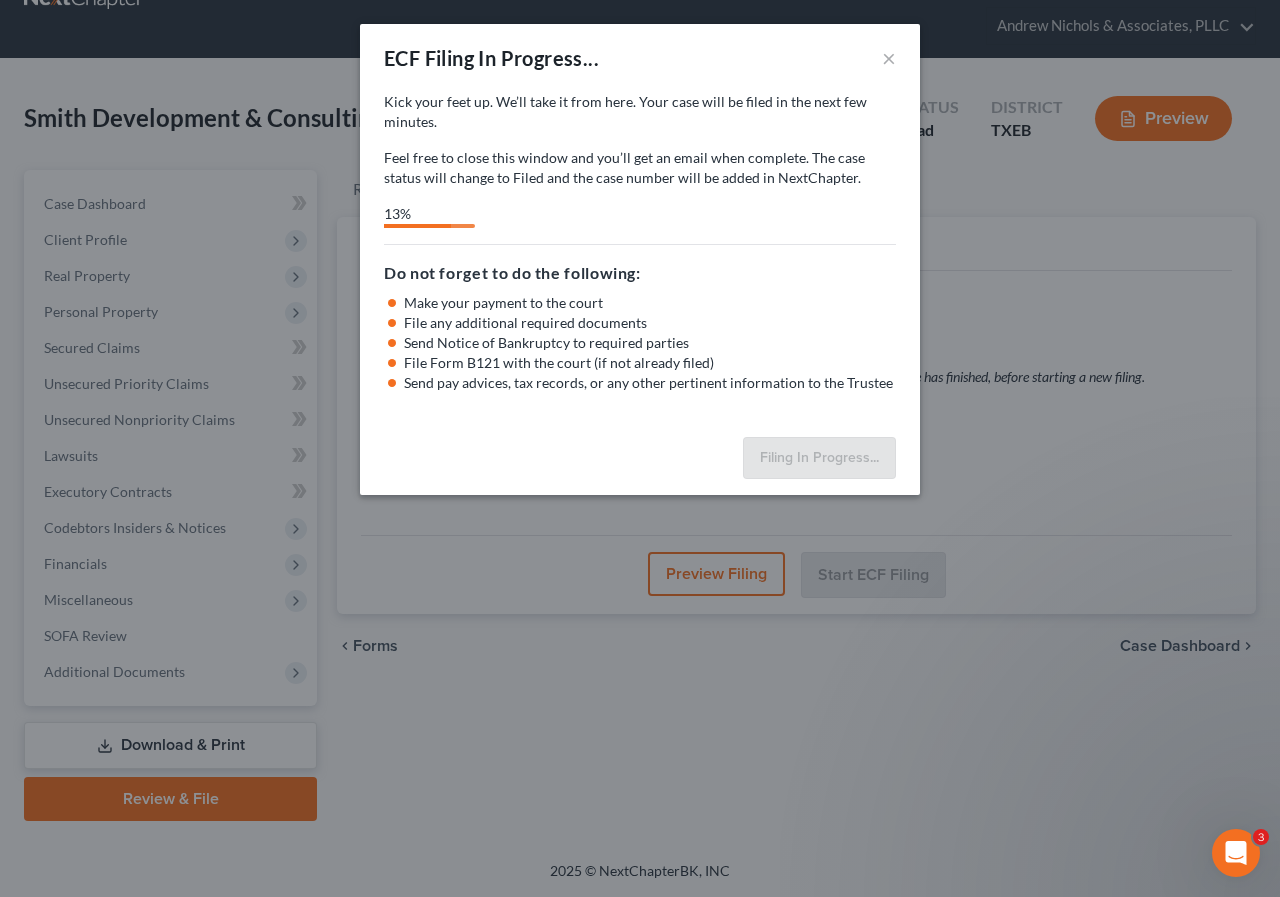 select on "3" 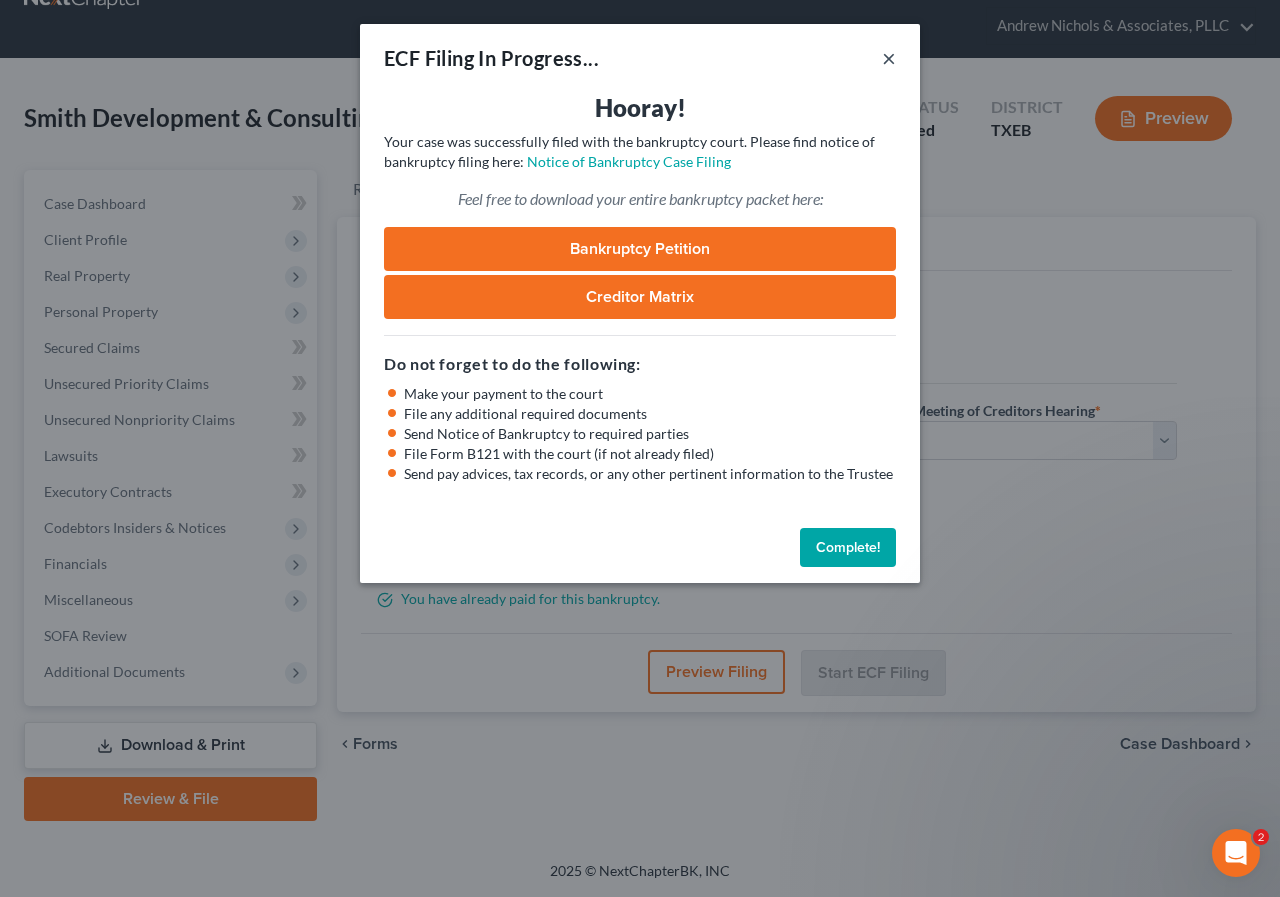 click on "×" at bounding box center [889, 58] 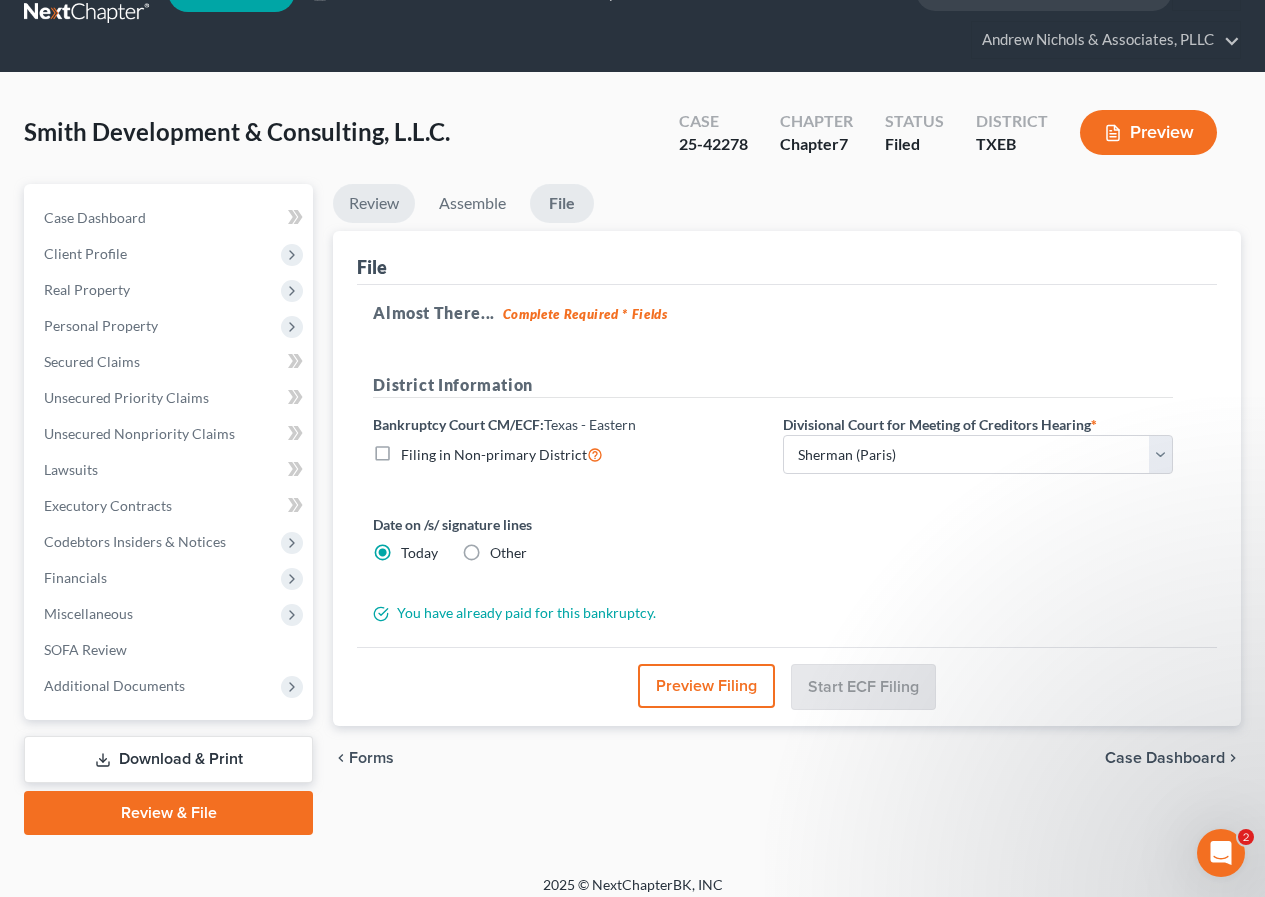 scroll, scrollTop: 0, scrollLeft: 0, axis: both 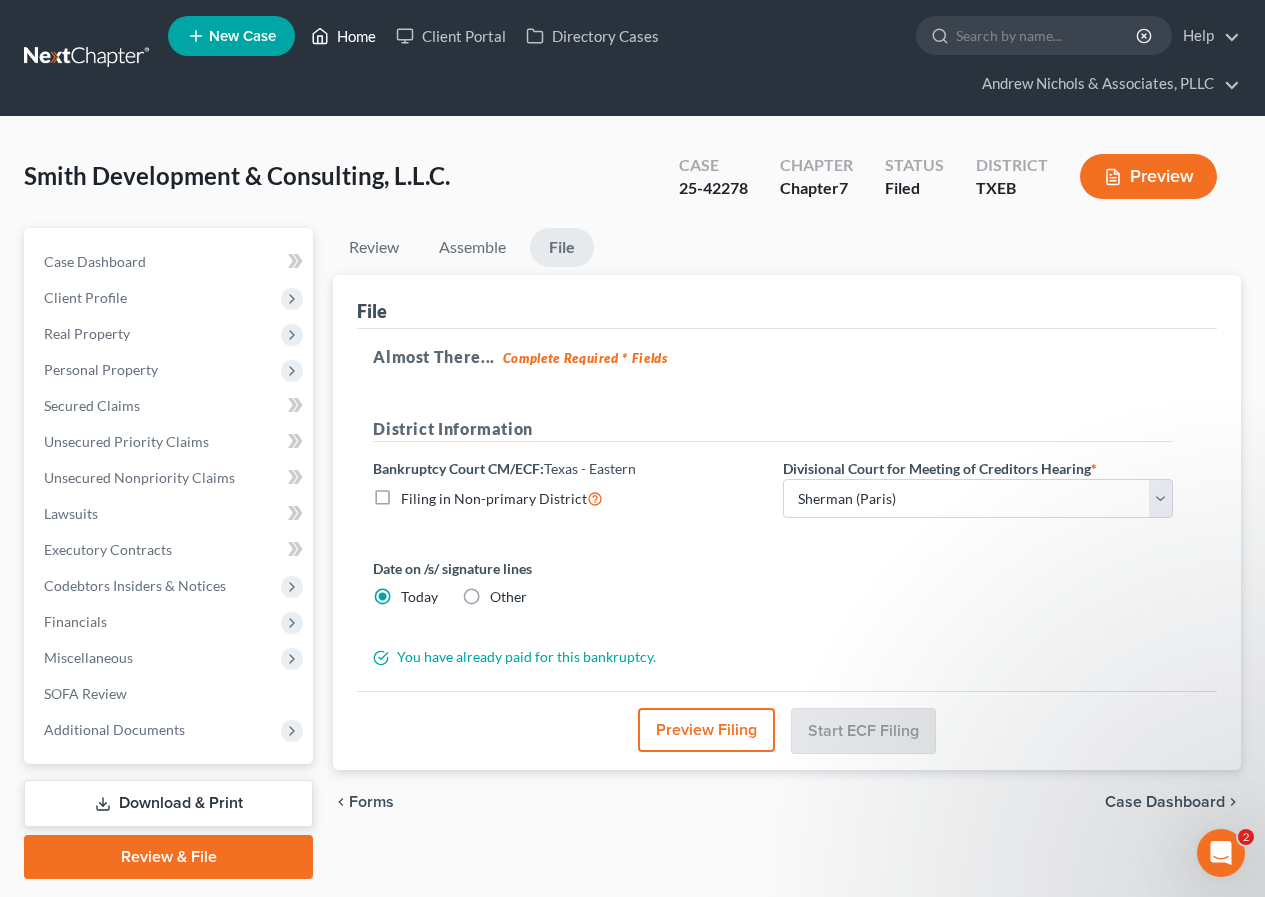 click on "Home" at bounding box center [343, 36] 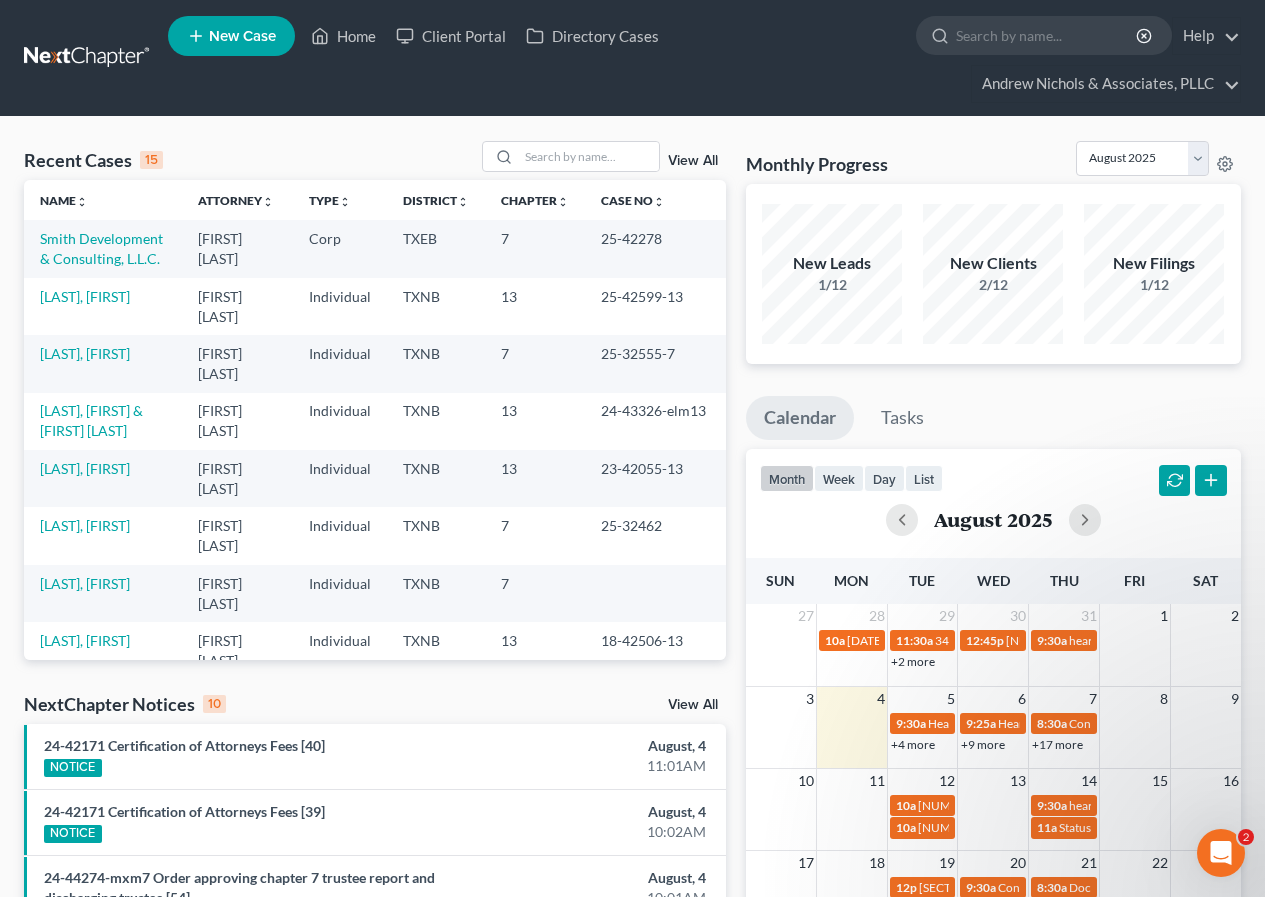 click on "View All" at bounding box center [693, 161] 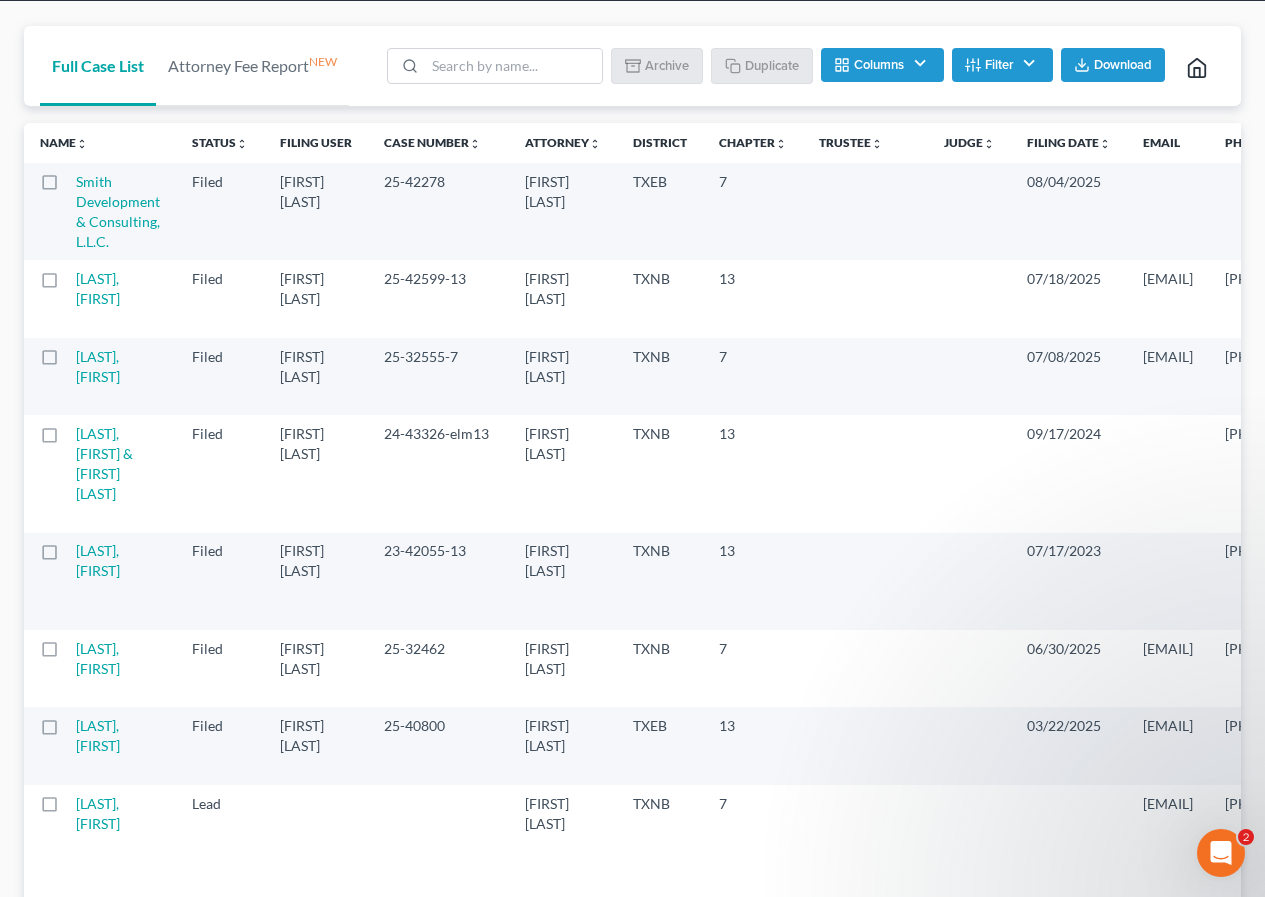 scroll, scrollTop: 0, scrollLeft: 0, axis: both 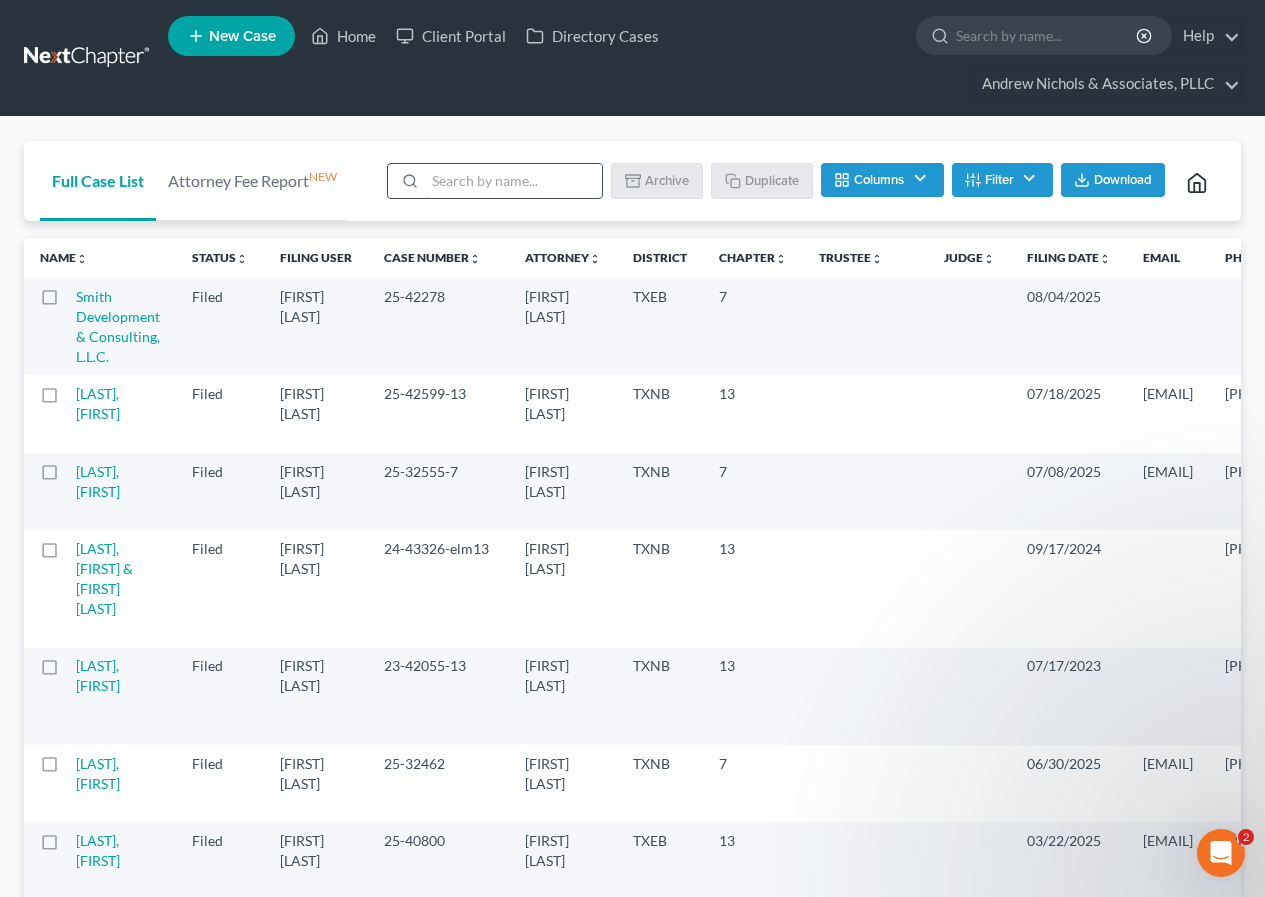 click at bounding box center (513, 181) 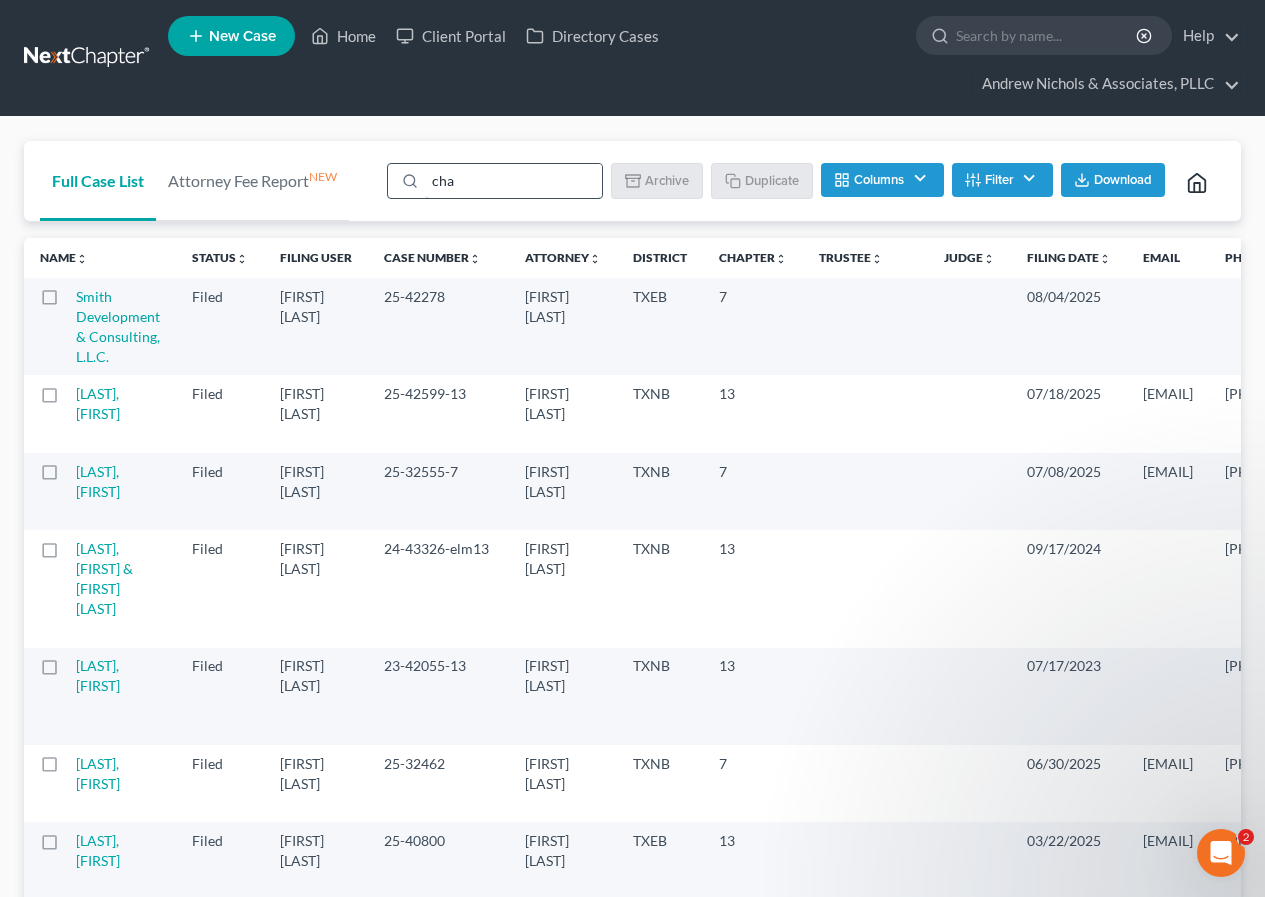 type on "[LAST]" 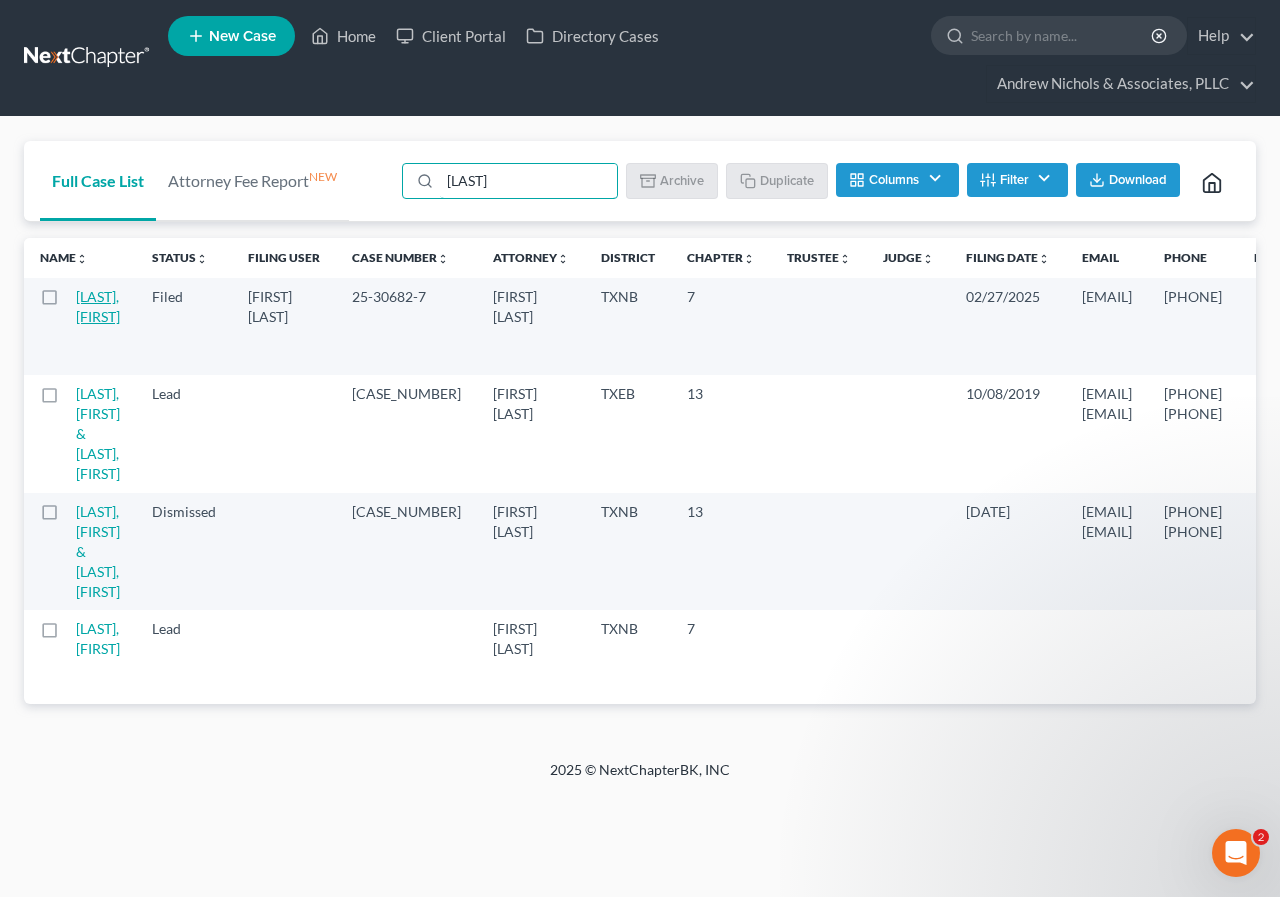 click on "[LAST], [FIRST]" at bounding box center [98, 306] 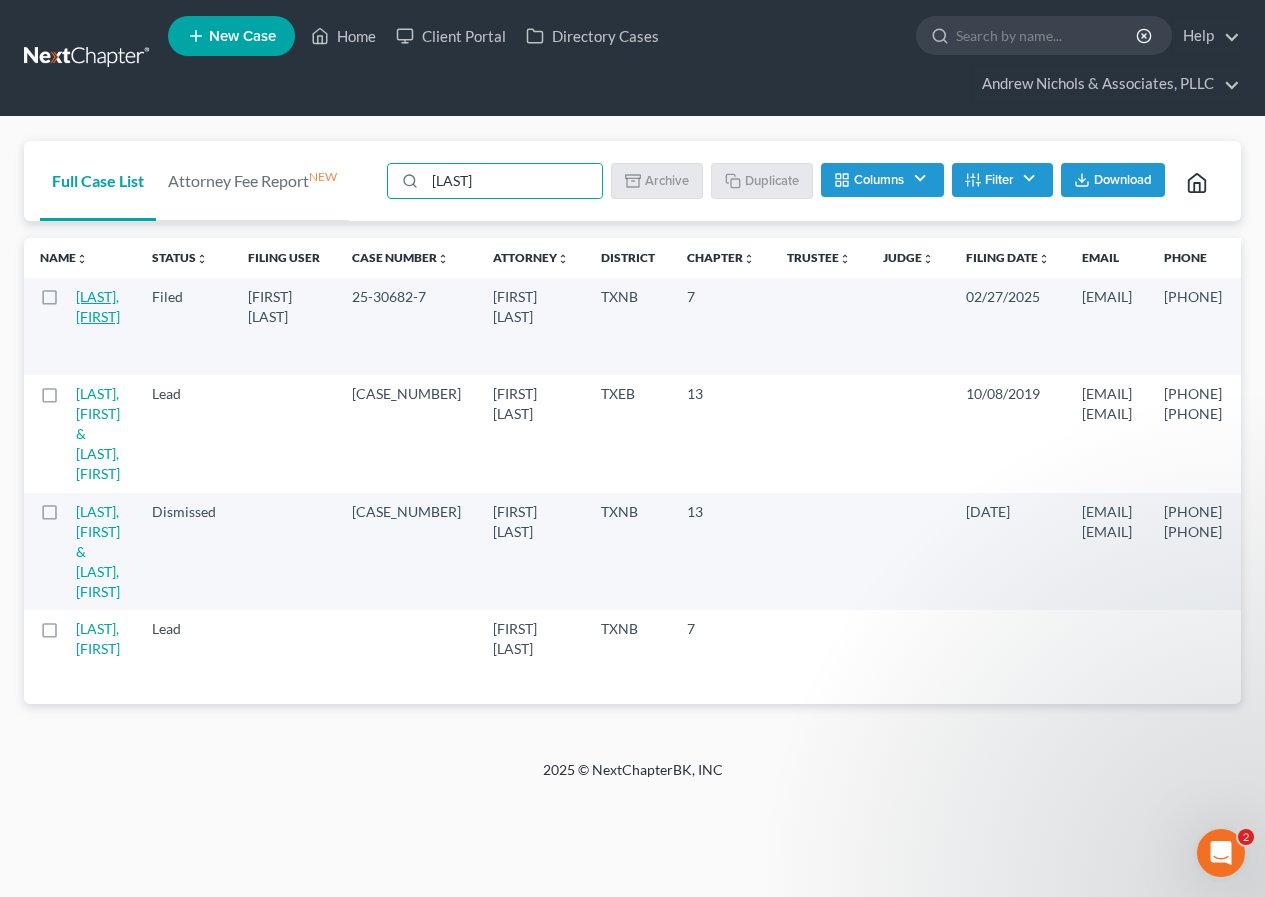 select on "2" 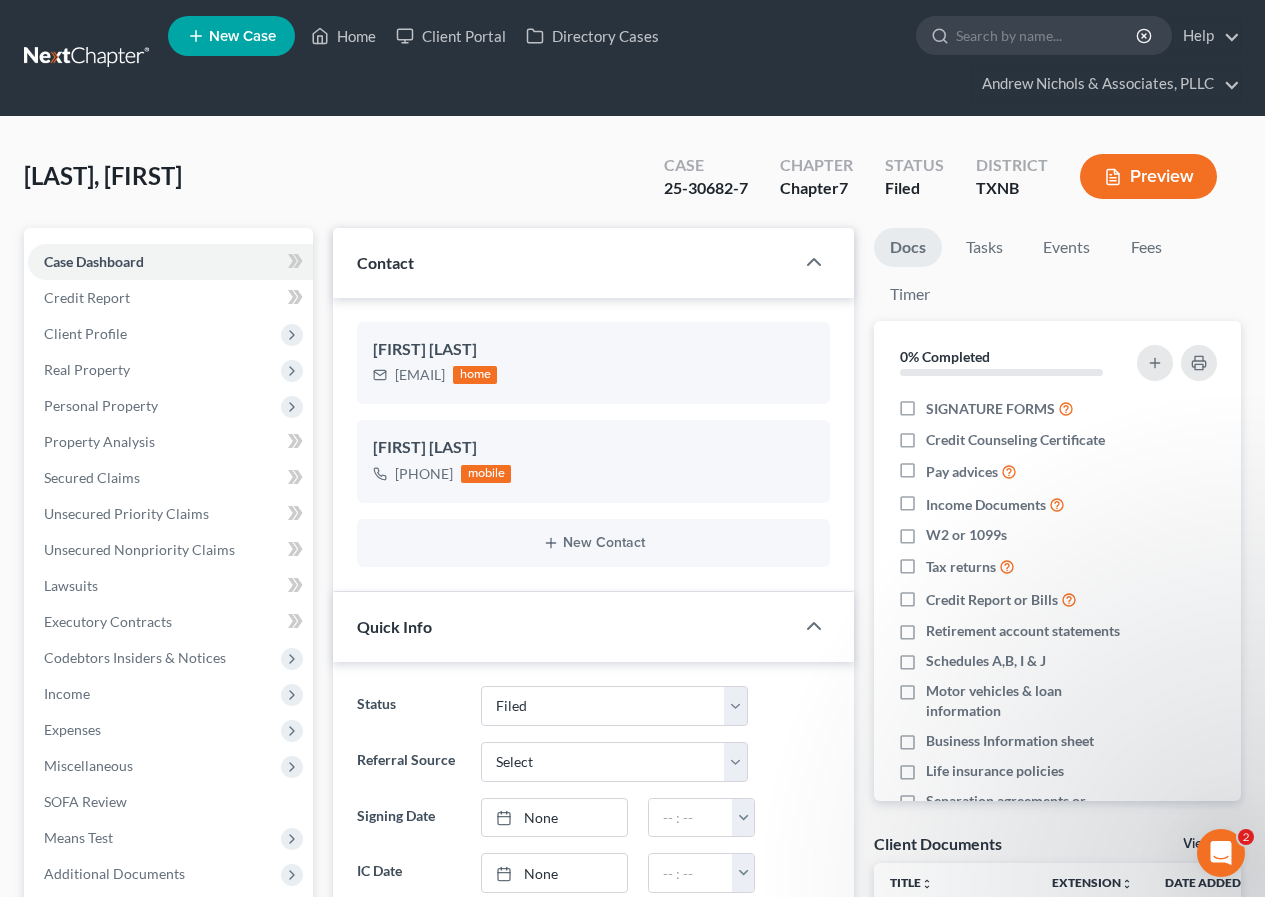 scroll, scrollTop: 817, scrollLeft: 0, axis: vertical 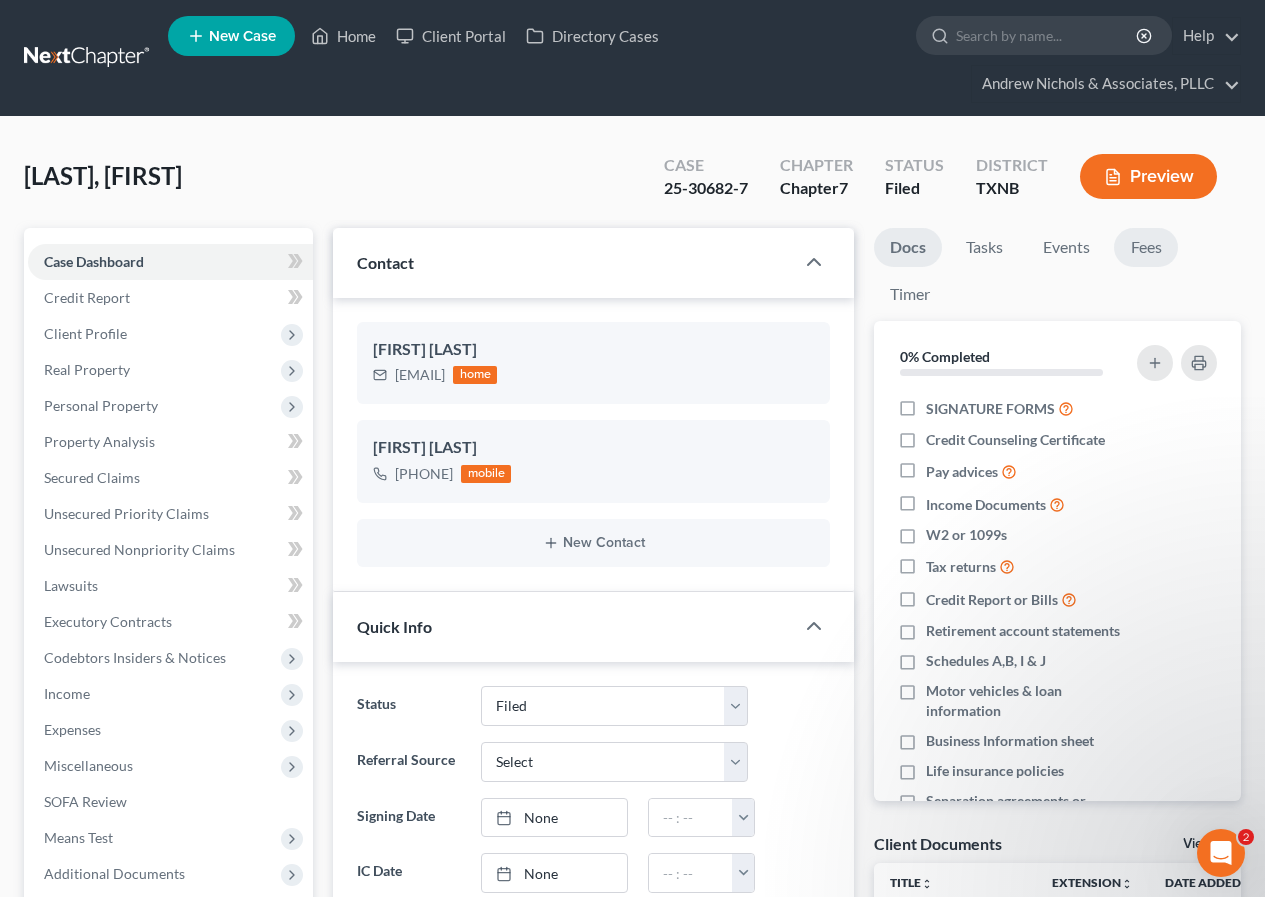 click on "Fees" at bounding box center (1146, 247) 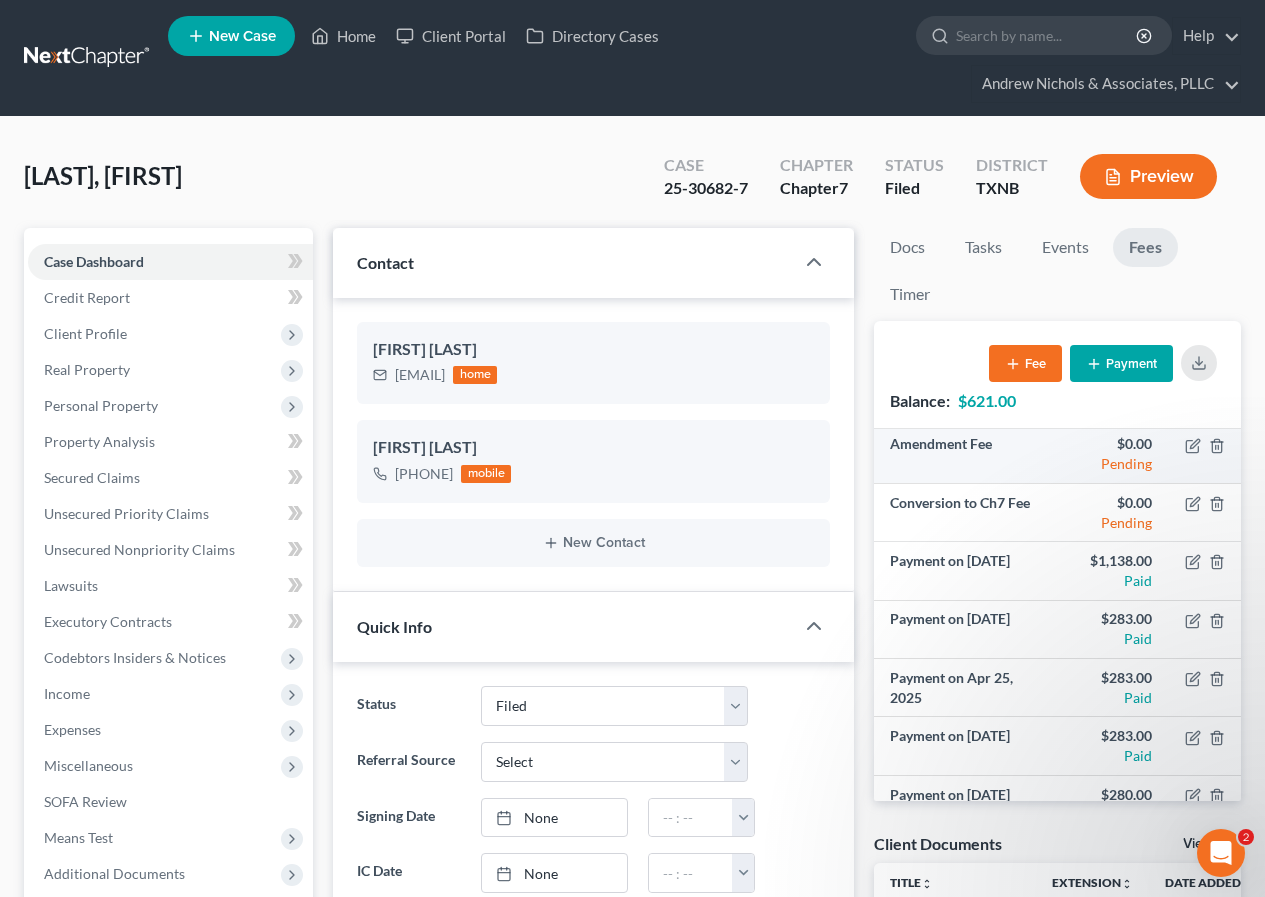 scroll, scrollTop: 268, scrollLeft: 0, axis: vertical 